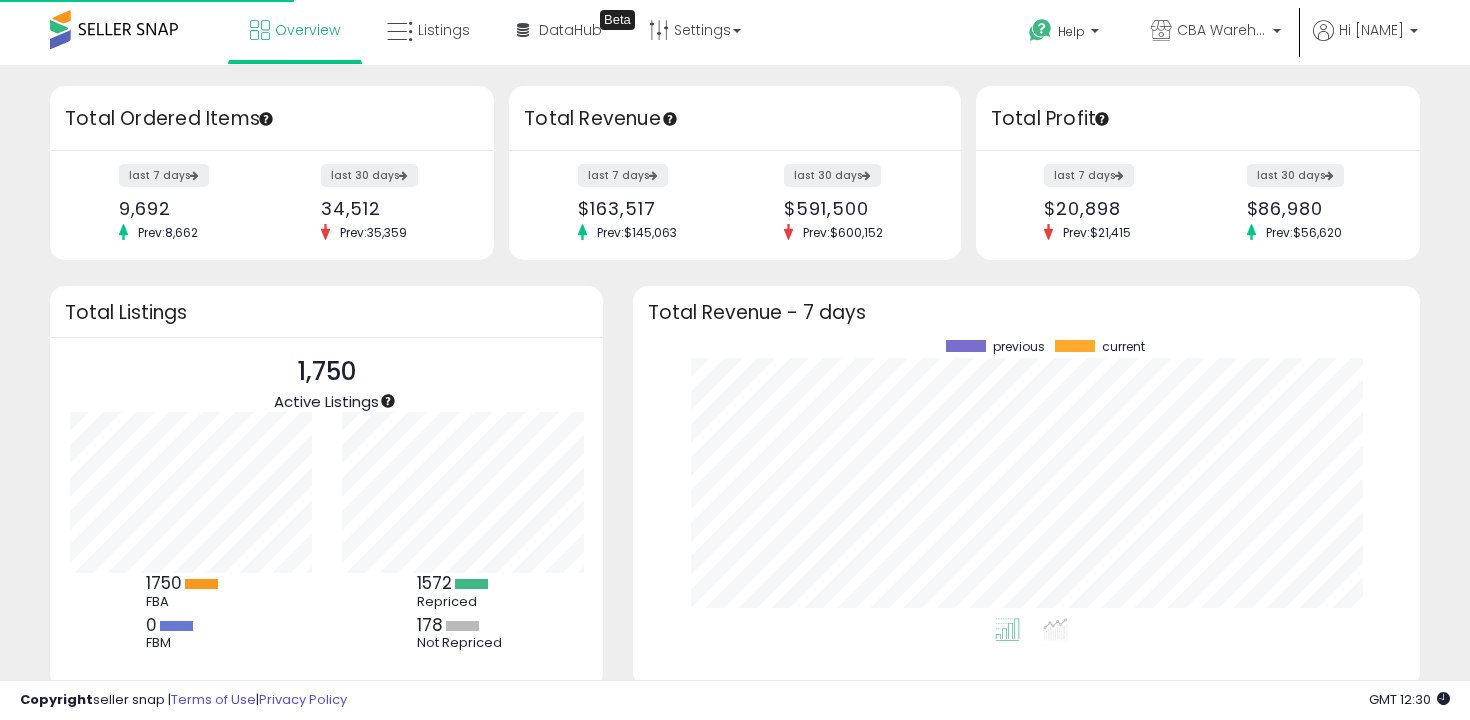 scroll, scrollTop: 0, scrollLeft: 0, axis: both 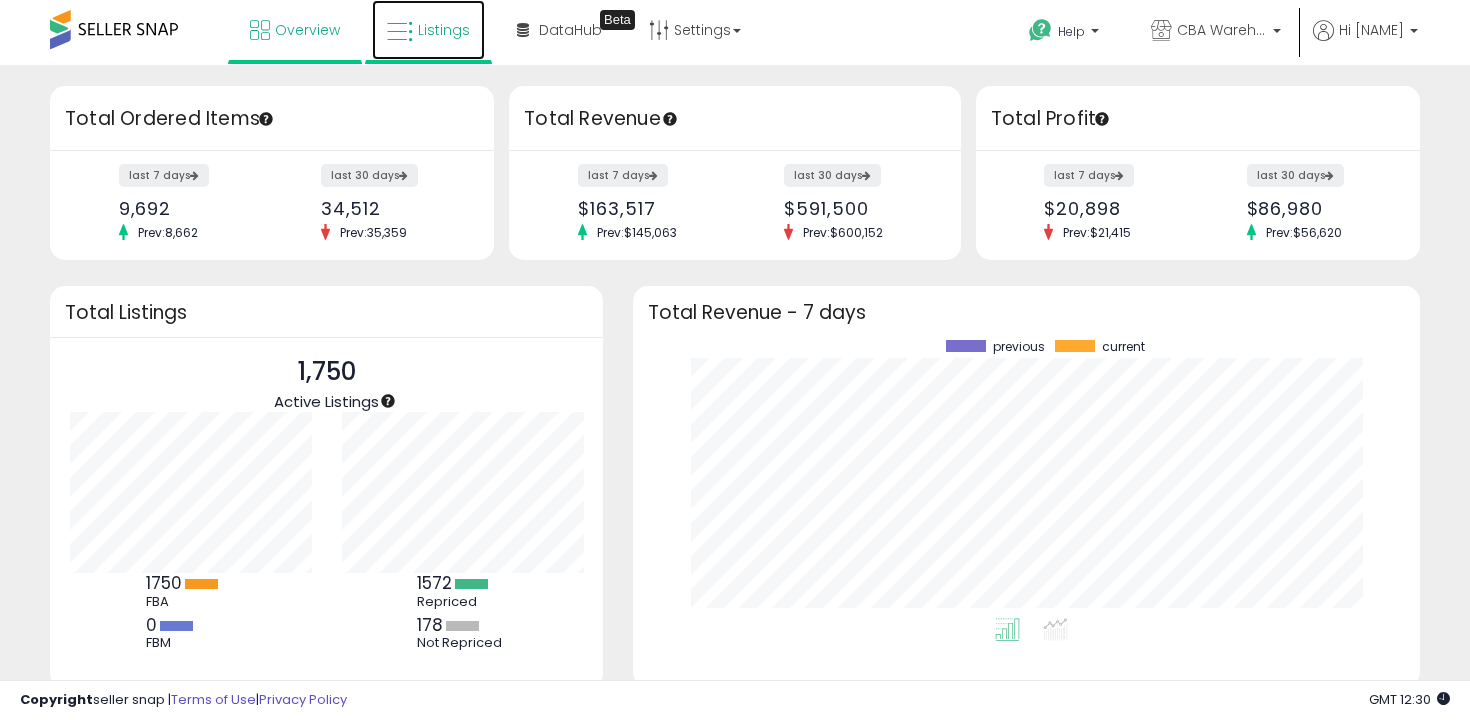 click on "Listings" at bounding box center [444, 30] 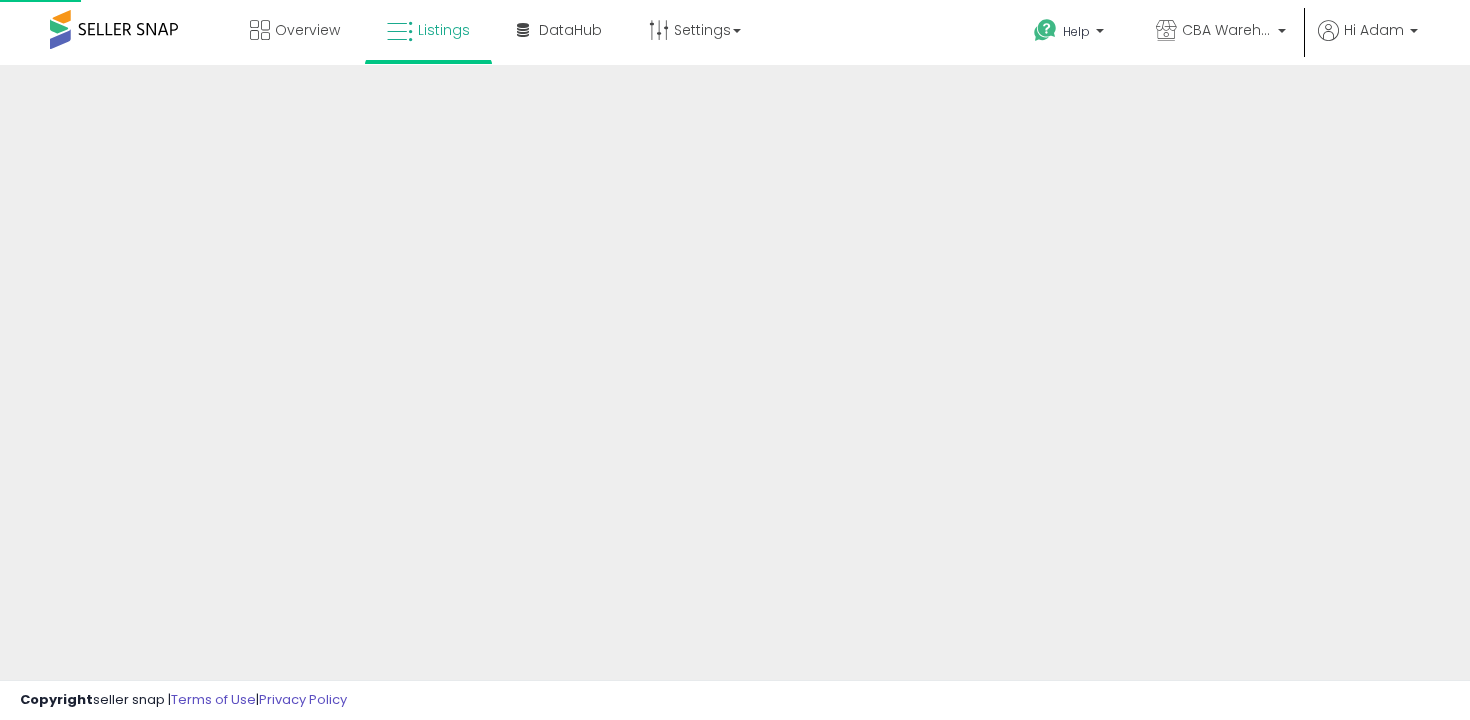 scroll, scrollTop: 0, scrollLeft: 0, axis: both 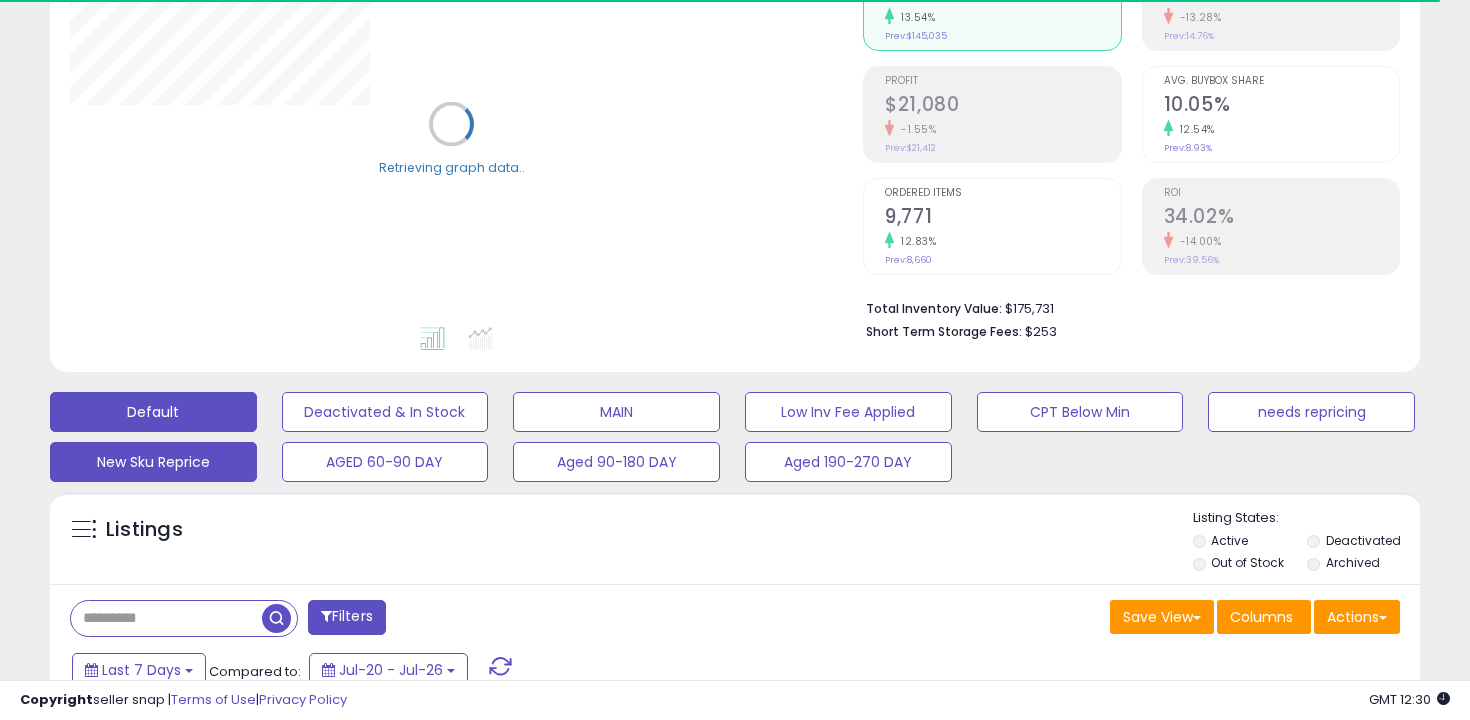 click on "New Sku Reprice" at bounding box center (385, 412) 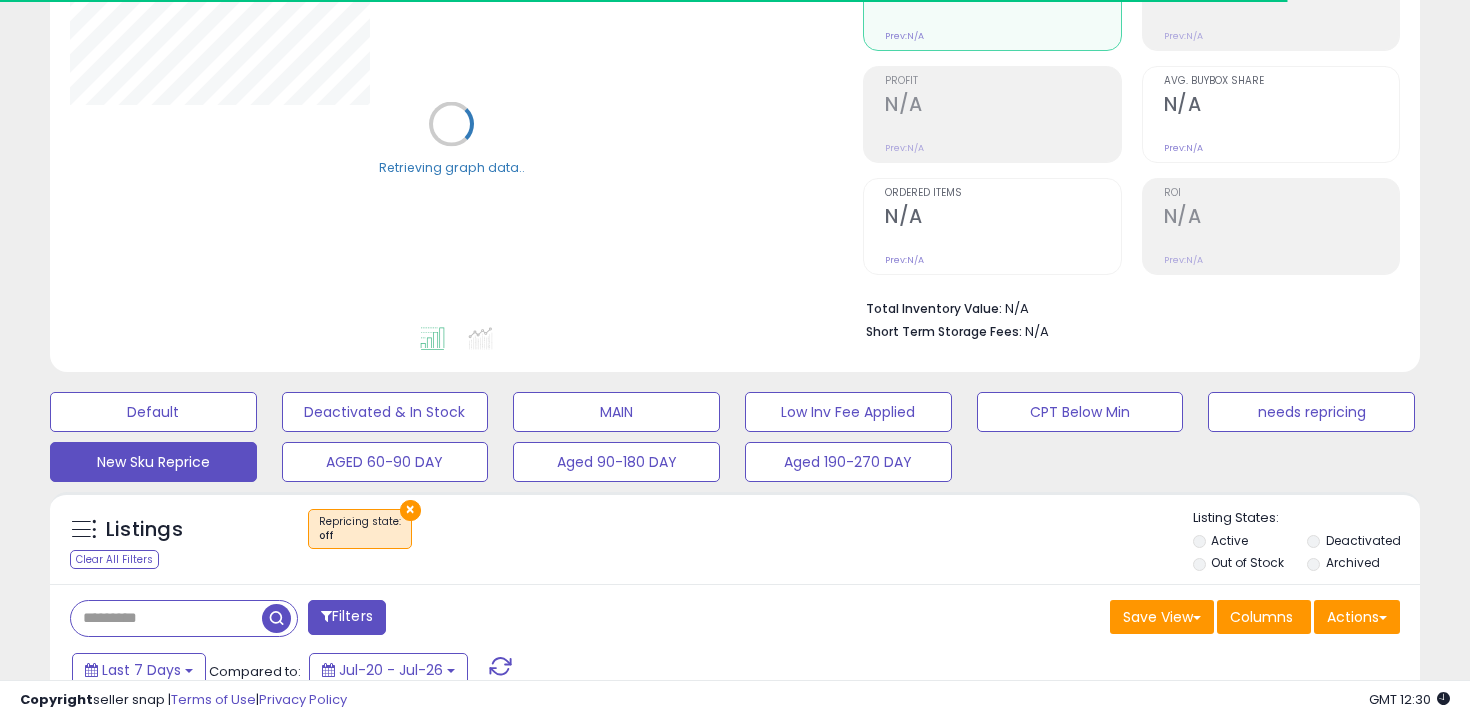 scroll, scrollTop: 485, scrollLeft: 0, axis: vertical 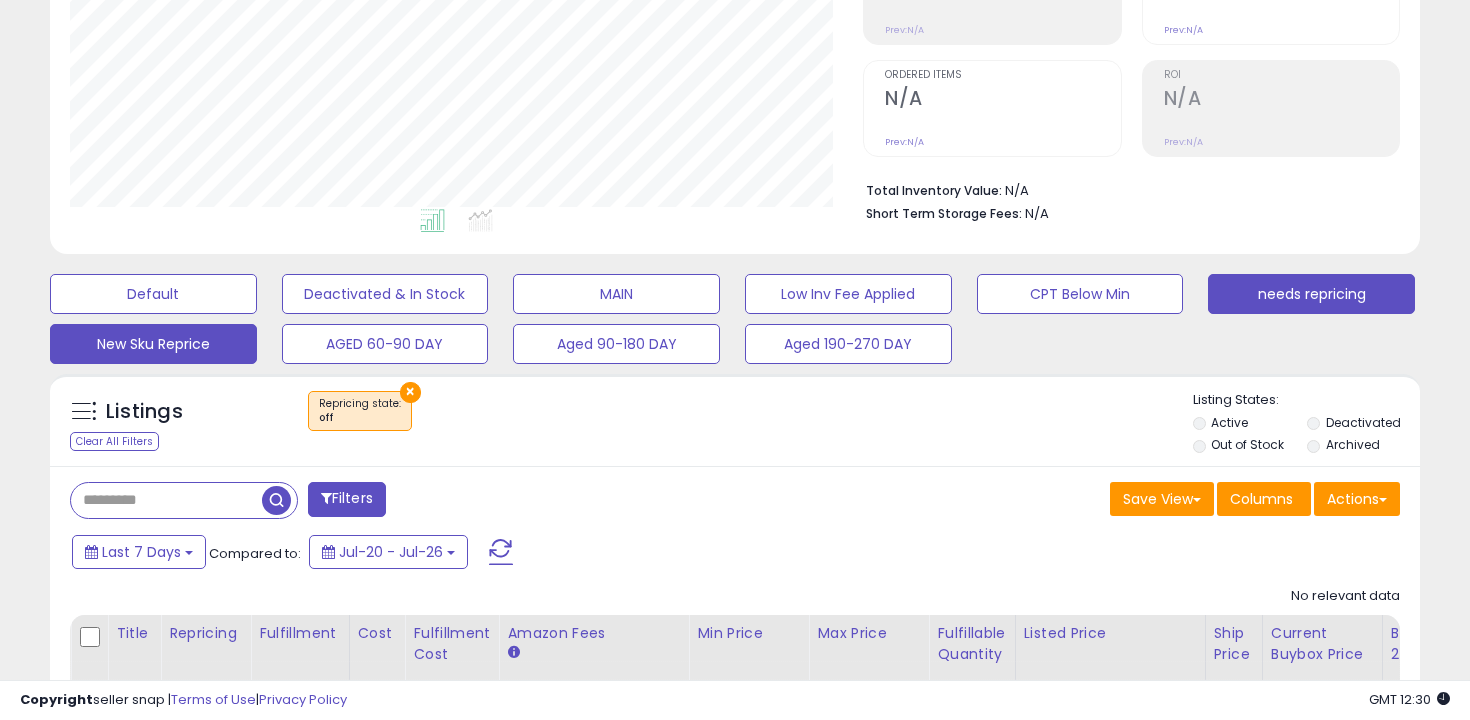 click on "needs repricing" at bounding box center [153, 294] 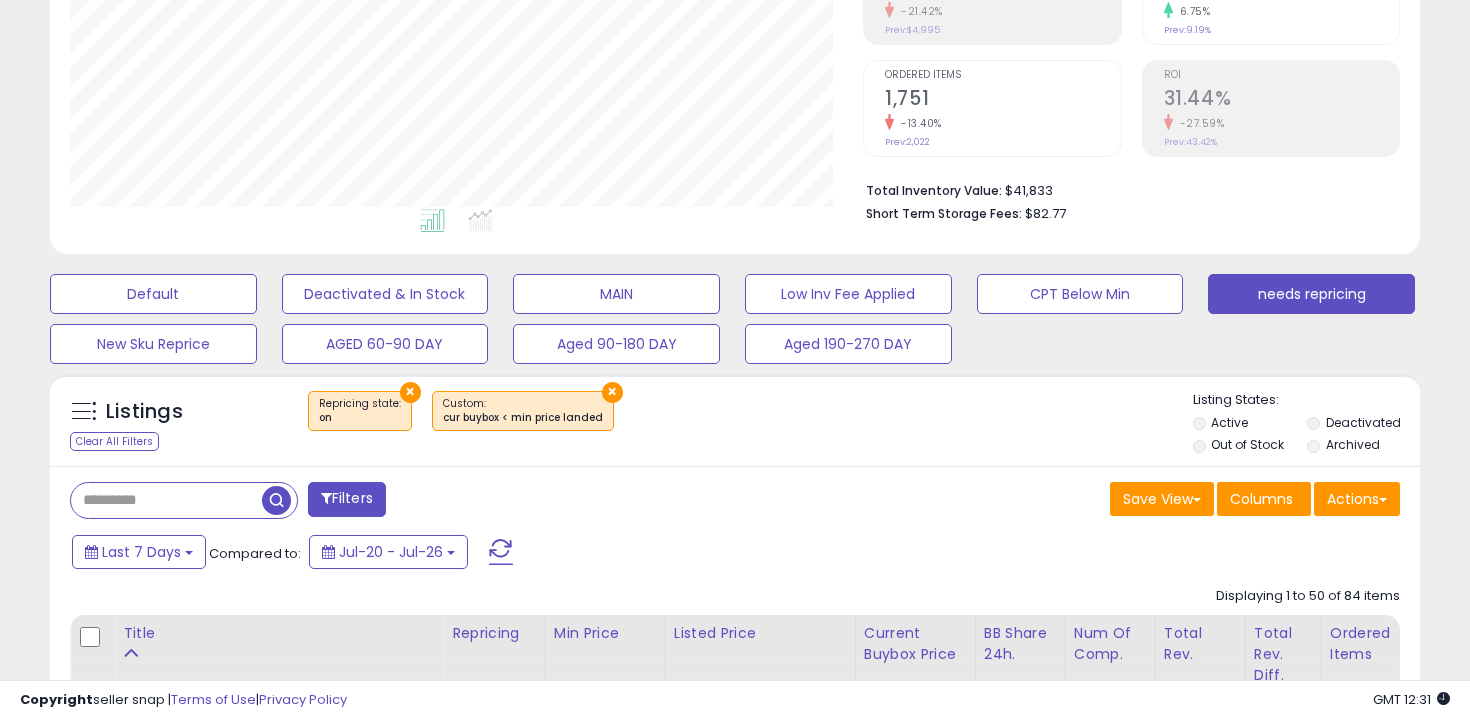 scroll, scrollTop: 999590, scrollLeft: 999206, axis: both 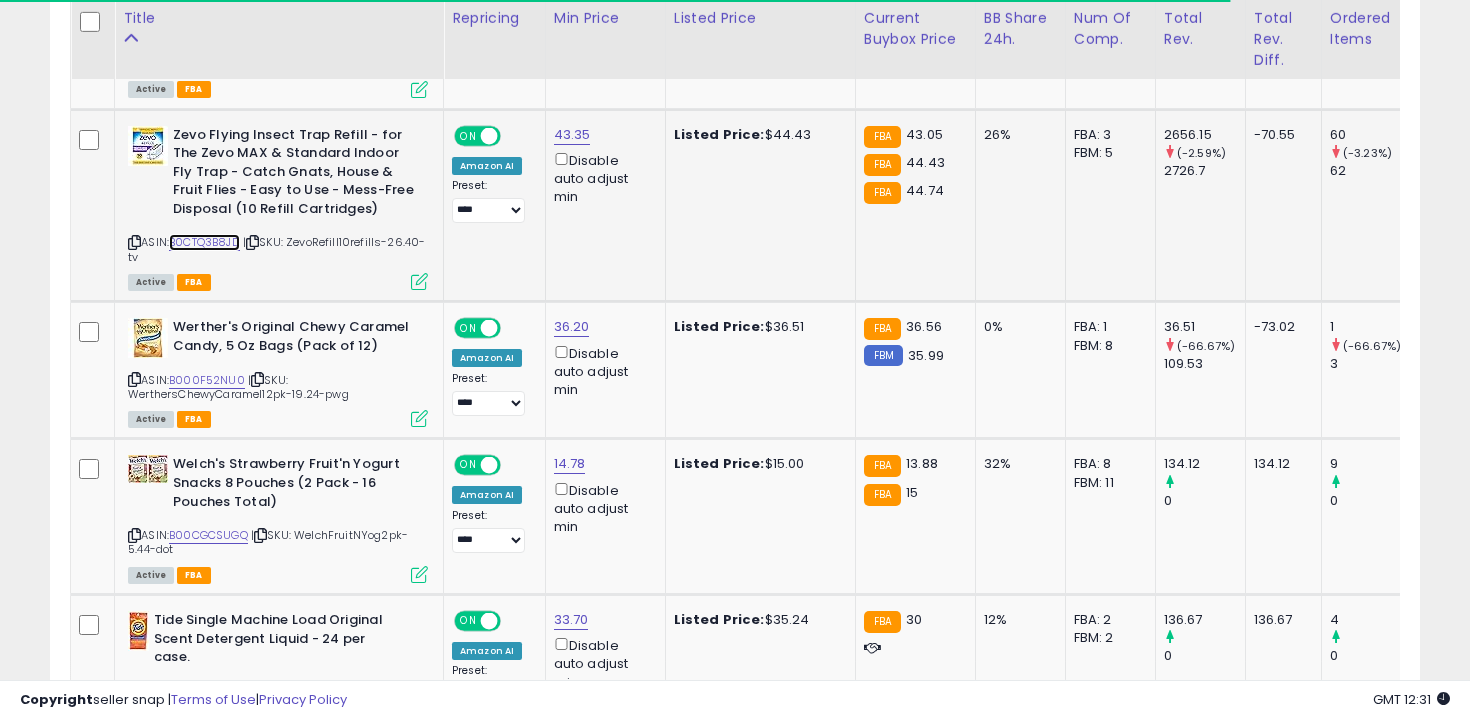 click on "B0CTQ3B8JD" at bounding box center [204, 242] 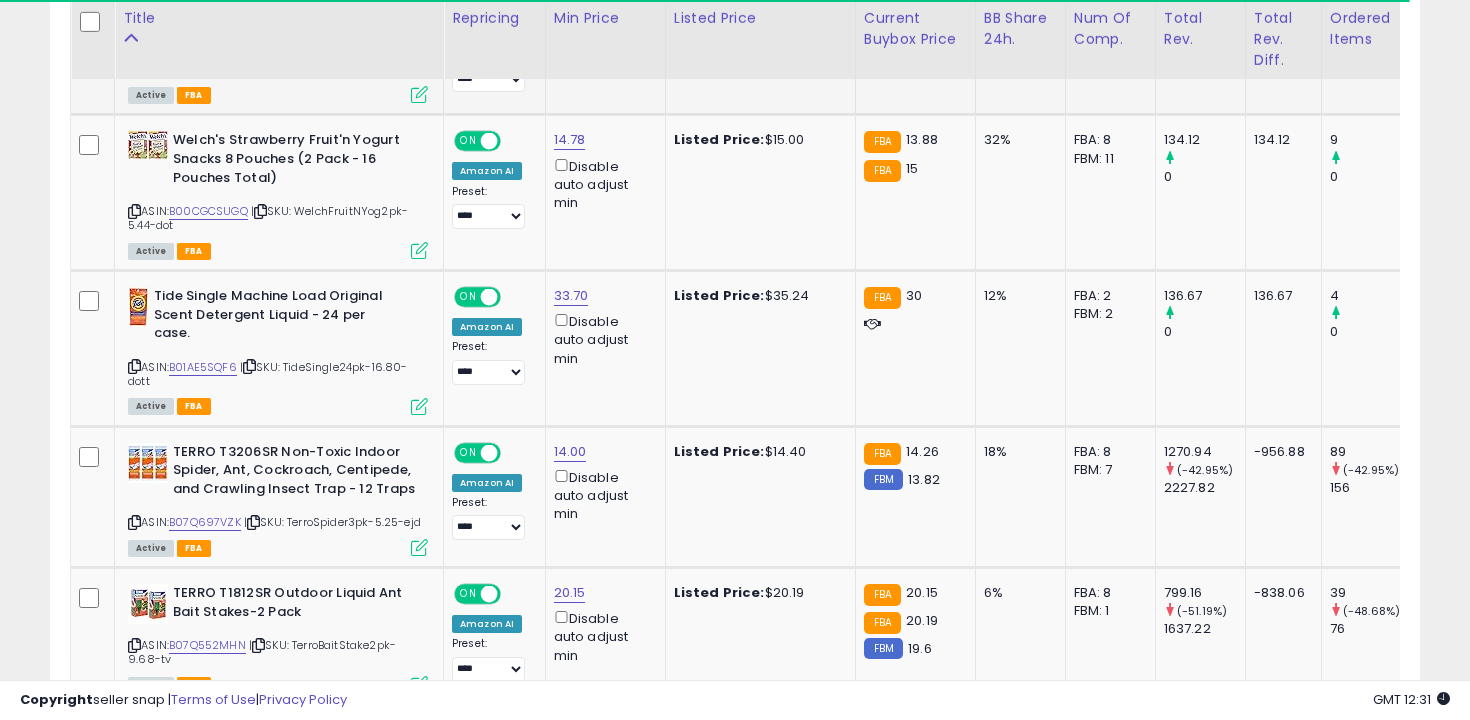 scroll, scrollTop: 1455, scrollLeft: 0, axis: vertical 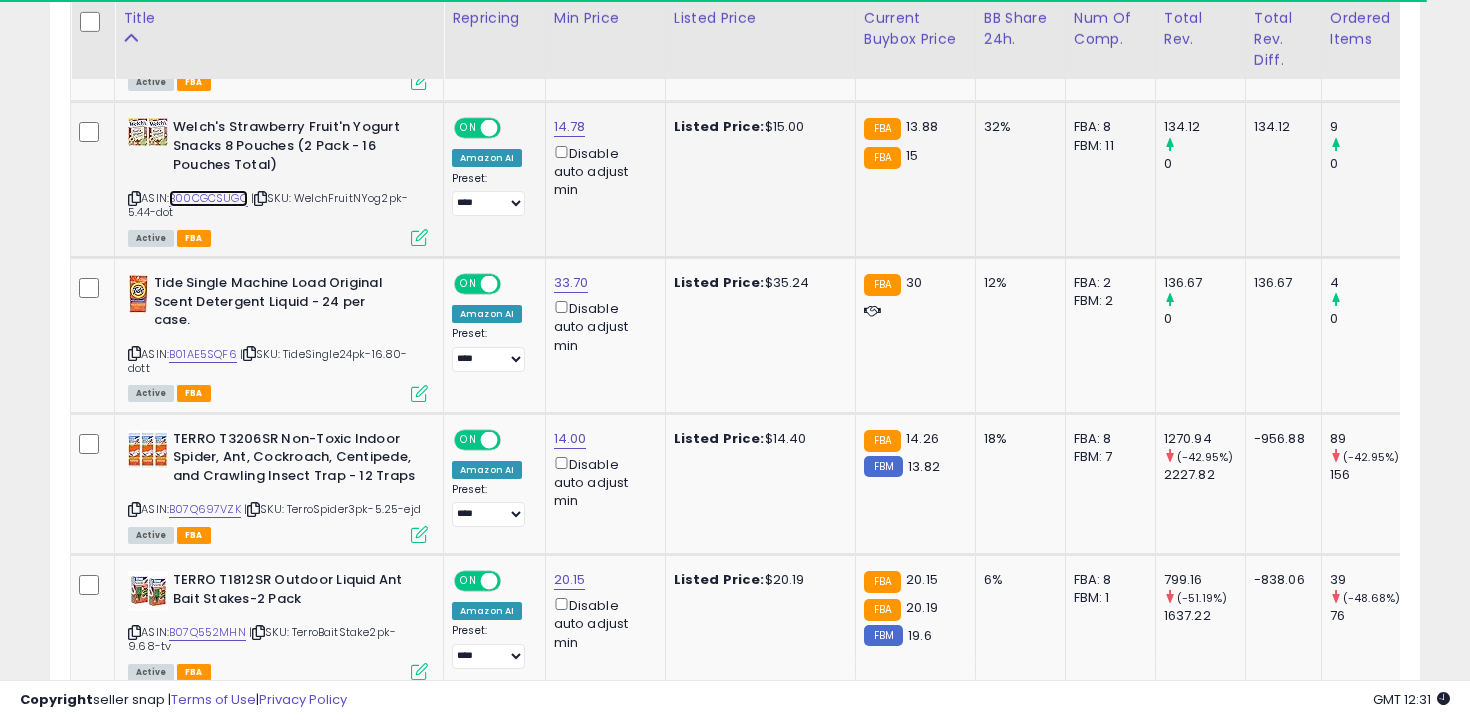 click on "B00CGCSUGQ" at bounding box center [208, 198] 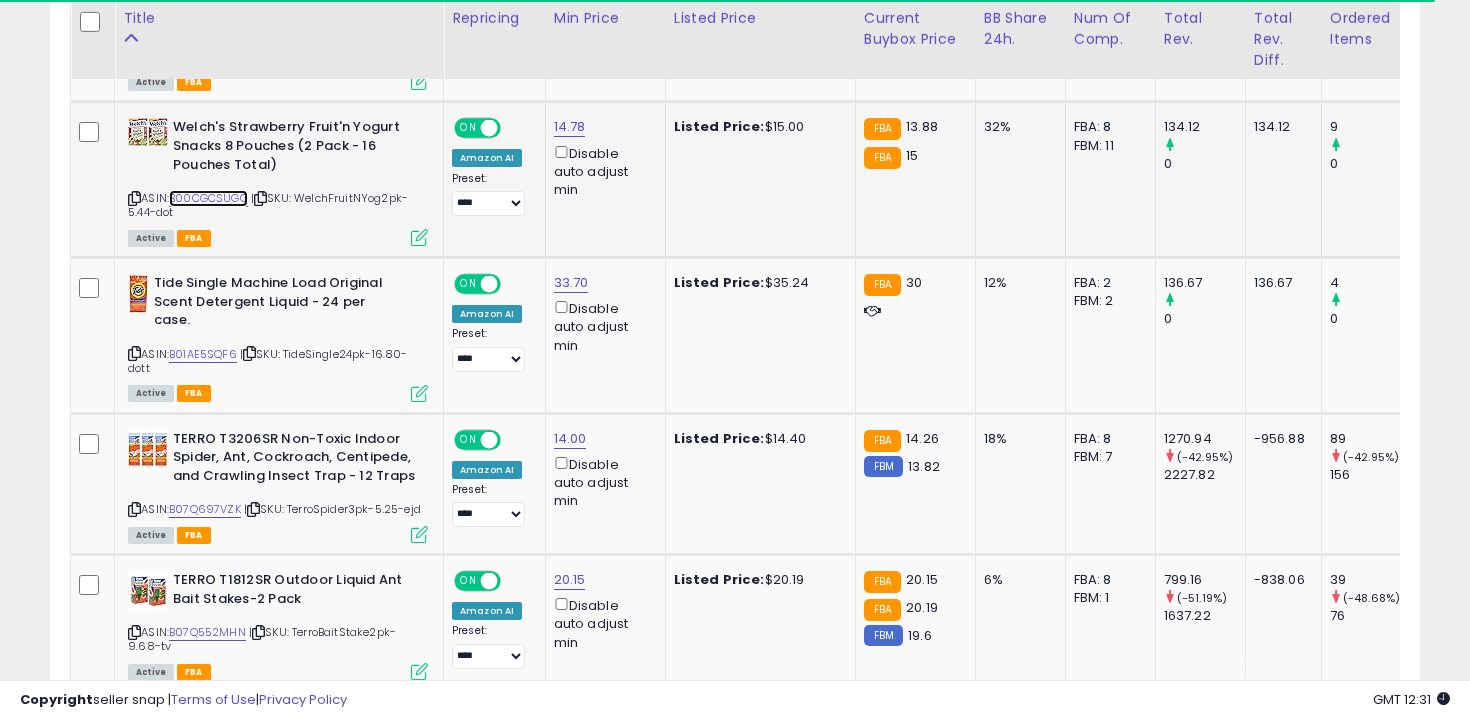 scroll, scrollTop: 1619, scrollLeft: 0, axis: vertical 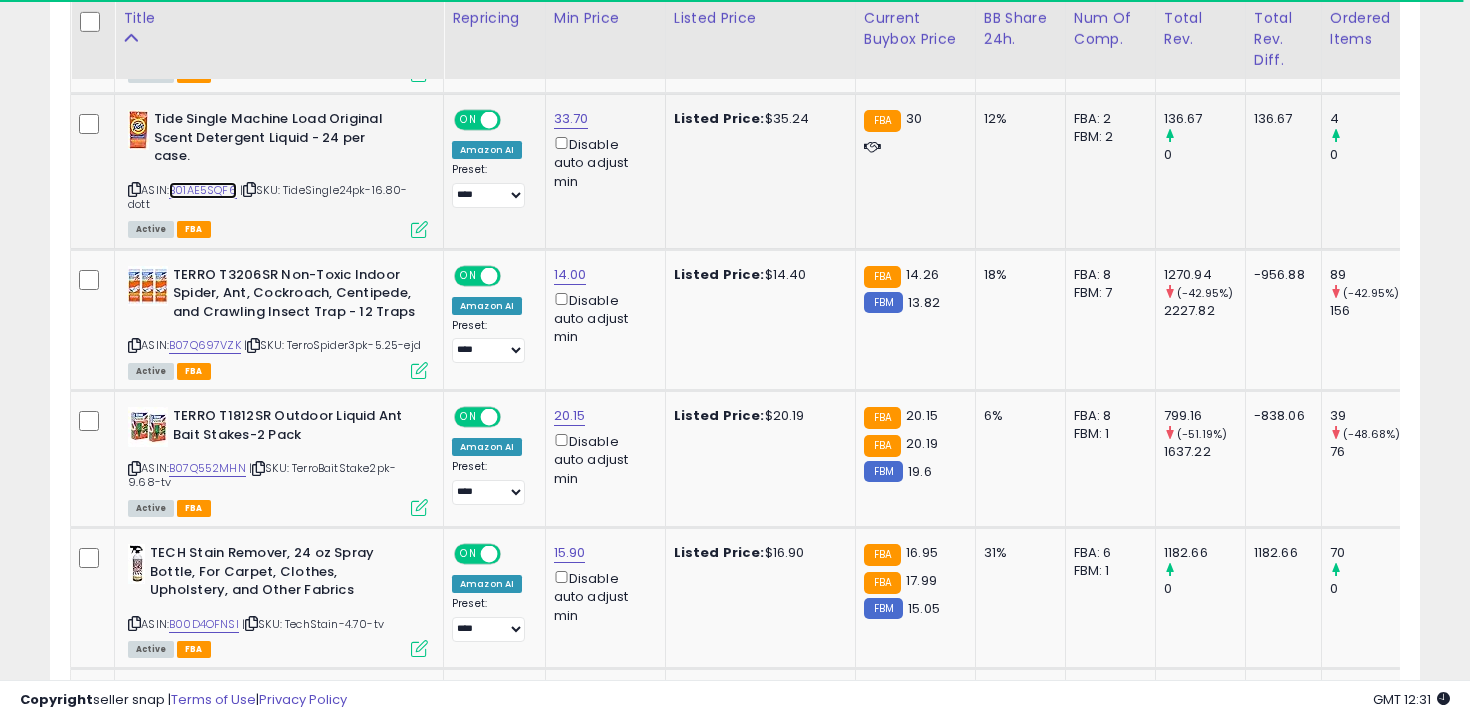 click on "B01AE5SQF6" at bounding box center (203, 190) 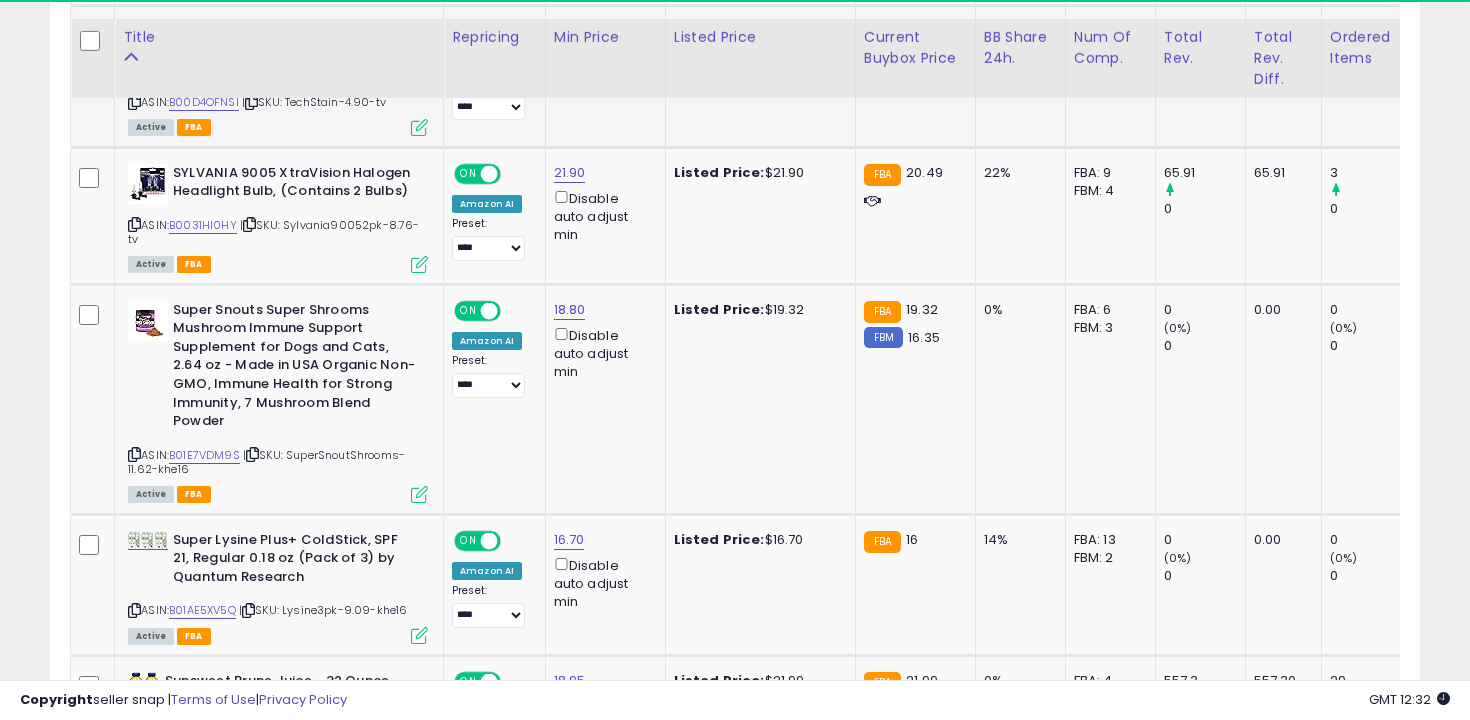 scroll, scrollTop: 2338, scrollLeft: 0, axis: vertical 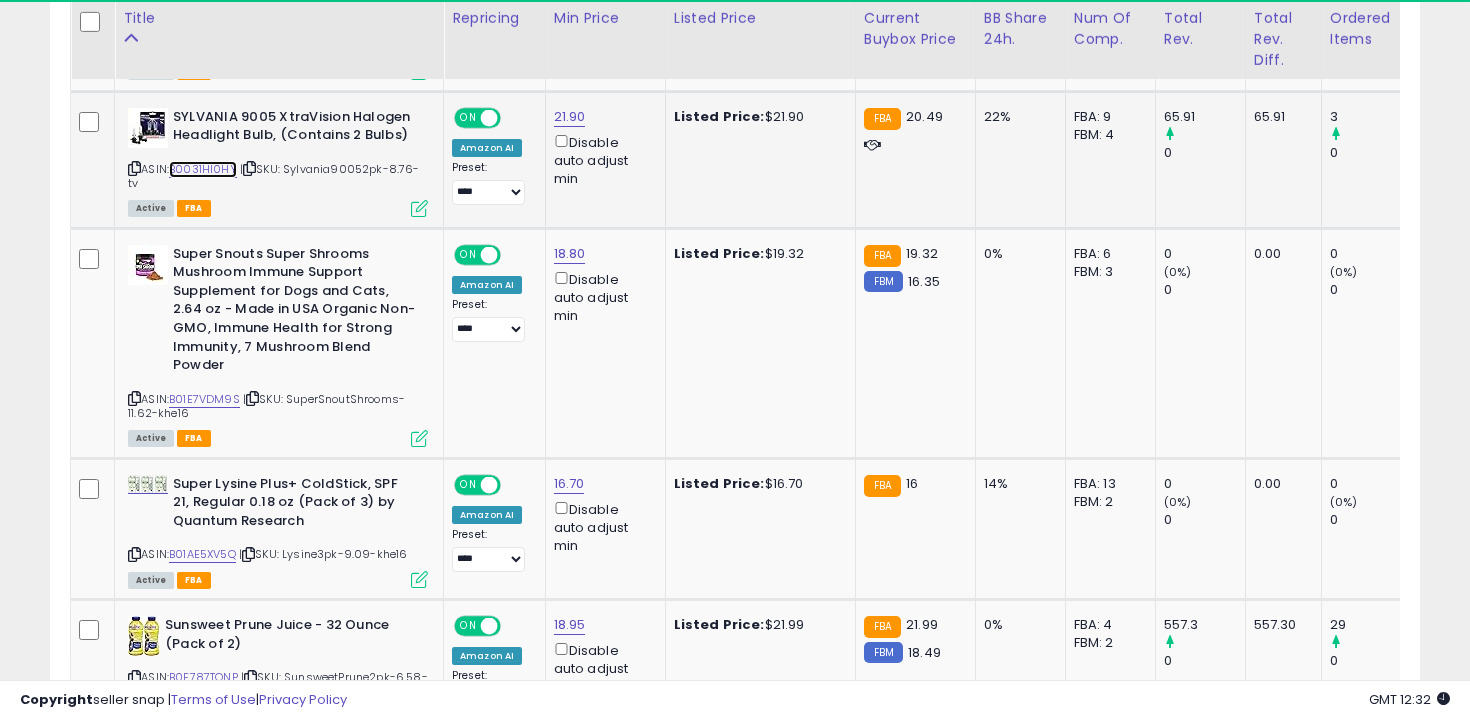 click on "B0031HI0HY" at bounding box center (203, 169) 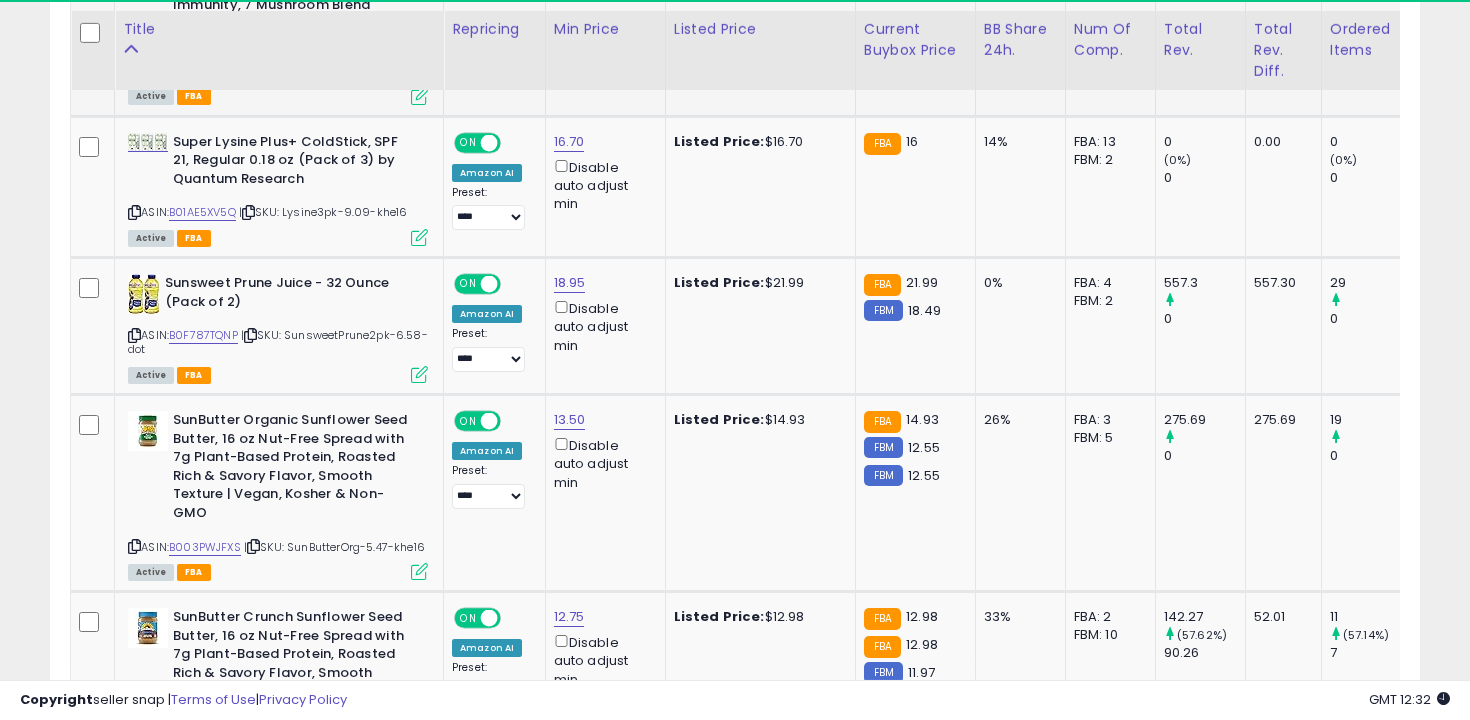 scroll, scrollTop: 2701, scrollLeft: 0, axis: vertical 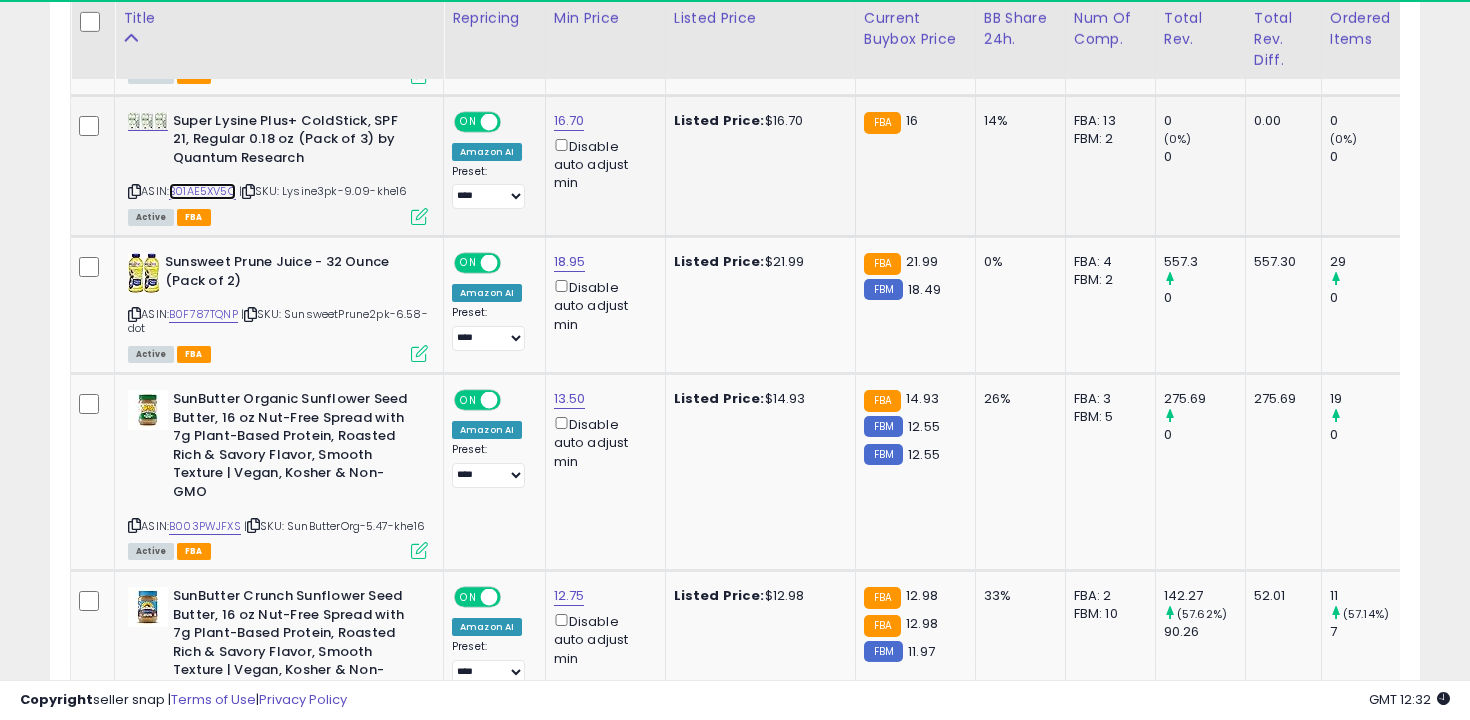 click on "B01AE5XV5Q" at bounding box center (202, 191) 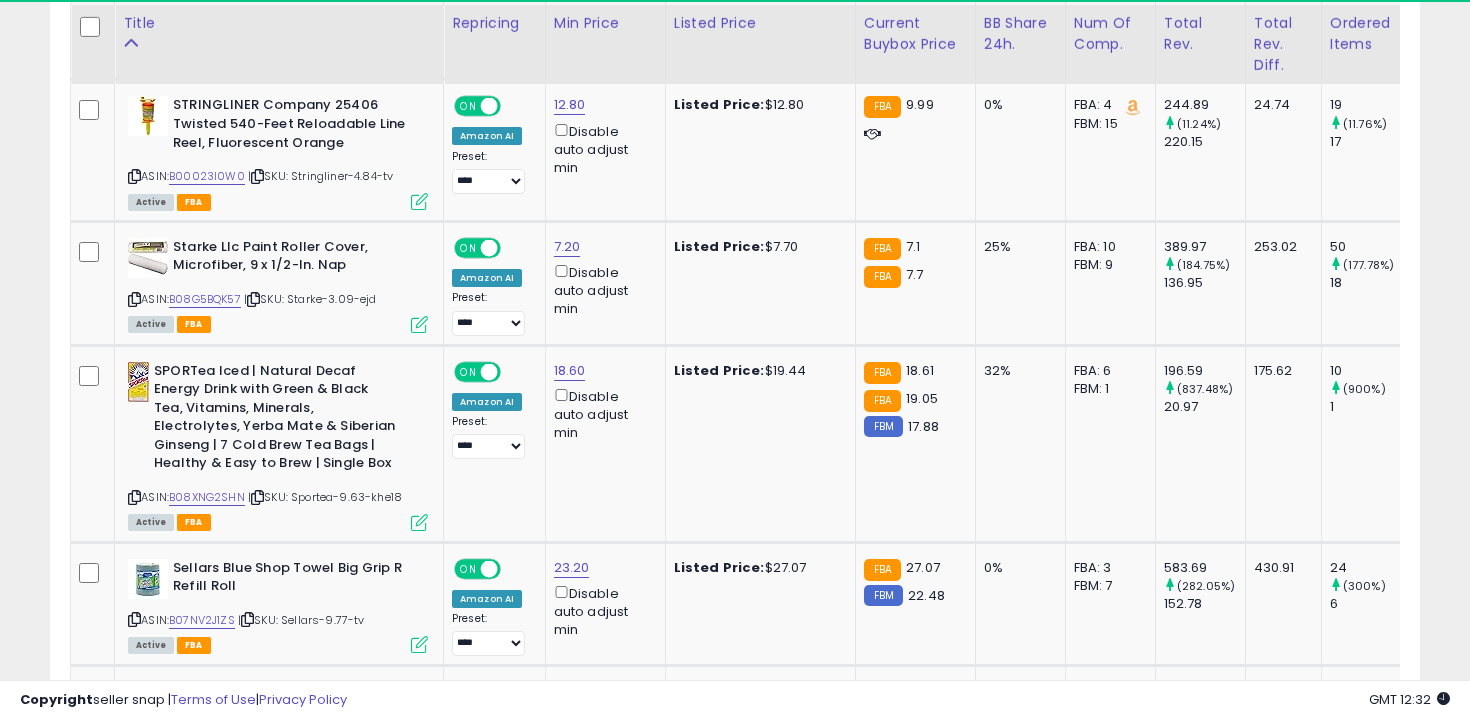 scroll, scrollTop: 3408, scrollLeft: 0, axis: vertical 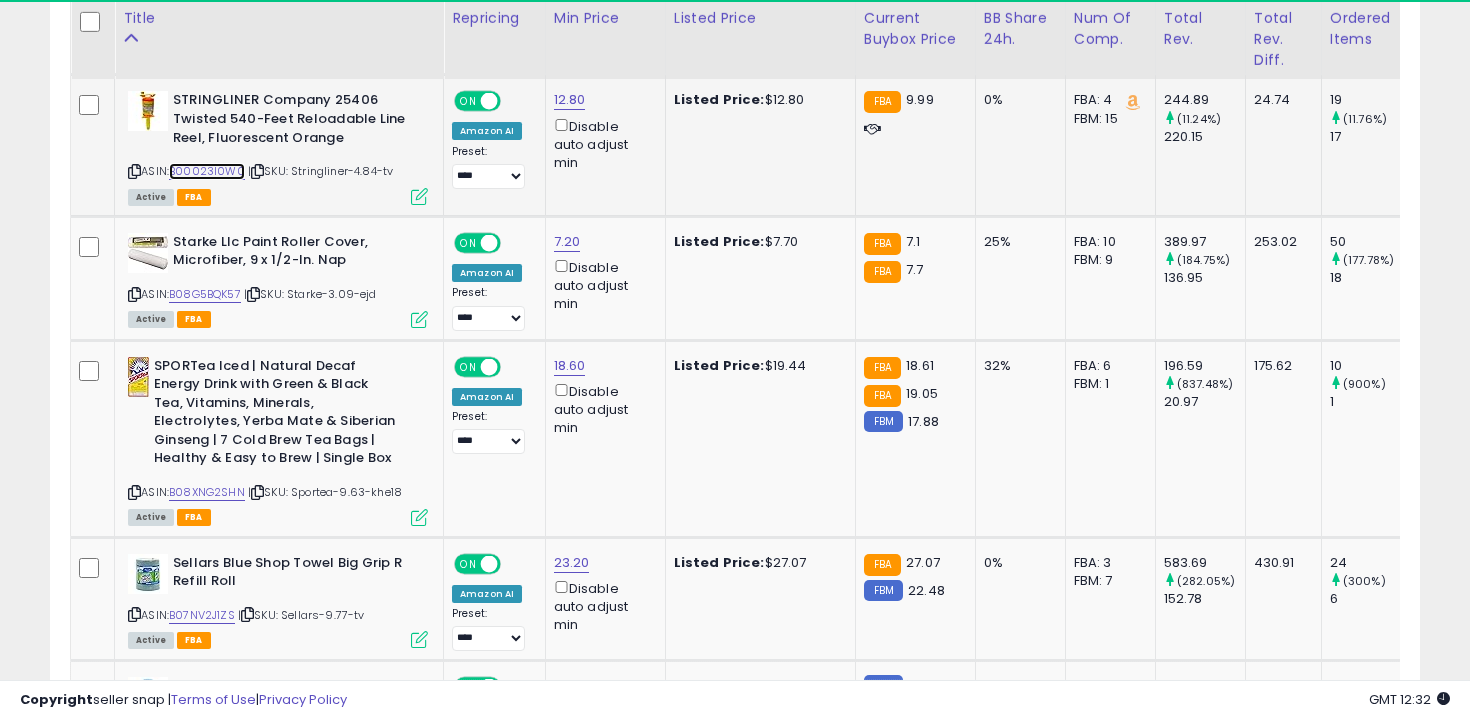click on "B00023I0W0" at bounding box center [207, 171] 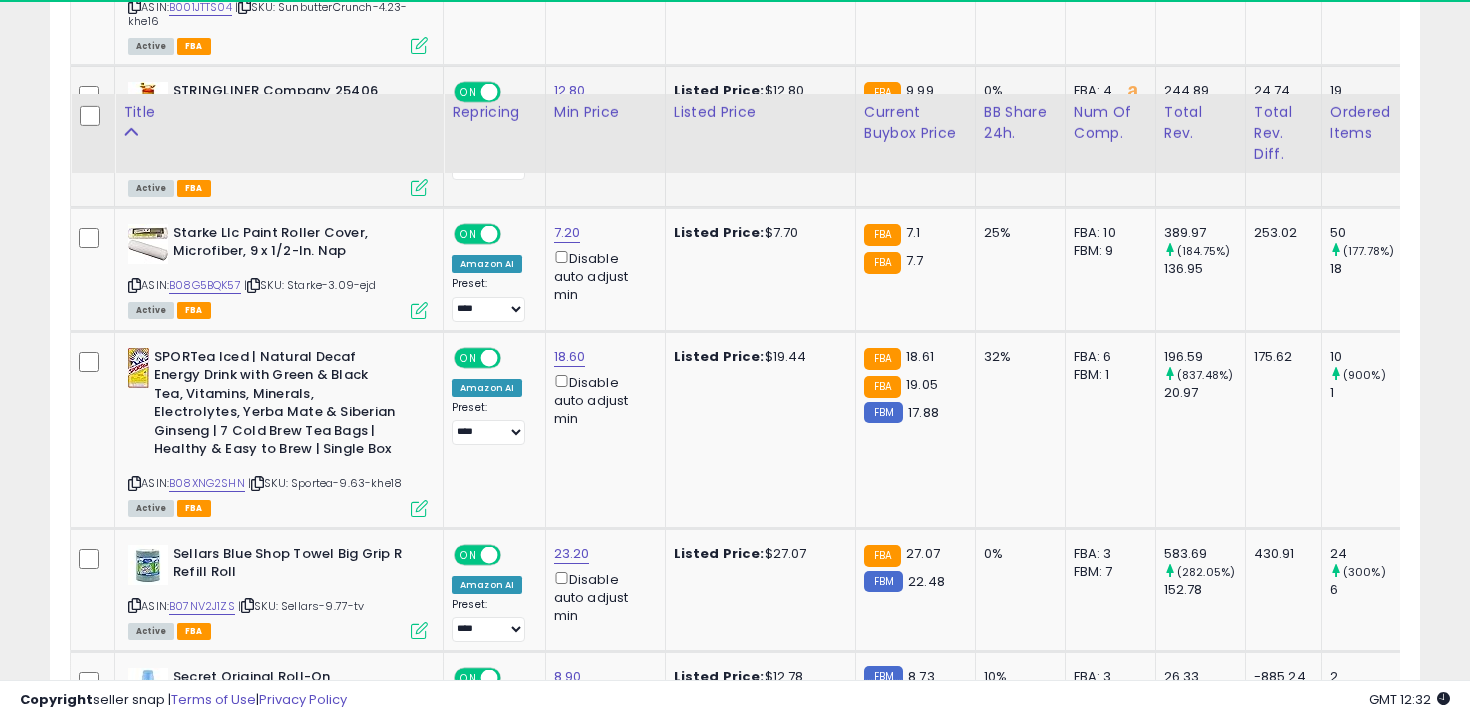 scroll, scrollTop: 3576, scrollLeft: 0, axis: vertical 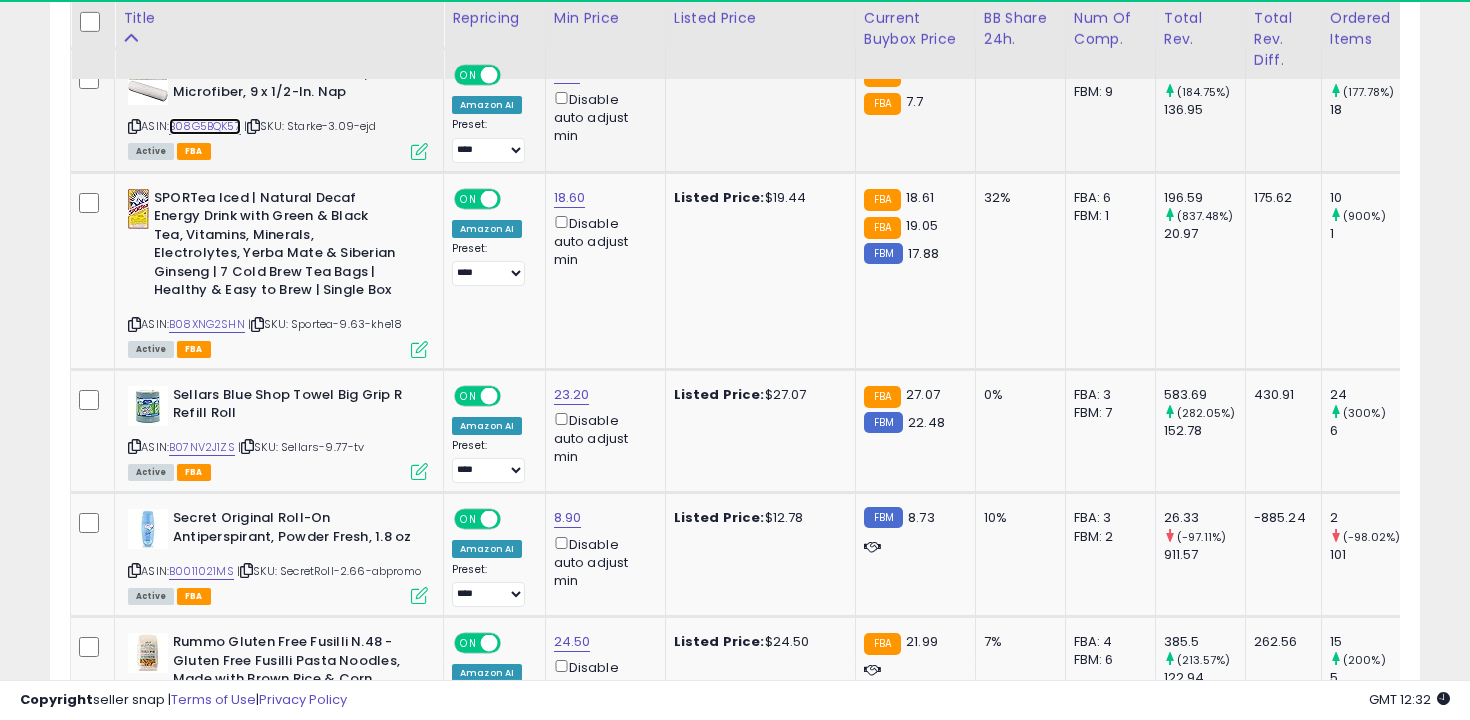 click on "B08G5BQK57" at bounding box center (205, 126) 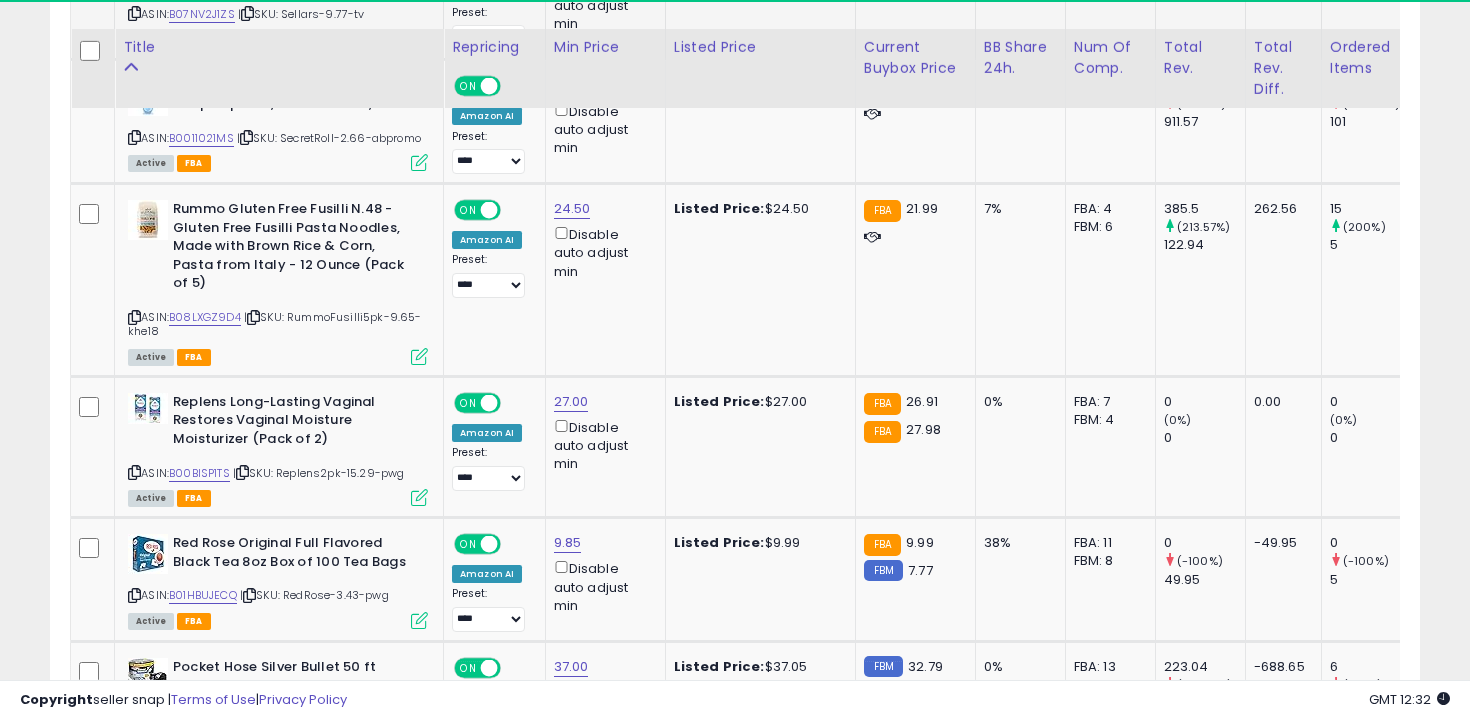 scroll, scrollTop: 4039, scrollLeft: 0, axis: vertical 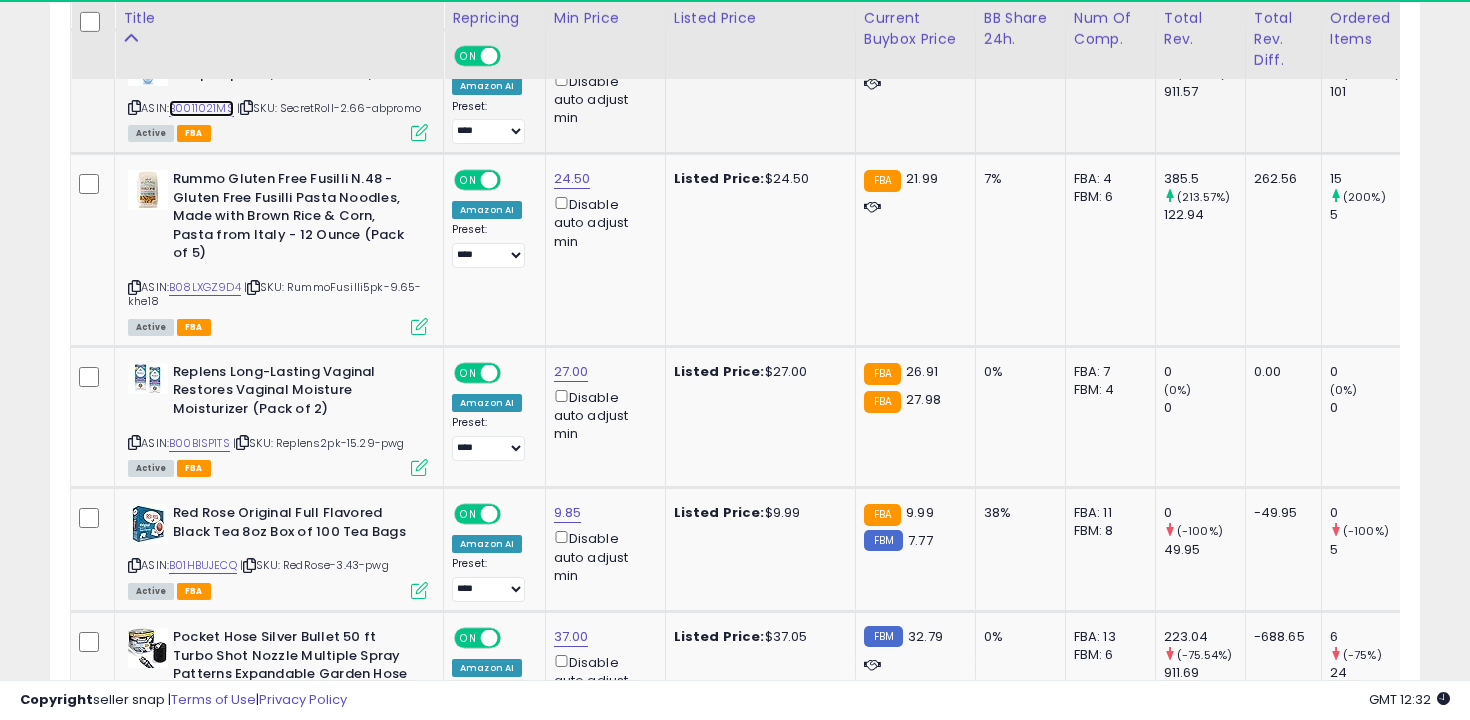 click on "B0011021MS" at bounding box center [201, 108] 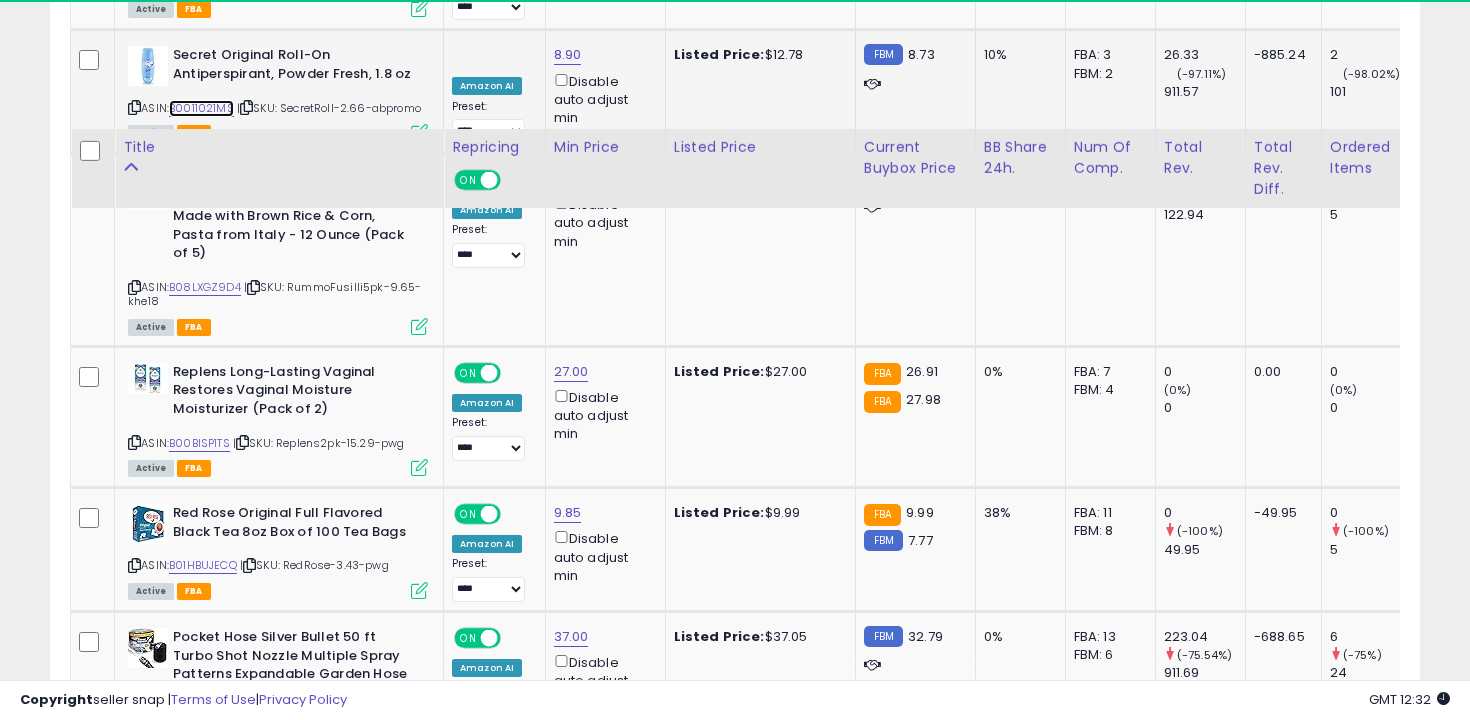 scroll, scrollTop: 4170, scrollLeft: 0, axis: vertical 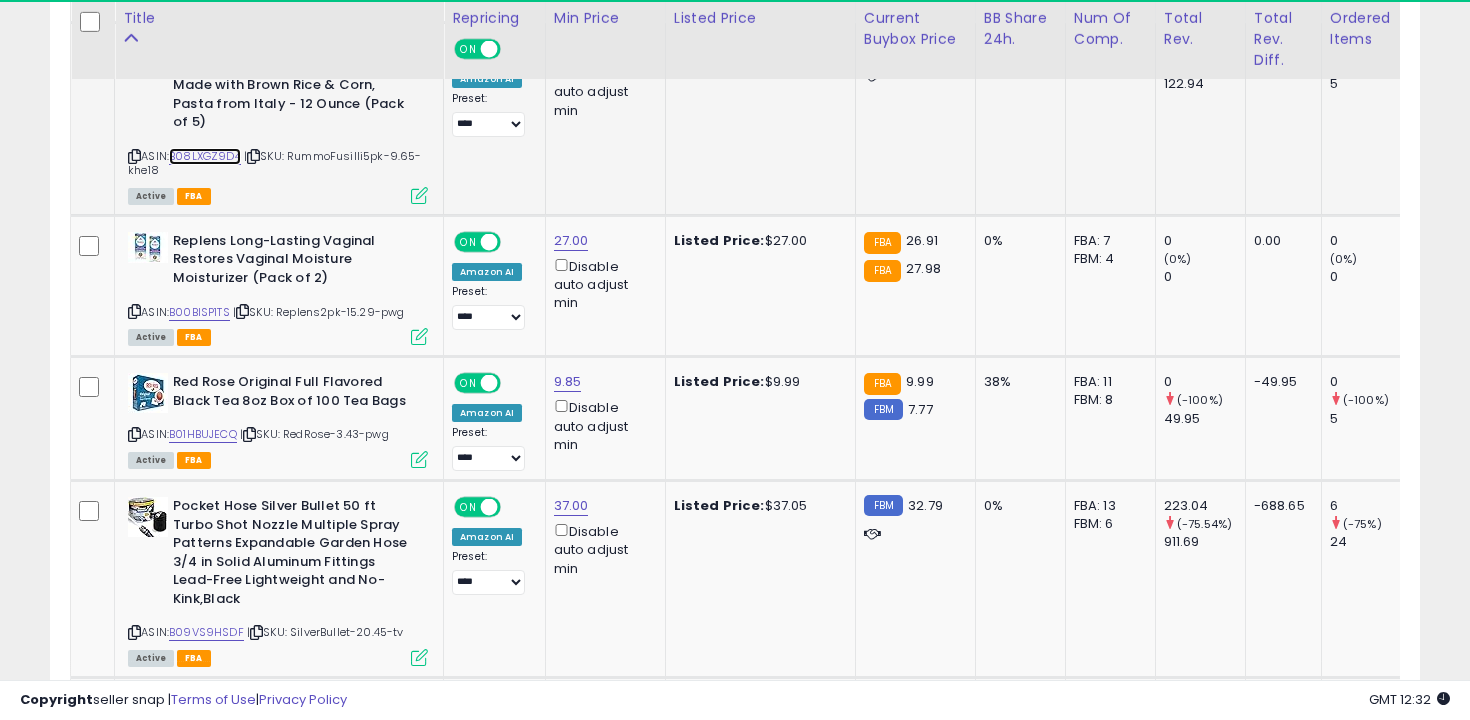click on "B08LXGZ9D4" at bounding box center [205, 156] 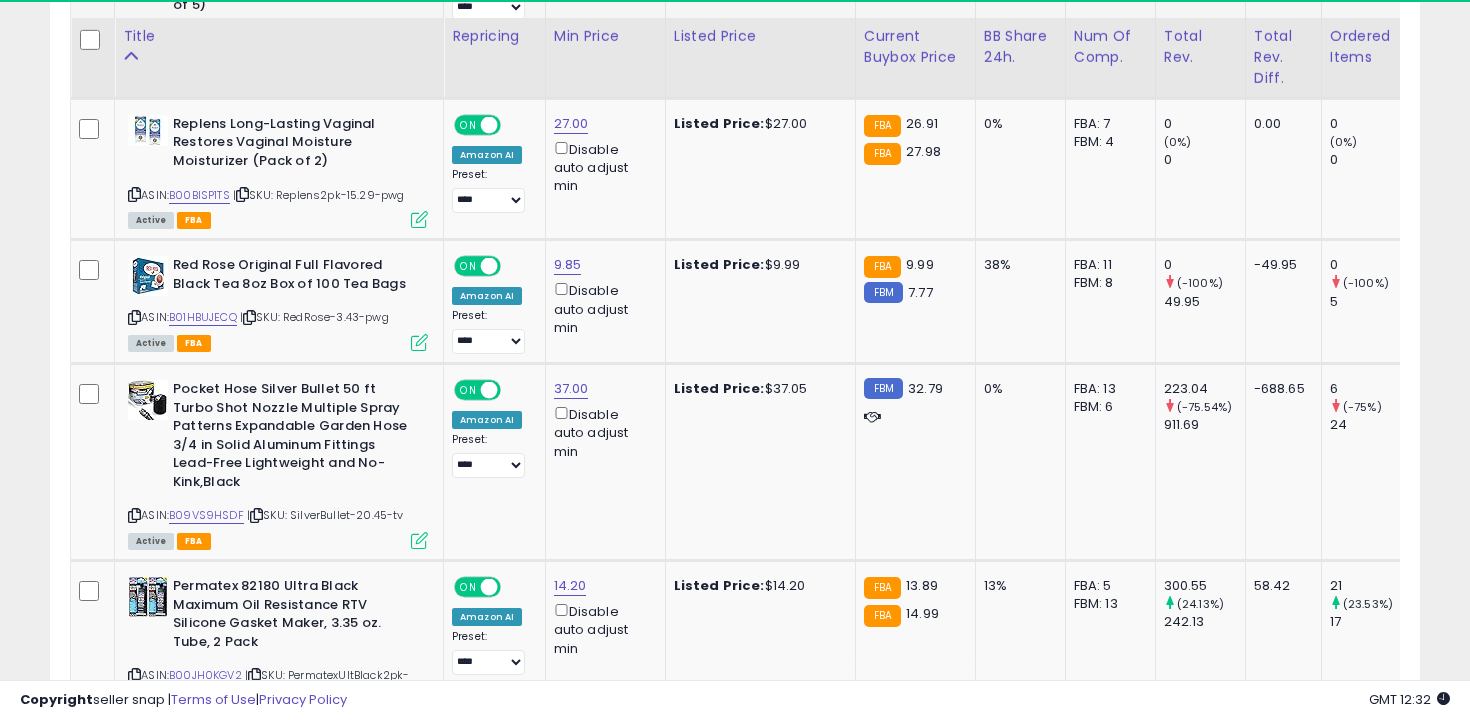 scroll, scrollTop: 4314, scrollLeft: 0, axis: vertical 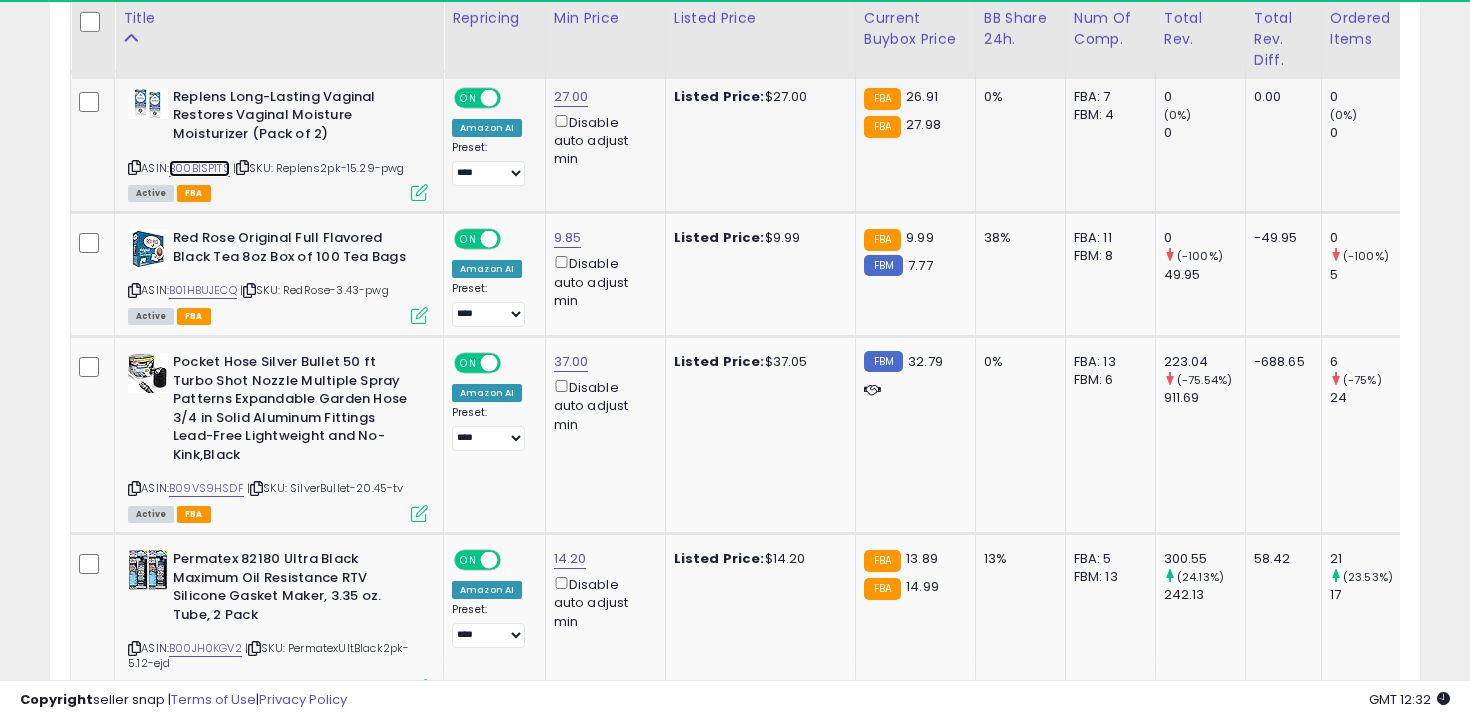 click on "B00BISP1TS" at bounding box center [199, 168] 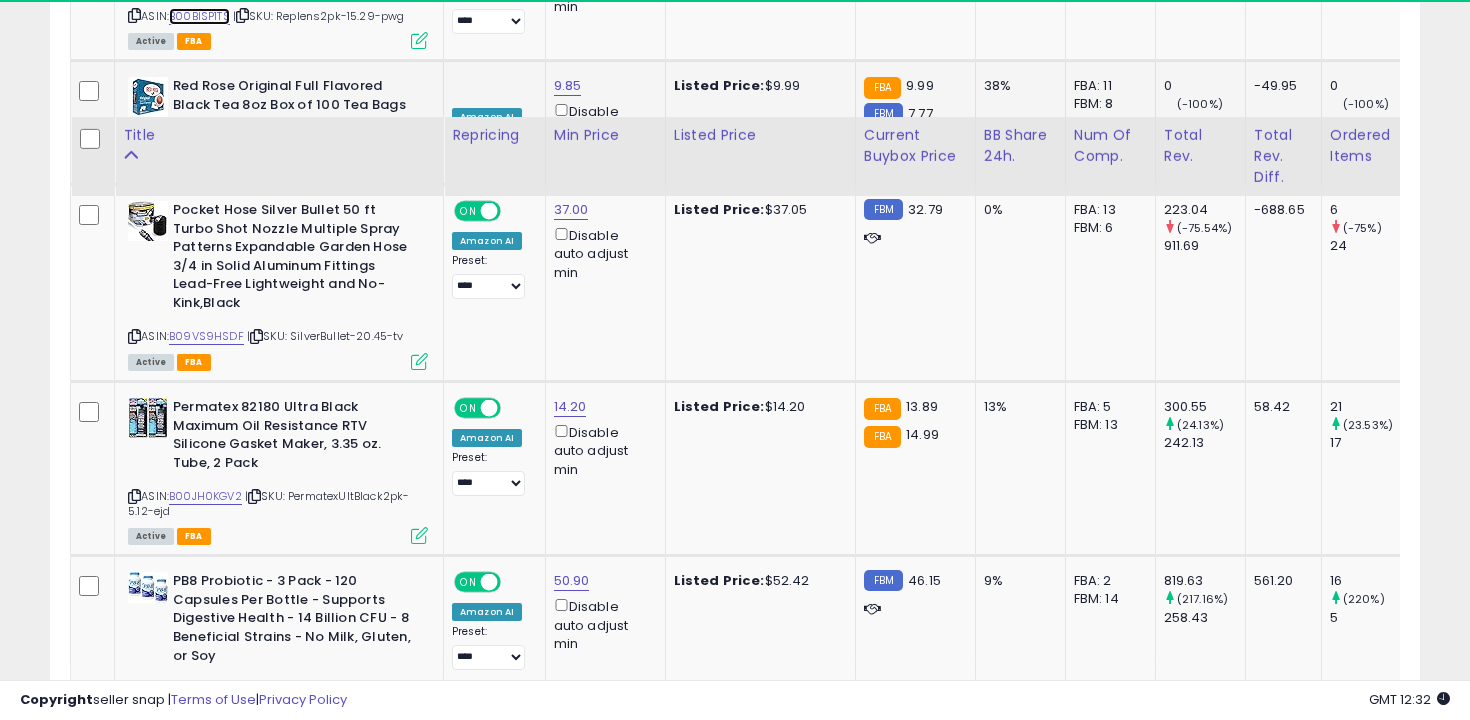 scroll, scrollTop: 4583, scrollLeft: 0, axis: vertical 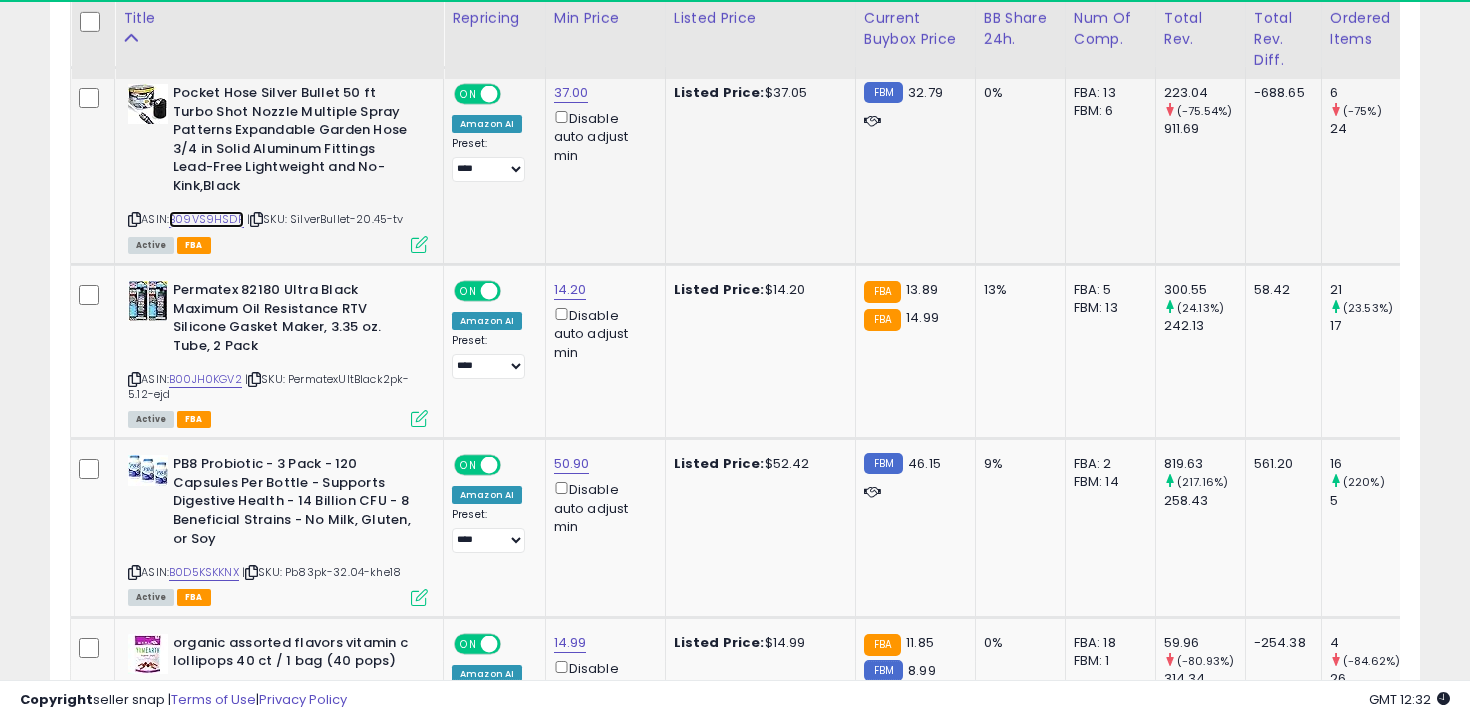 click on "B09VS9HSDF" at bounding box center [206, 219] 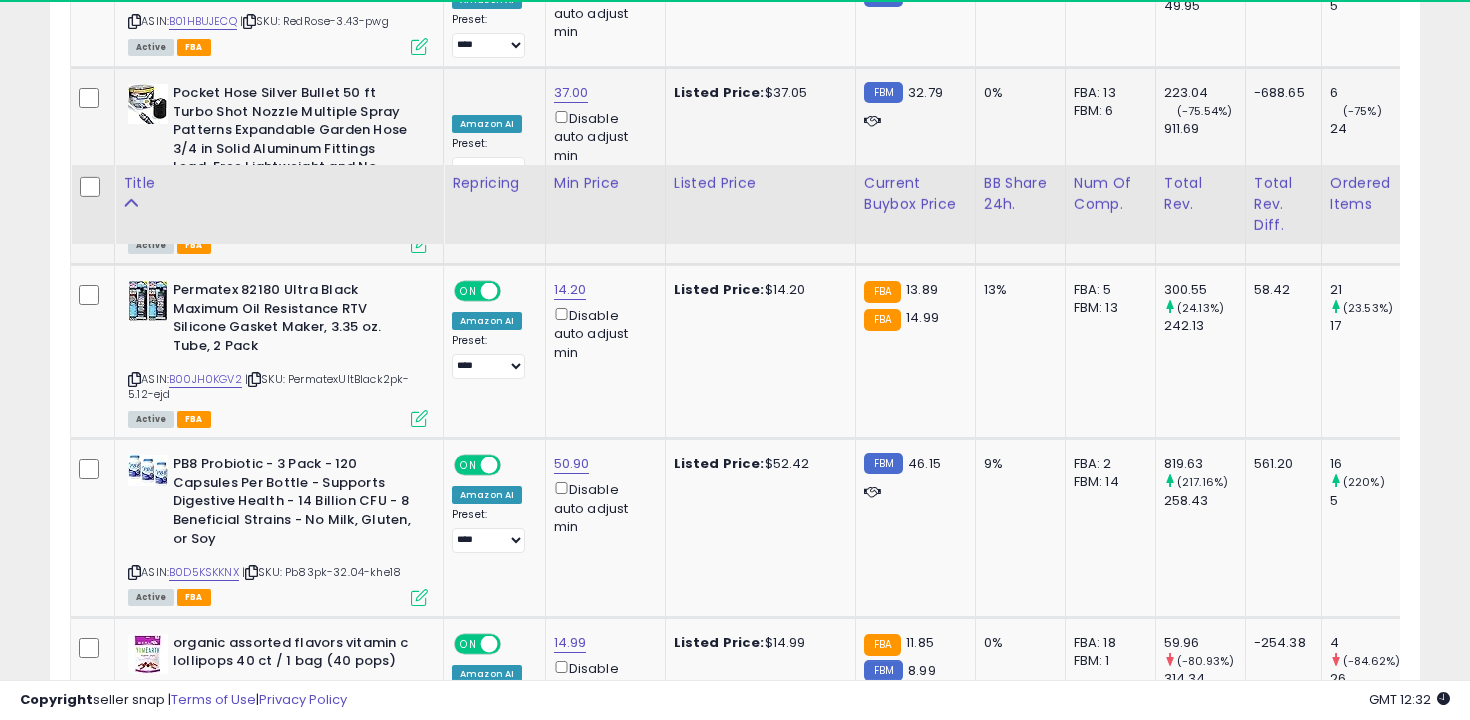 scroll, scrollTop: 4750, scrollLeft: 0, axis: vertical 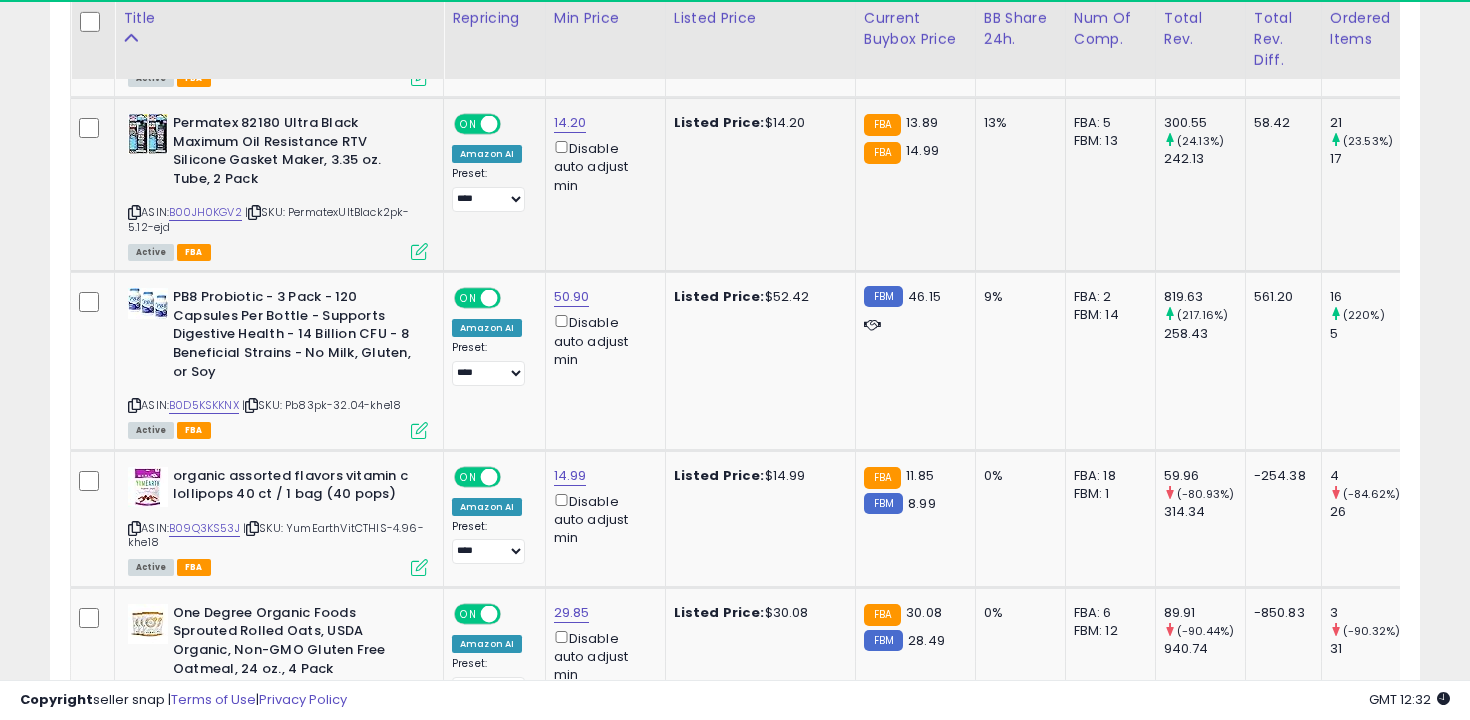 click on "ASIN:  B00JH0KGV2    |   SKU: PermatexUltBlack2pk-5.12-ejd Active FBA" at bounding box center (278, 186) 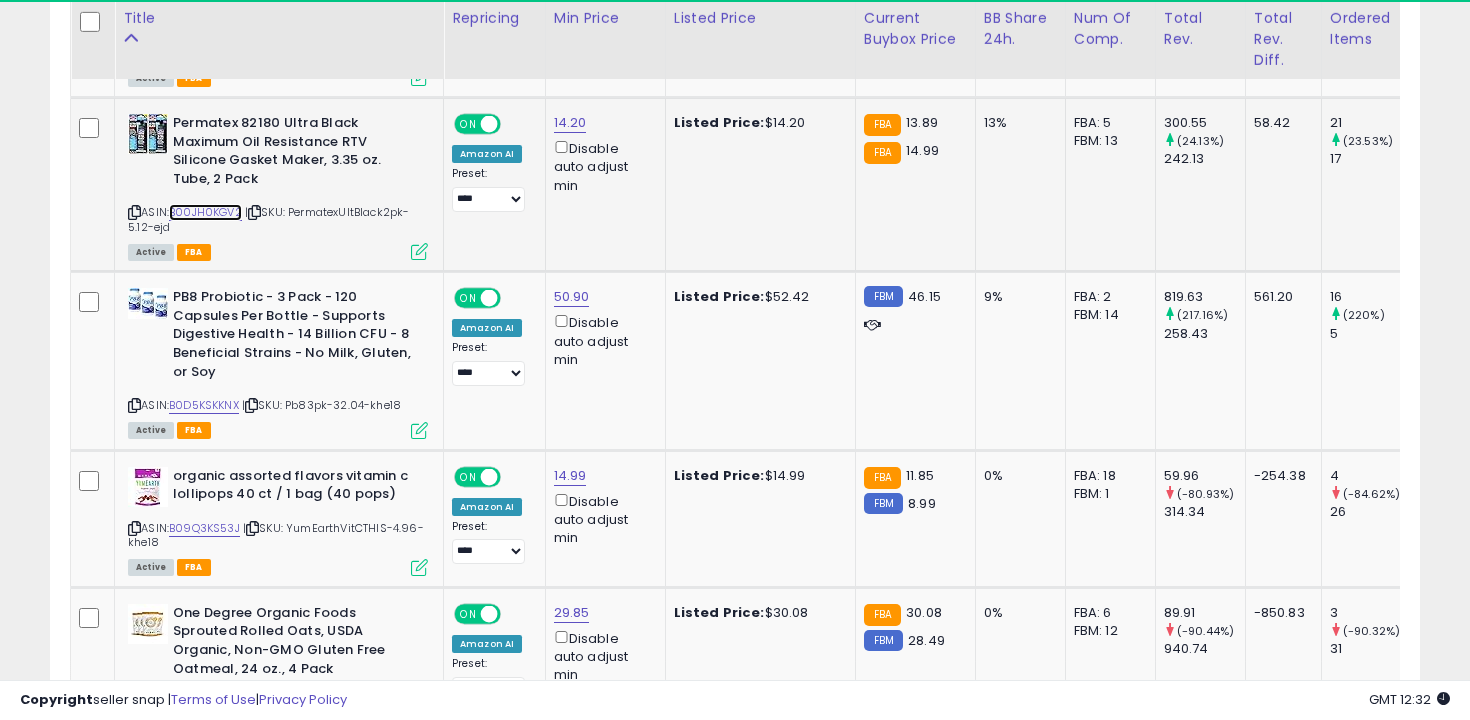 click on "B00JH0KGV2" at bounding box center [205, 212] 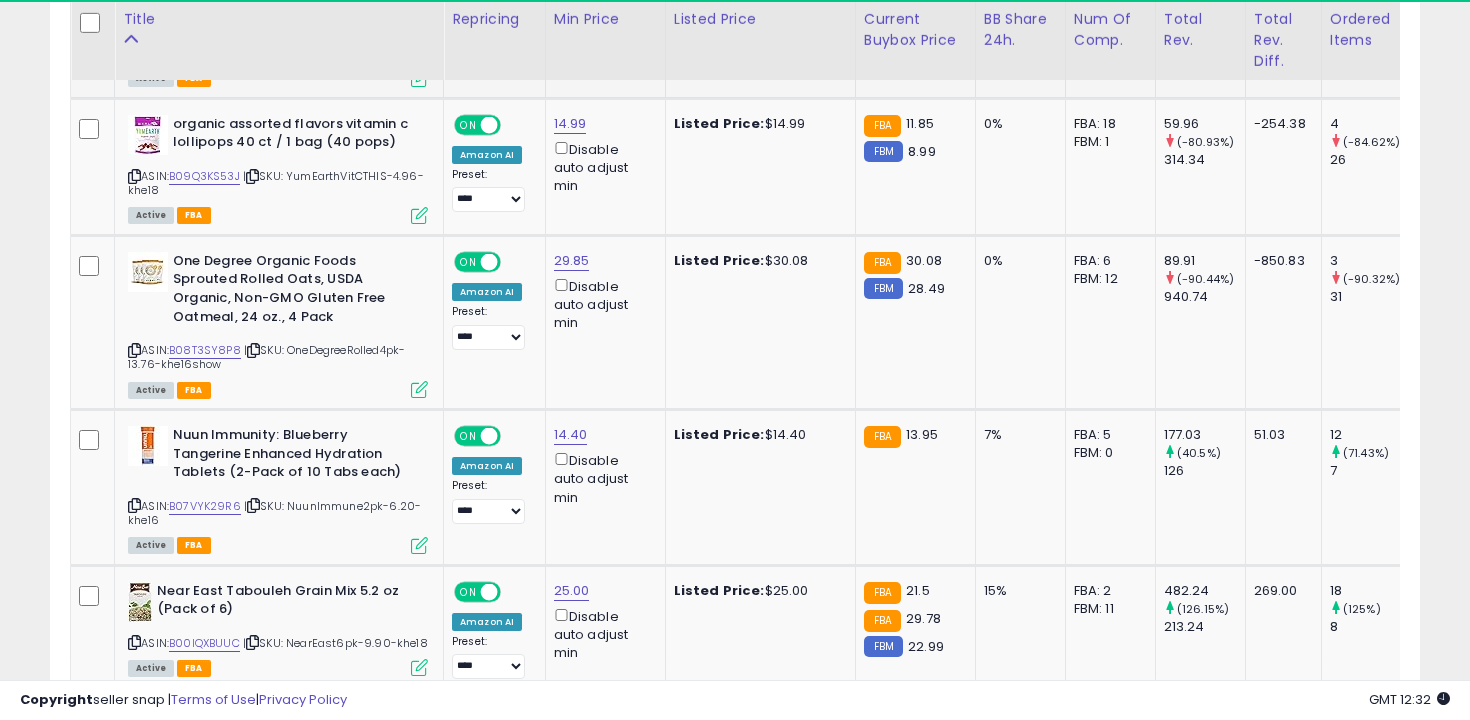 scroll, scrollTop: 5103, scrollLeft: 0, axis: vertical 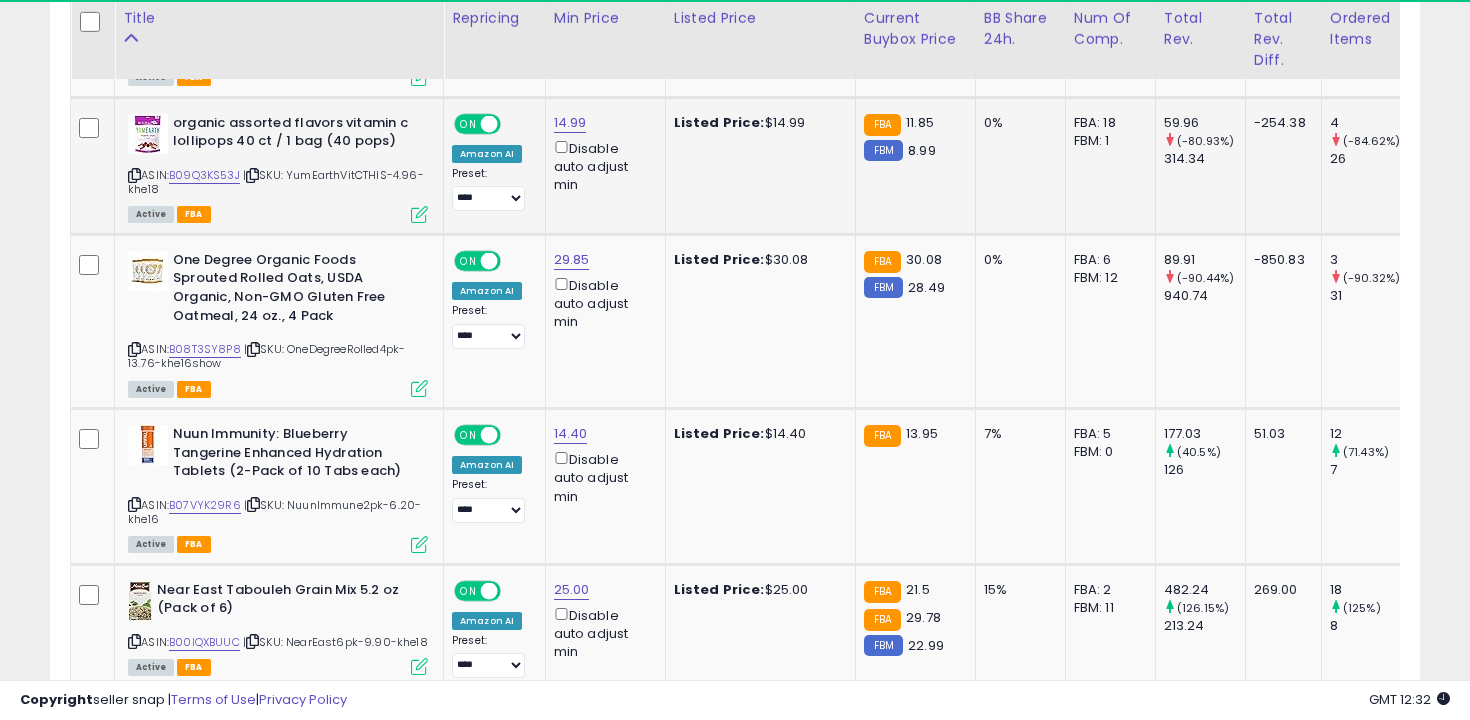 click at bounding box center (134, 175) 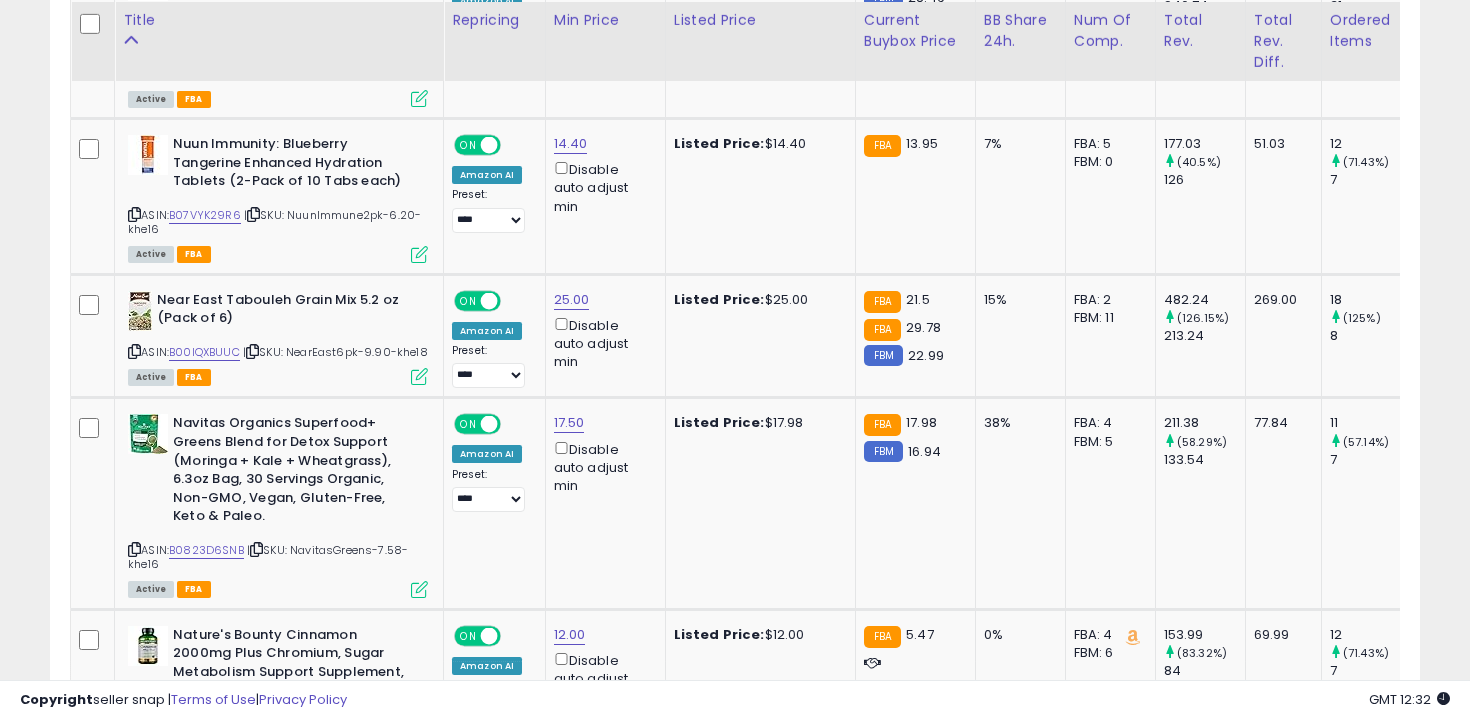 scroll, scrollTop: 5402, scrollLeft: 0, axis: vertical 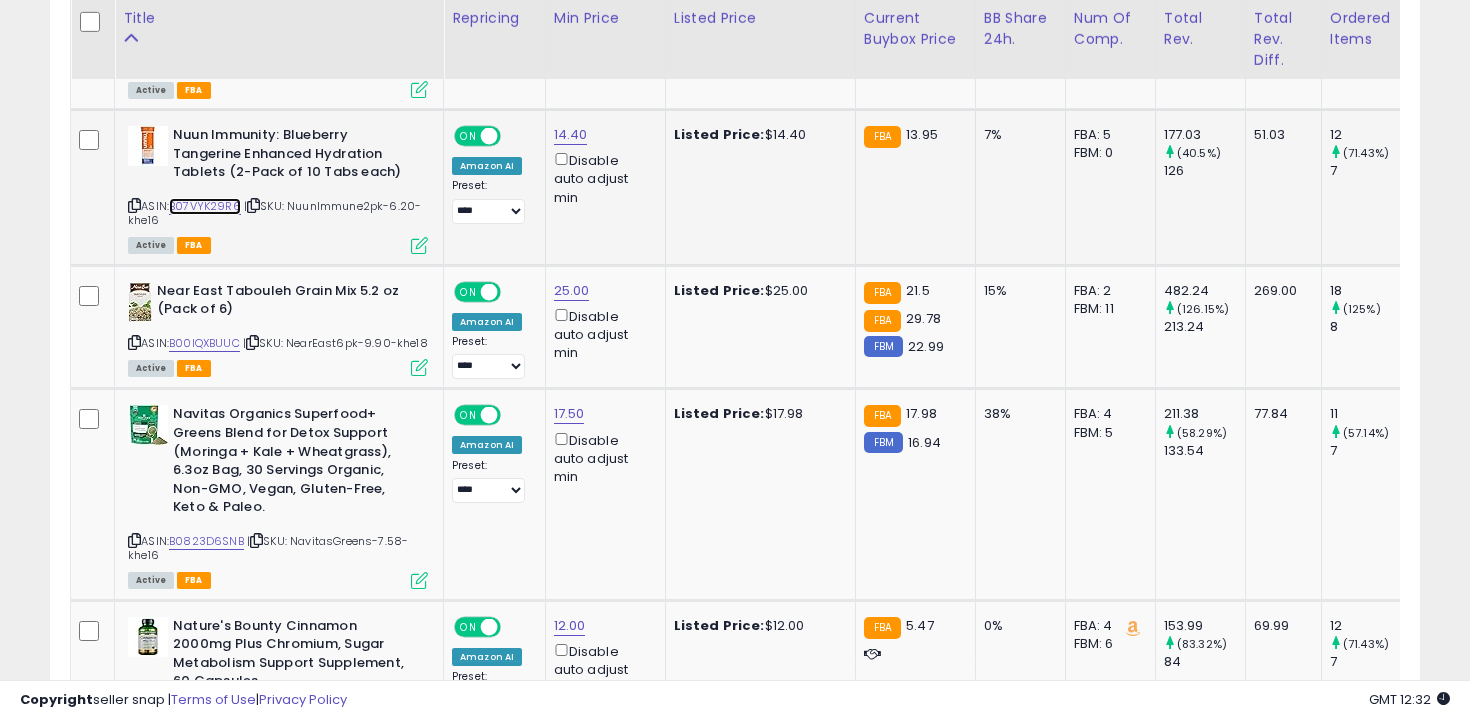click on "B07VYK29R6" at bounding box center (205, 206) 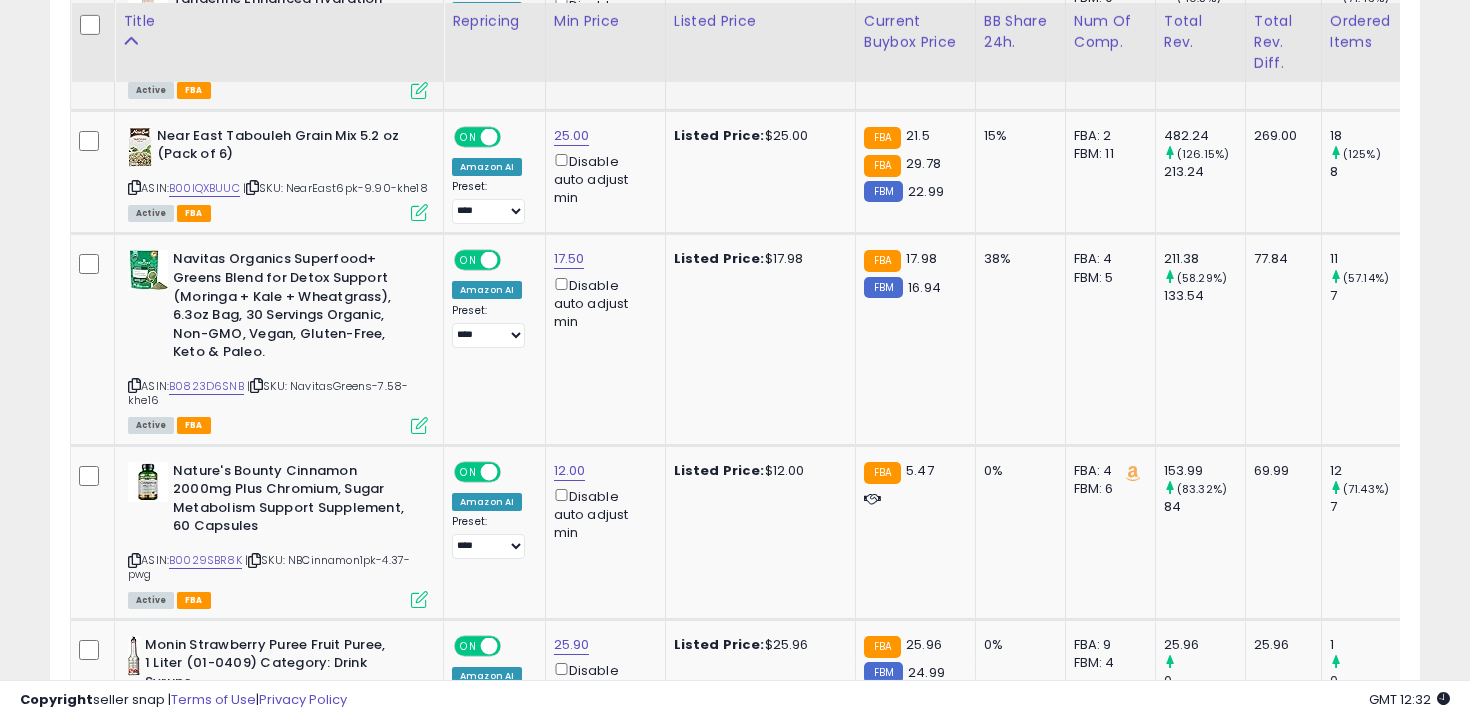 scroll, scrollTop: 5560, scrollLeft: 0, axis: vertical 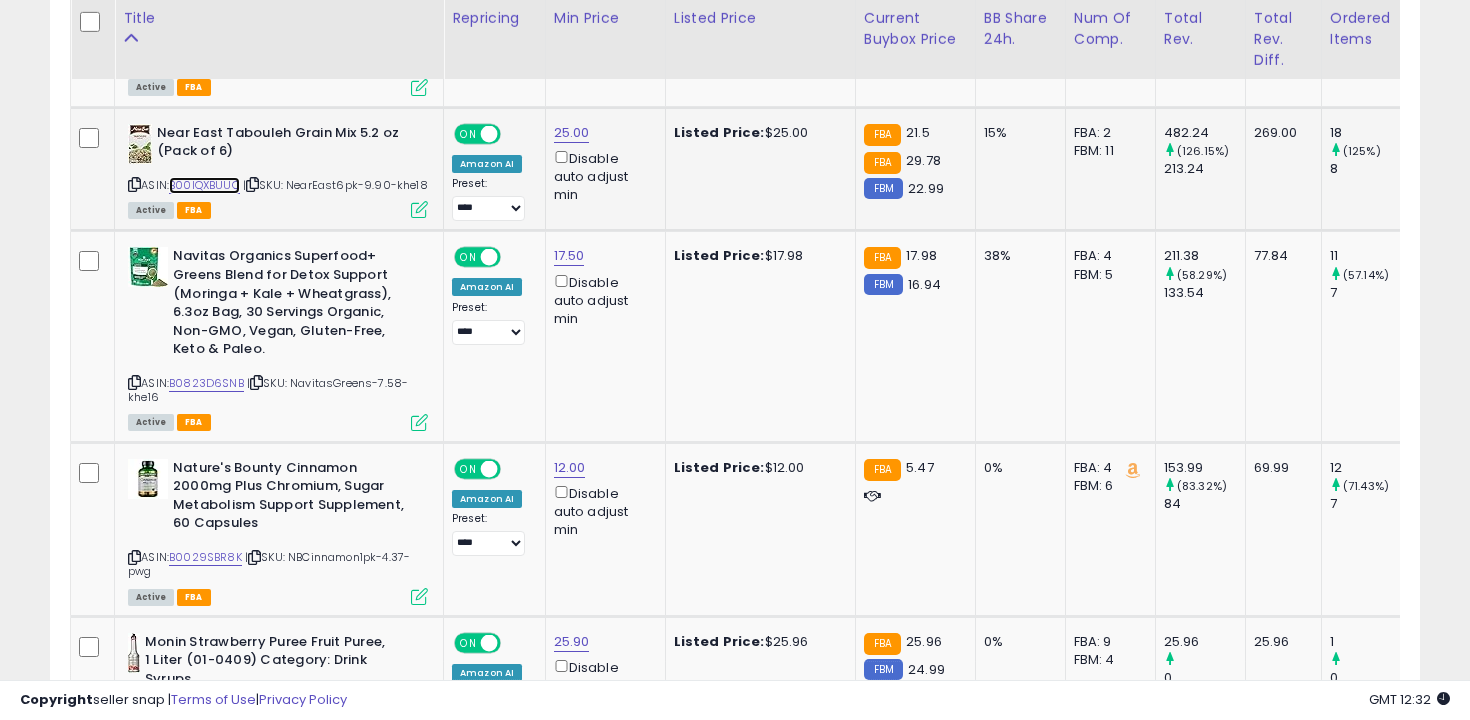 click on "B00IQXBUUC" at bounding box center [204, 185] 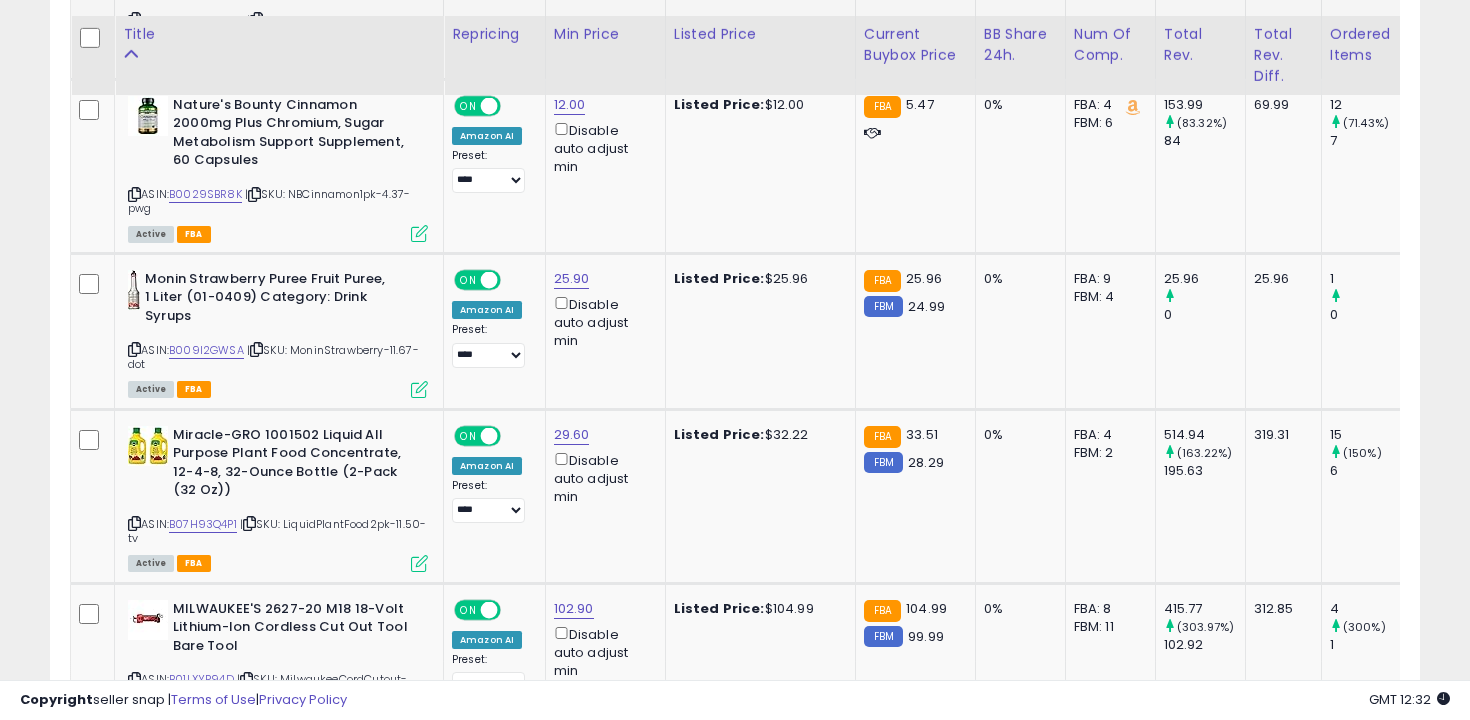 scroll, scrollTop: 5939, scrollLeft: 0, axis: vertical 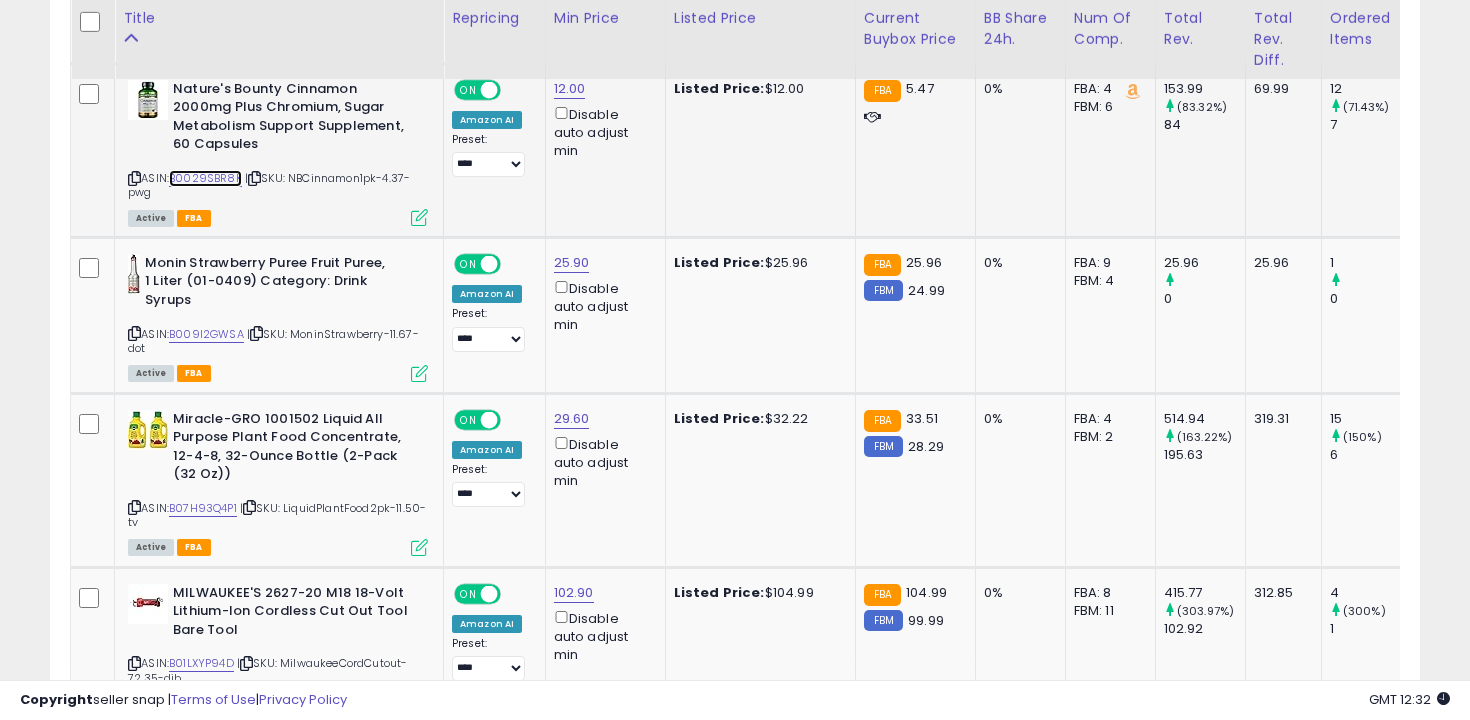click on "B0029SBR8K" at bounding box center (205, 178) 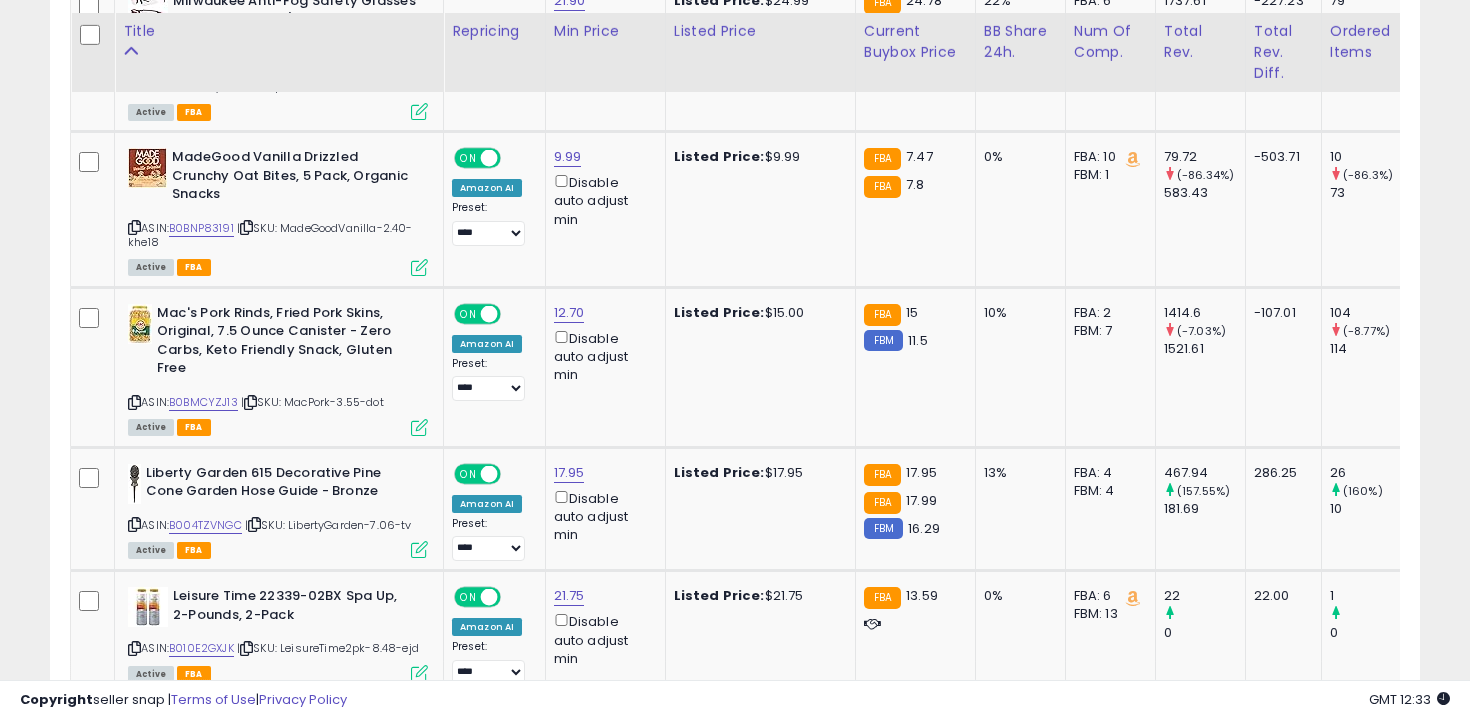 scroll, scrollTop: 6707, scrollLeft: 0, axis: vertical 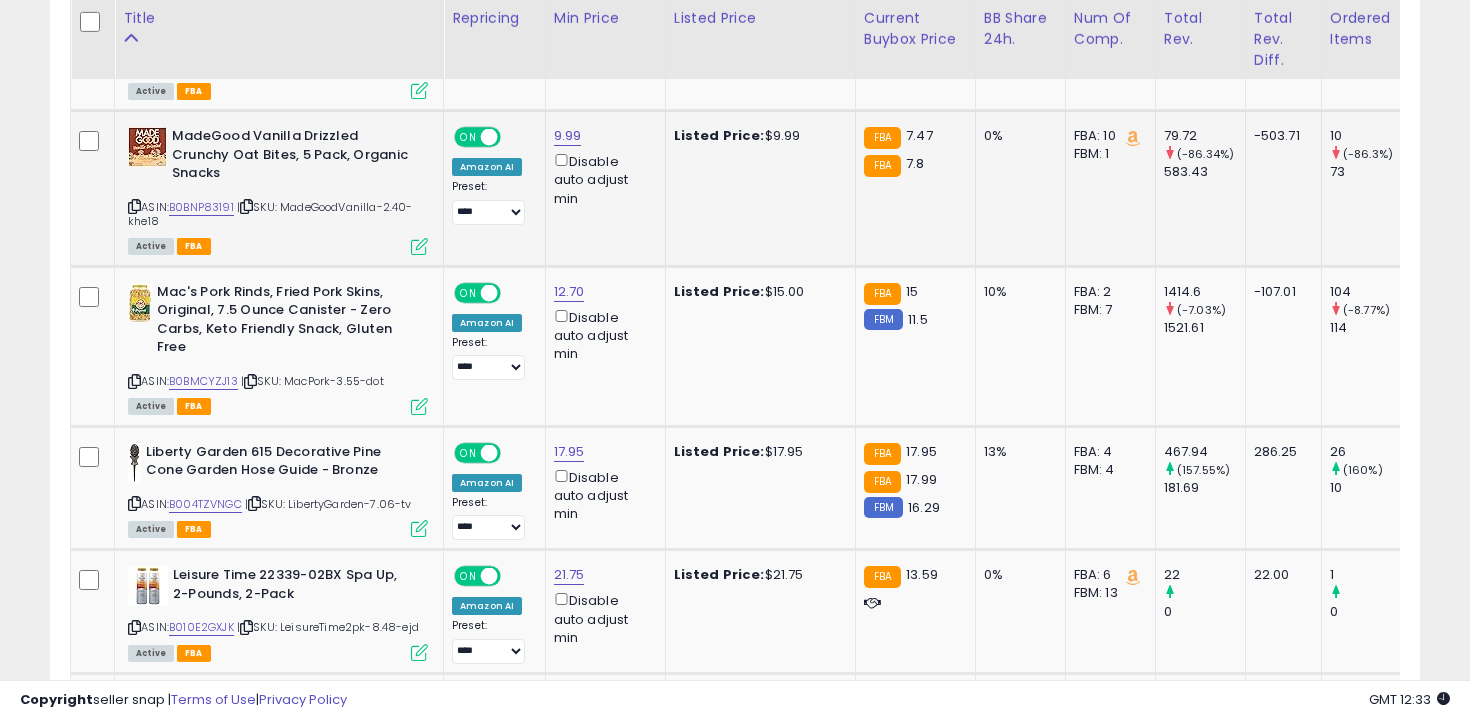 click at bounding box center (134, 206) 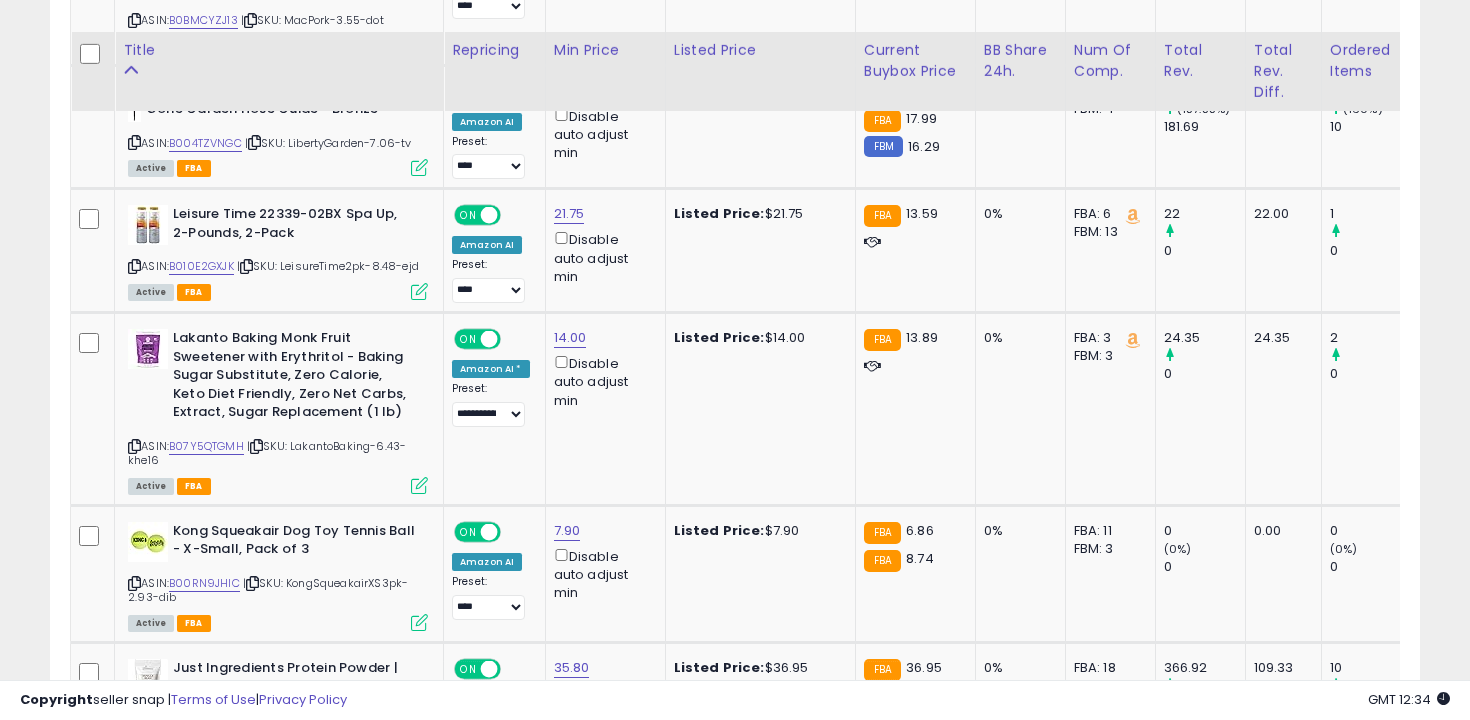 scroll, scrollTop: 7133, scrollLeft: 0, axis: vertical 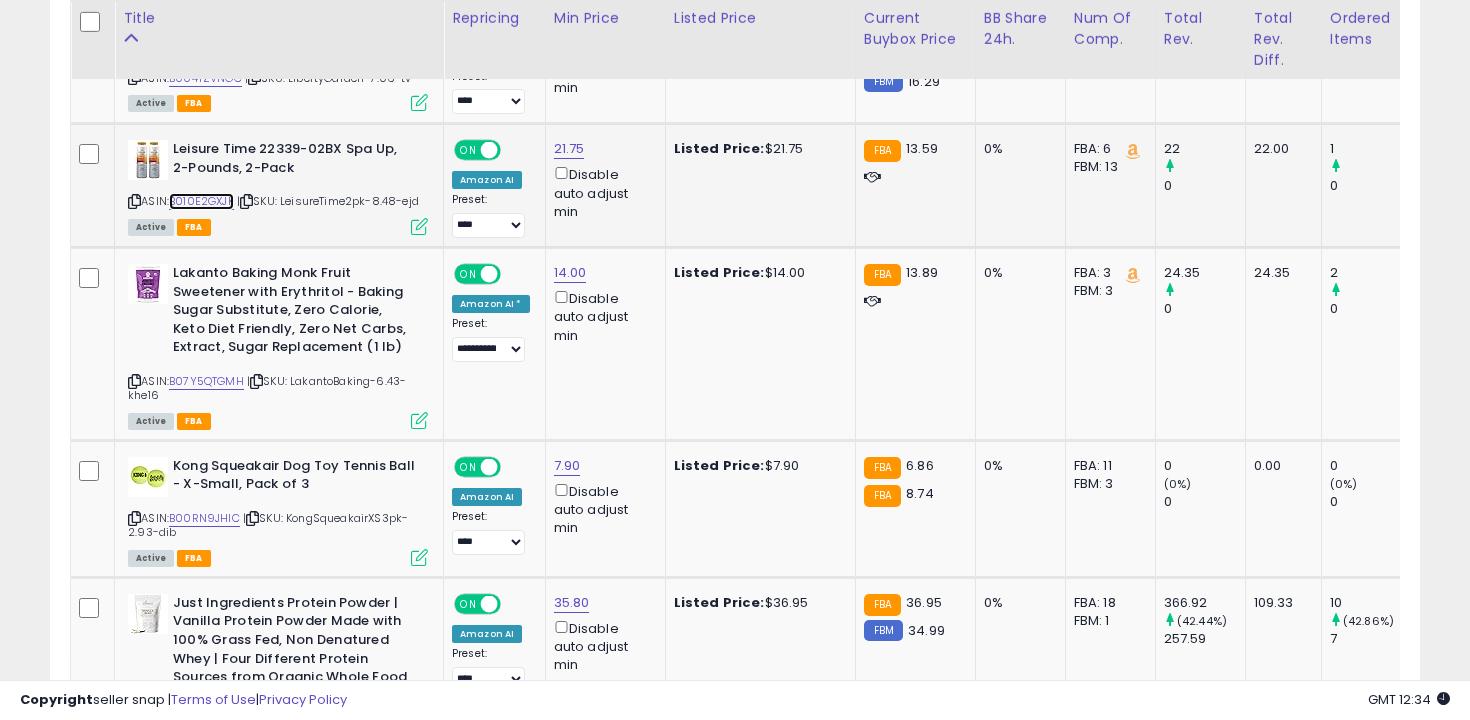 click on "B010E2GXJK" at bounding box center (201, 201) 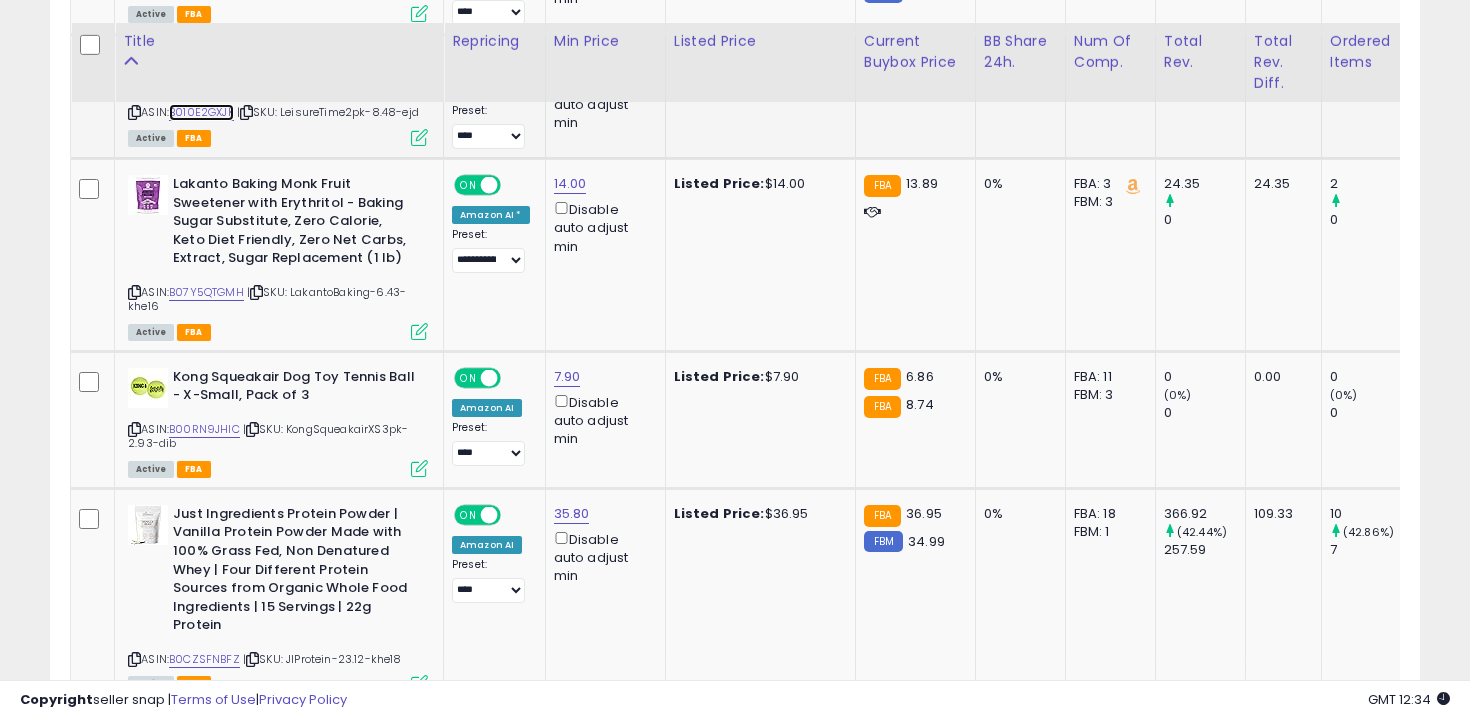 scroll, scrollTop: 7261, scrollLeft: 0, axis: vertical 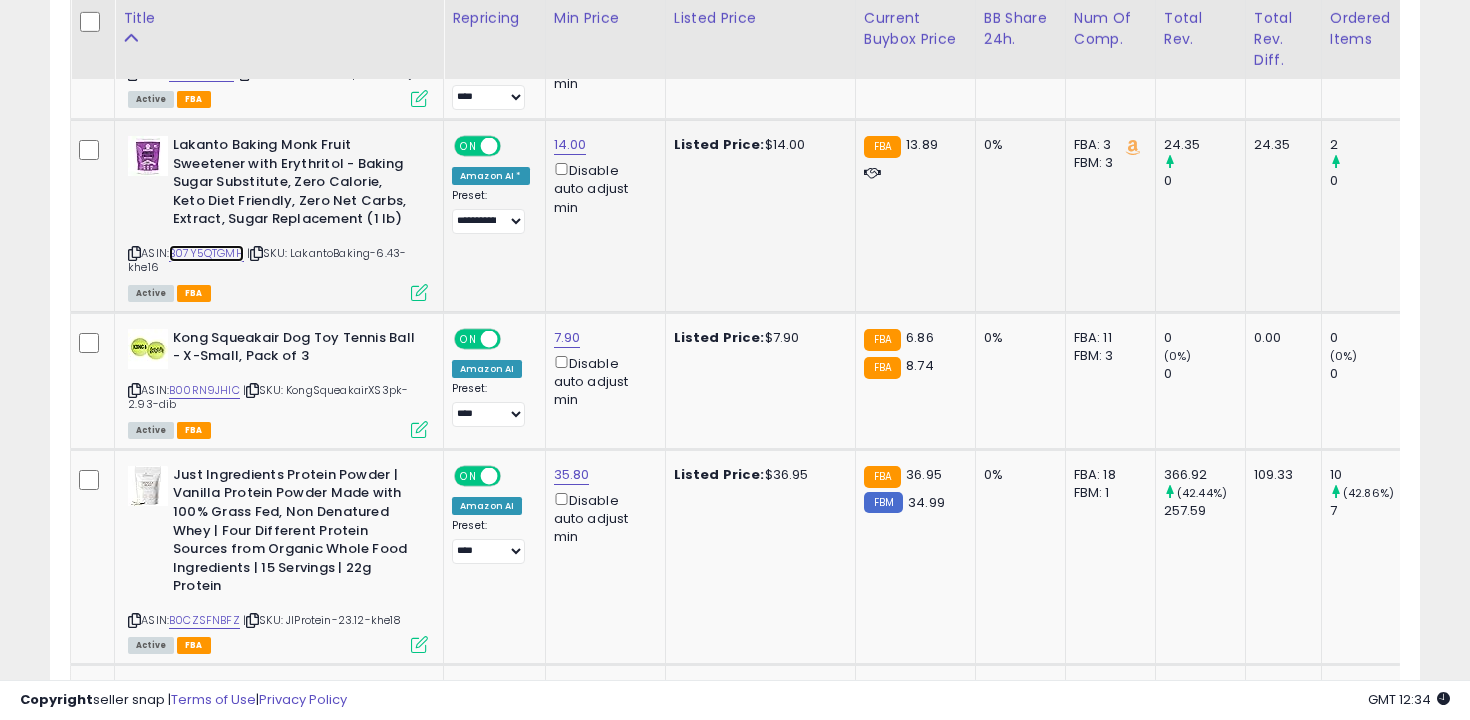 click on "B07Y5QTGMH" at bounding box center [206, 253] 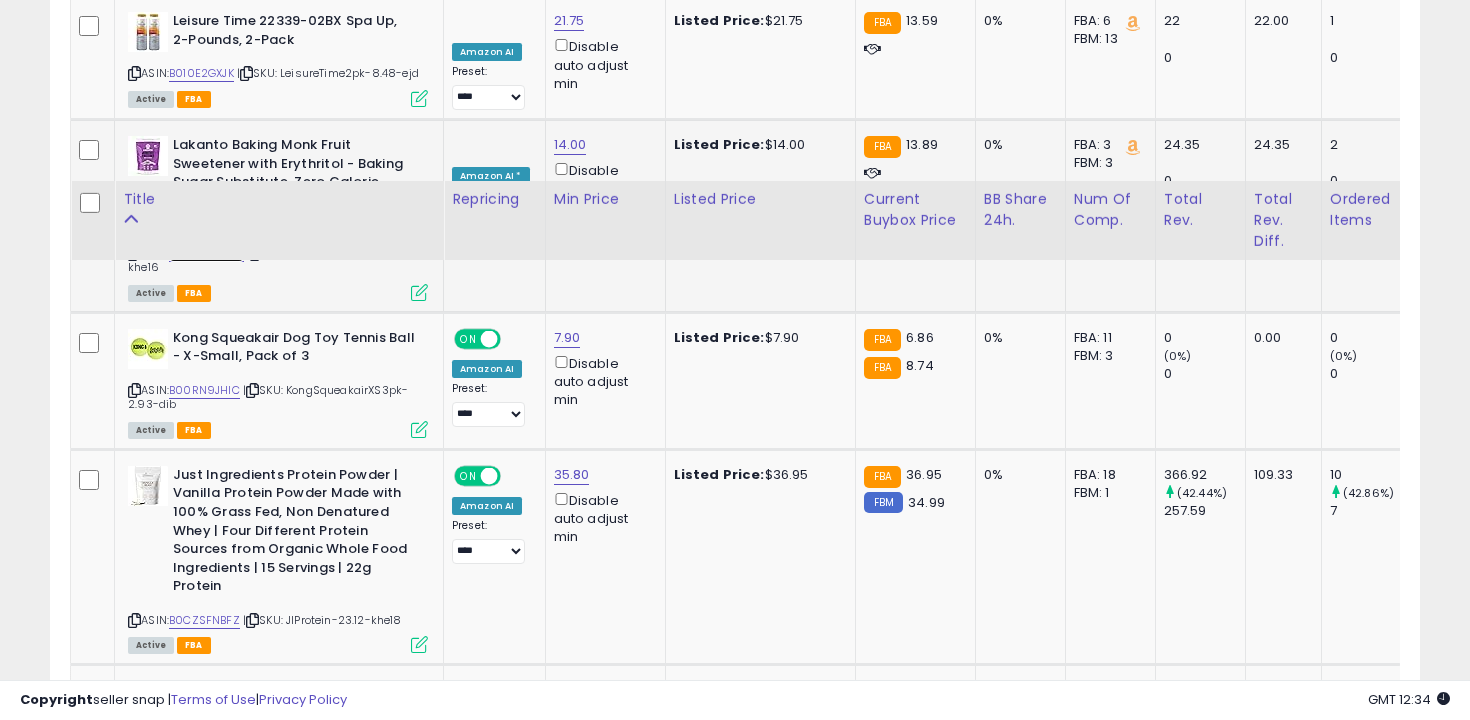 scroll, scrollTop: 7465, scrollLeft: 0, axis: vertical 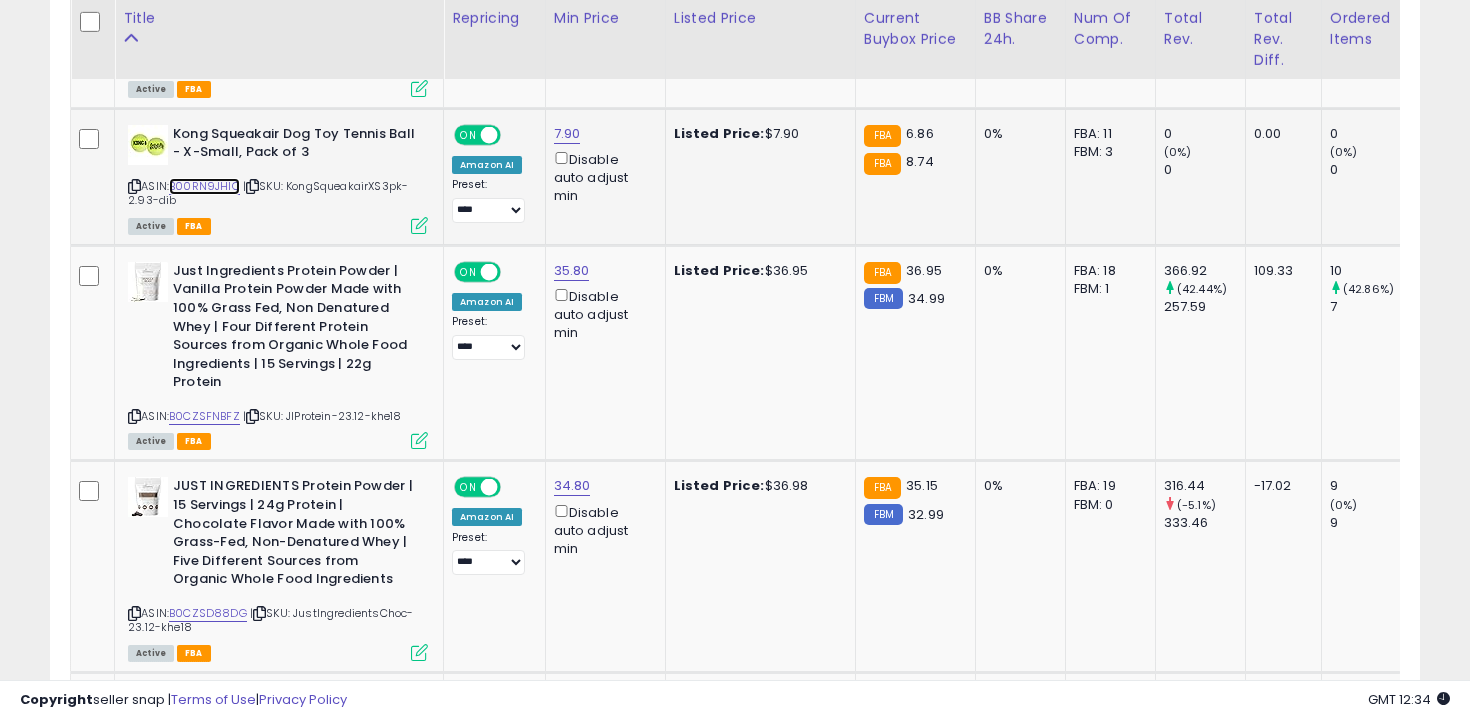 click on "B00RN9JHIC" at bounding box center [204, 186] 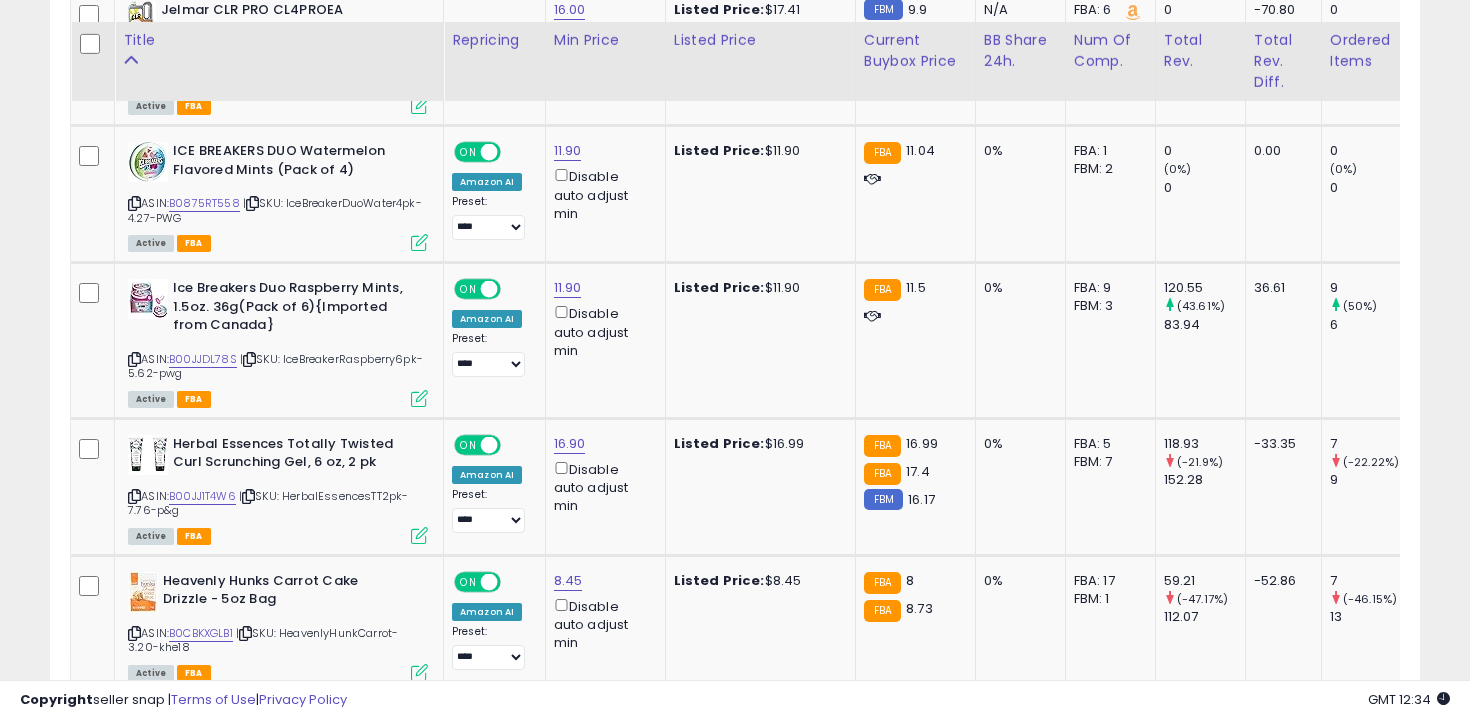 scroll, scrollTop: 8176, scrollLeft: 0, axis: vertical 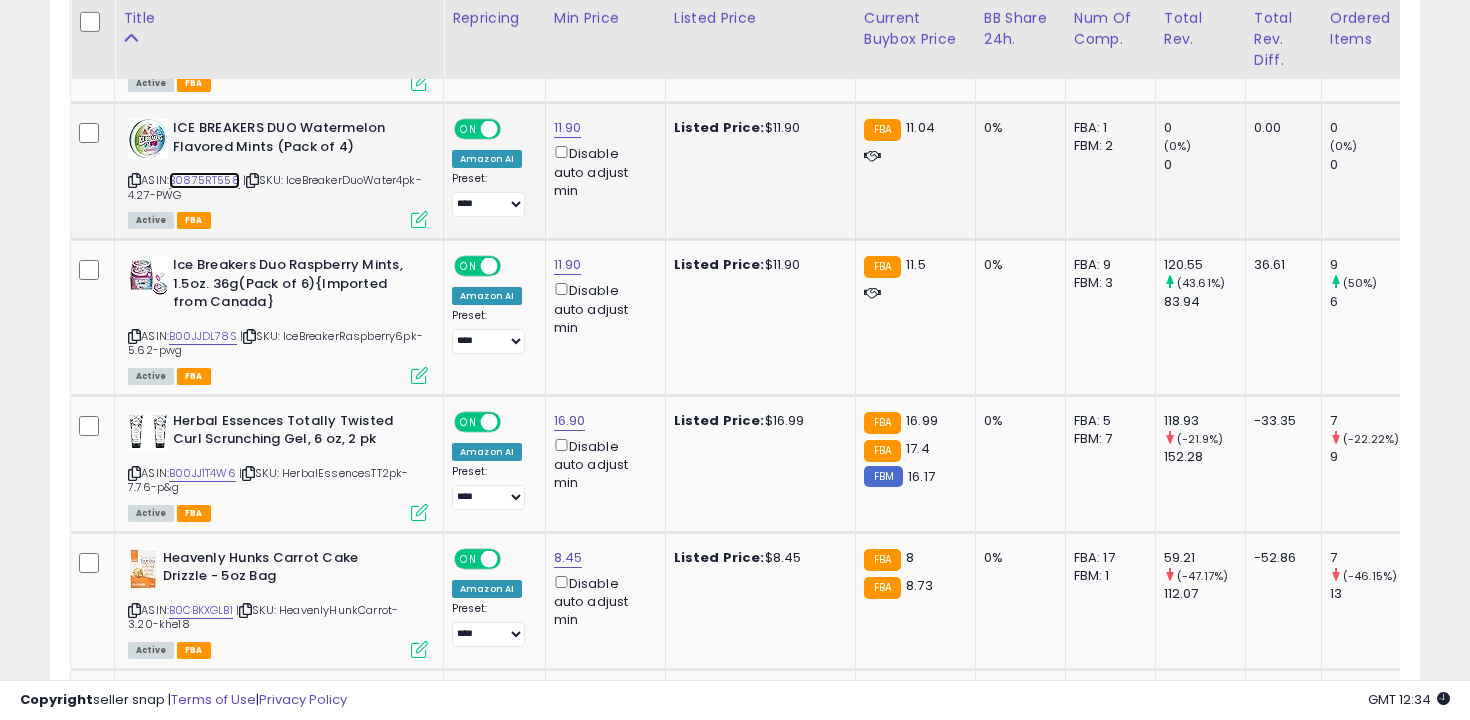 click on "B0875RT558" at bounding box center (204, 180) 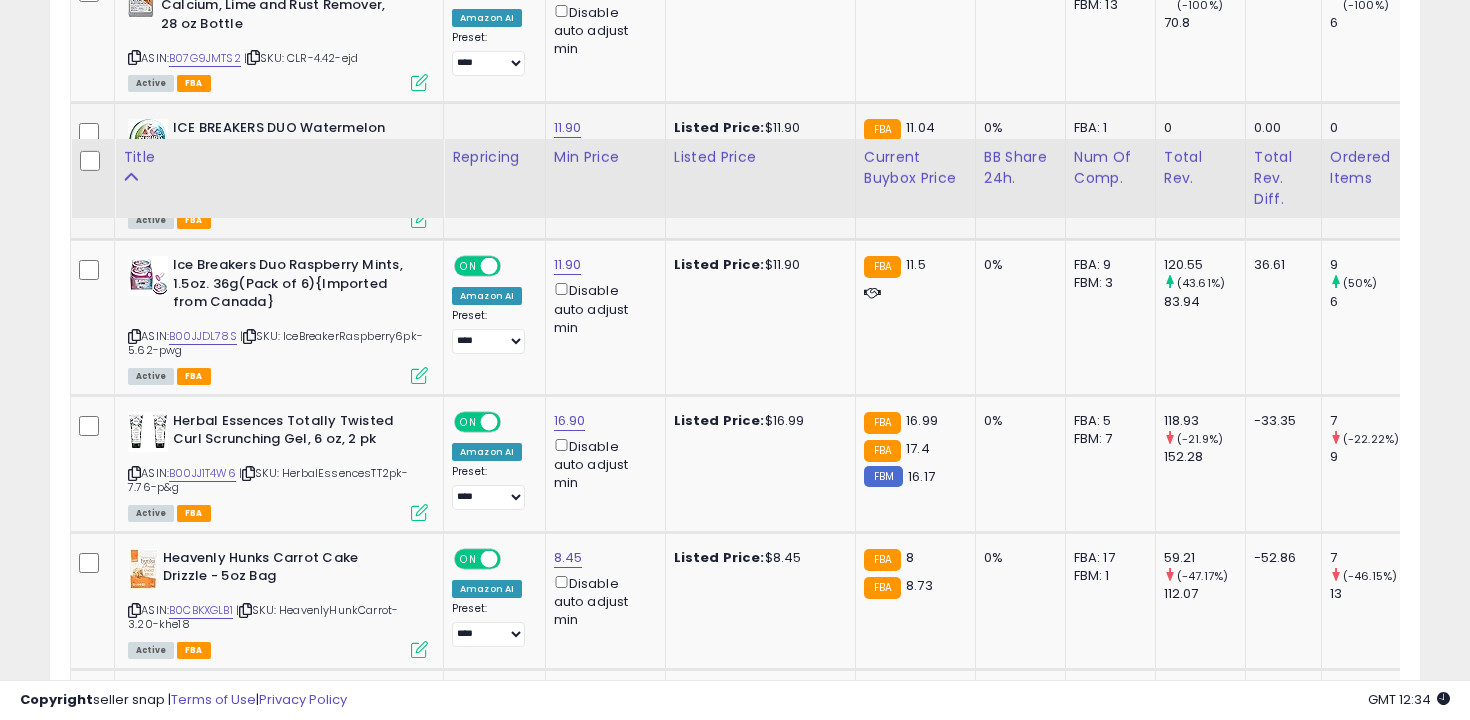 scroll, scrollTop: 8315, scrollLeft: 0, axis: vertical 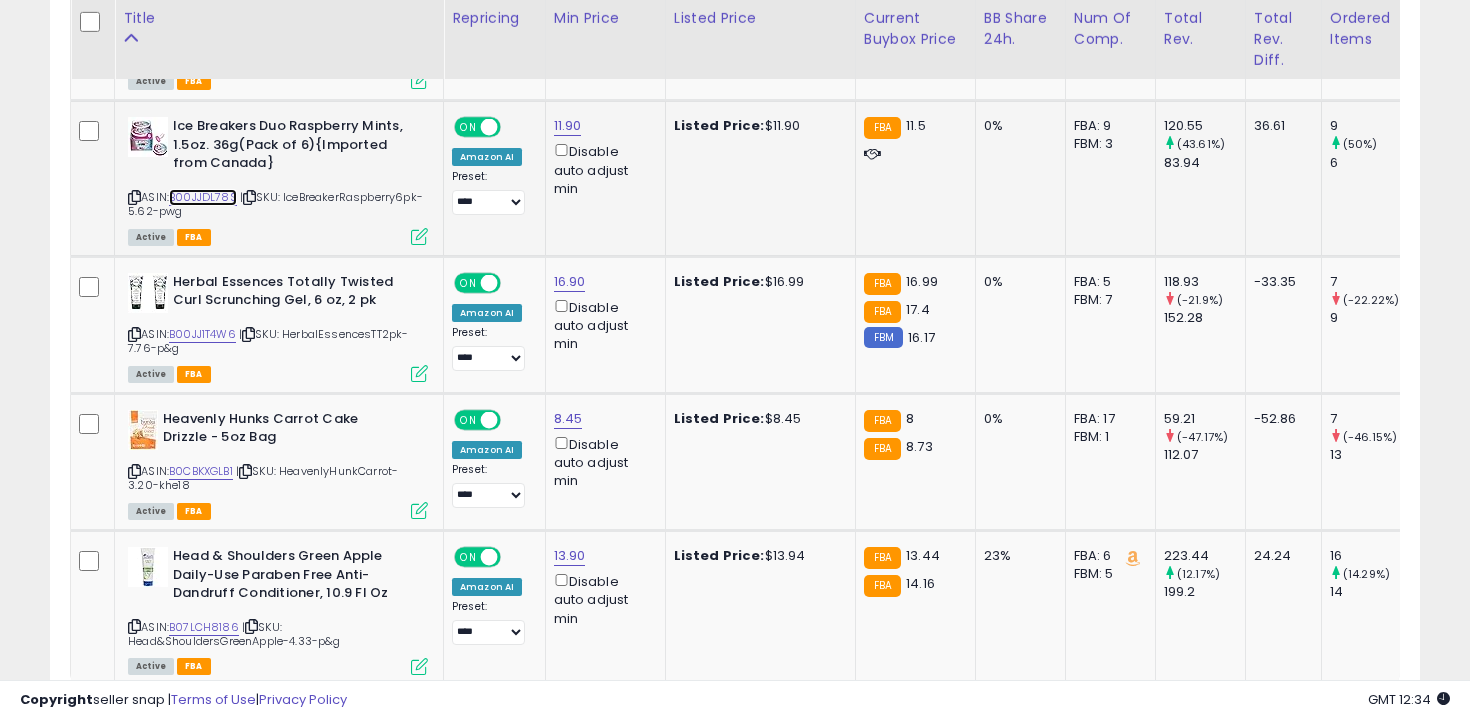 click on "B00JJDL78S" at bounding box center (203, 197) 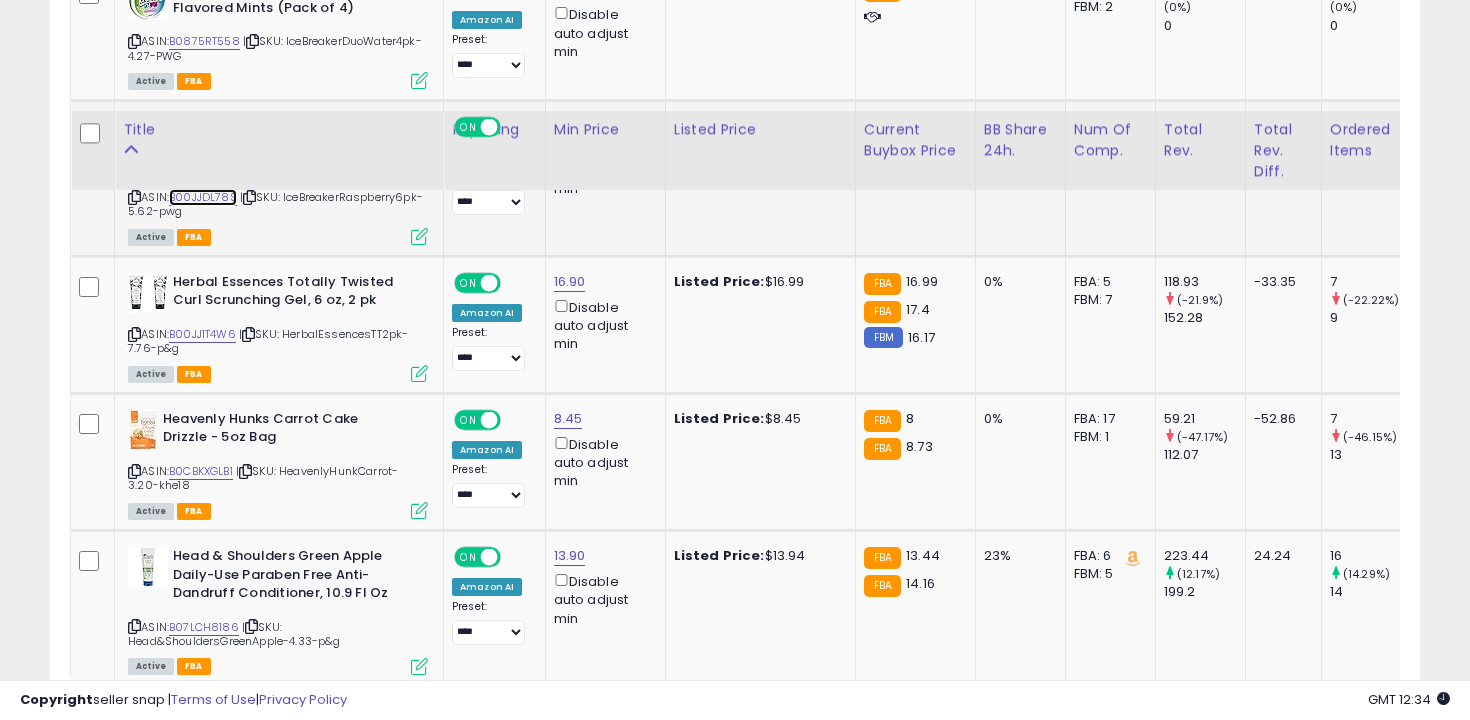 scroll, scrollTop: 8427, scrollLeft: 0, axis: vertical 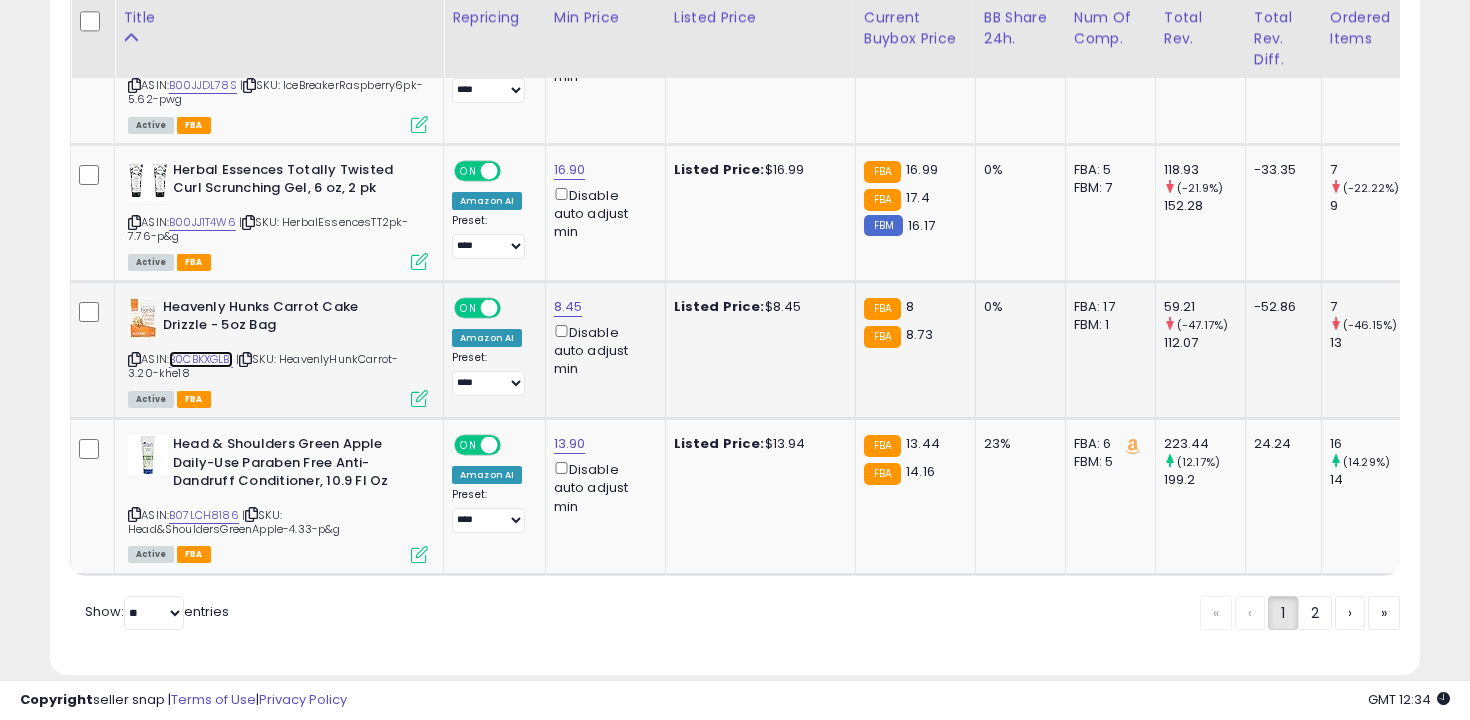click on "B0CBKXGLB1" at bounding box center [201, 359] 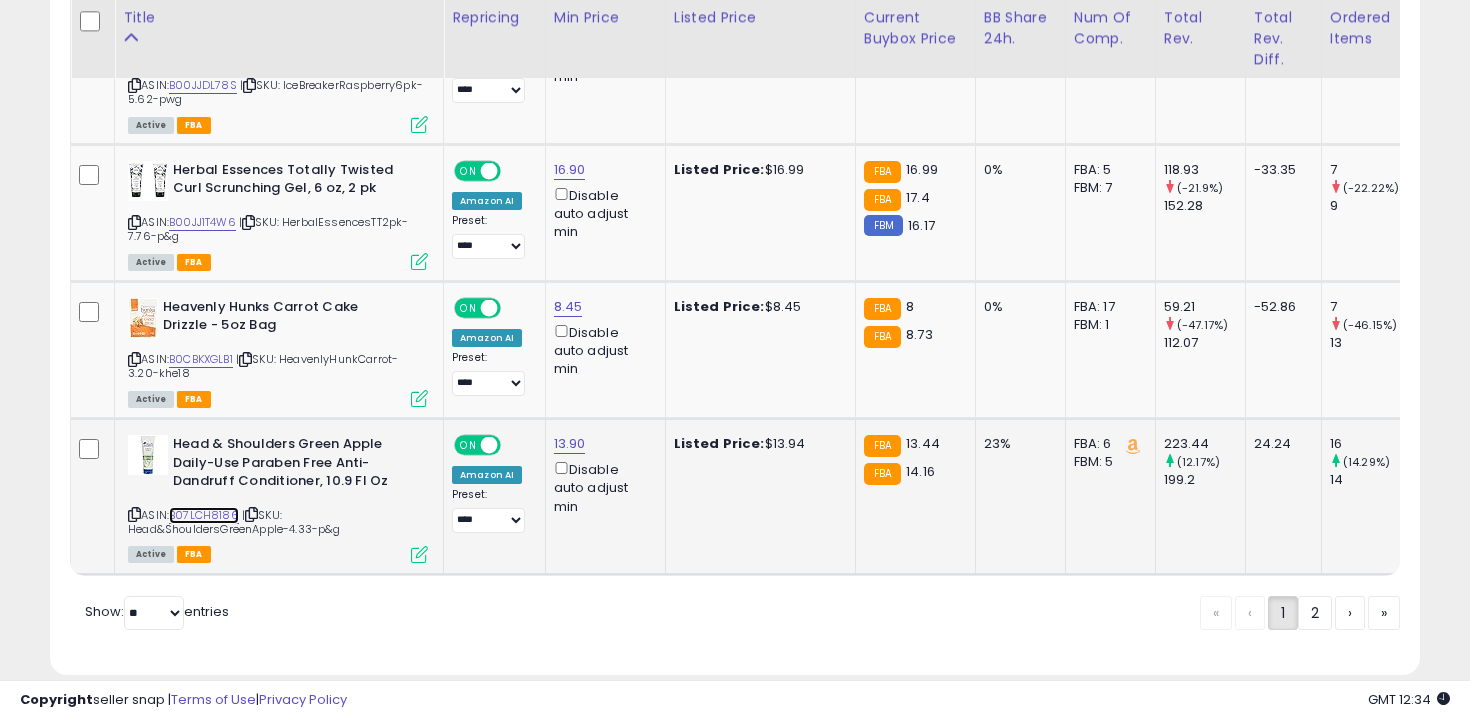 click on "B07LCH8186" at bounding box center [204, 515] 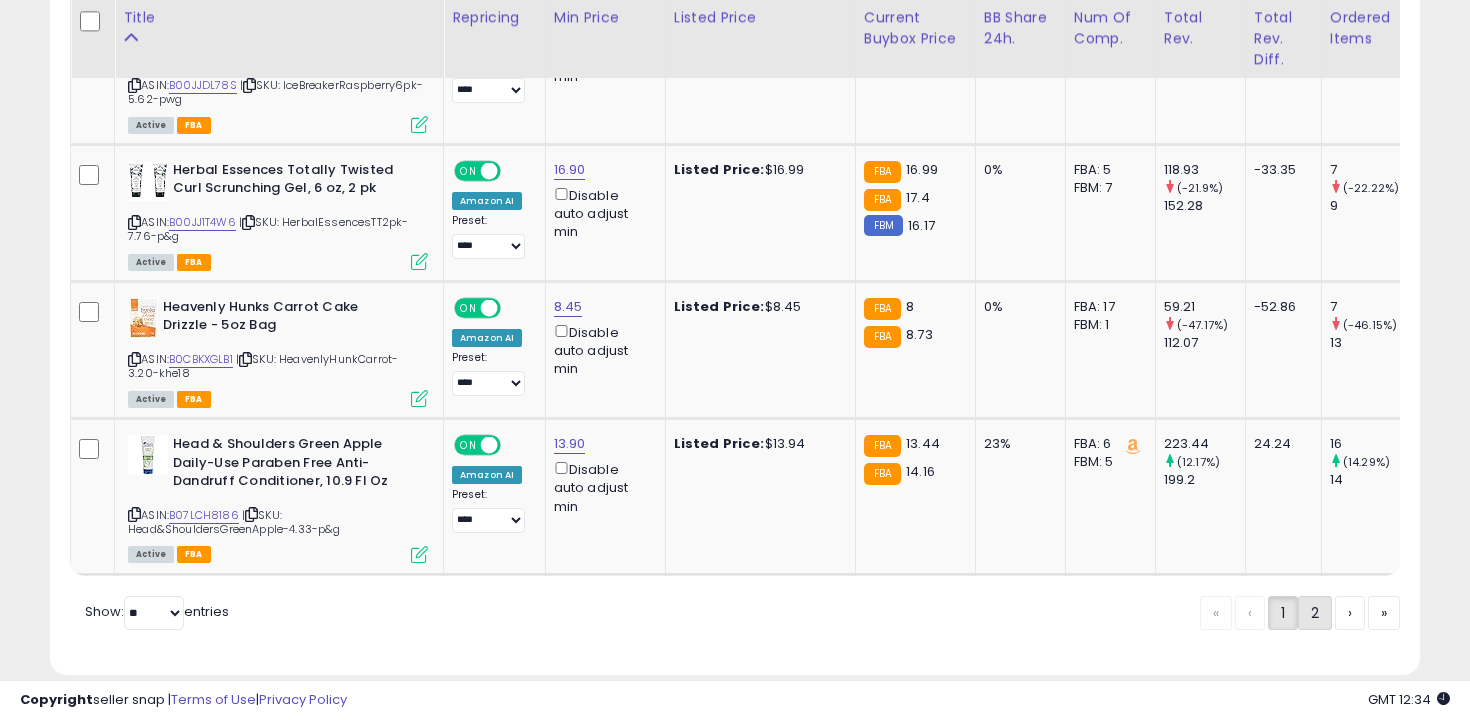 click on "2" 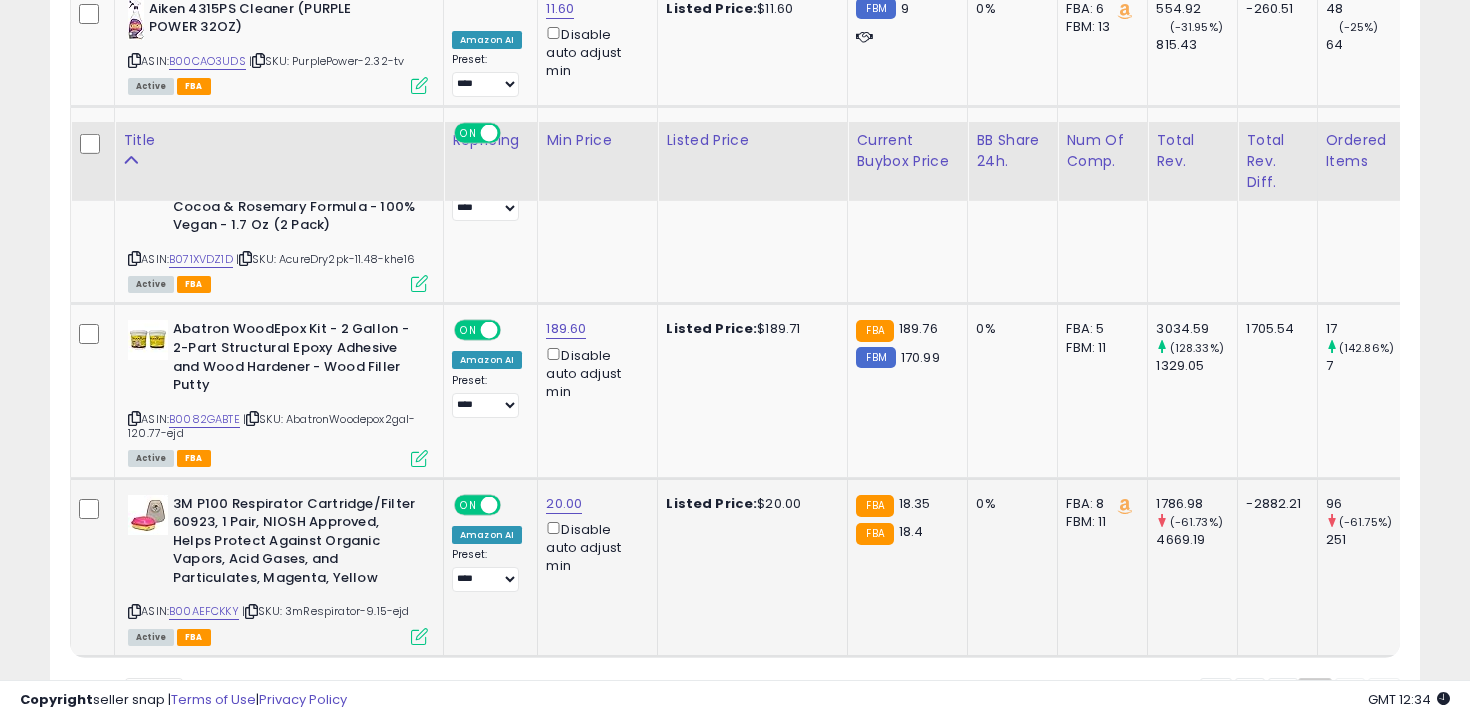 scroll, scrollTop: 6125, scrollLeft: 0, axis: vertical 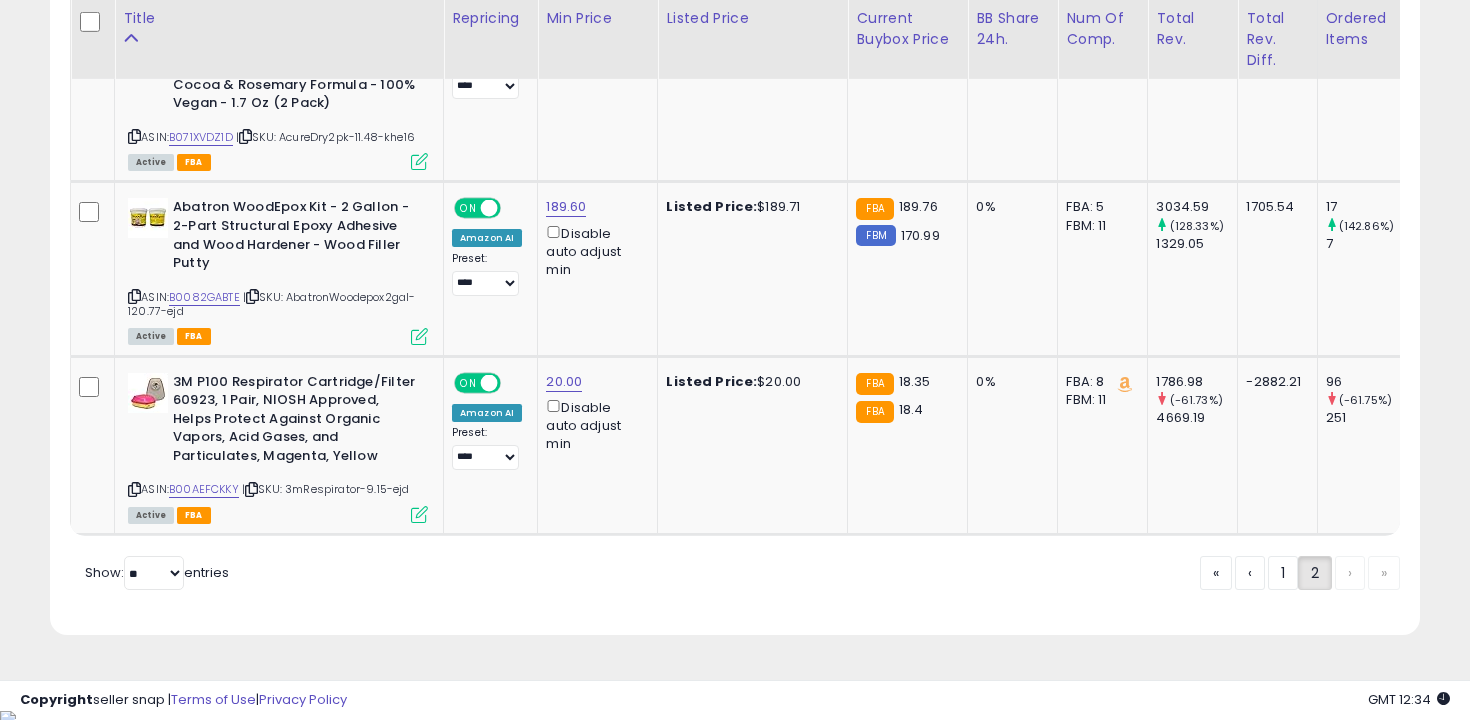 drag, startPoint x: 1277, startPoint y: 582, endPoint x: 1019, endPoint y: 255, distance: 416.5249 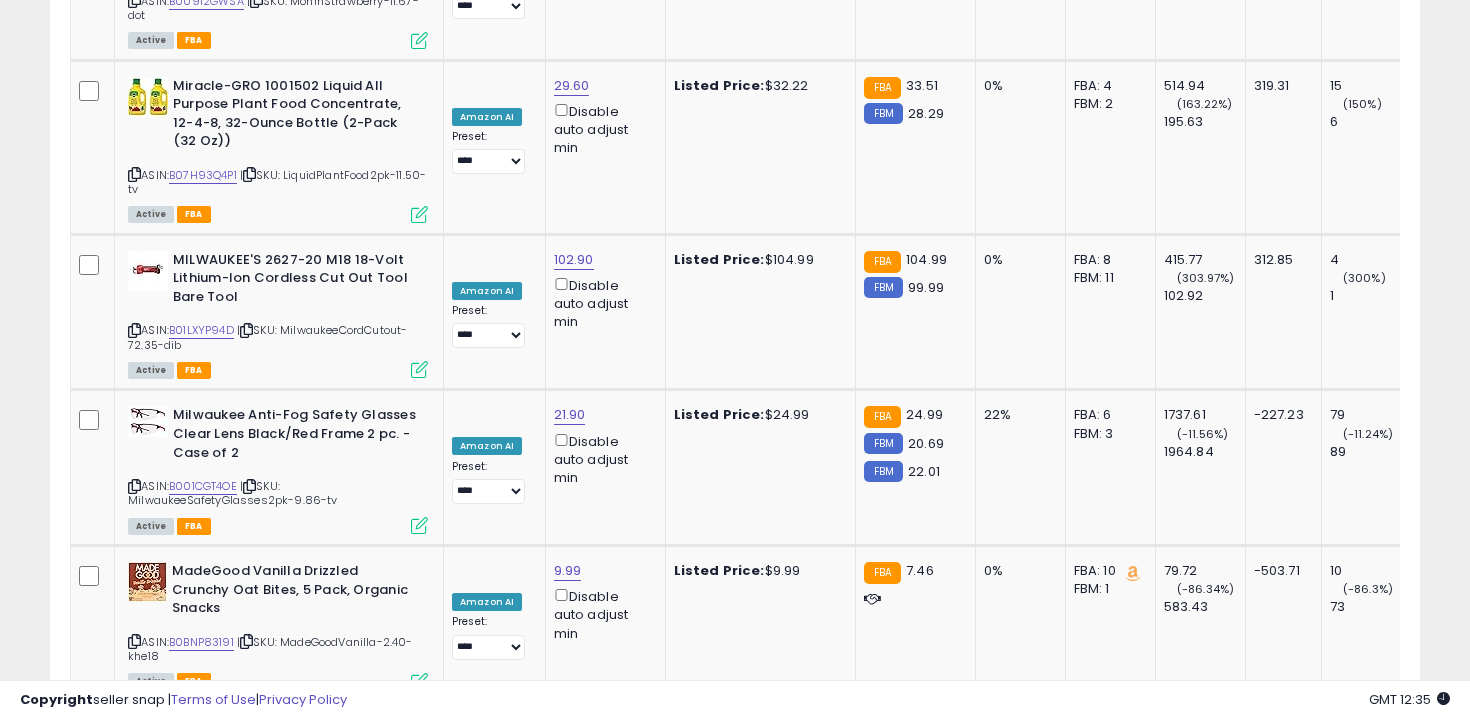 scroll, scrollTop: 8427, scrollLeft: 0, axis: vertical 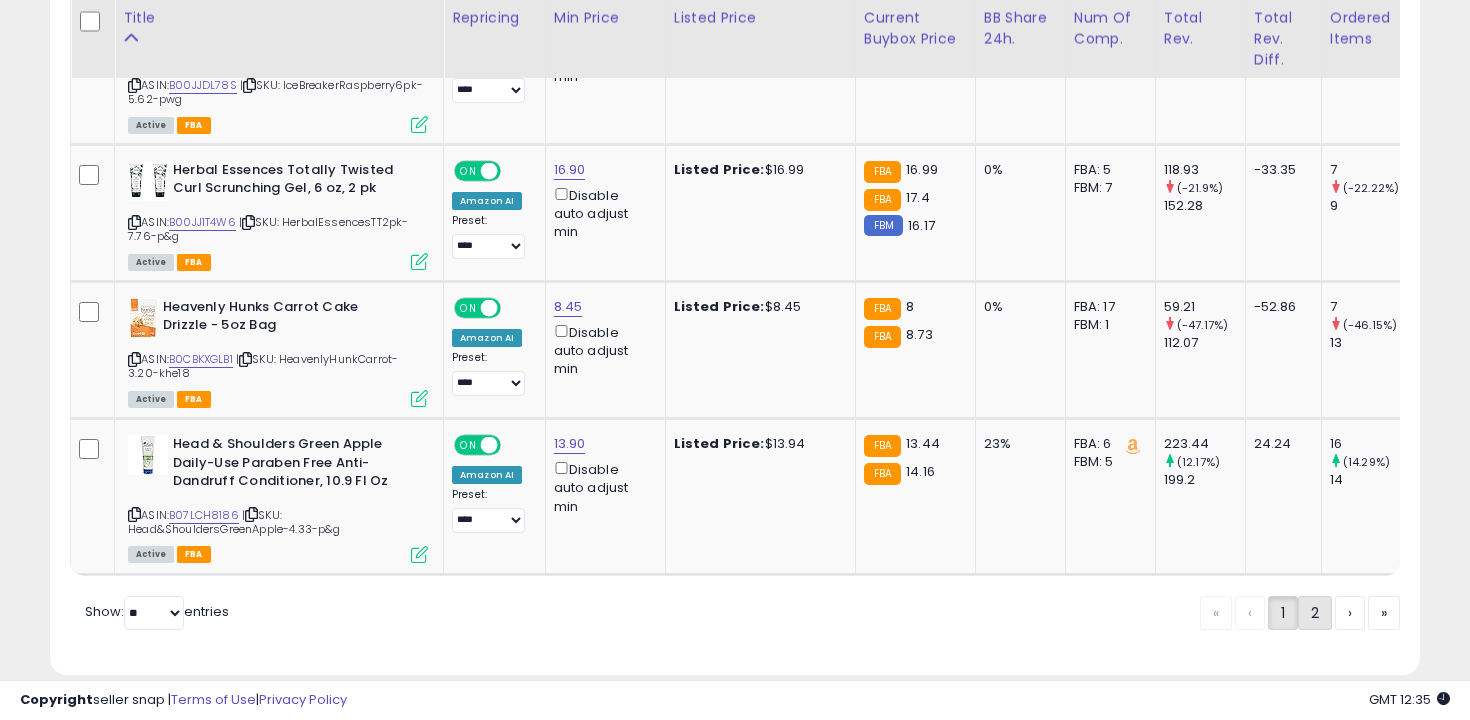 click on "2" 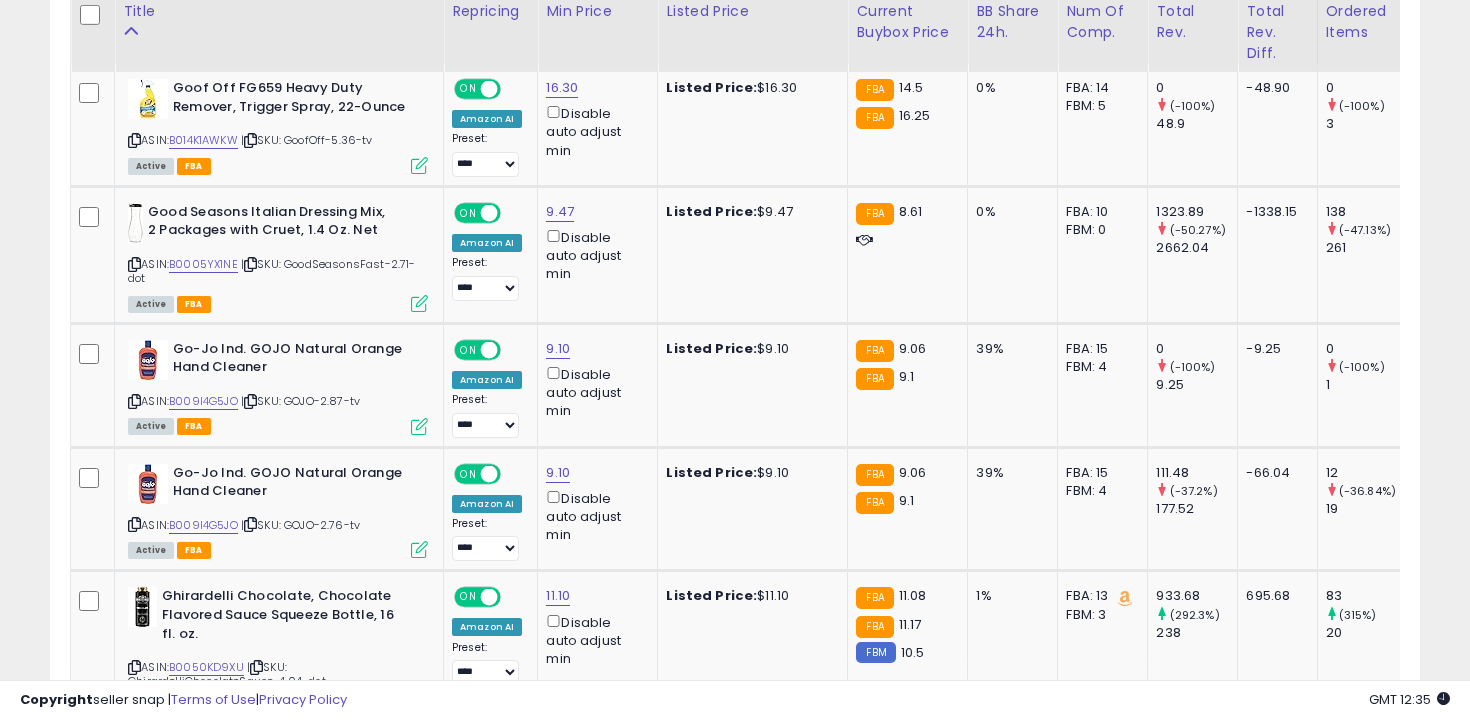 scroll, scrollTop: 992, scrollLeft: 0, axis: vertical 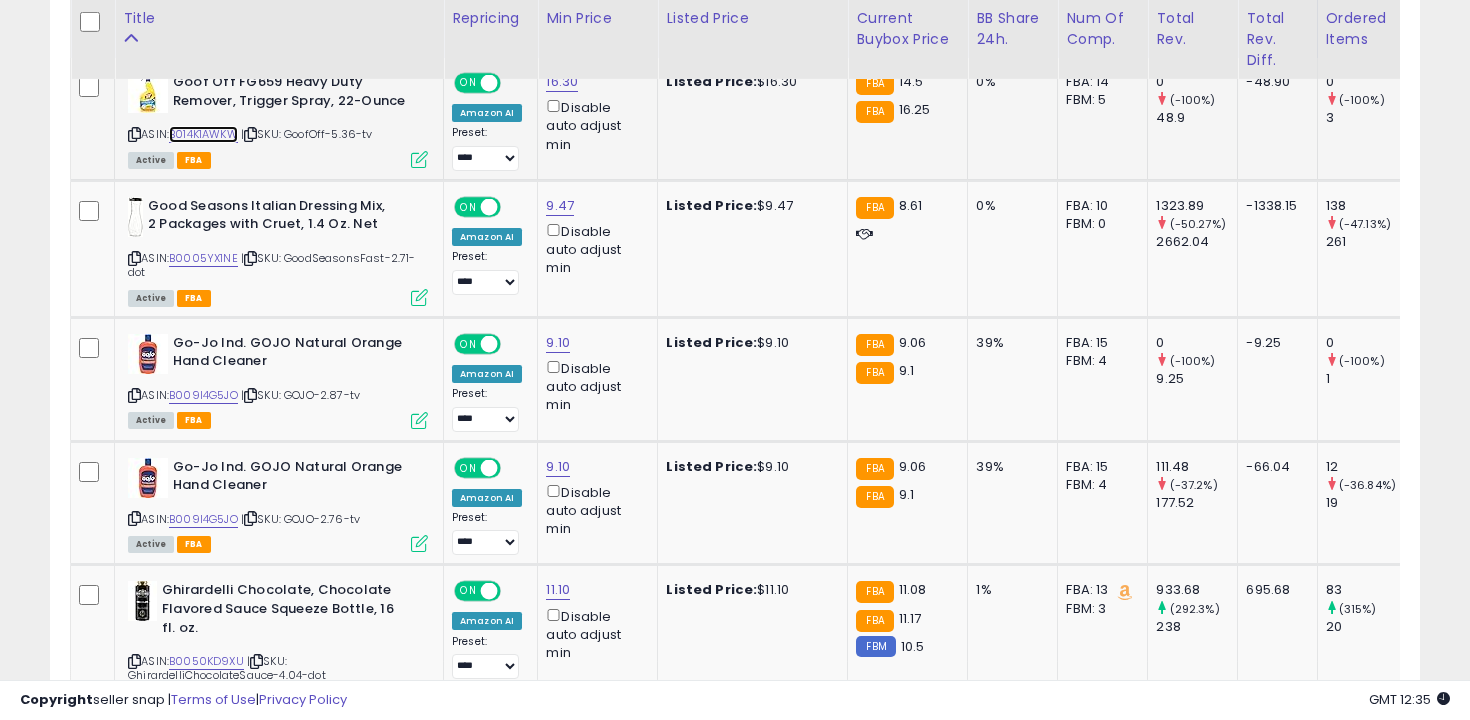 click on "B014K1AWKW" at bounding box center [203, 134] 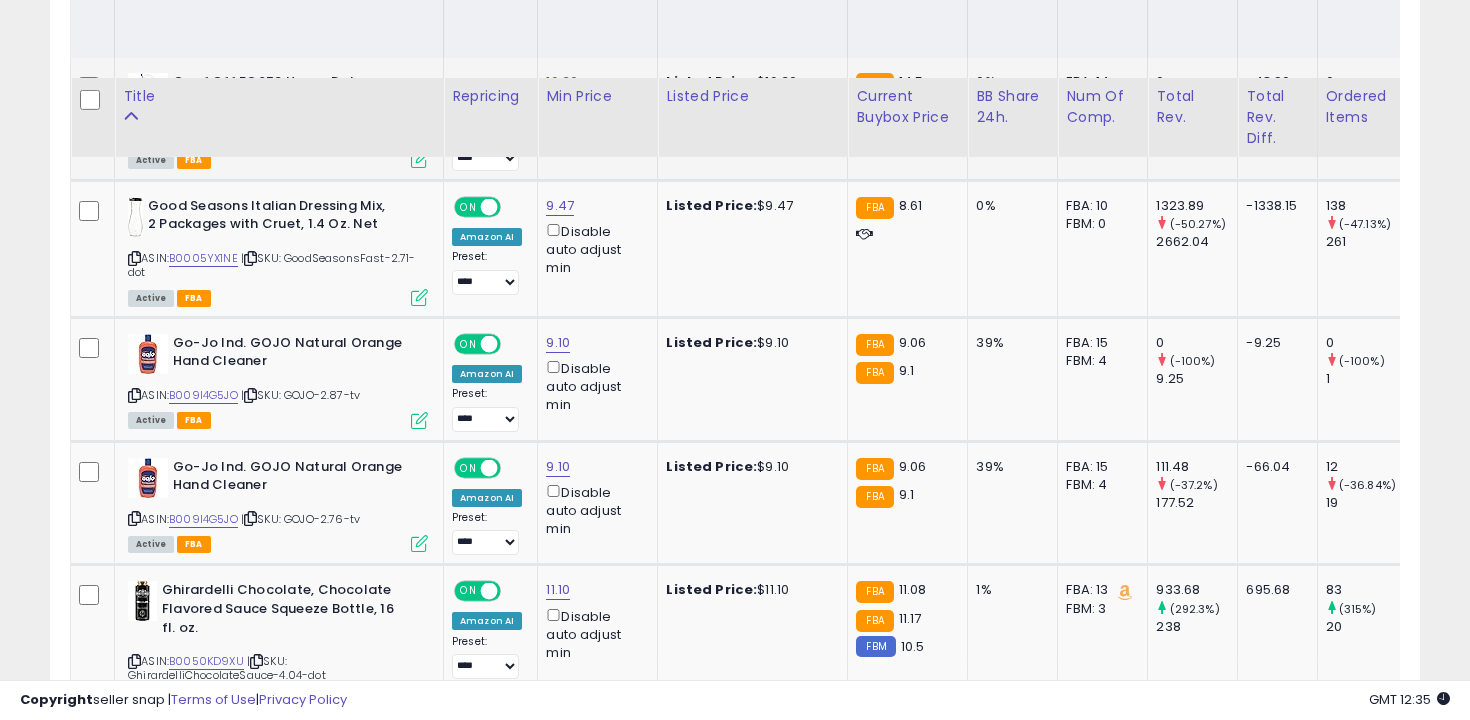 scroll, scrollTop: 1072, scrollLeft: 0, axis: vertical 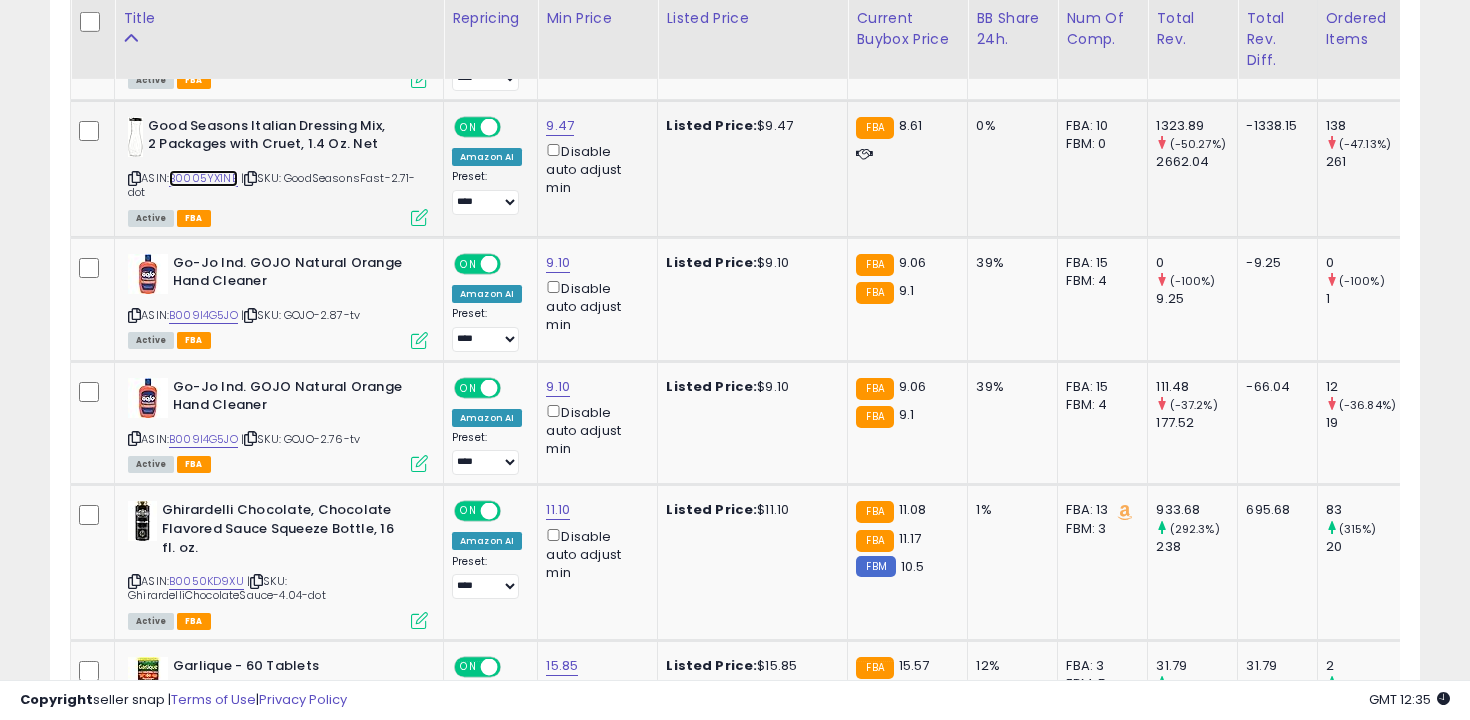 click on "B0005YX1NE" at bounding box center [203, 178] 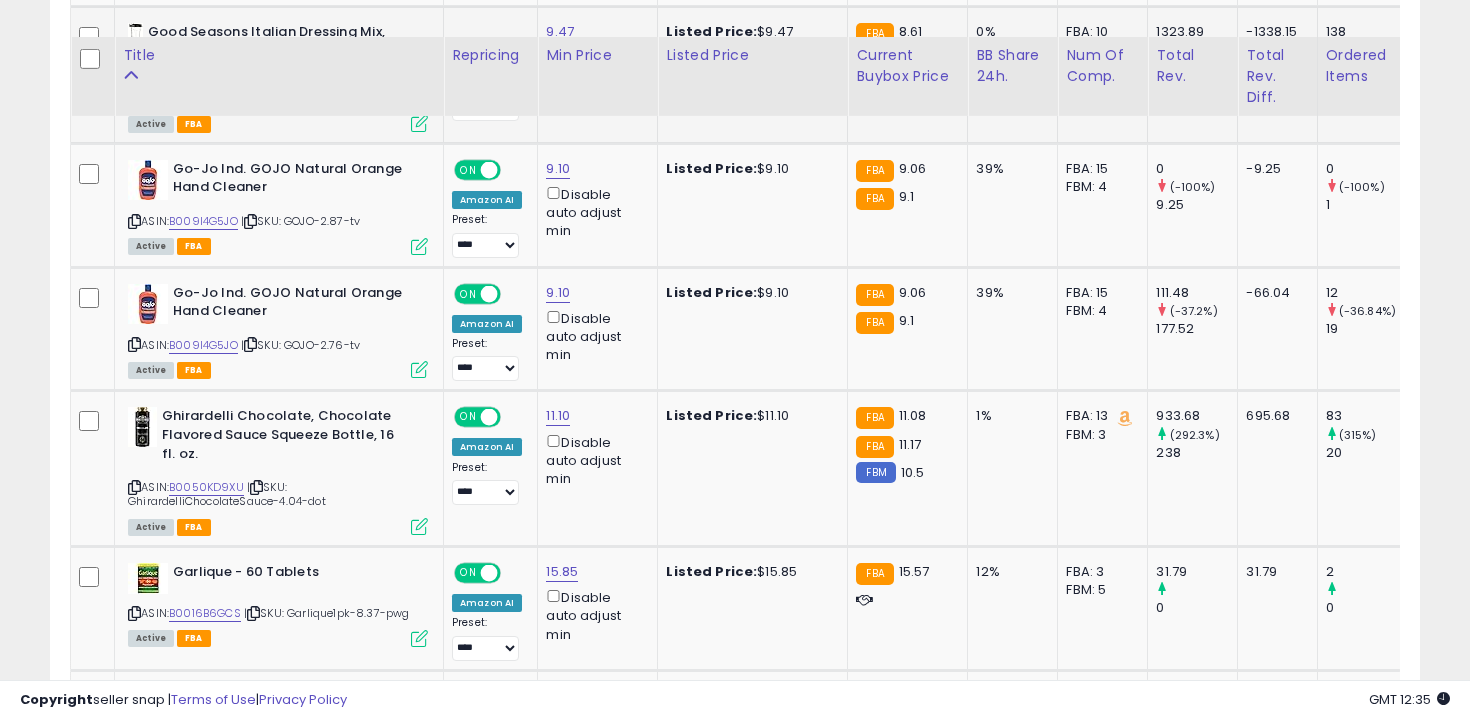 scroll, scrollTop: 1218, scrollLeft: 0, axis: vertical 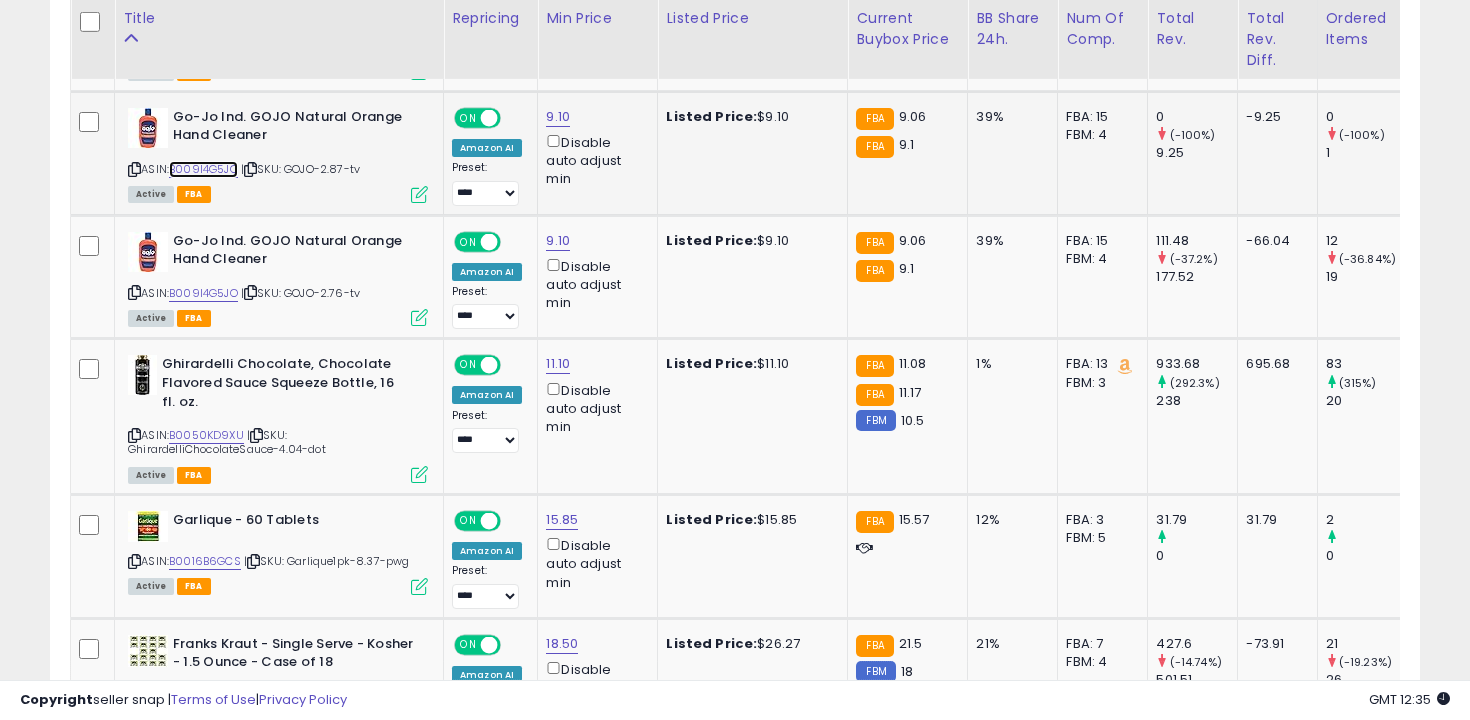 click on "B009I4G5JO" at bounding box center (203, 169) 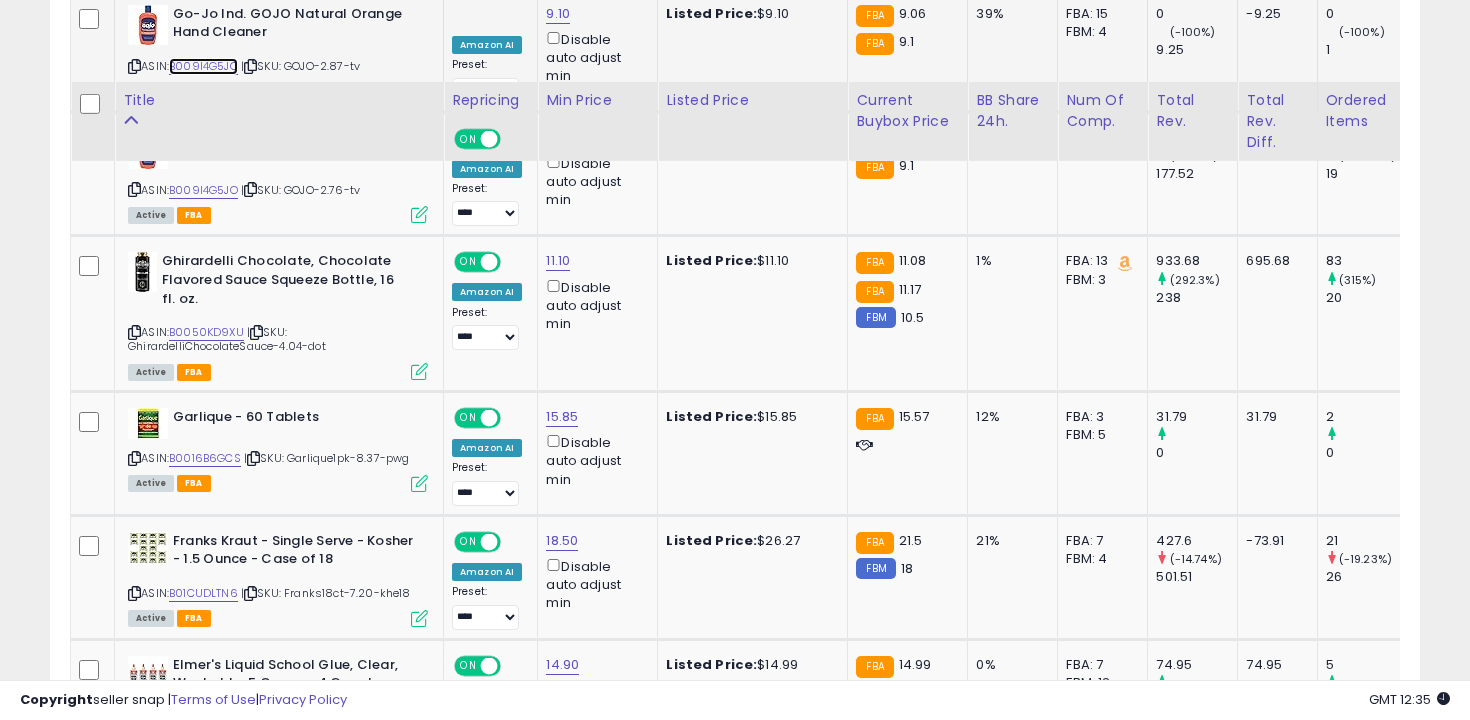 scroll, scrollTop: 1460, scrollLeft: 0, axis: vertical 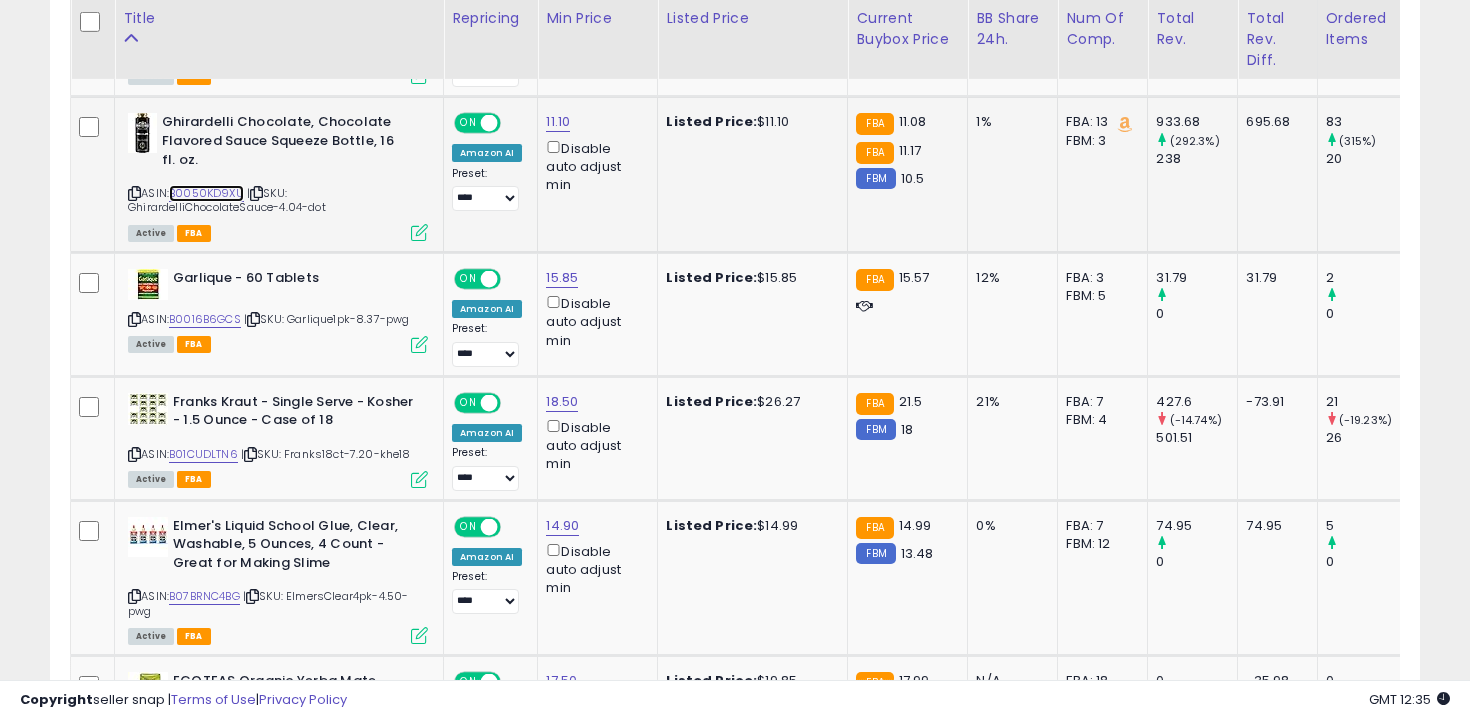 click on "B0050KD9XU" at bounding box center [206, 193] 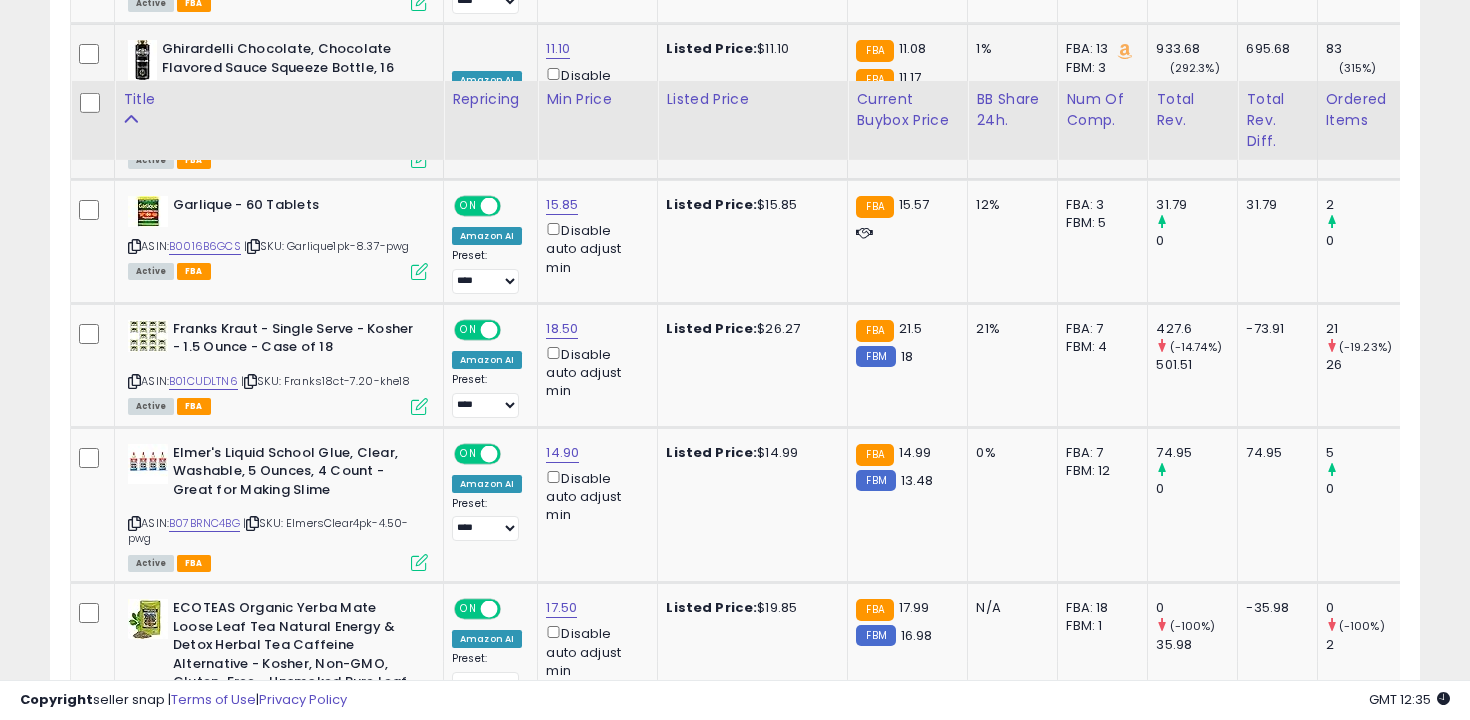 scroll, scrollTop: 1614, scrollLeft: 0, axis: vertical 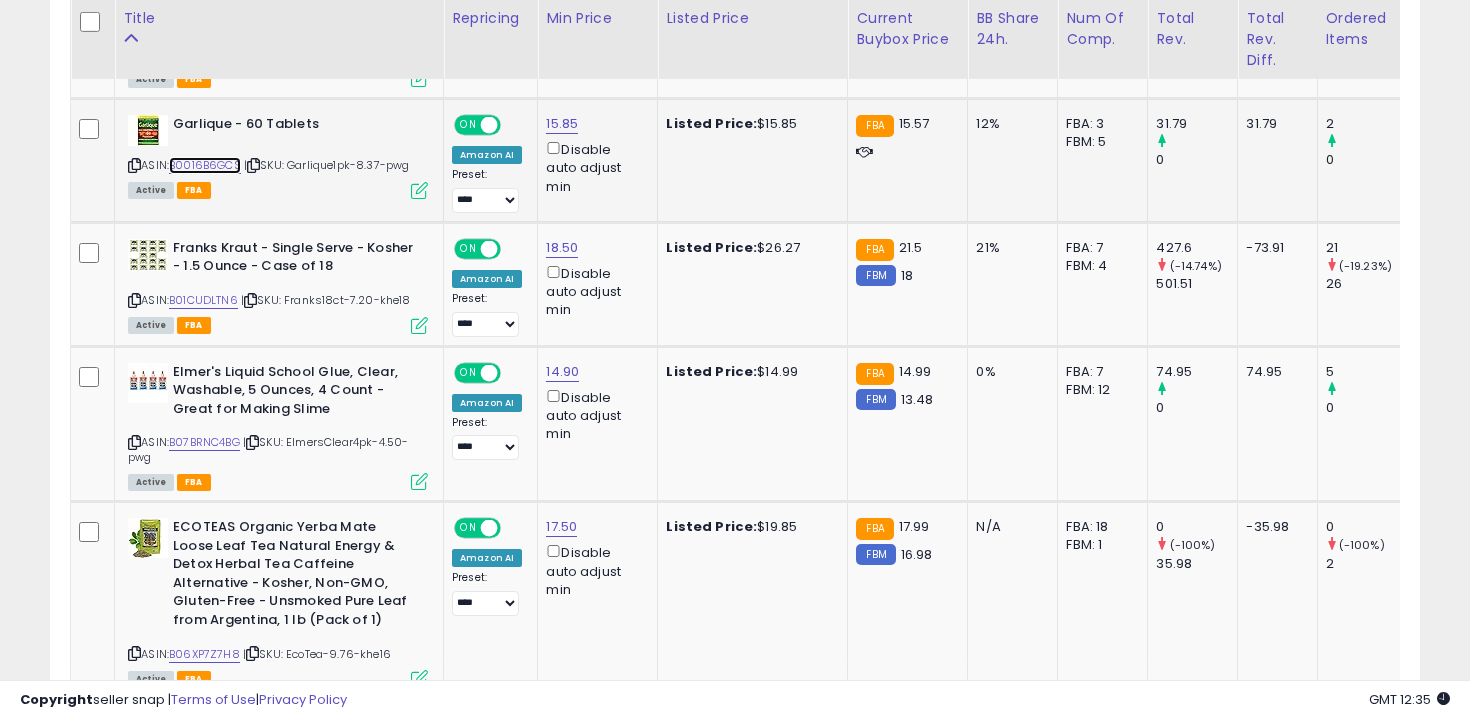 click on "B0016B6GCS" at bounding box center (205, 165) 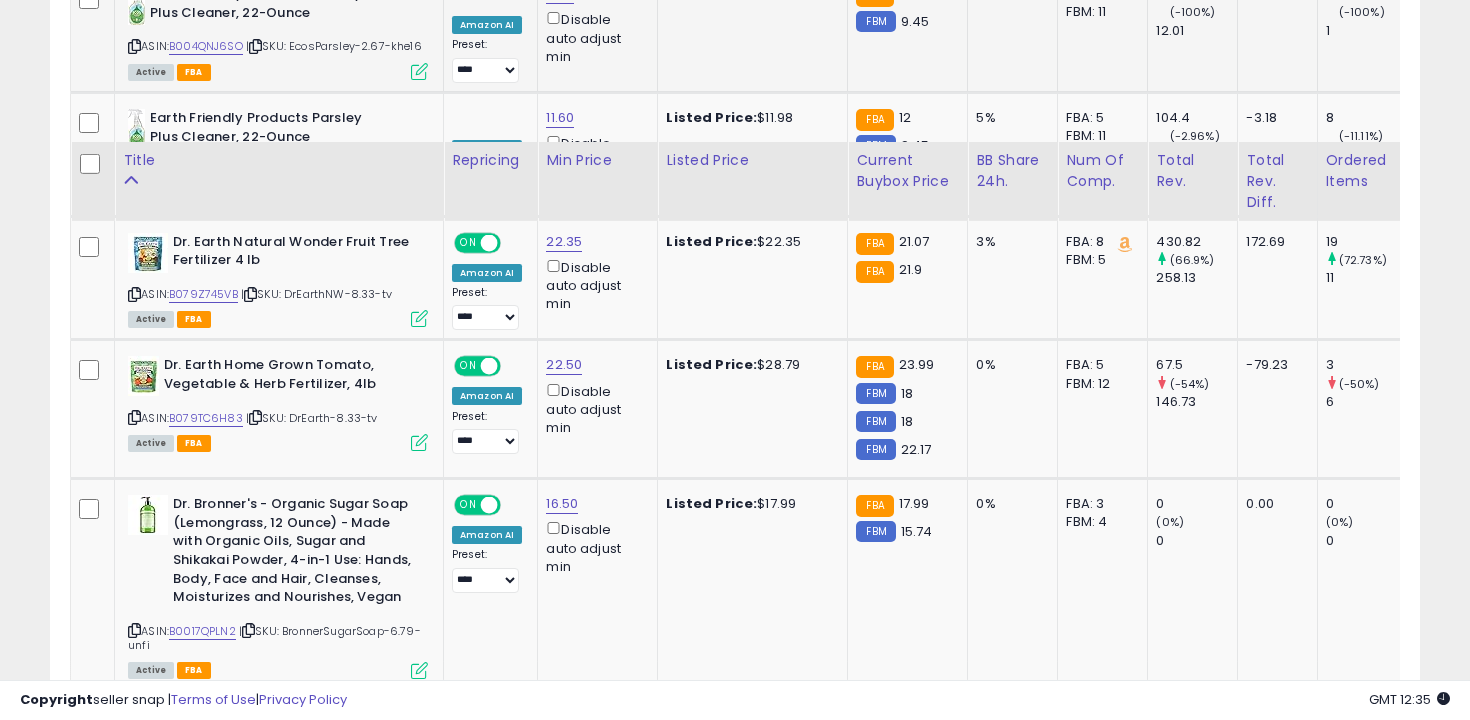 scroll, scrollTop: 2493, scrollLeft: 0, axis: vertical 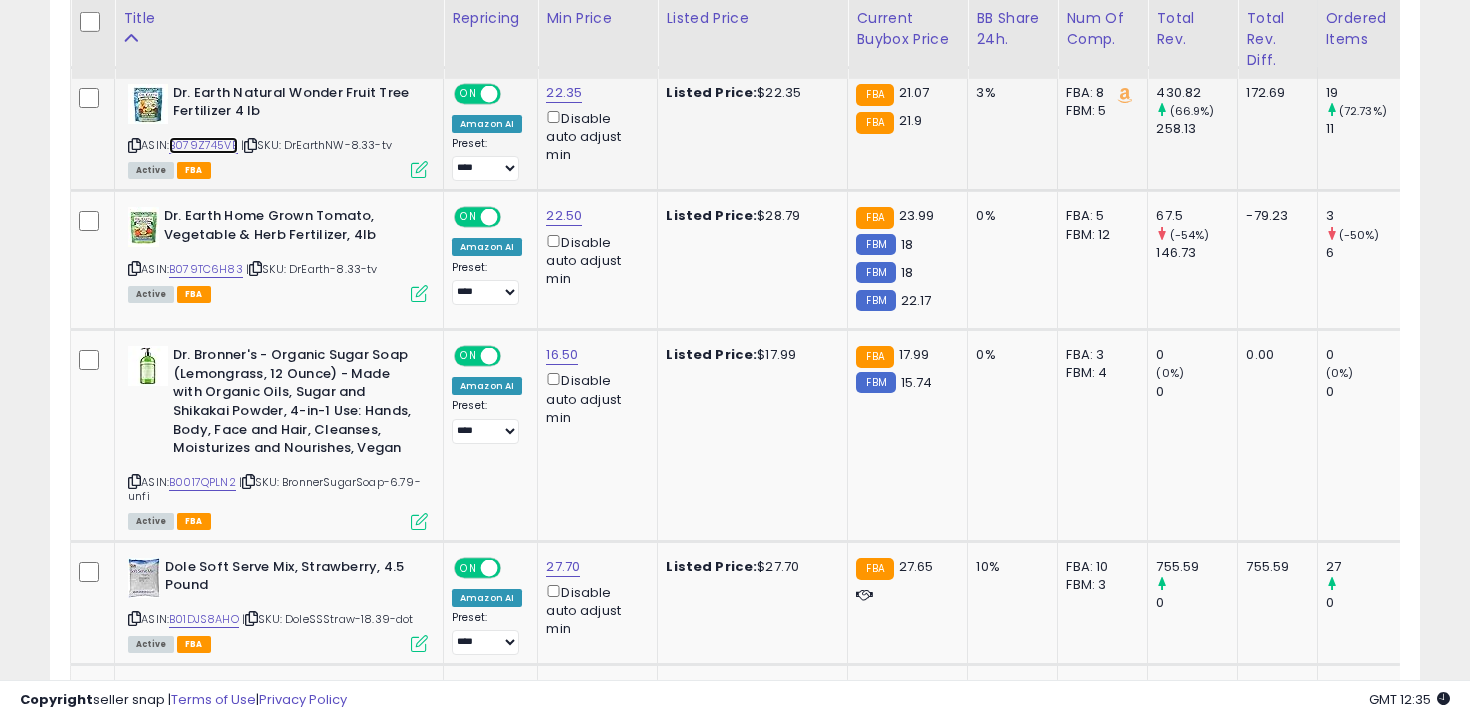 click on "B079Z745VB" at bounding box center [203, 145] 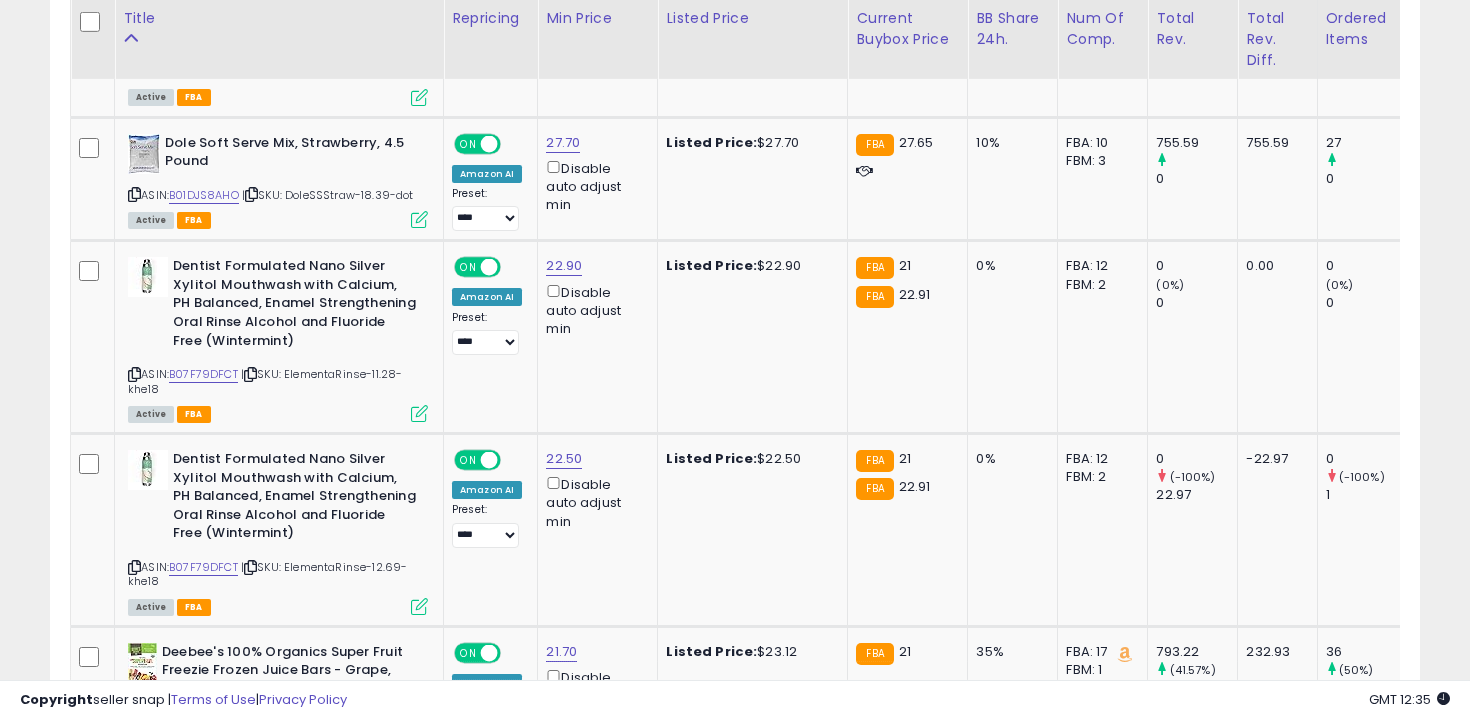 scroll, scrollTop: 2939, scrollLeft: 0, axis: vertical 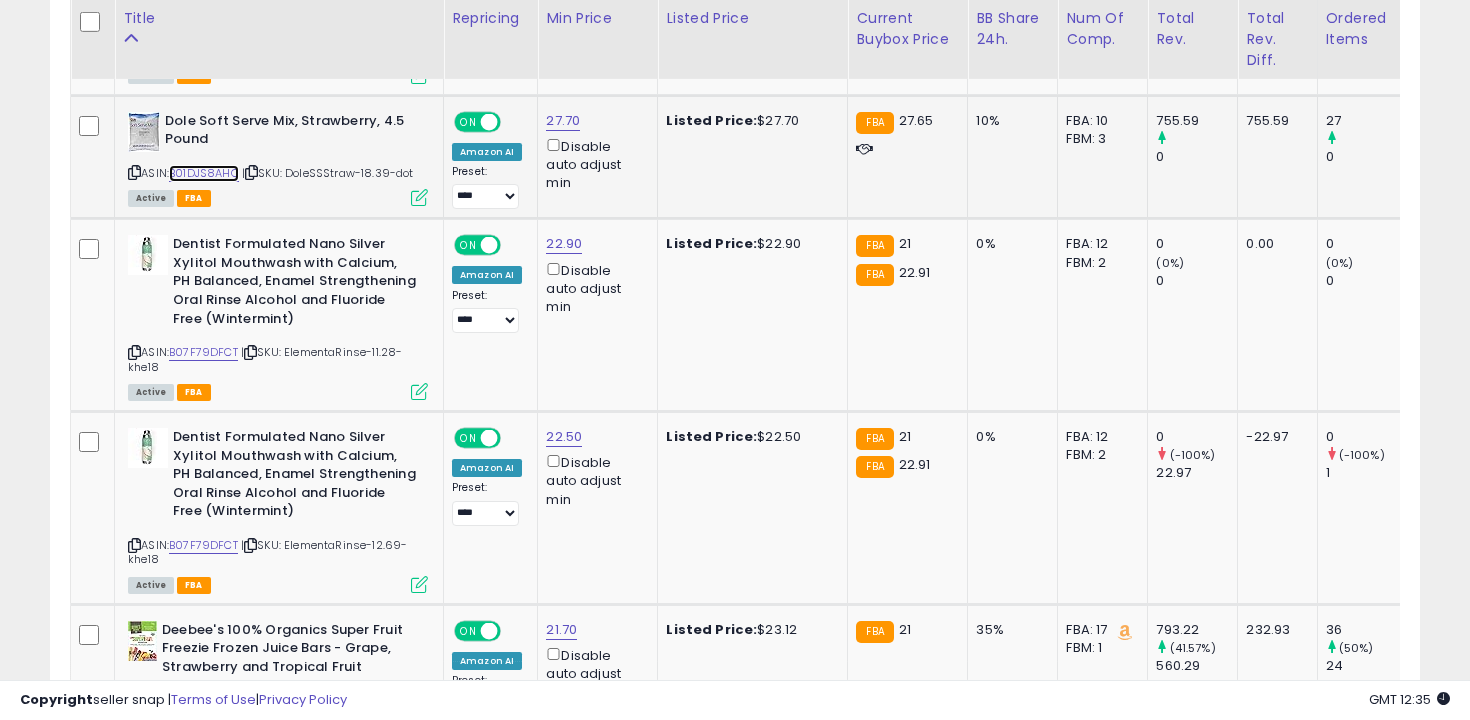 click on "B01DJS8AHO" at bounding box center (204, 173) 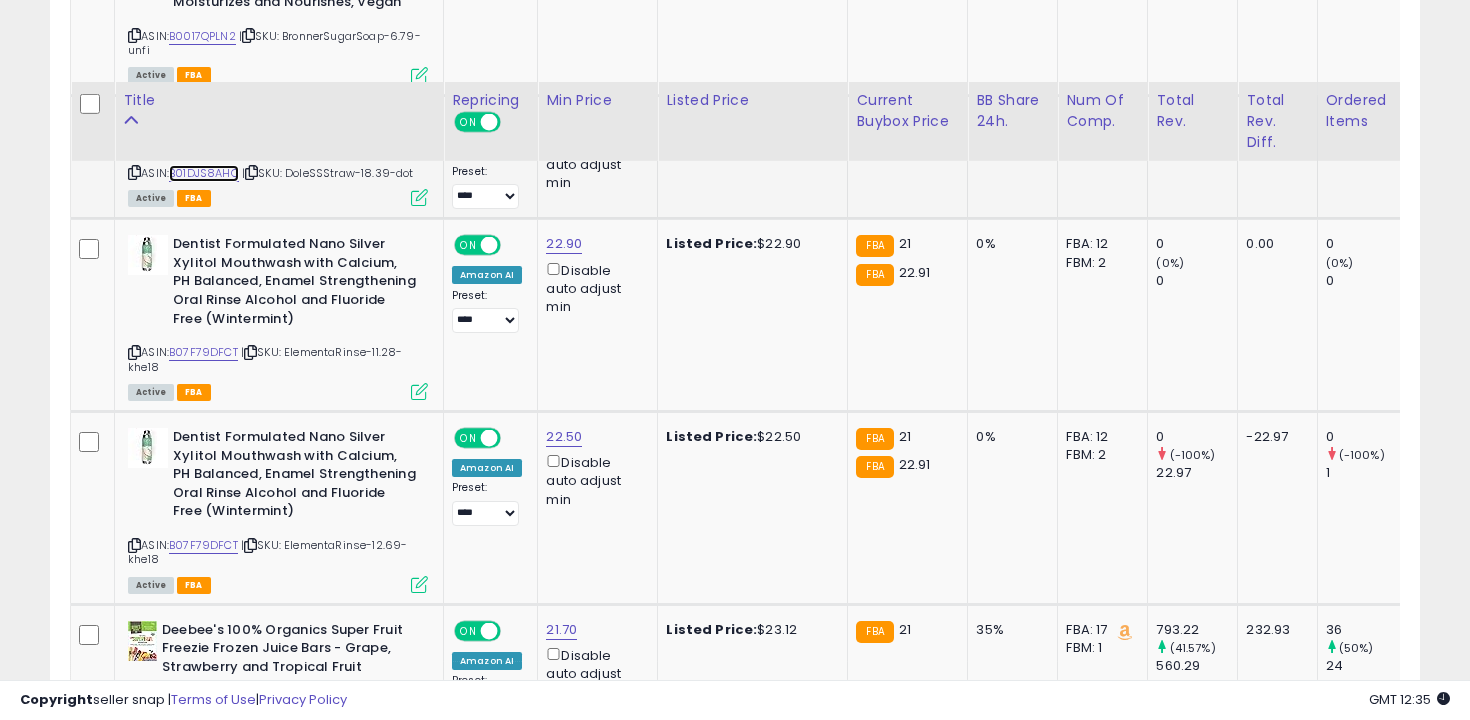 scroll, scrollTop: 3046, scrollLeft: 0, axis: vertical 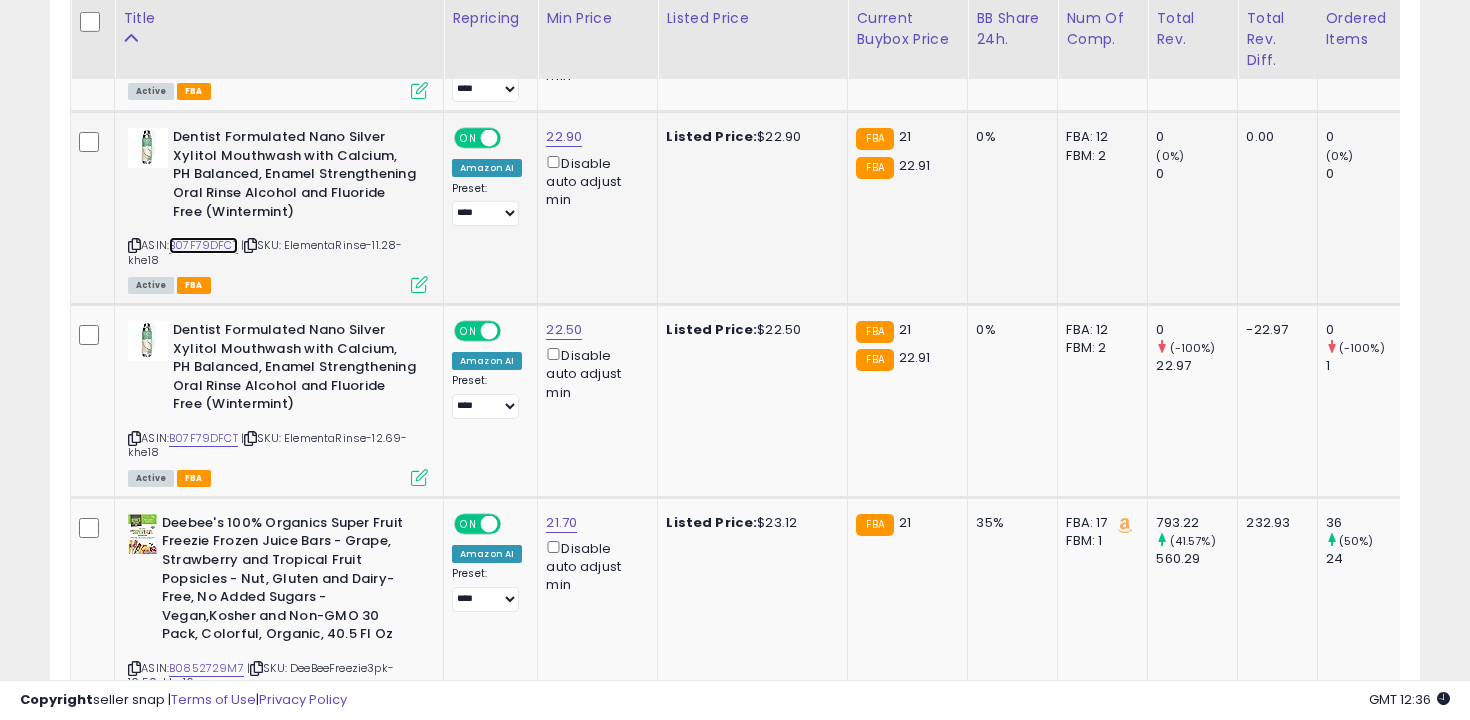 click on "B07F79DFCT" at bounding box center (203, 245) 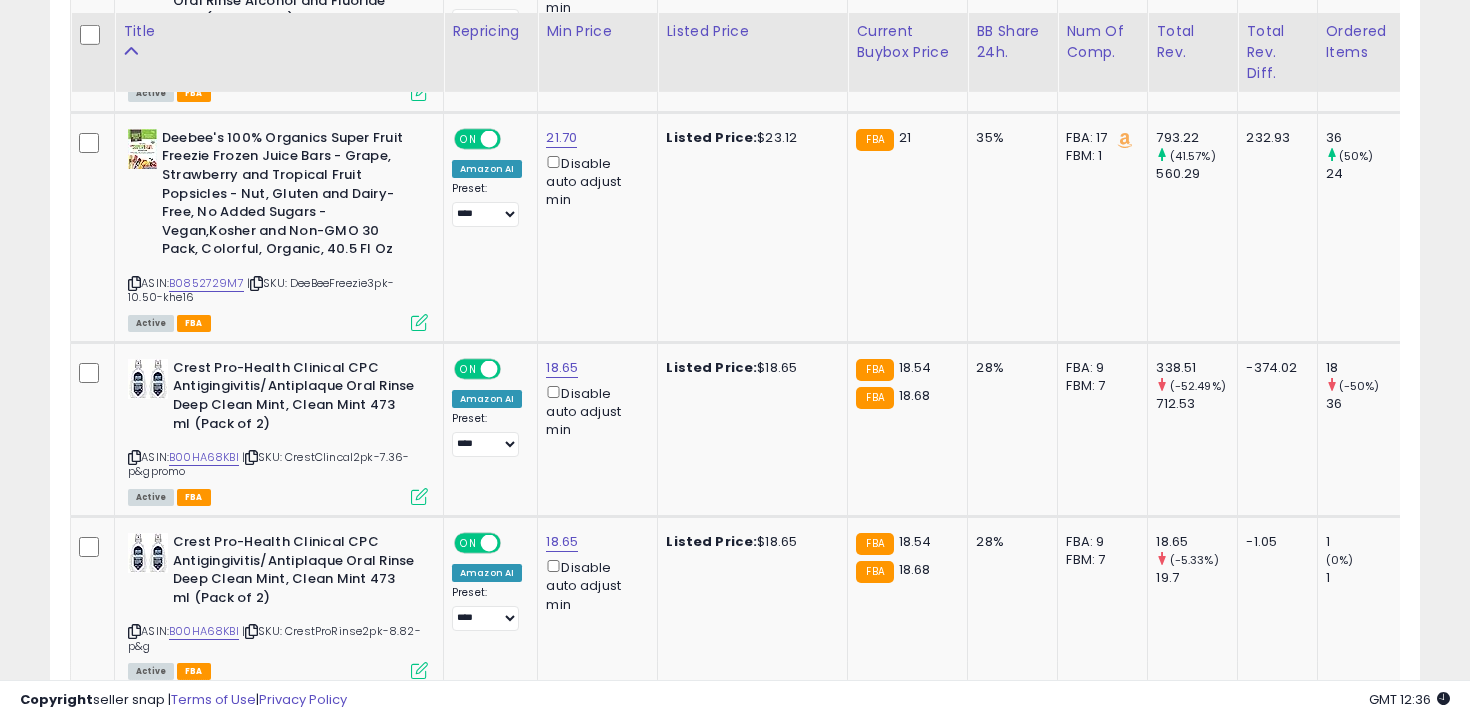 scroll, scrollTop: 3444, scrollLeft: 0, axis: vertical 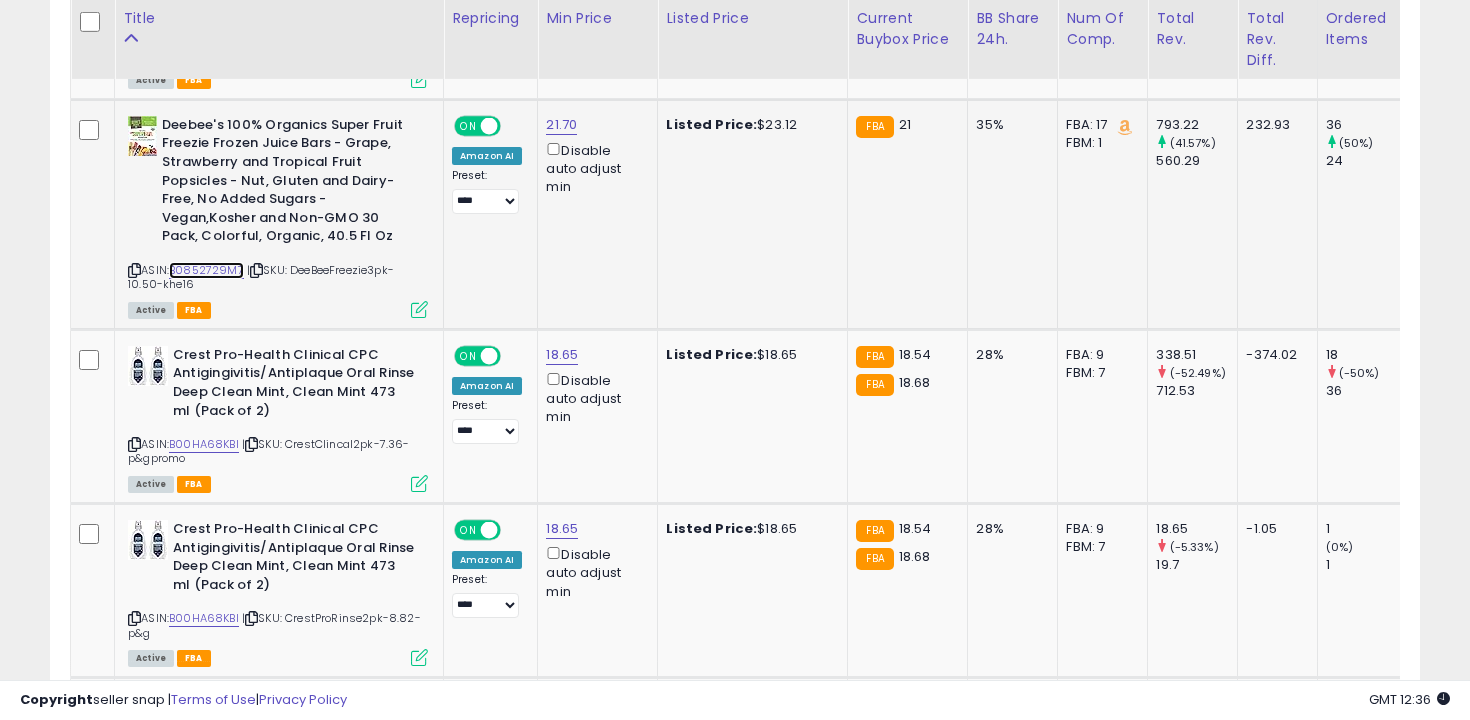 click on "B0852729M7" at bounding box center (206, 270) 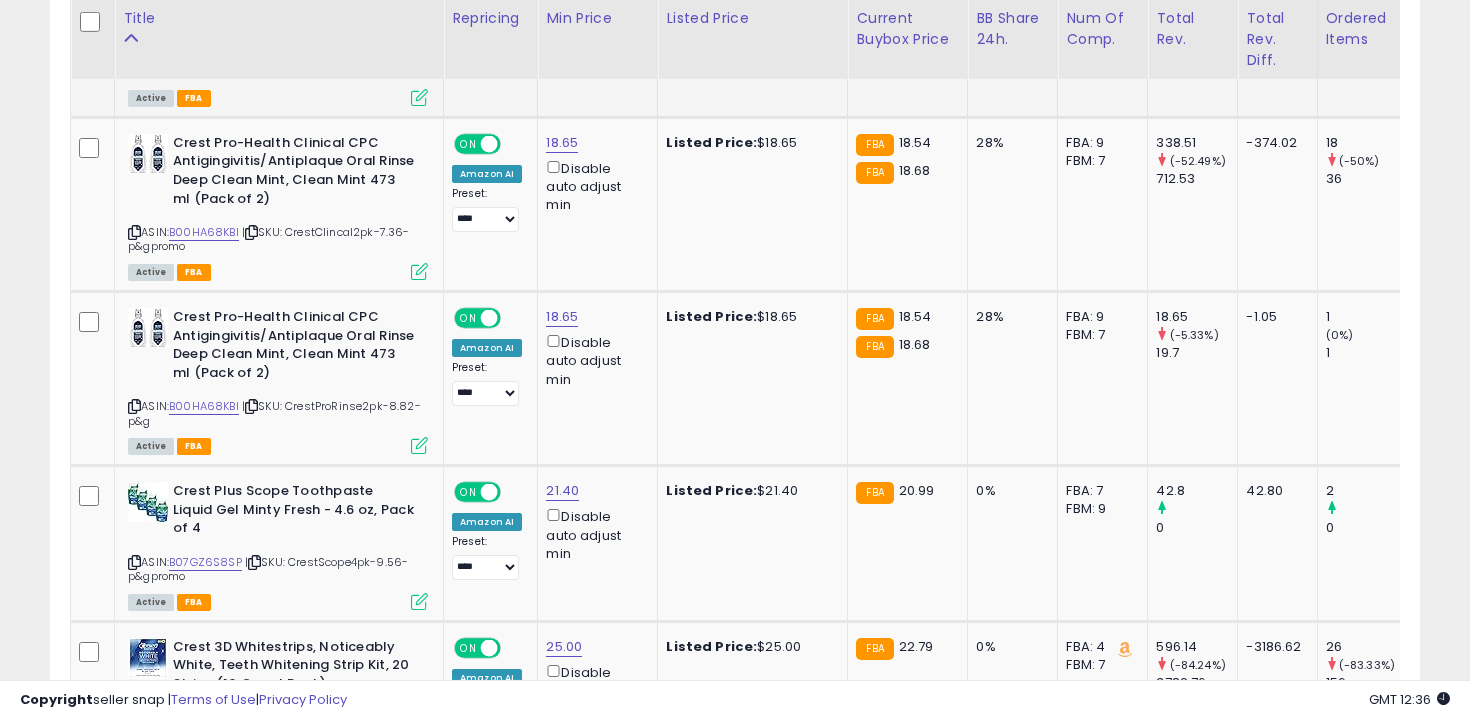 scroll, scrollTop: 3664, scrollLeft: 0, axis: vertical 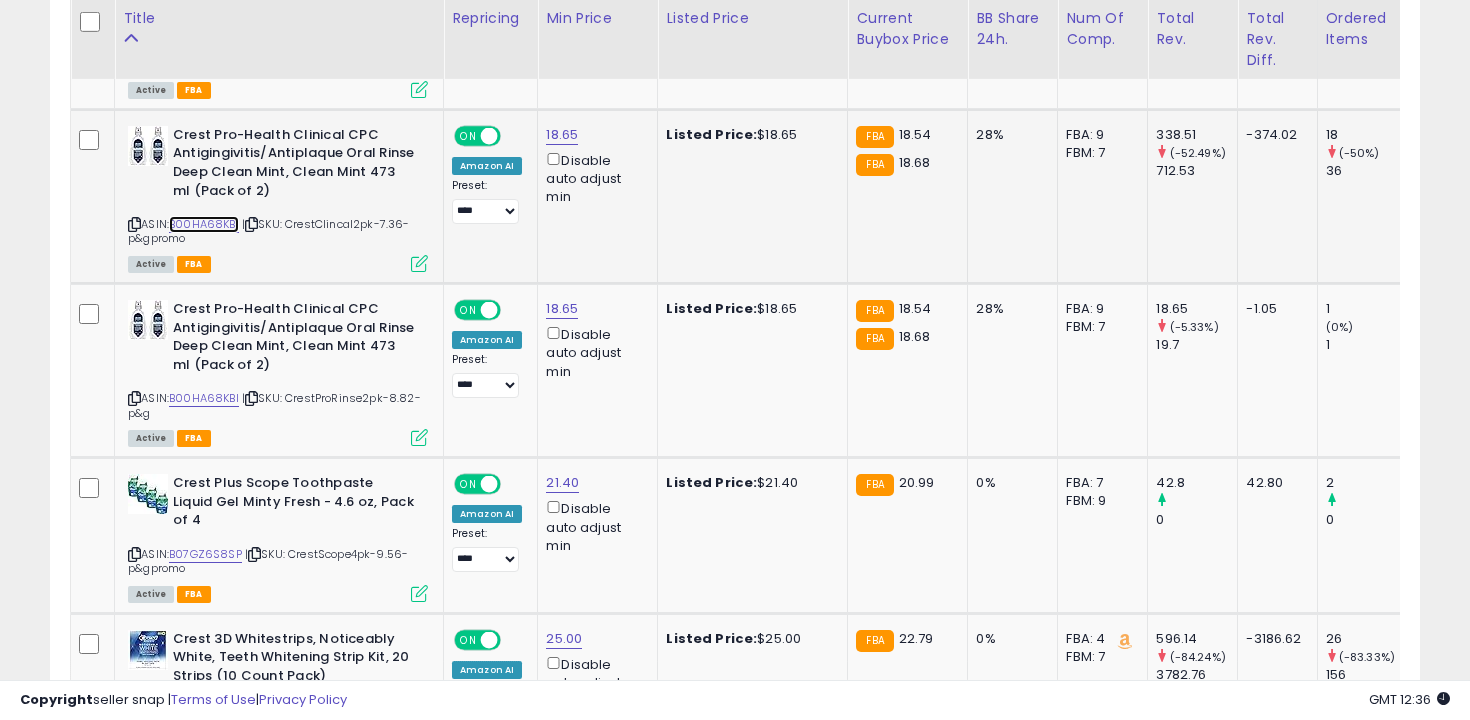 click on "B00HA68KBI" at bounding box center [204, 224] 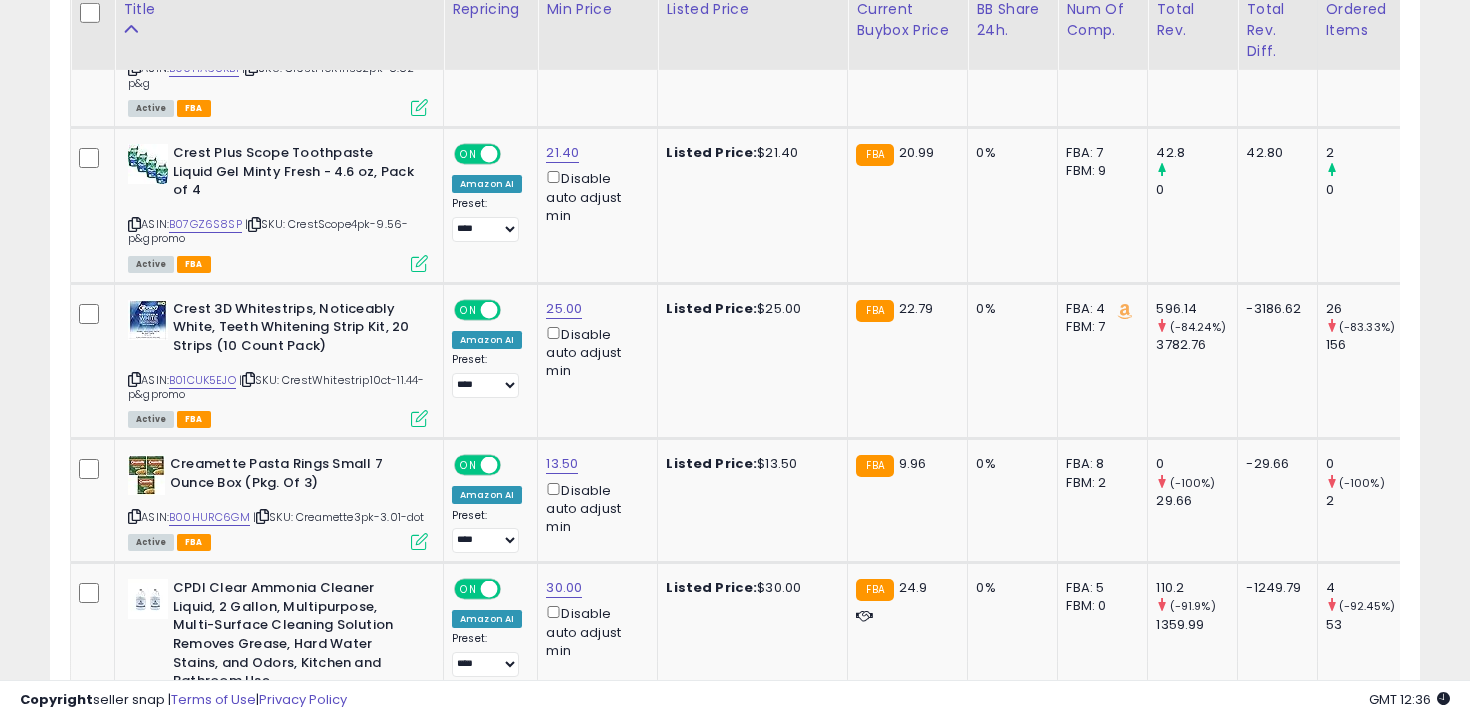 scroll, scrollTop: 4013, scrollLeft: 0, axis: vertical 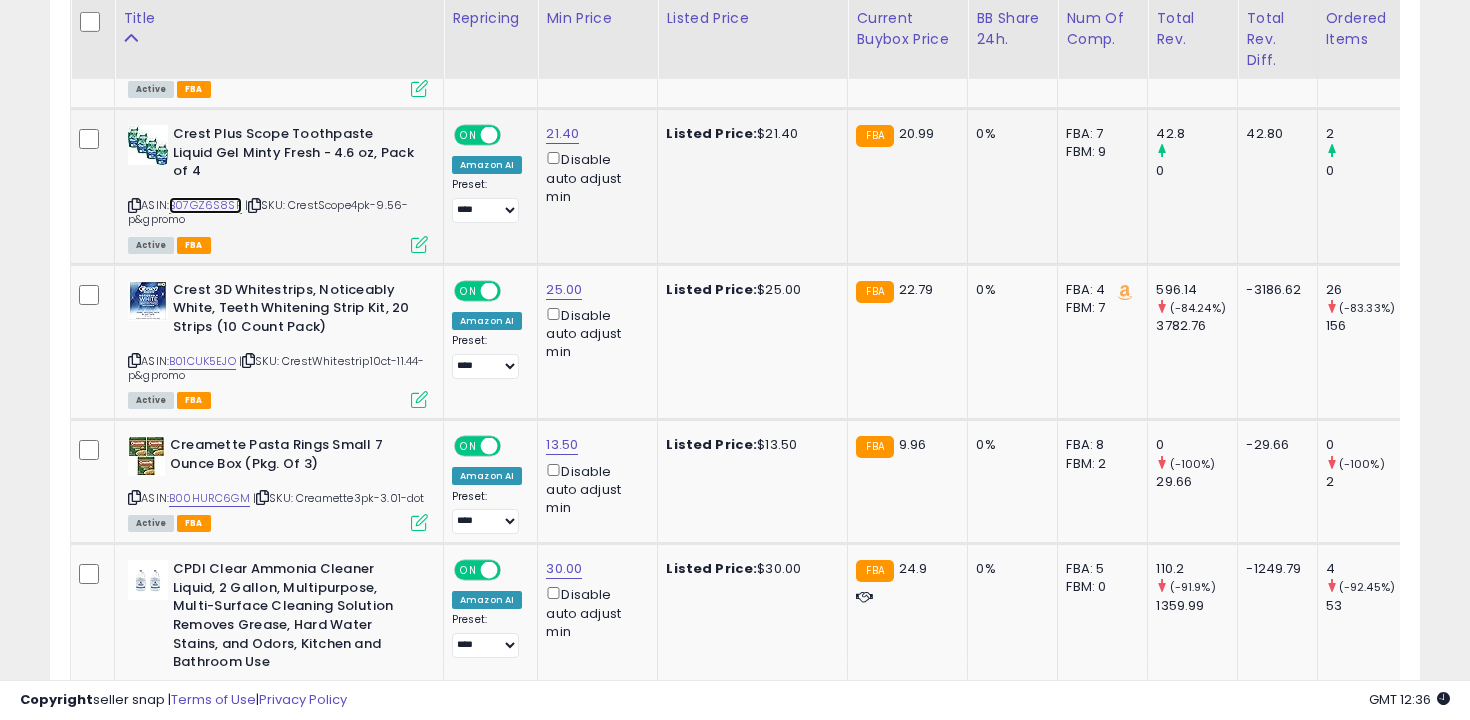click on "B07GZ6S8SP" at bounding box center (205, 205) 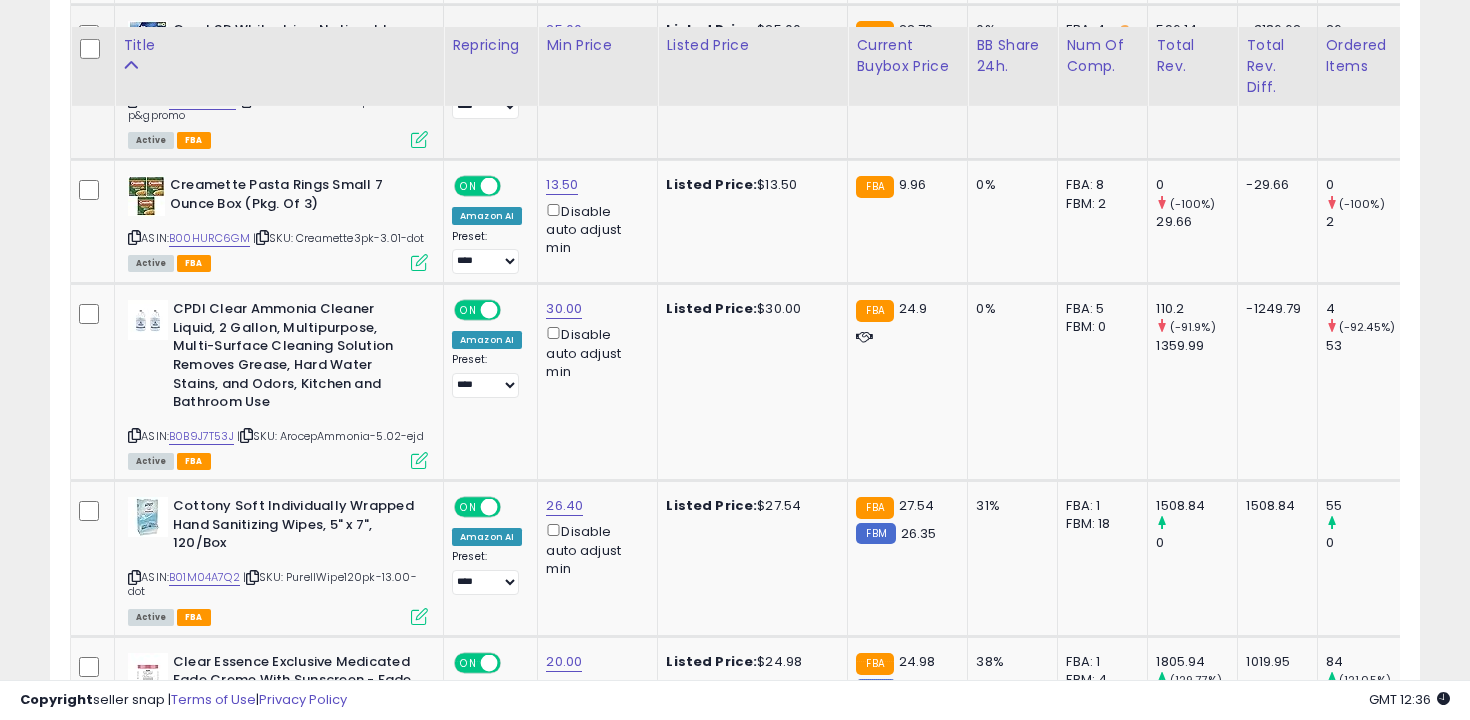 scroll, scrollTop: 4309, scrollLeft: 0, axis: vertical 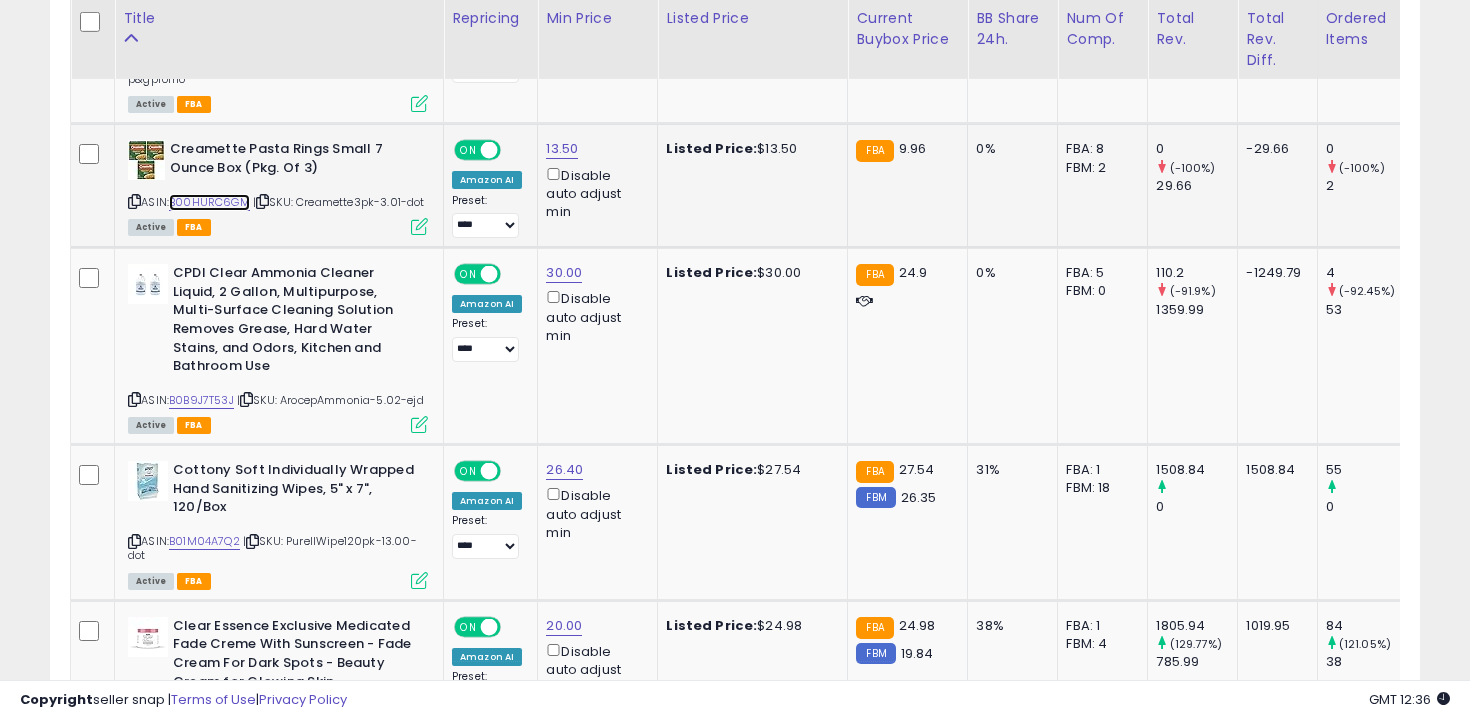 click on "B00HURC6GM" at bounding box center [209, 202] 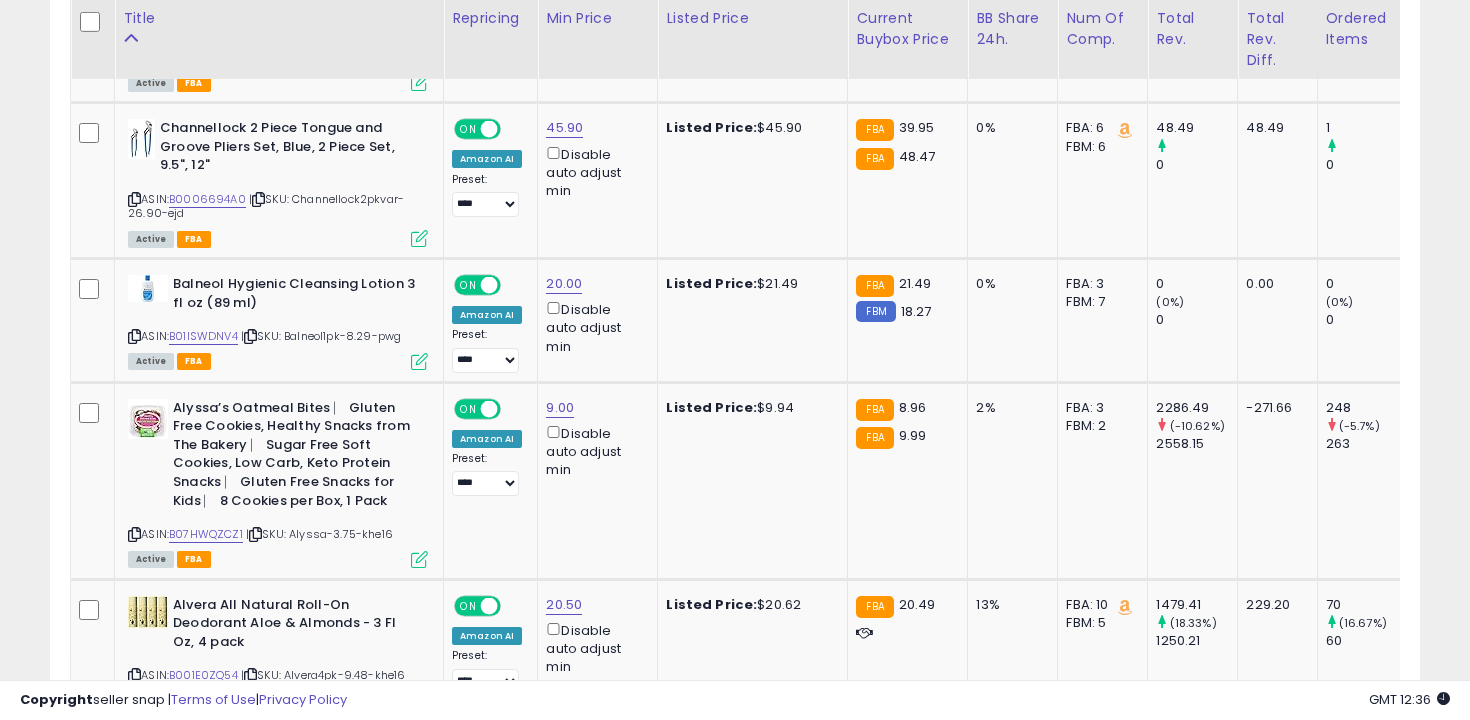 scroll, scrollTop: 5164, scrollLeft: 0, axis: vertical 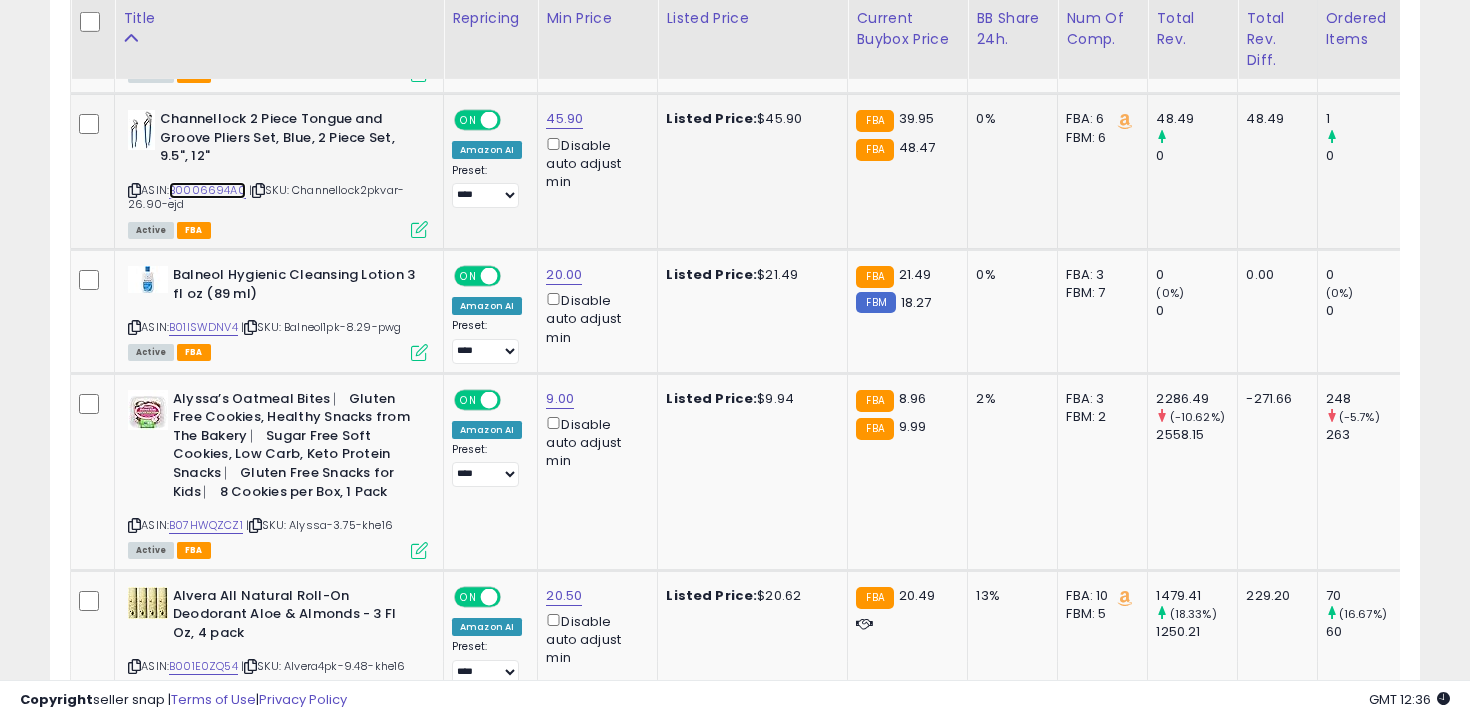 click on "B0006694A0" at bounding box center (207, 190) 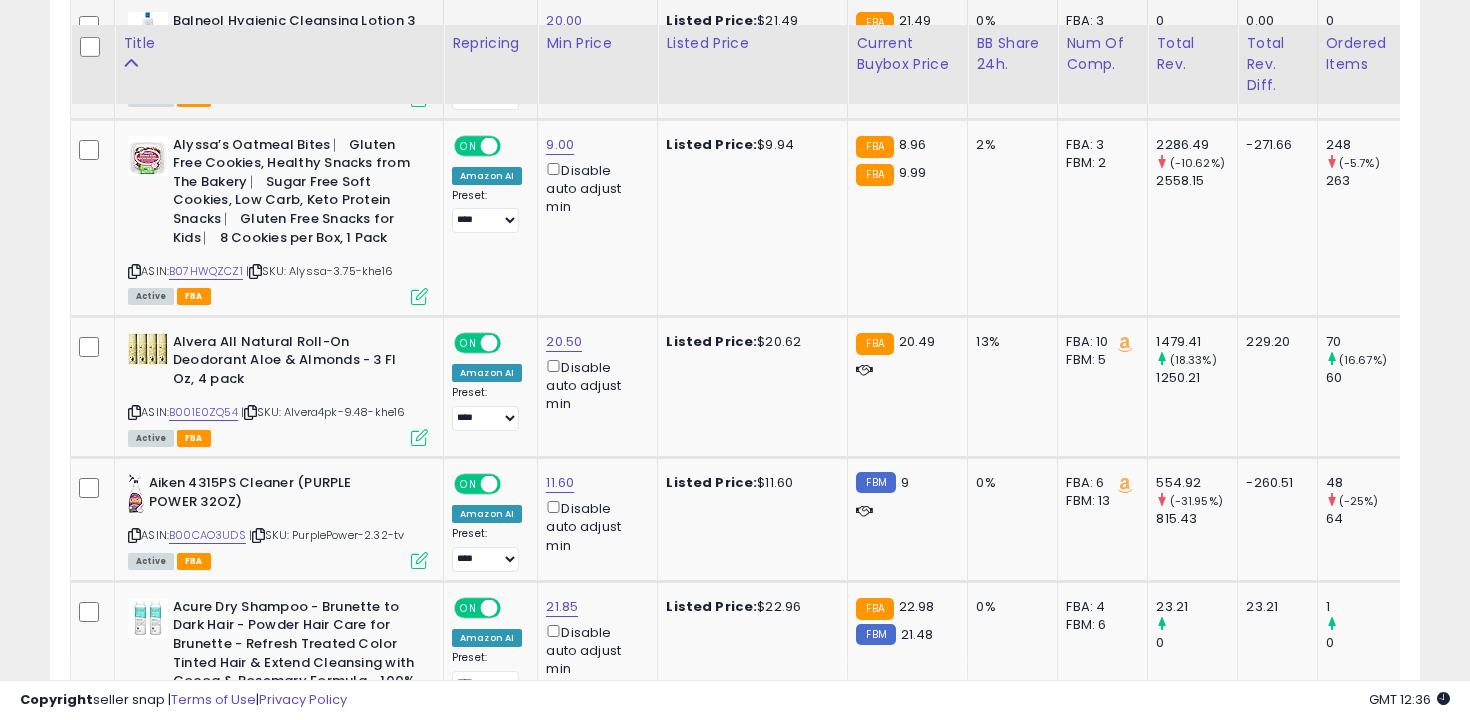scroll, scrollTop: 5451, scrollLeft: 0, axis: vertical 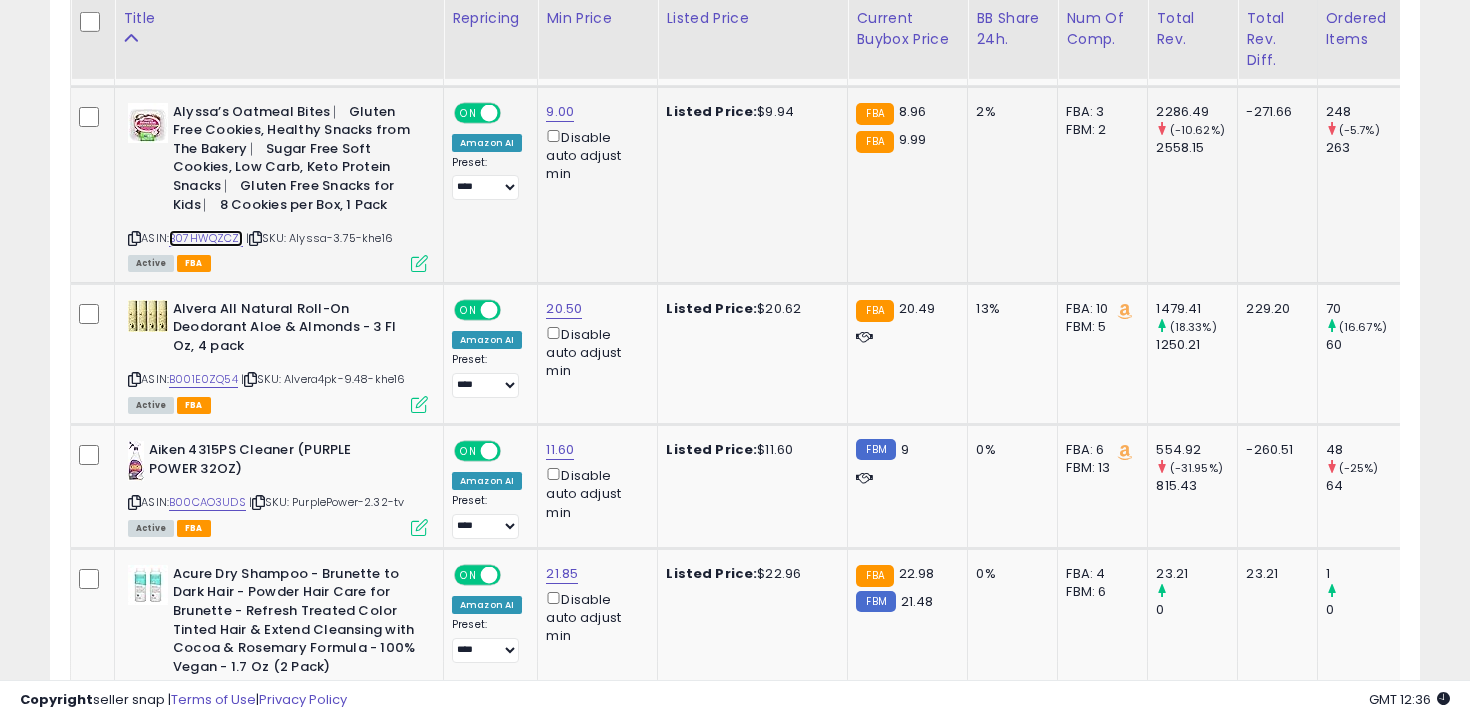 click on "B07HWQZCZ1" at bounding box center (206, 238) 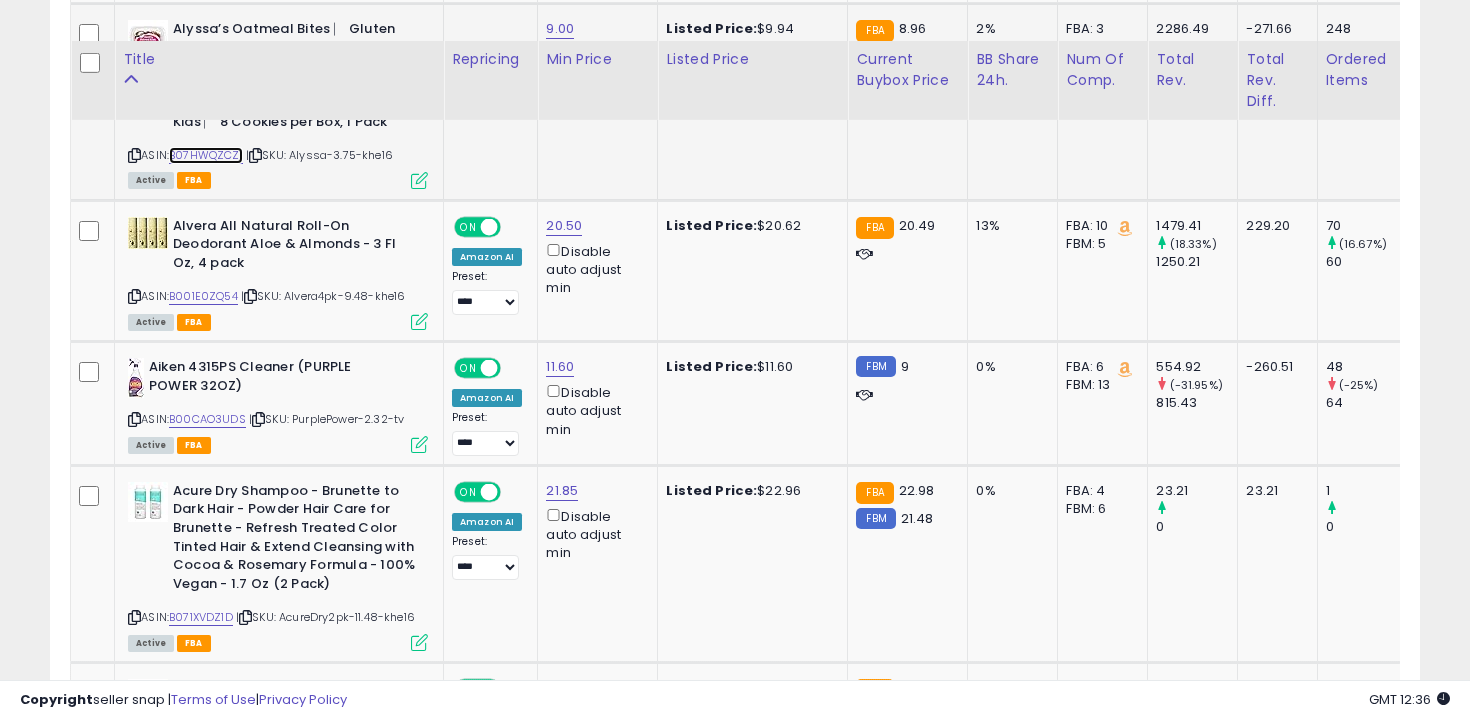 scroll, scrollTop: 5639, scrollLeft: 0, axis: vertical 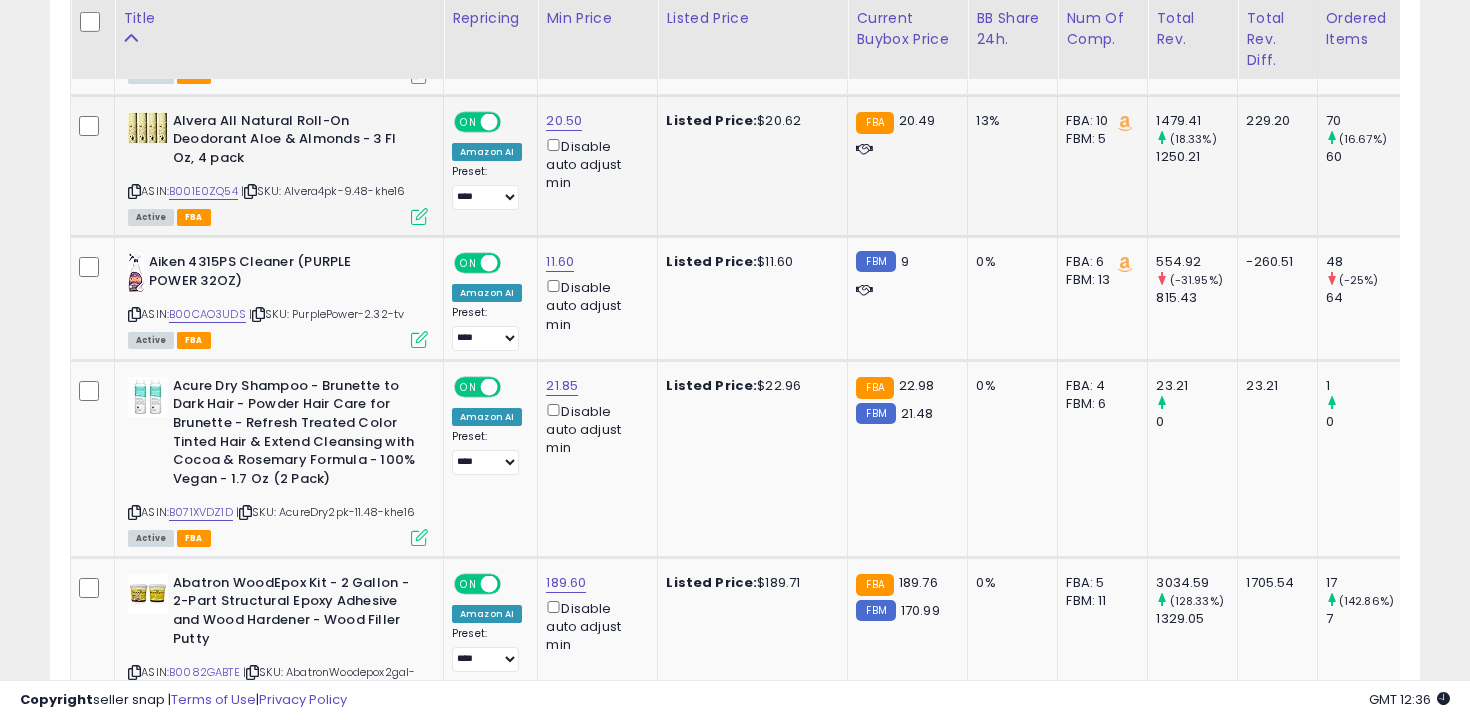 click on "ASIN:  B001E0ZQ54    |   SKU: Alvera4pk-9.48-khe16 Active FBA" at bounding box center (278, 167) 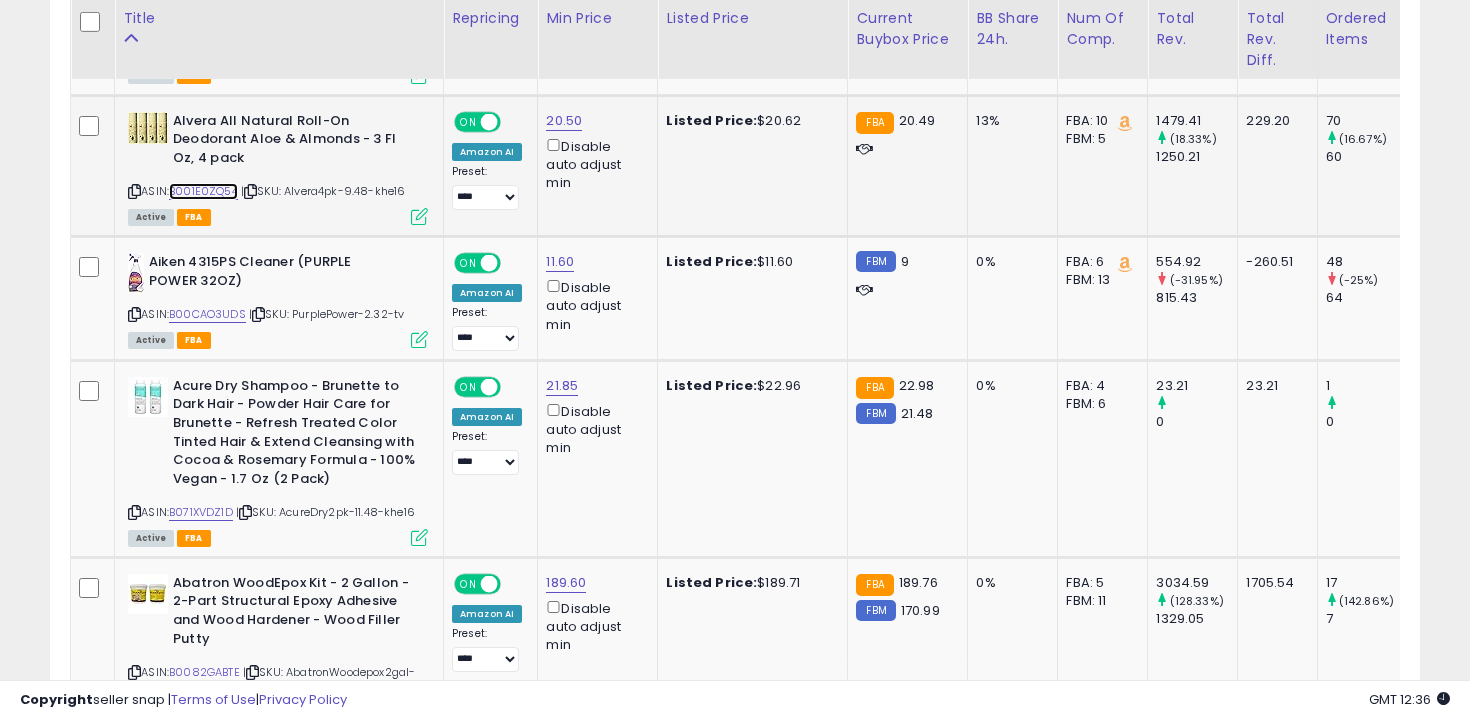 click on "B001E0ZQ54" at bounding box center [203, 191] 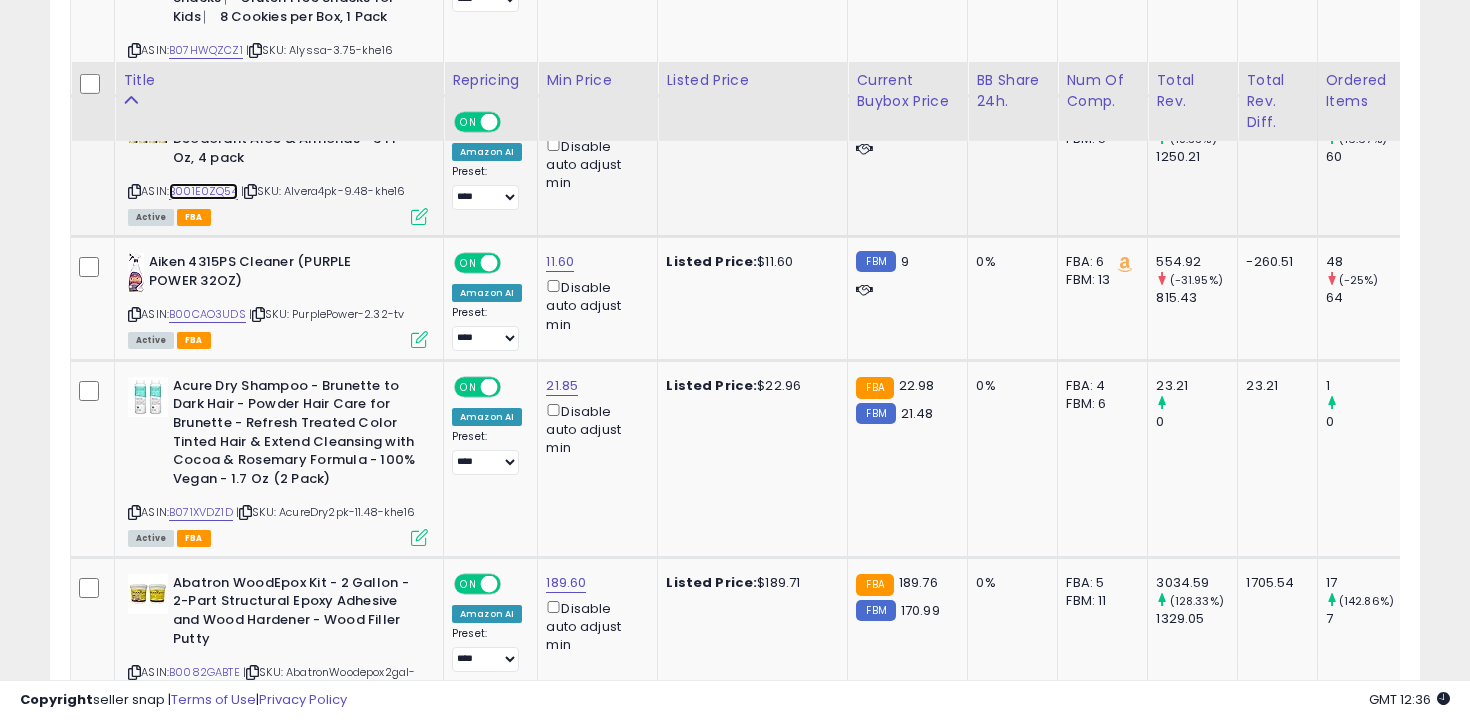 scroll, scrollTop: 5794, scrollLeft: 0, axis: vertical 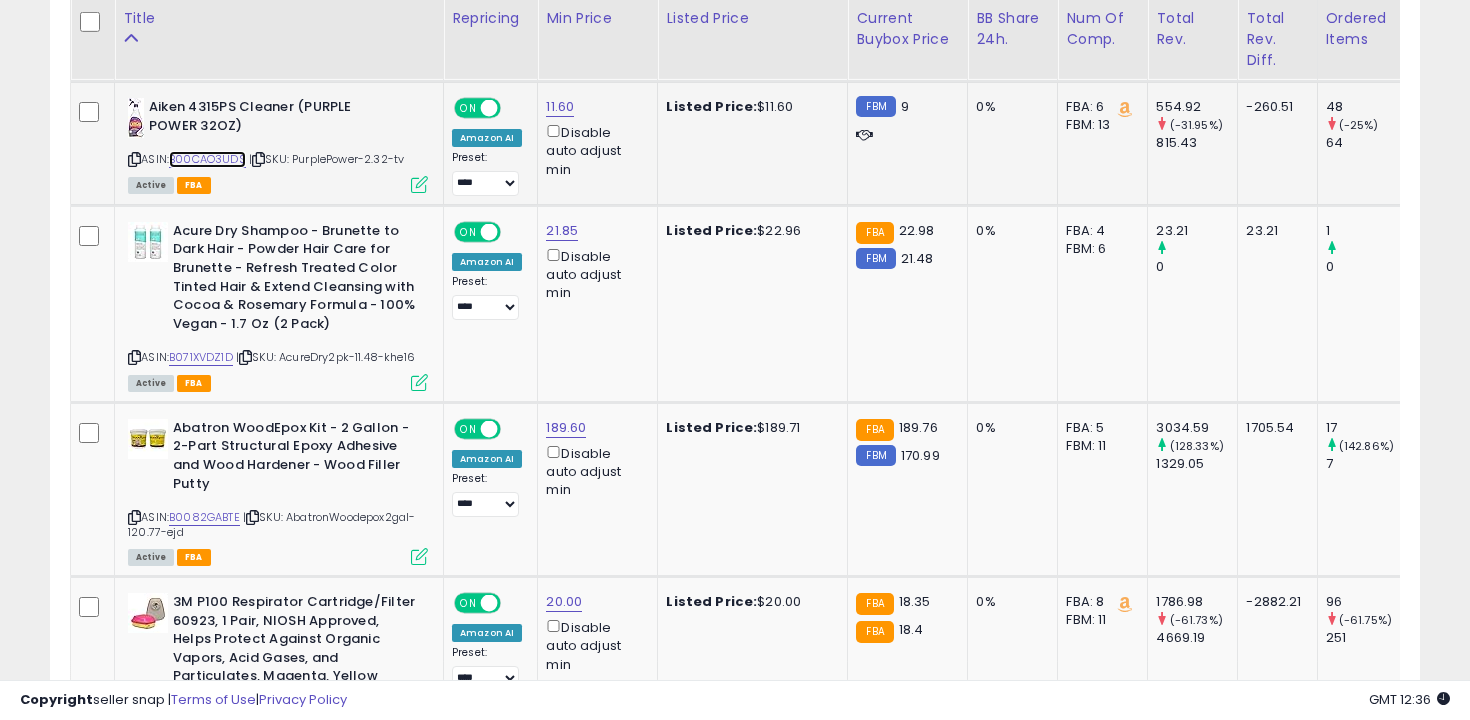 click on "B00CAO3UDS" at bounding box center [207, 159] 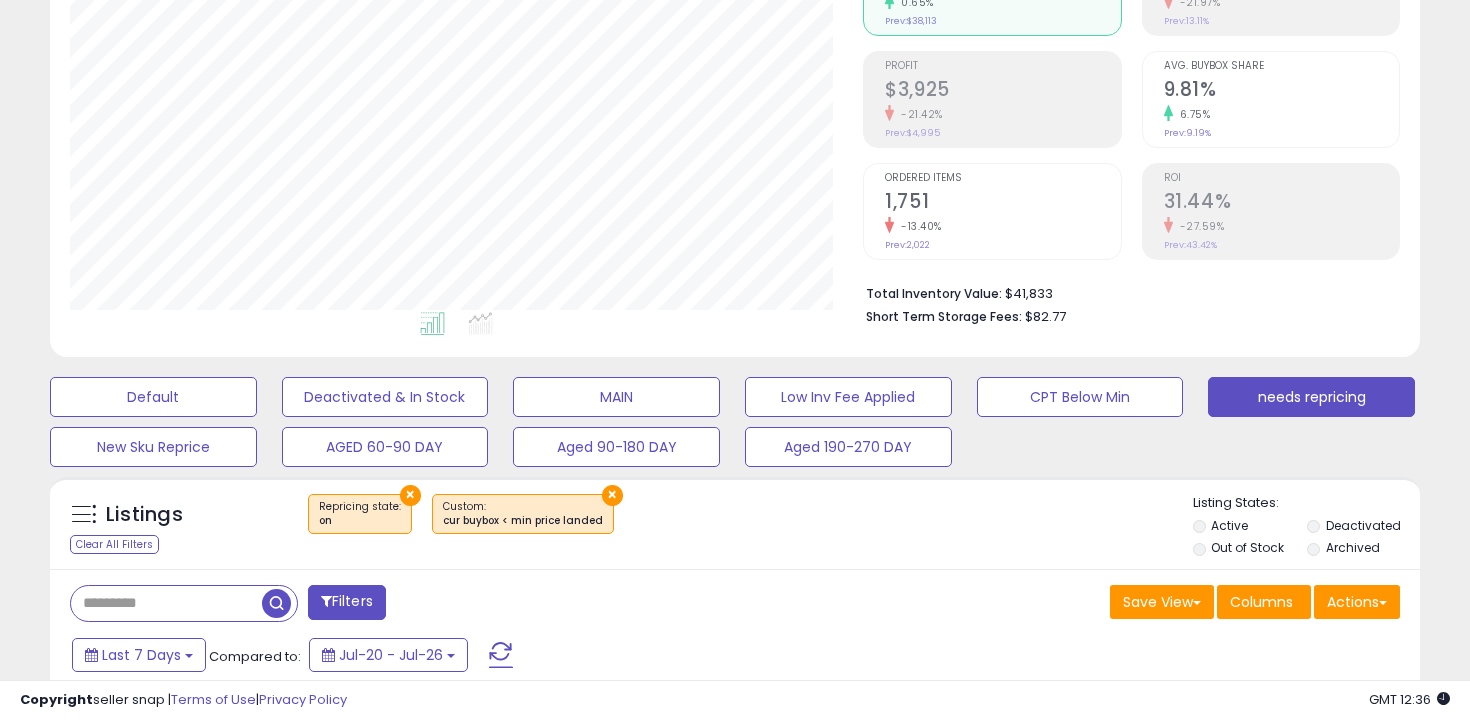 scroll, scrollTop: 282, scrollLeft: 0, axis: vertical 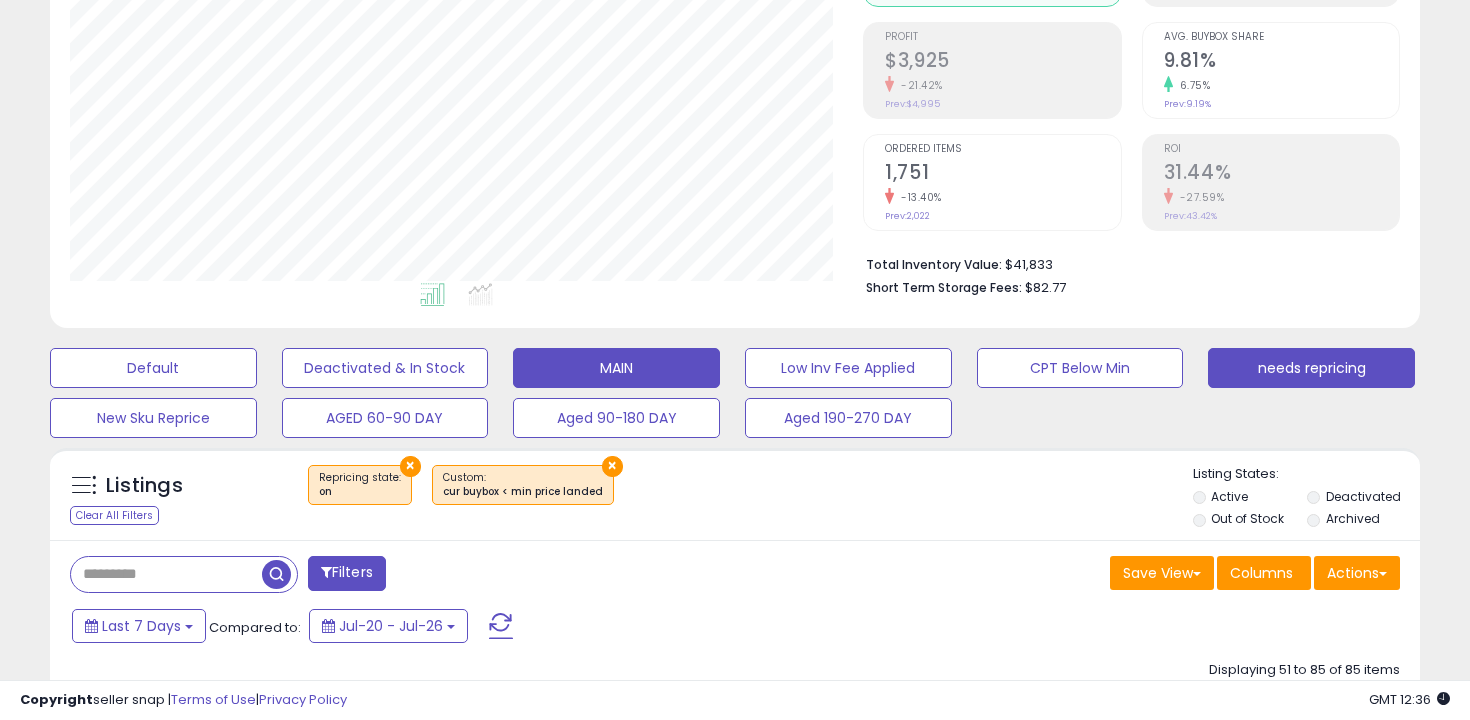 click on "MAIN" at bounding box center [153, 368] 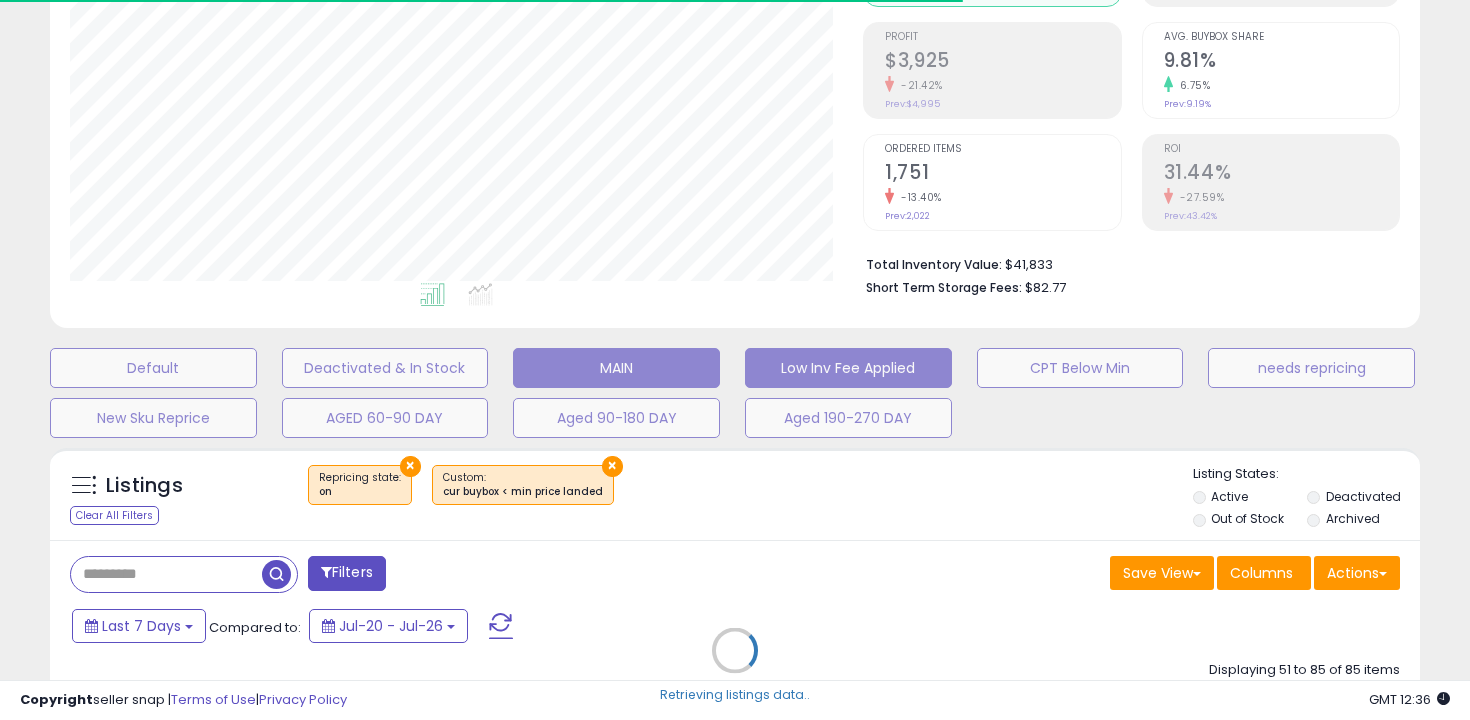 select on "**" 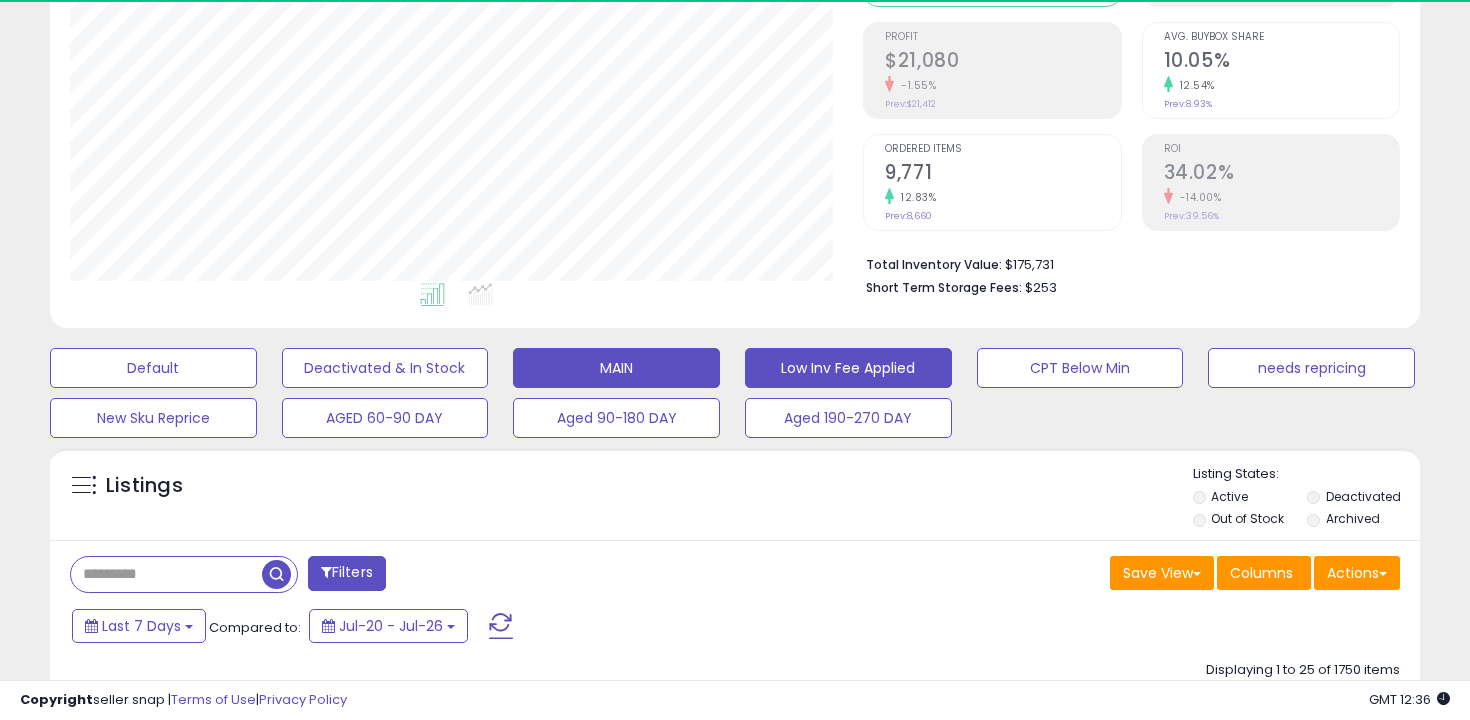 scroll, scrollTop: 999590, scrollLeft: 999206, axis: both 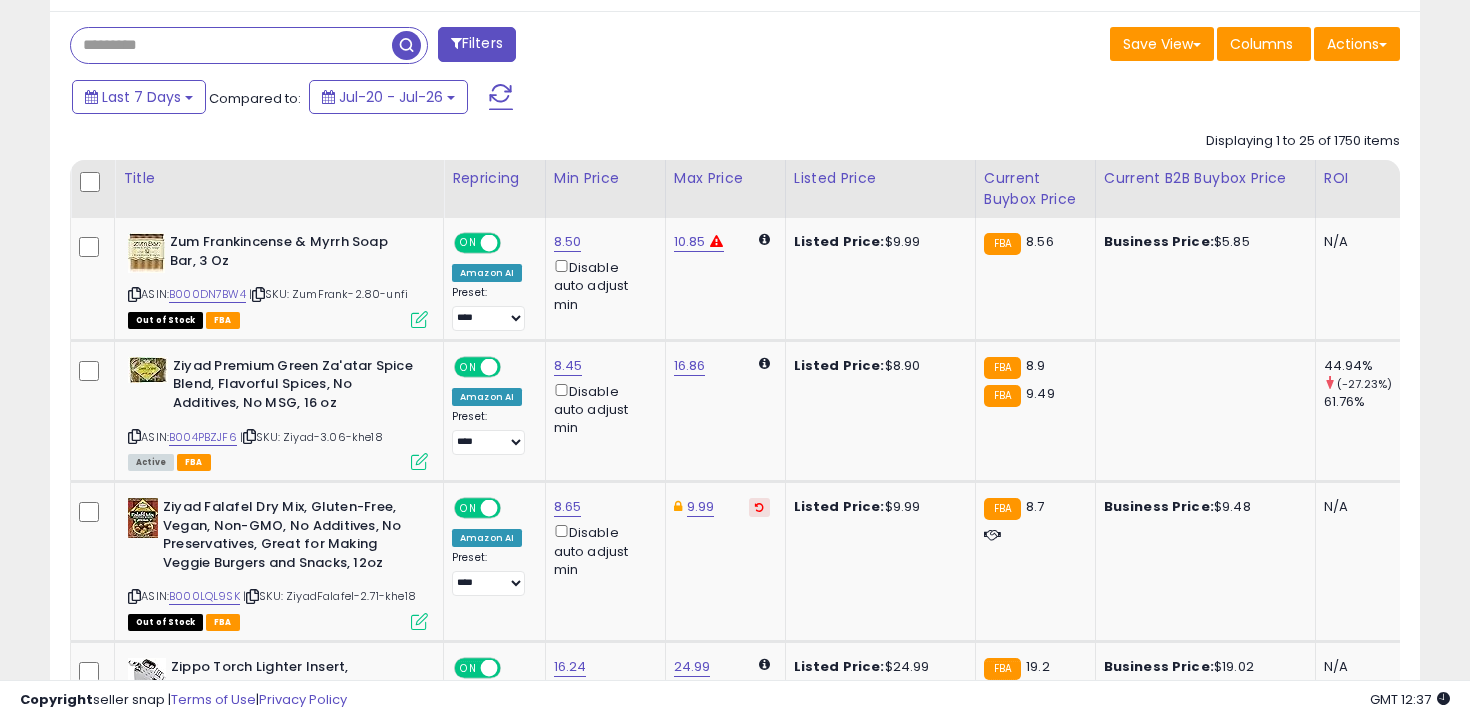 click at bounding box center [231, 45] 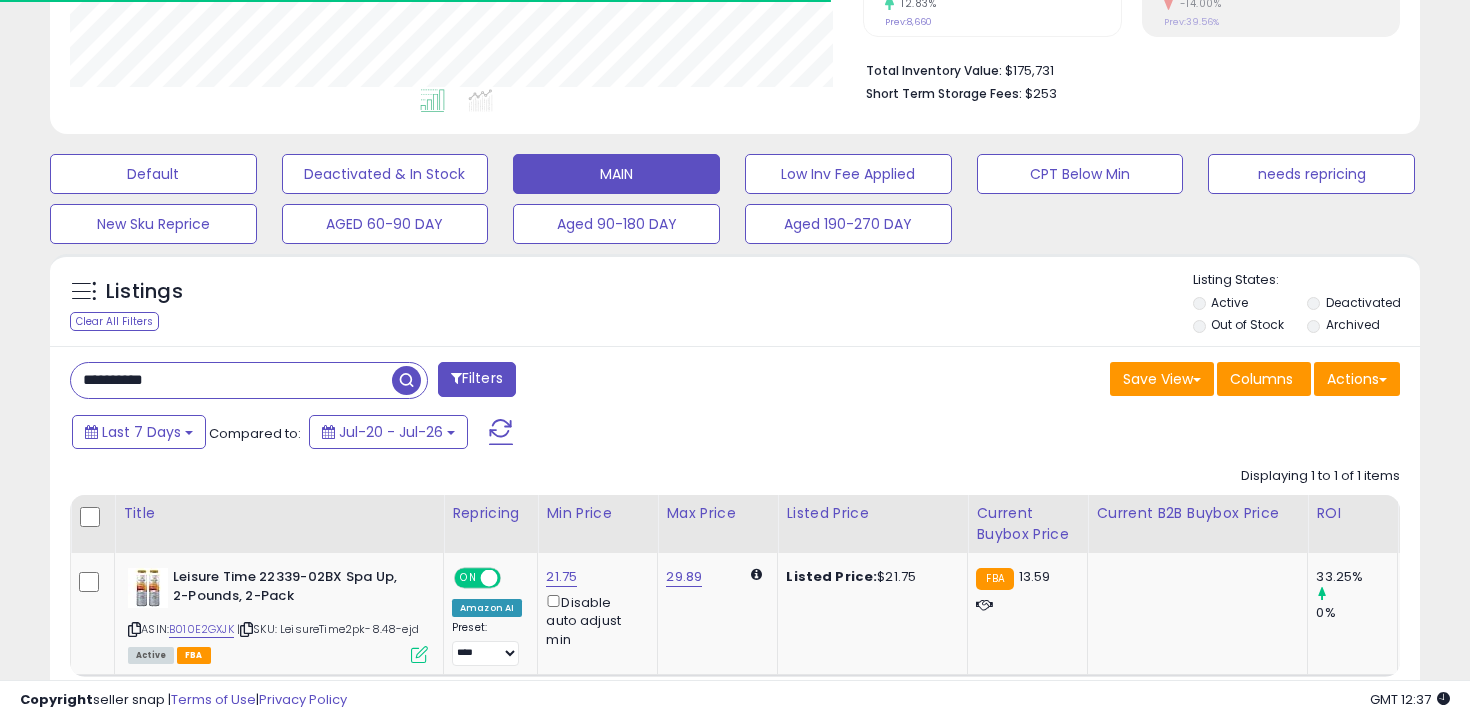 scroll, scrollTop: 587, scrollLeft: 0, axis: vertical 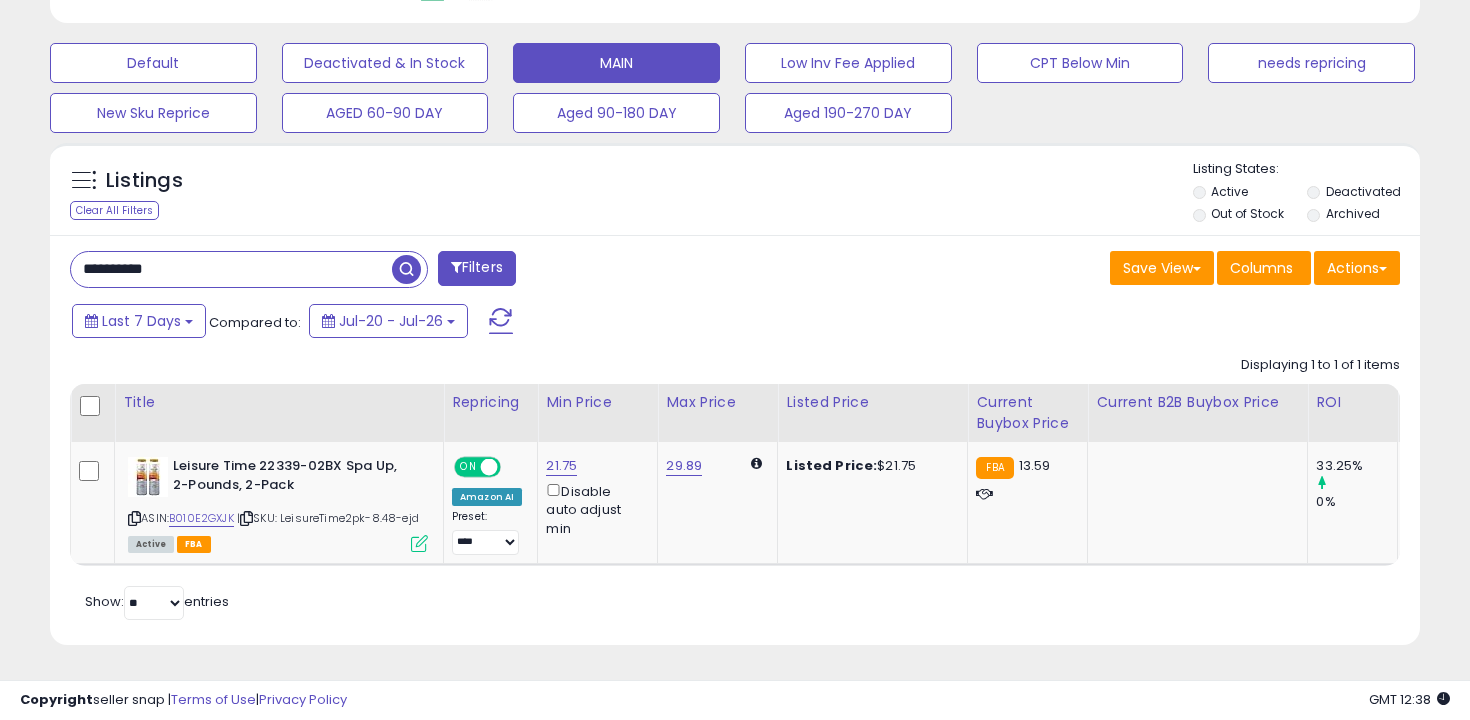 click on "**********" at bounding box center [231, 269] 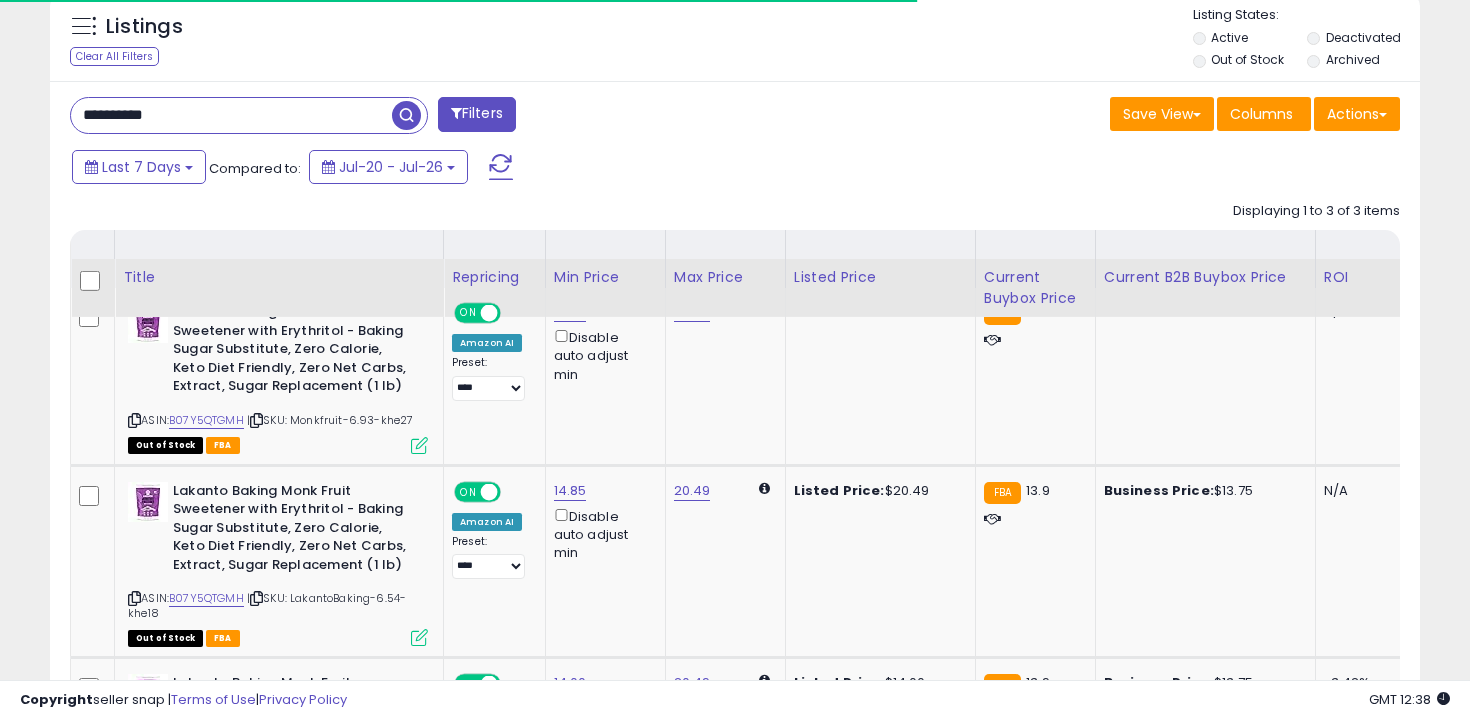 scroll, scrollTop: 1028, scrollLeft: 0, axis: vertical 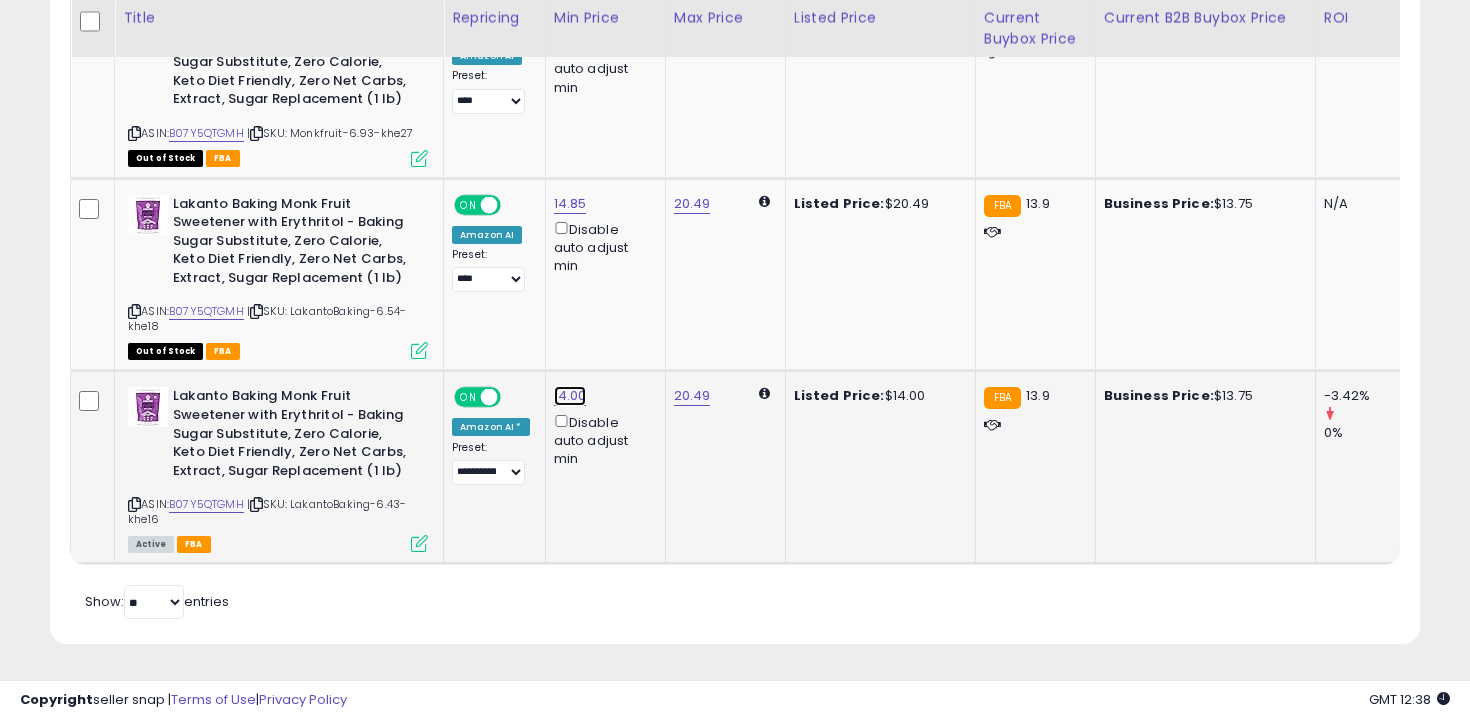 click on "14.00" at bounding box center (570, 25) 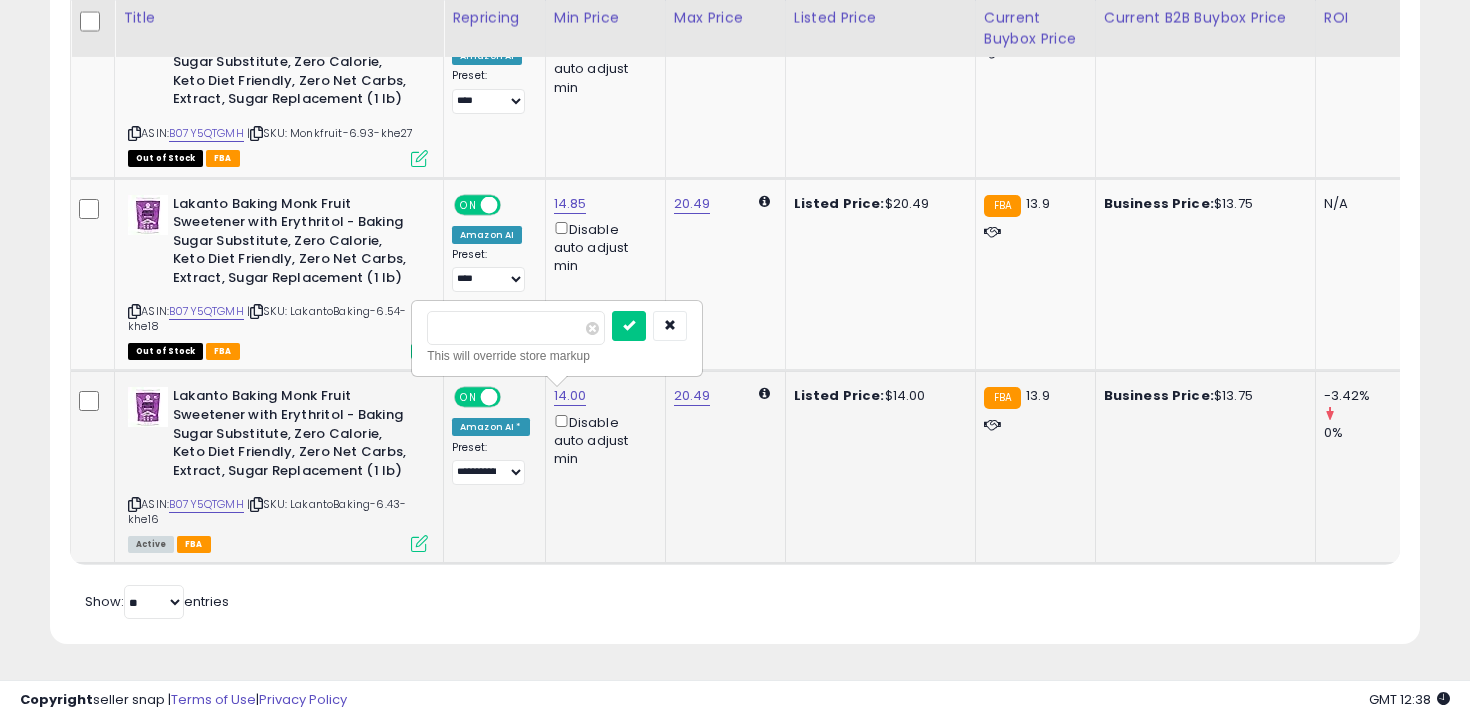 click on "*****" at bounding box center [516, 328] 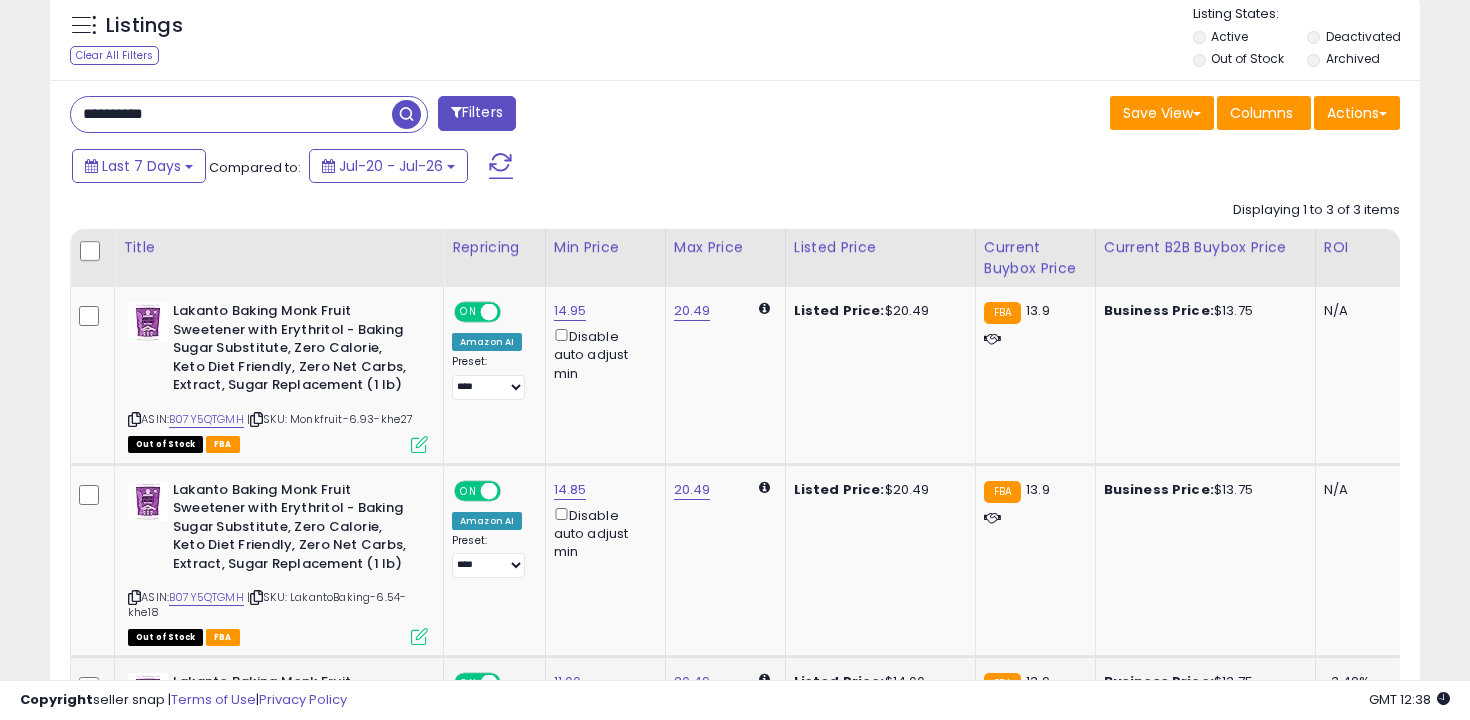 click on "**********" at bounding box center [231, 114] 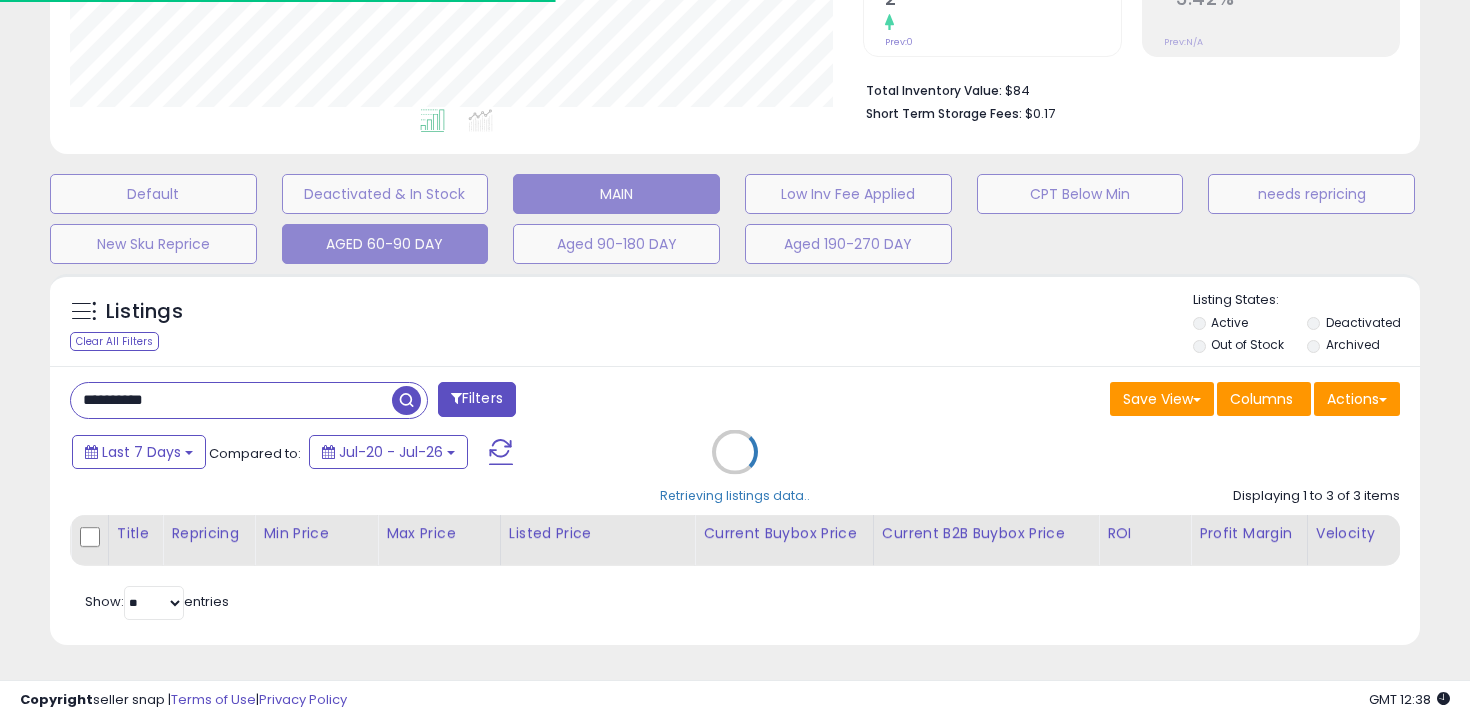 scroll, scrollTop: 600, scrollLeft: 0, axis: vertical 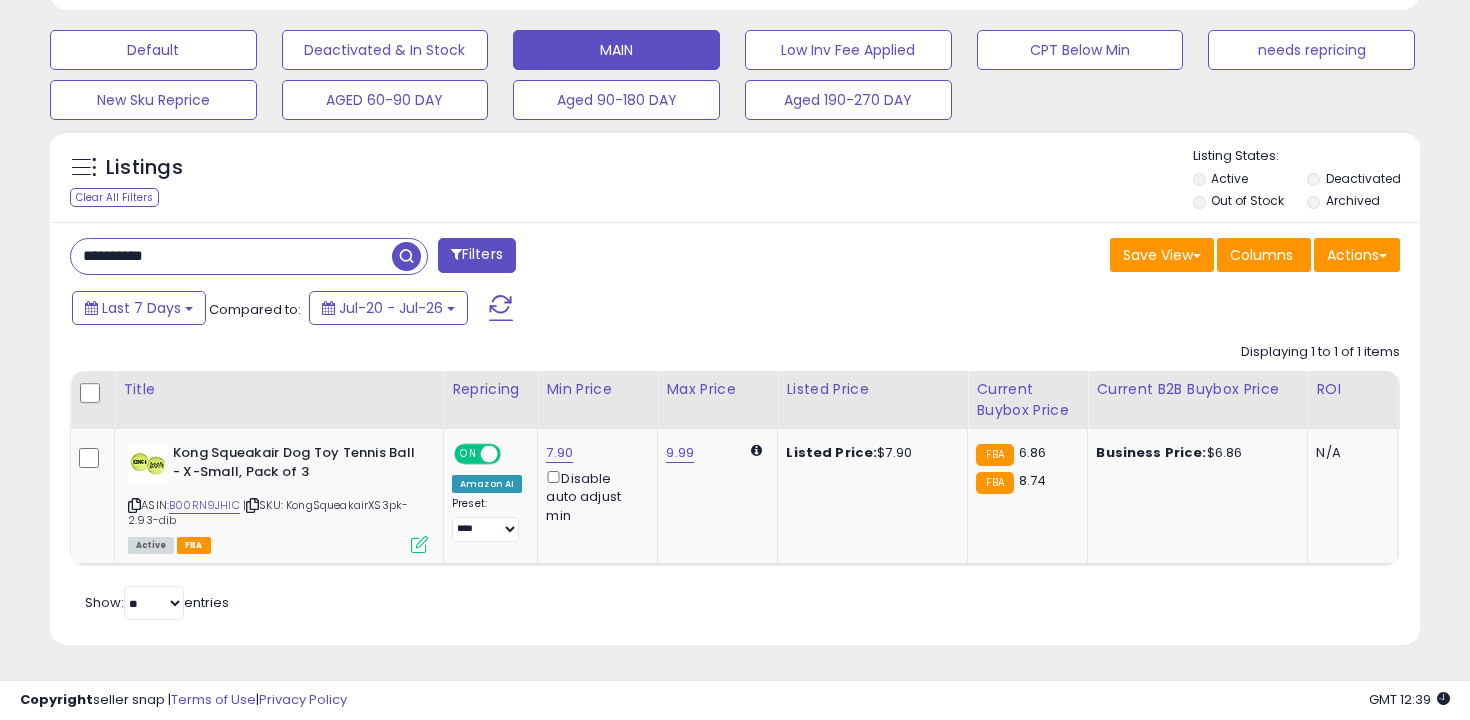 click on "**********" at bounding box center (735, 434) 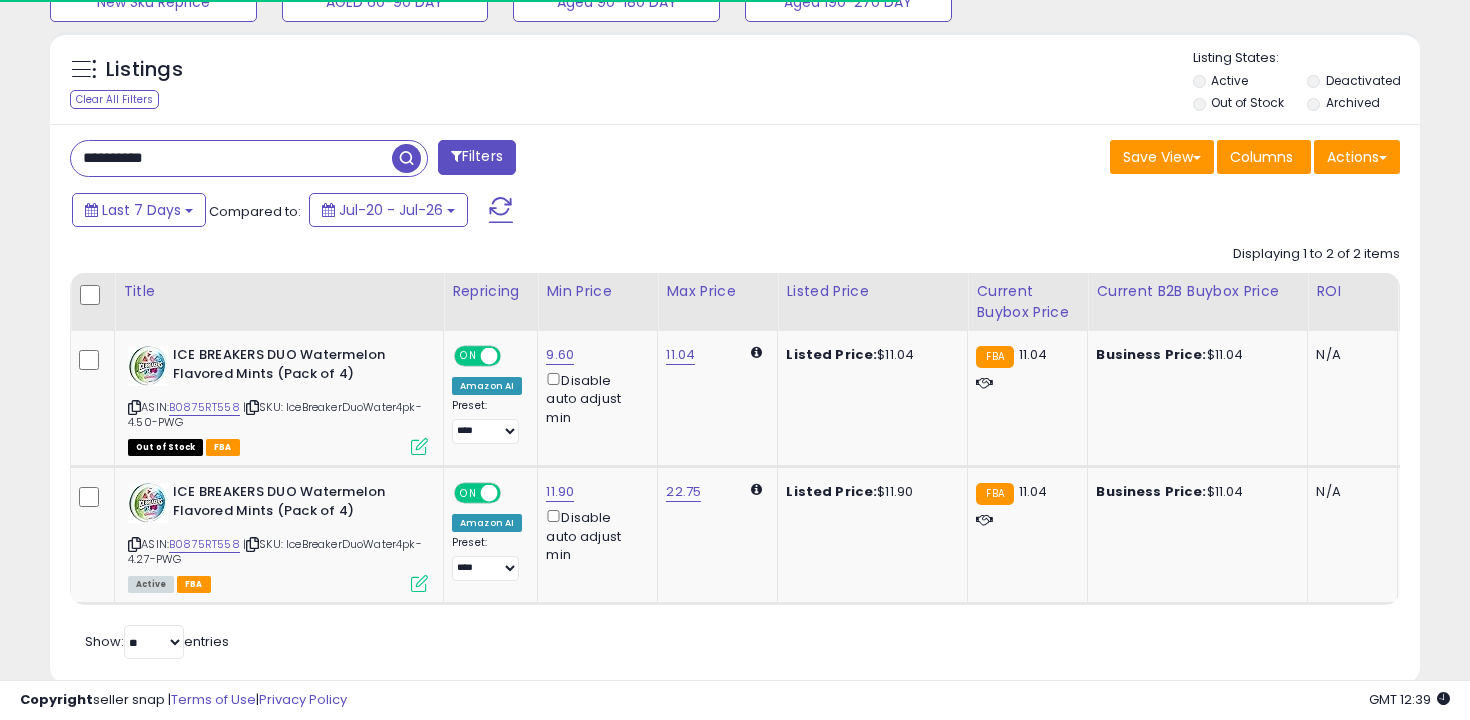 scroll, scrollTop: 738, scrollLeft: 0, axis: vertical 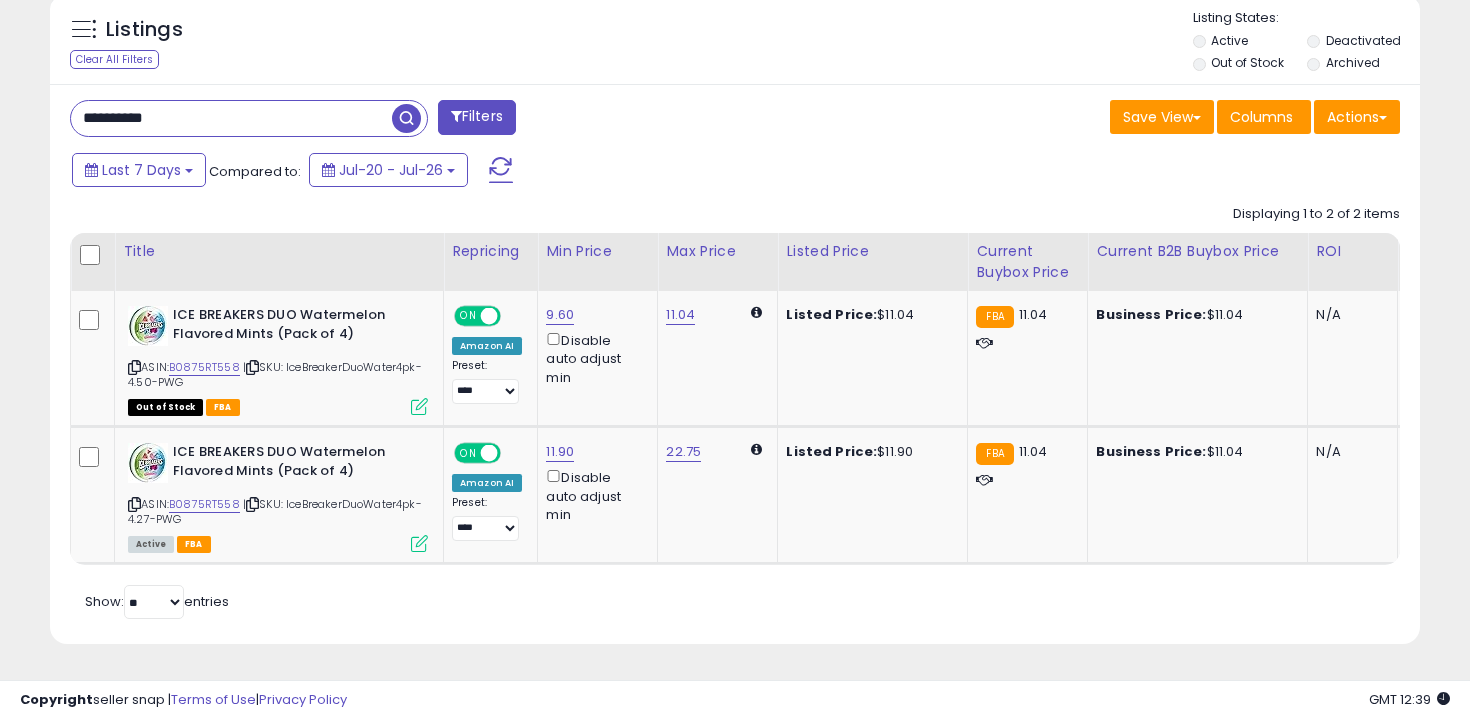 click on "**********" at bounding box center (231, 118) 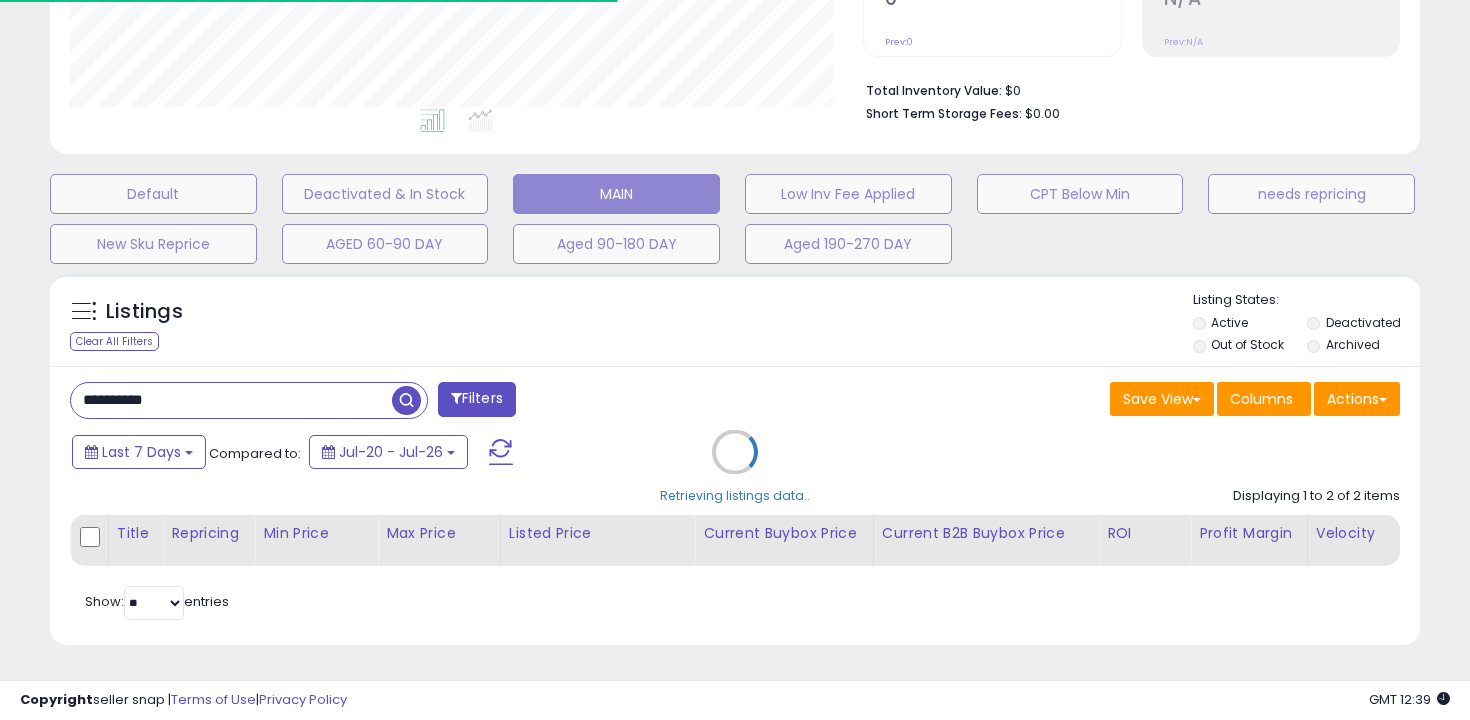 scroll, scrollTop: 738, scrollLeft: 0, axis: vertical 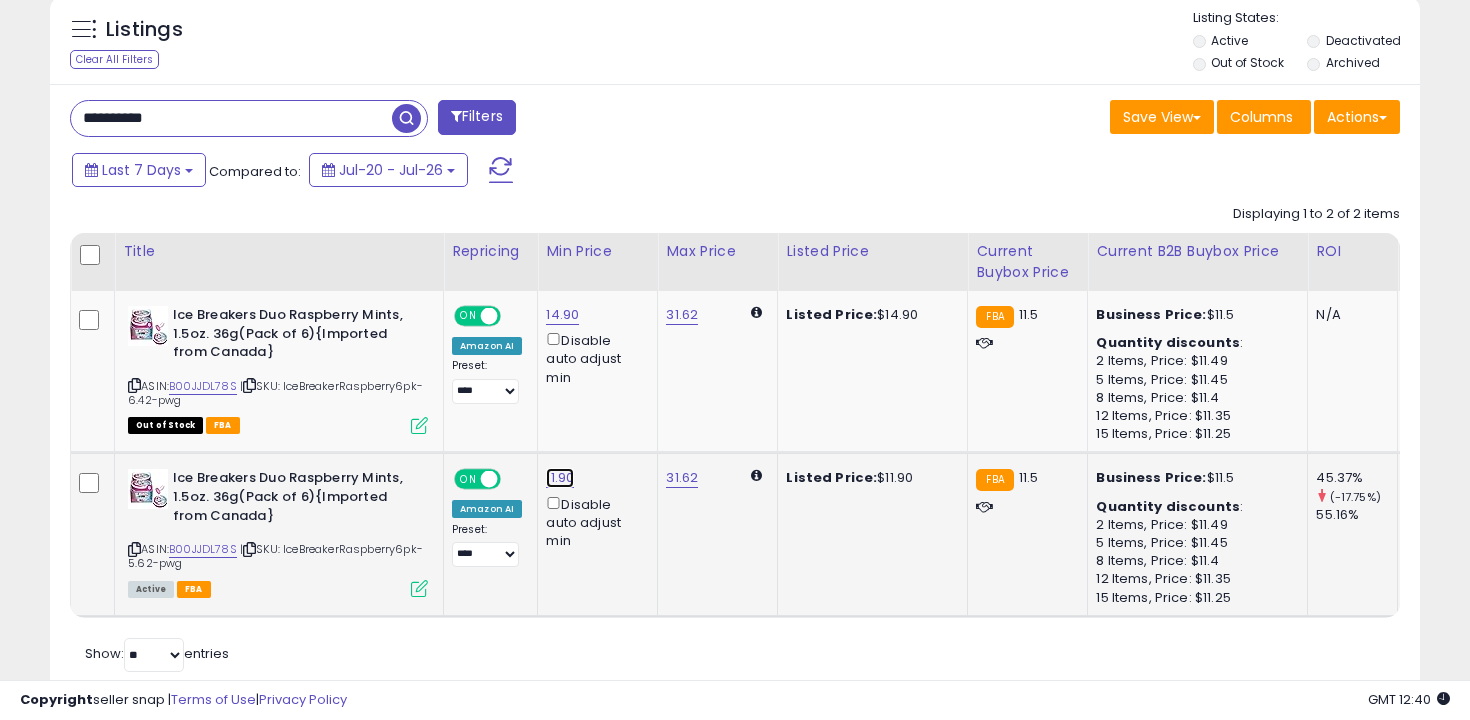click on "11.90" at bounding box center [562, 315] 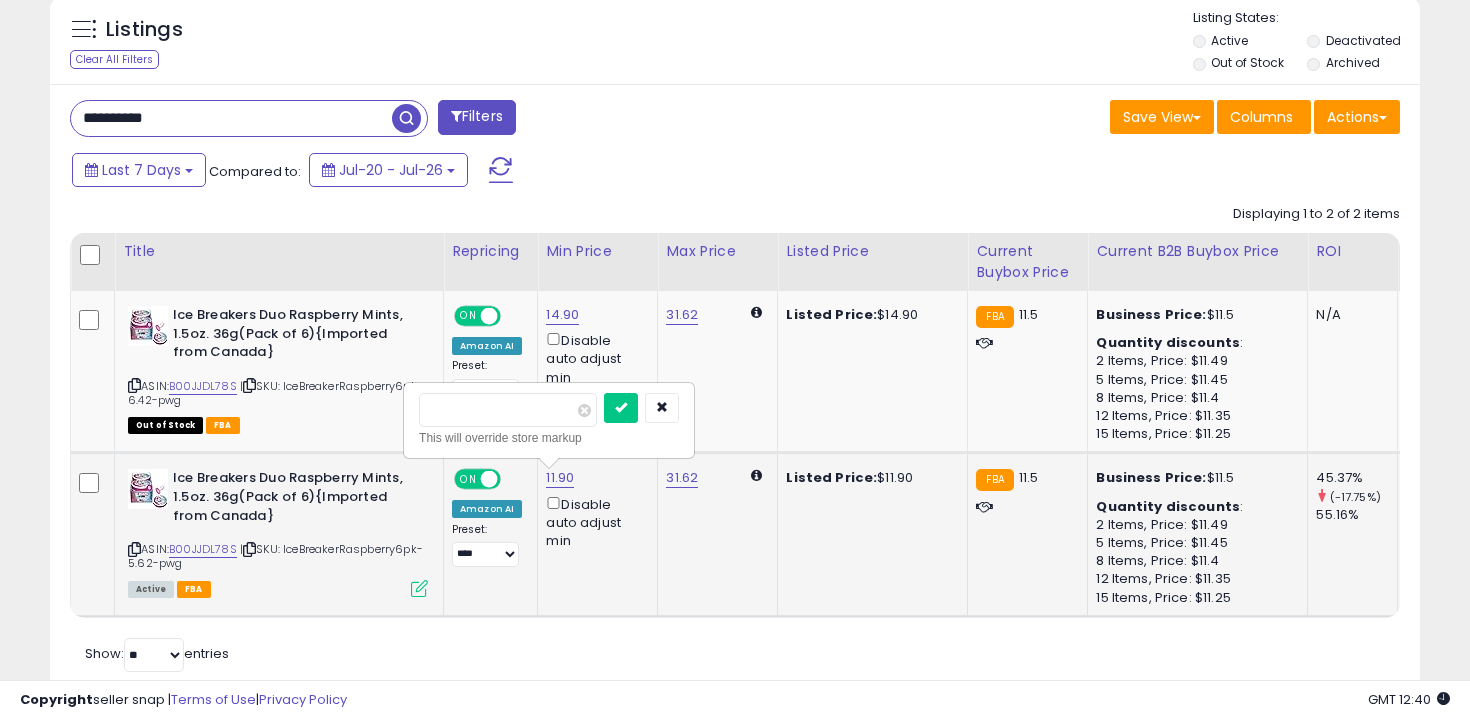 type on "****" 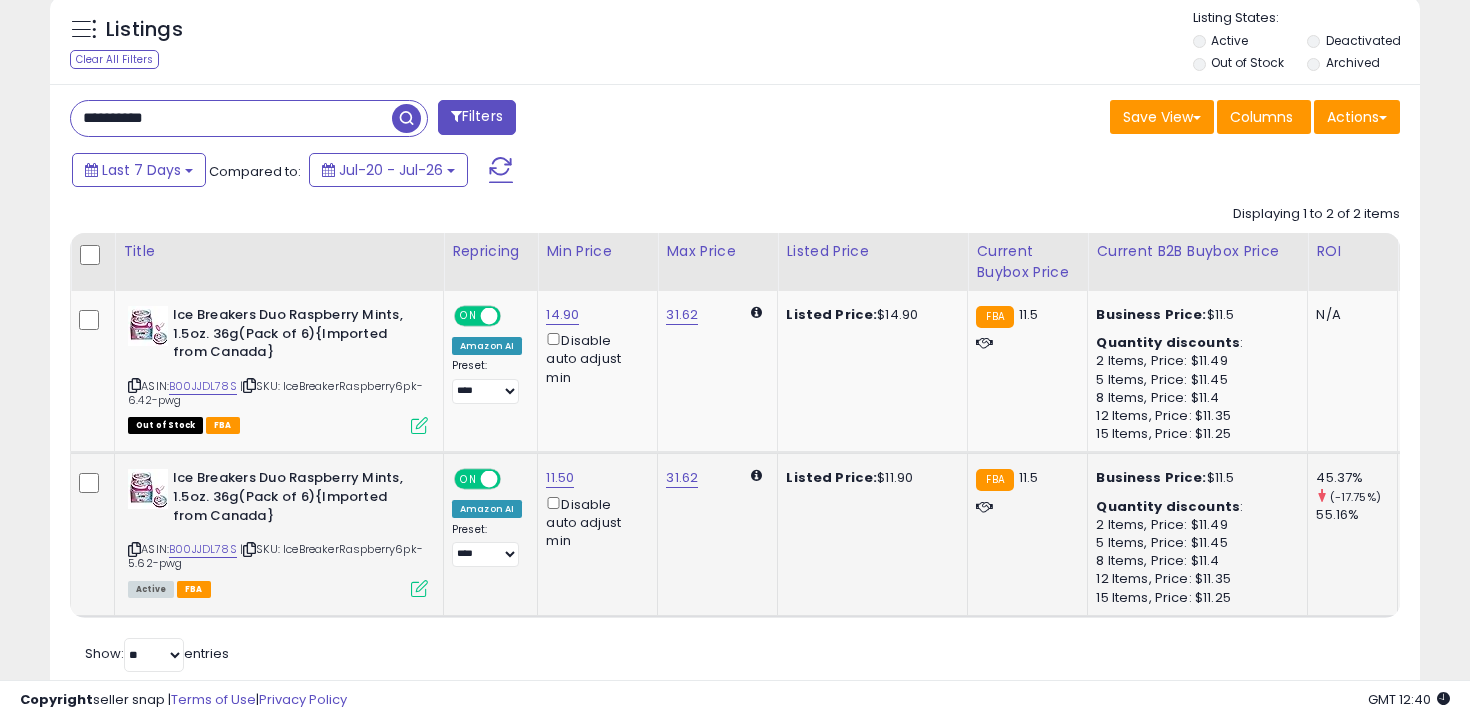 click on "**********" at bounding box center (231, 118) 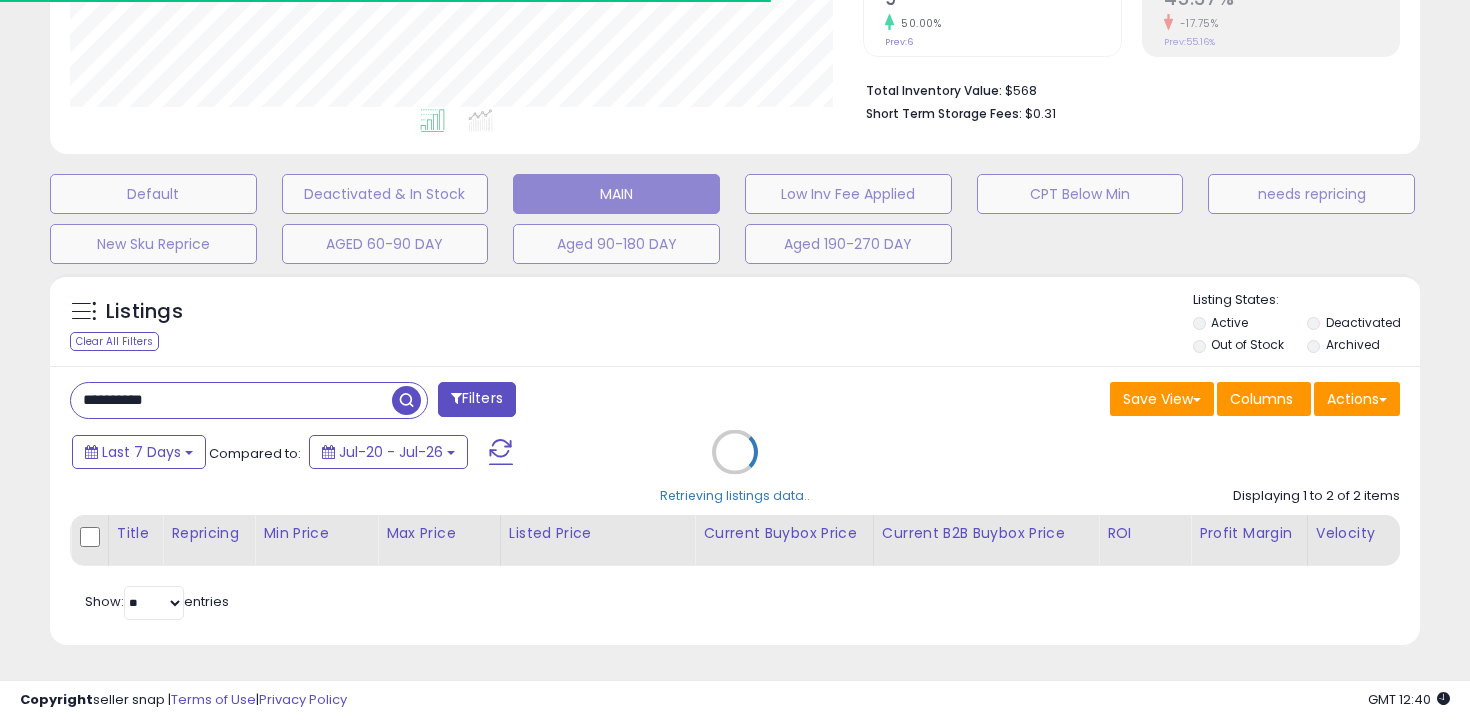 scroll, scrollTop: 600, scrollLeft: 0, axis: vertical 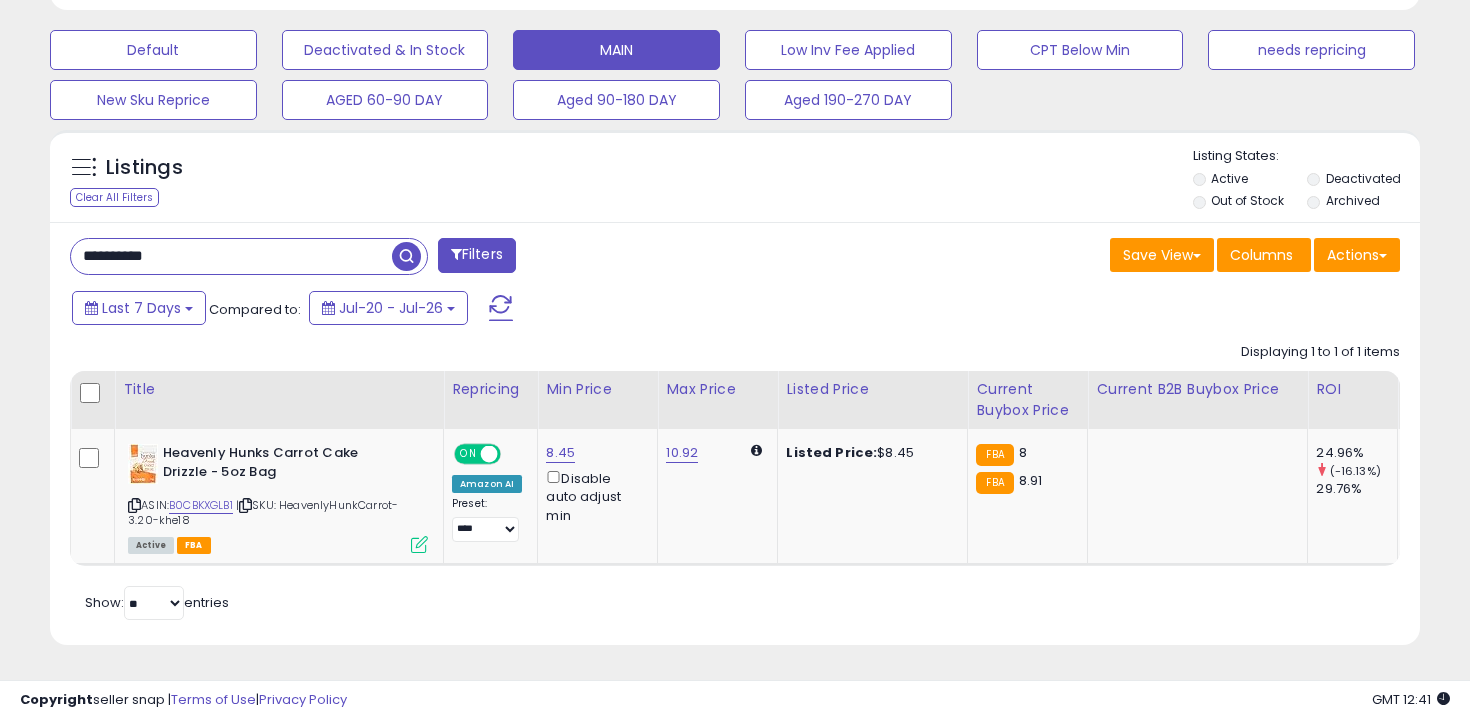 click on "**********" at bounding box center (231, 256) 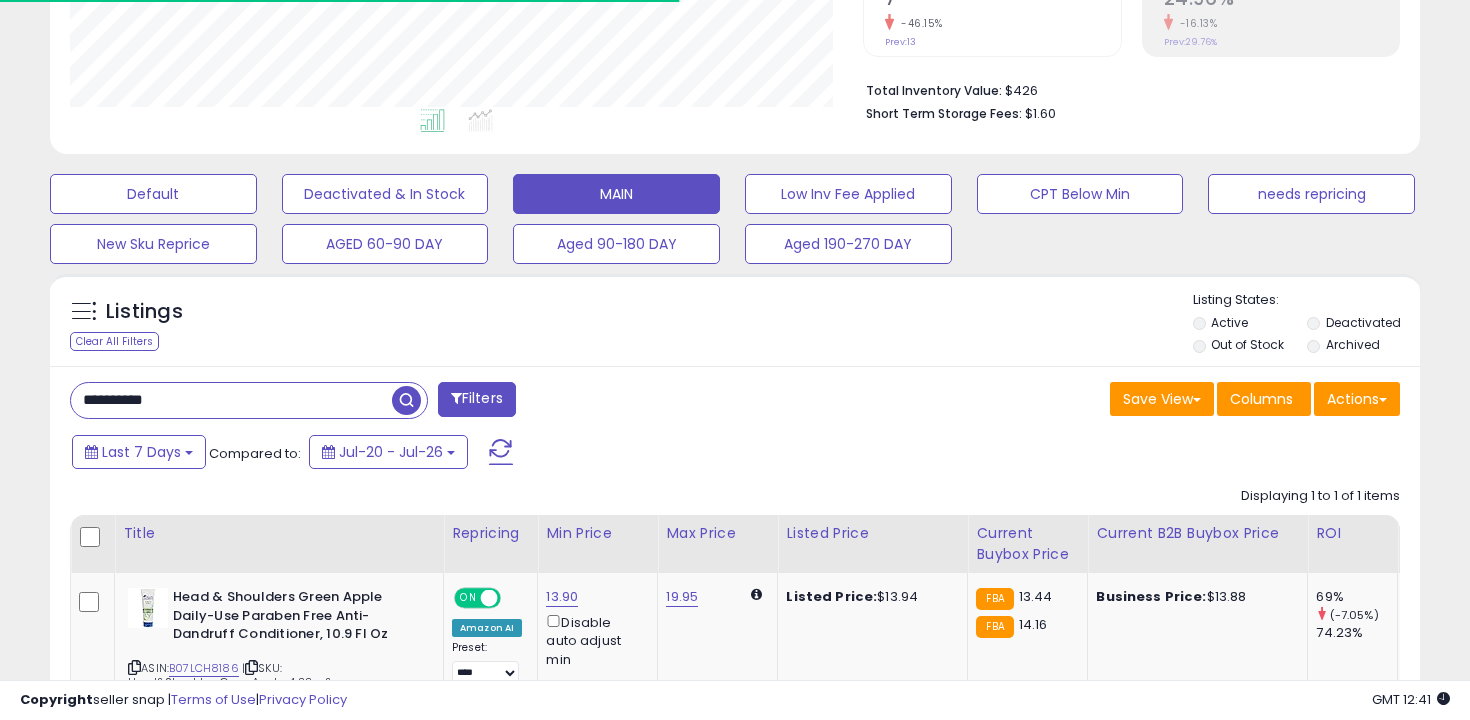 scroll, scrollTop: 600, scrollLeft: 0, axis: vertical 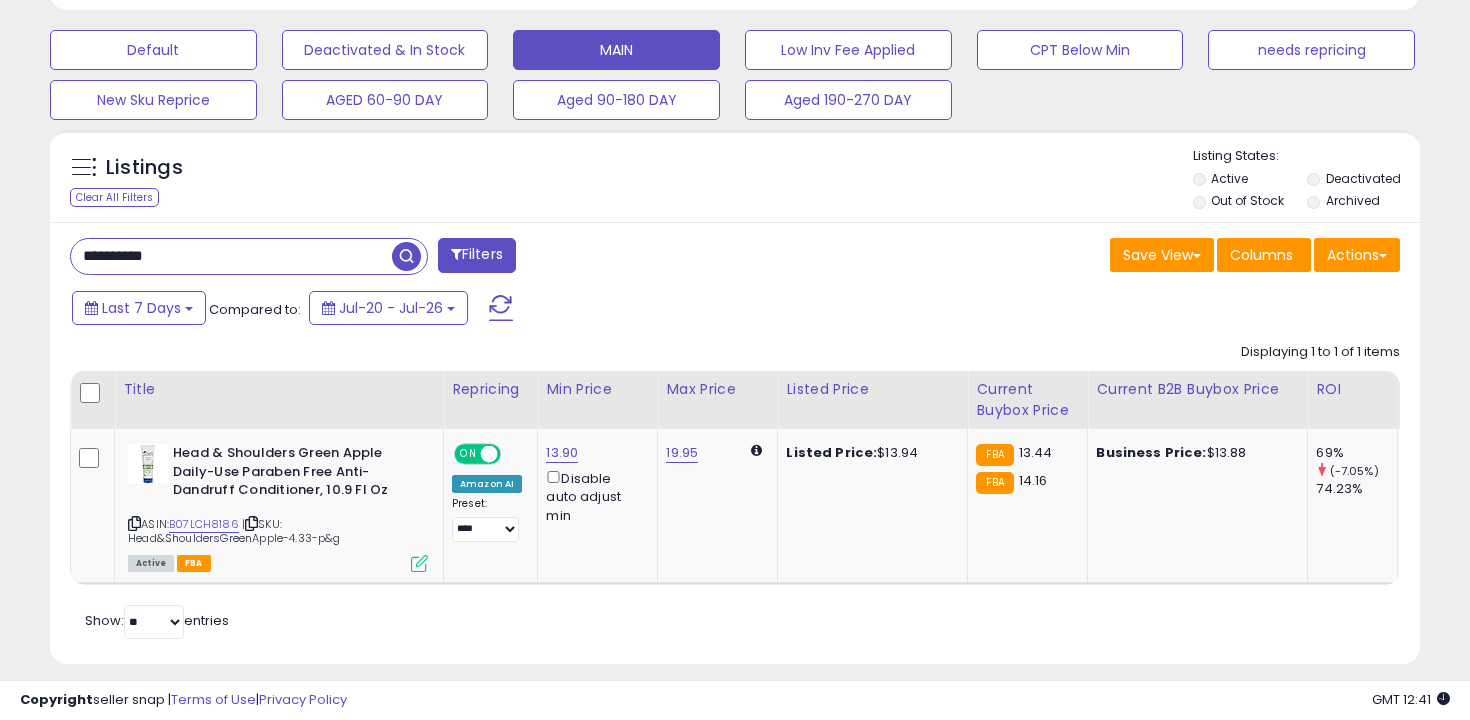 click on "**********" at bounding box center (231, 256) 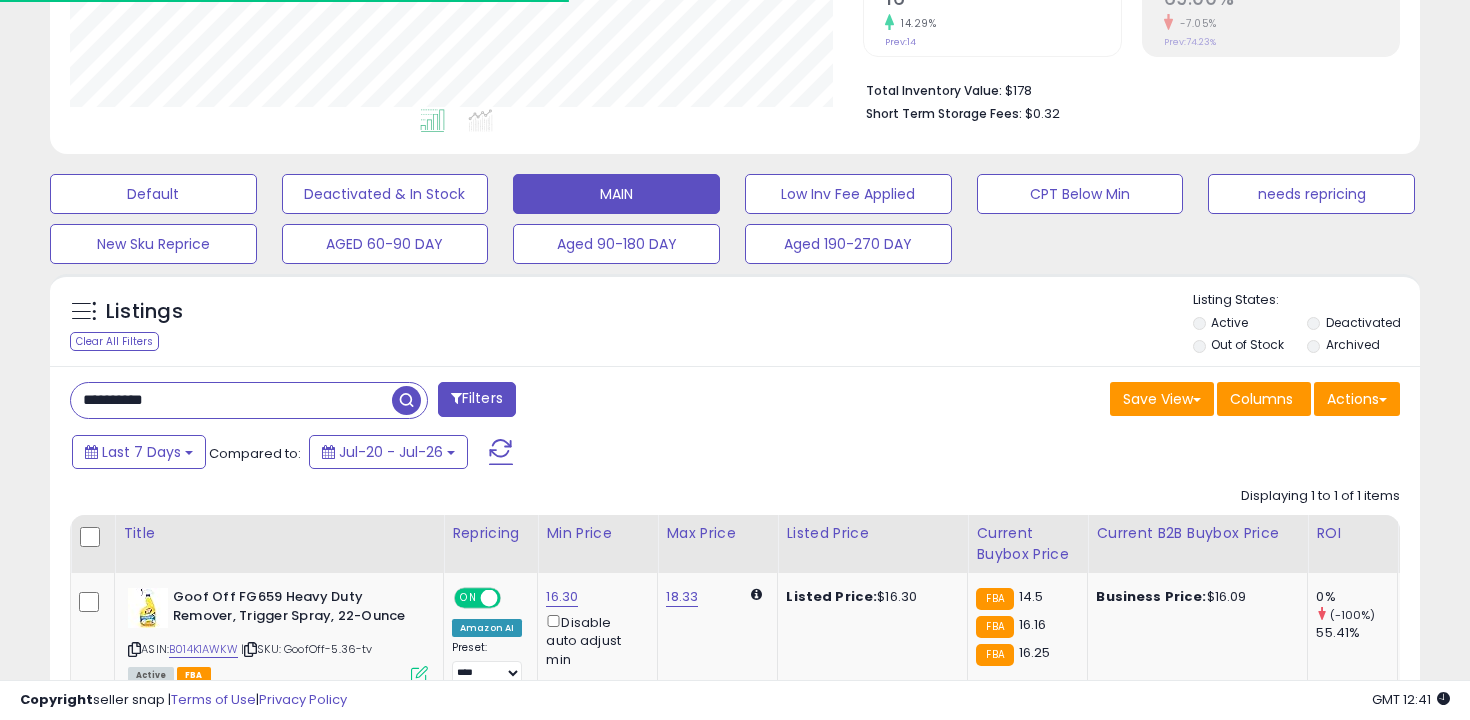 scroll, scrollTop: 587, scrollLeft: 0, axis: vertical 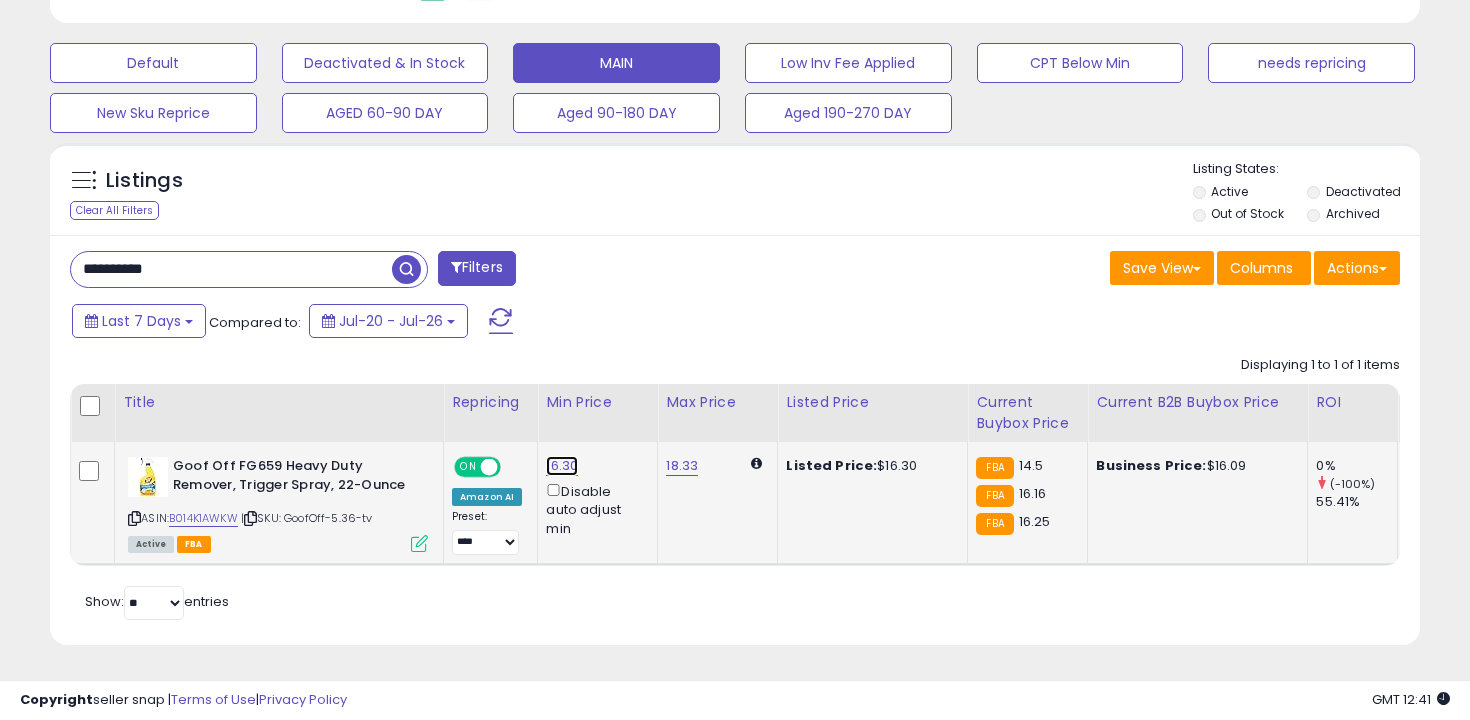 click on "16.30" at bounding box center (562, 466) 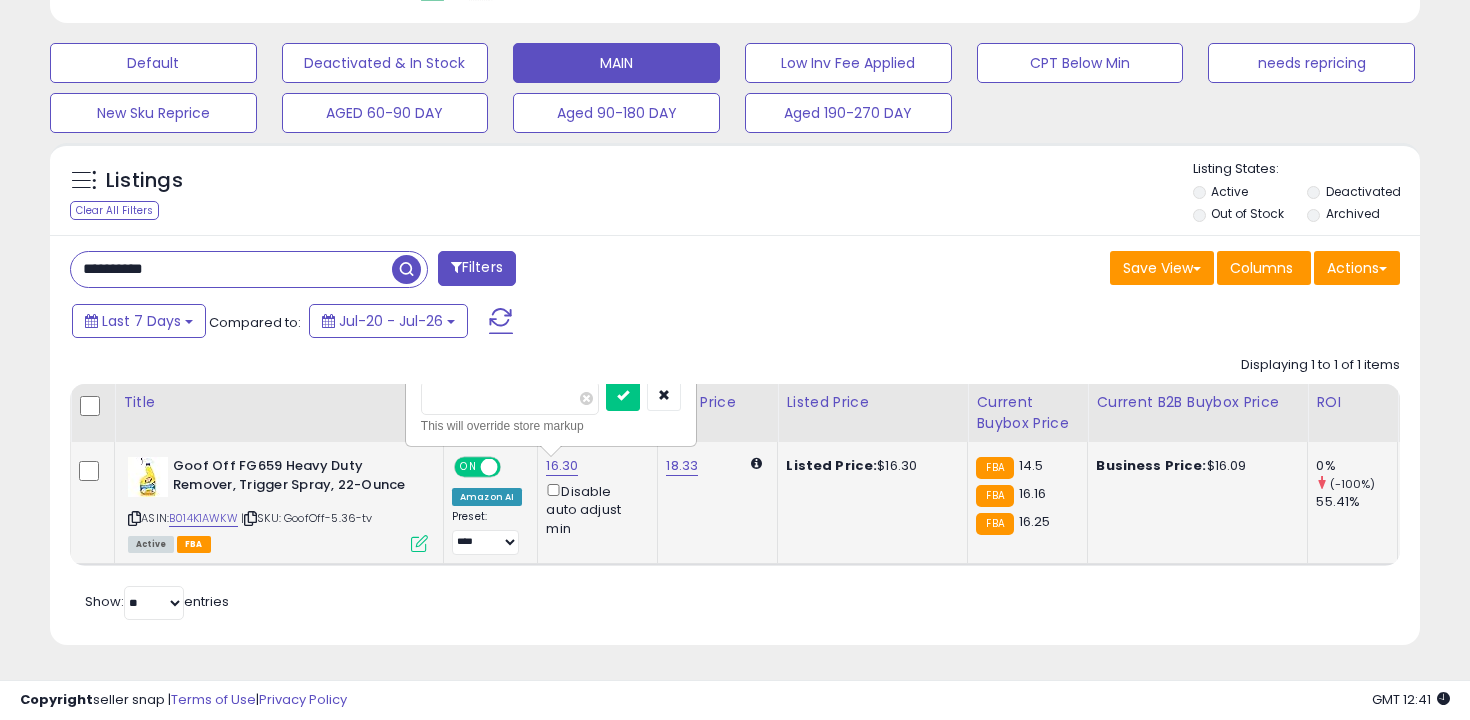 type on "**" 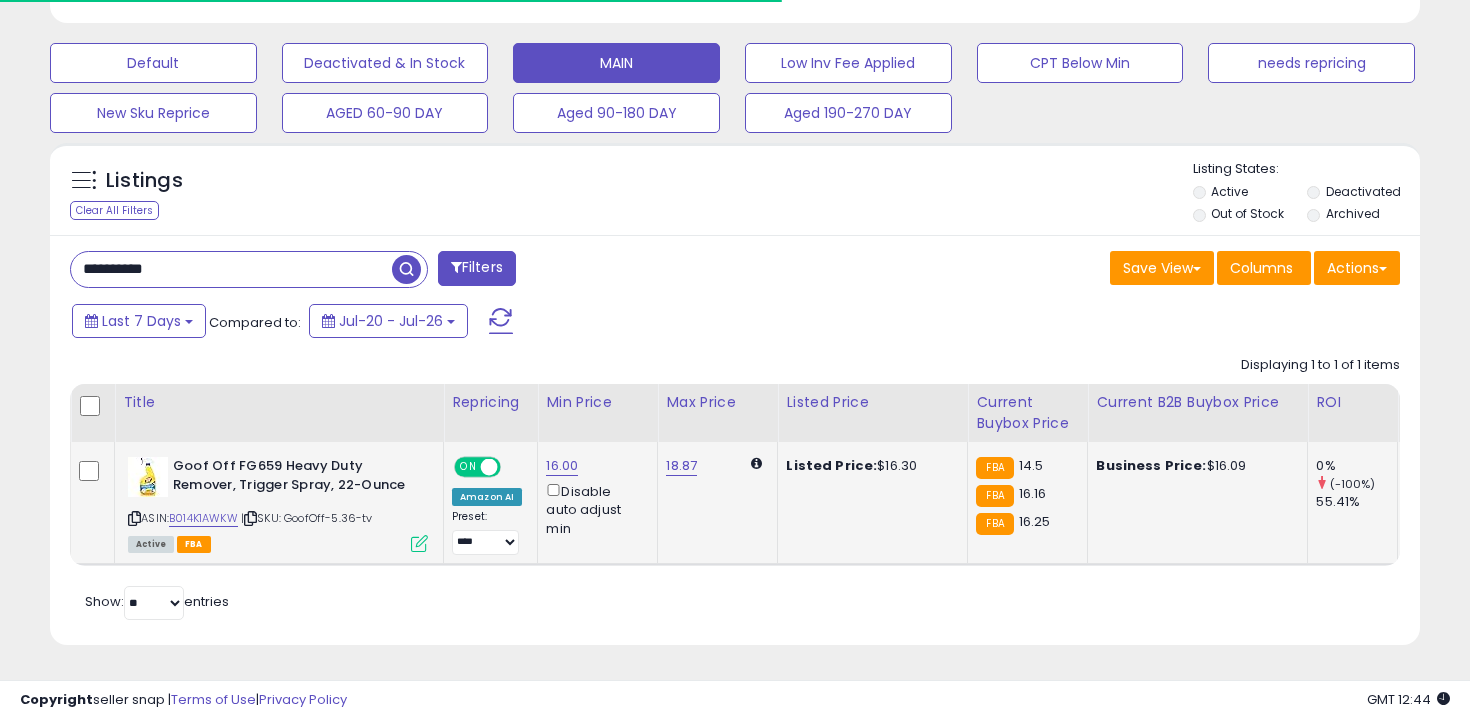 click on "**********" at bounding box center (231, 269) 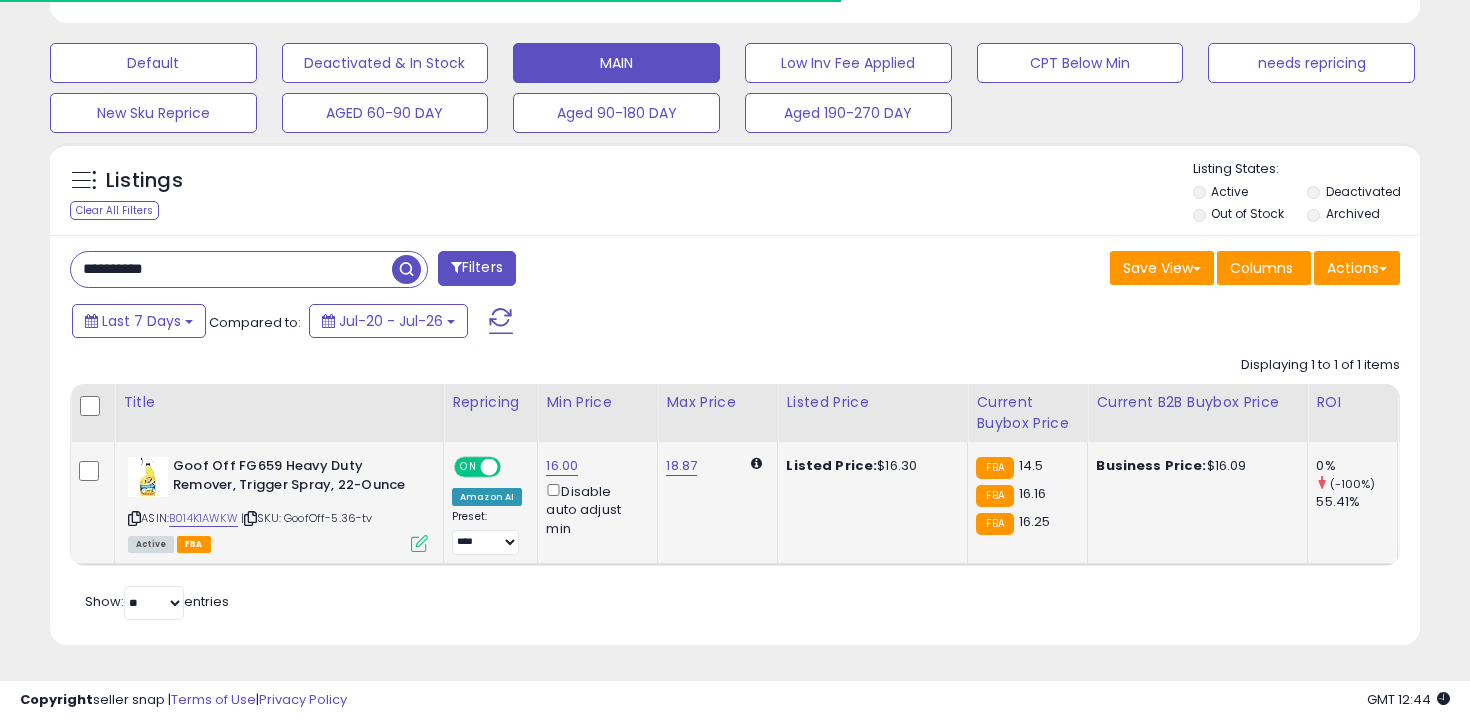 click on "**********" at bounding box center (231, 269) 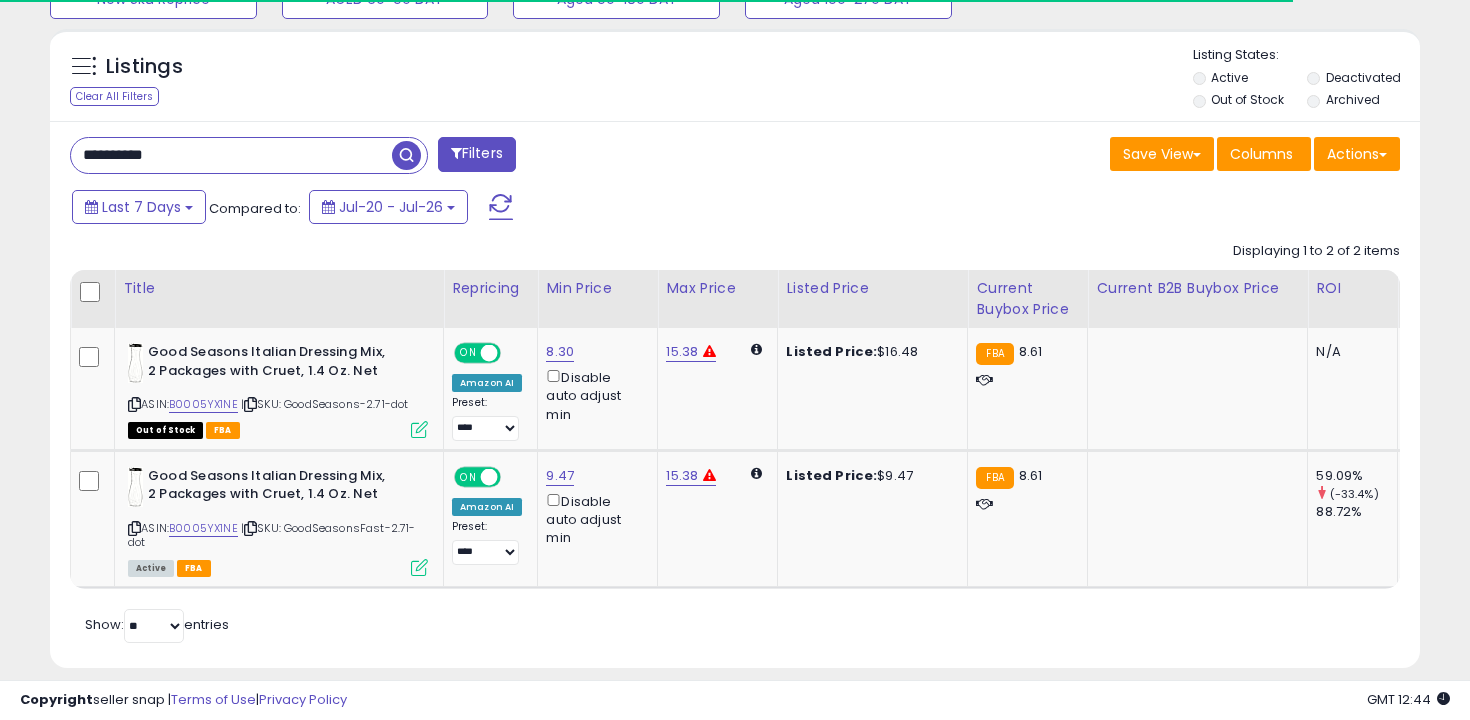 scroll, scrollTop: 717, scrollLeft: 0, axis: vertical 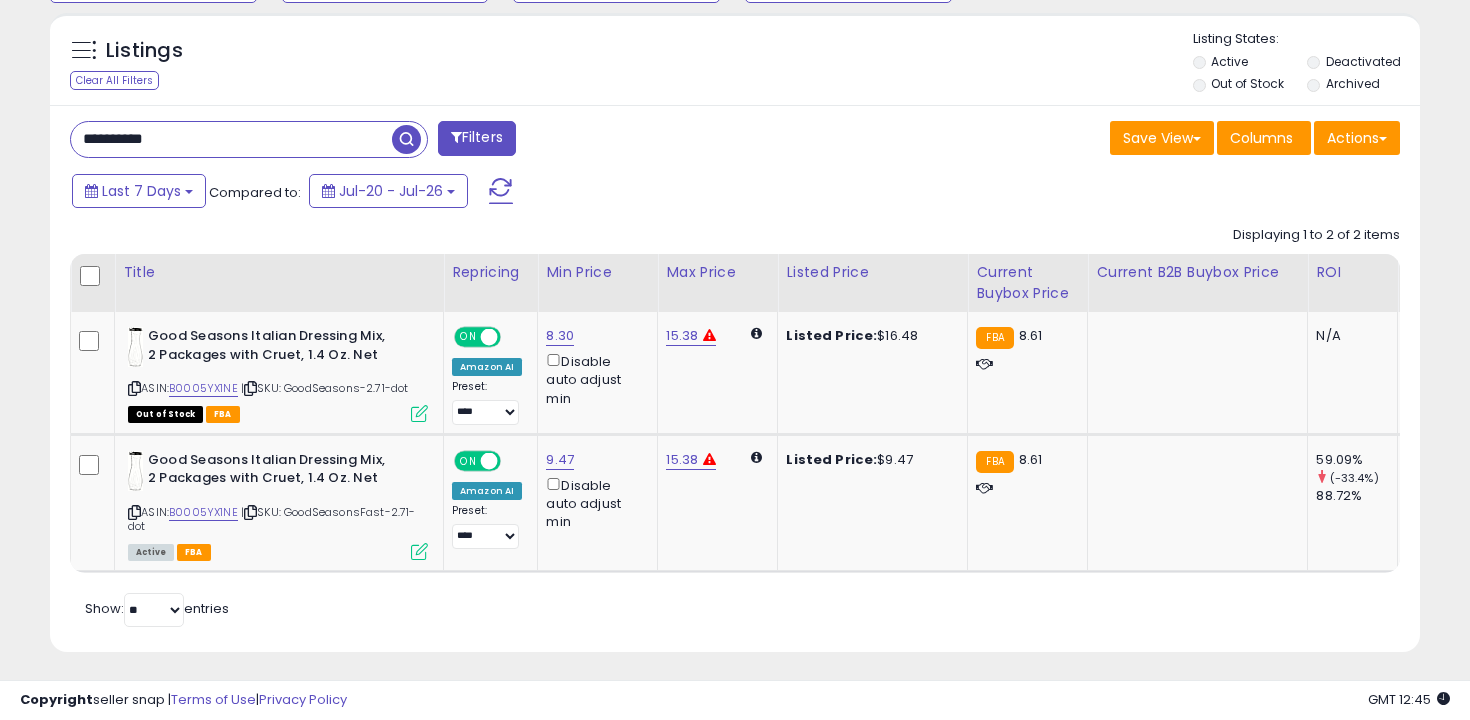 click on "**********" at bounding box center [231, 139] 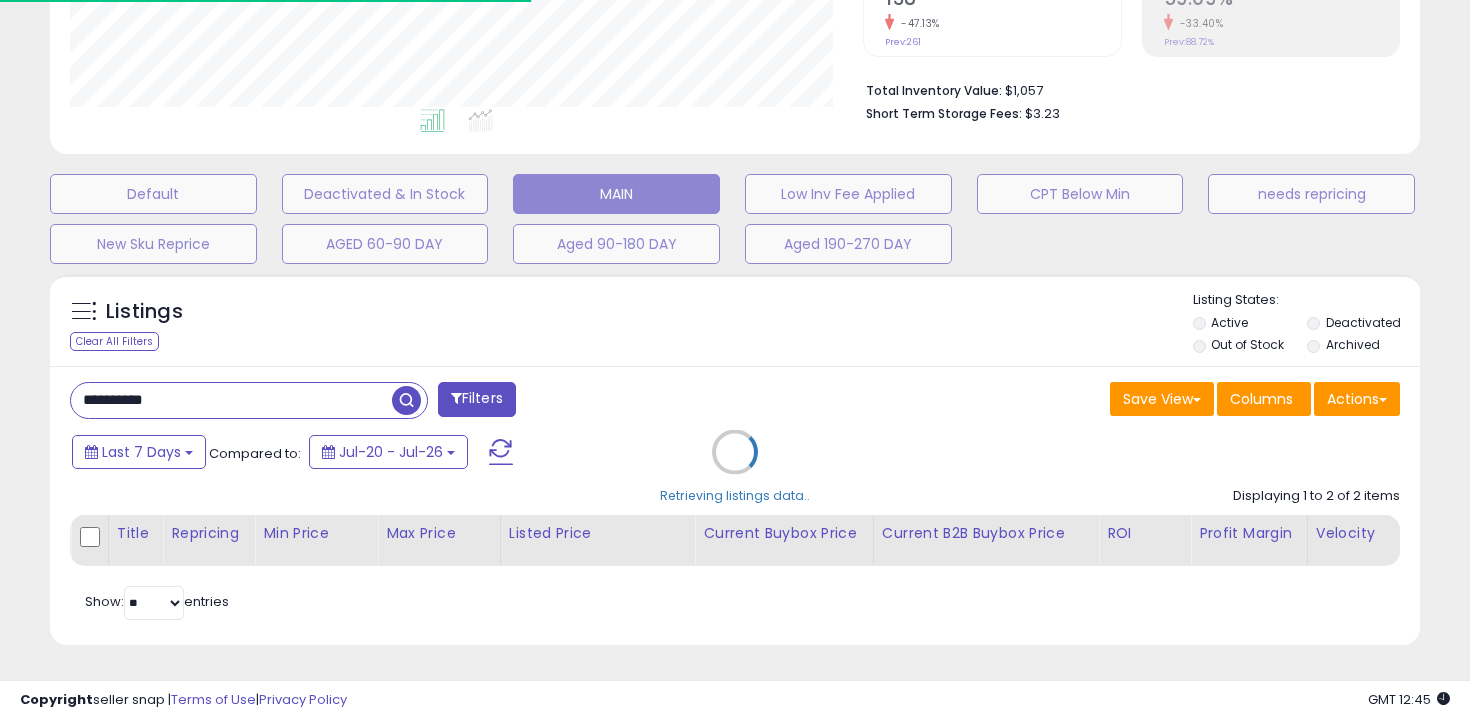 scroll, scrollTop: 711, scrollLeft: 0, axis: vertical 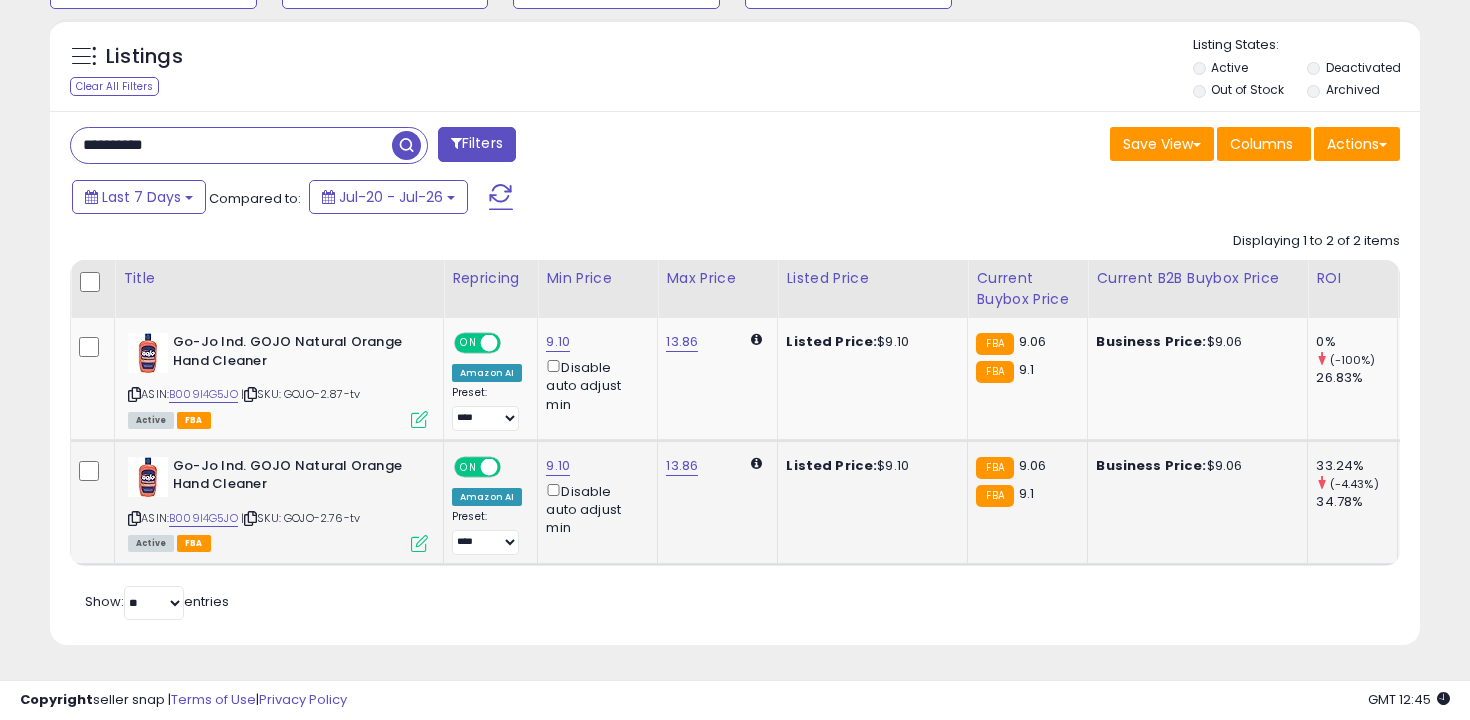 click on "9.10  Disable auto adjust min" 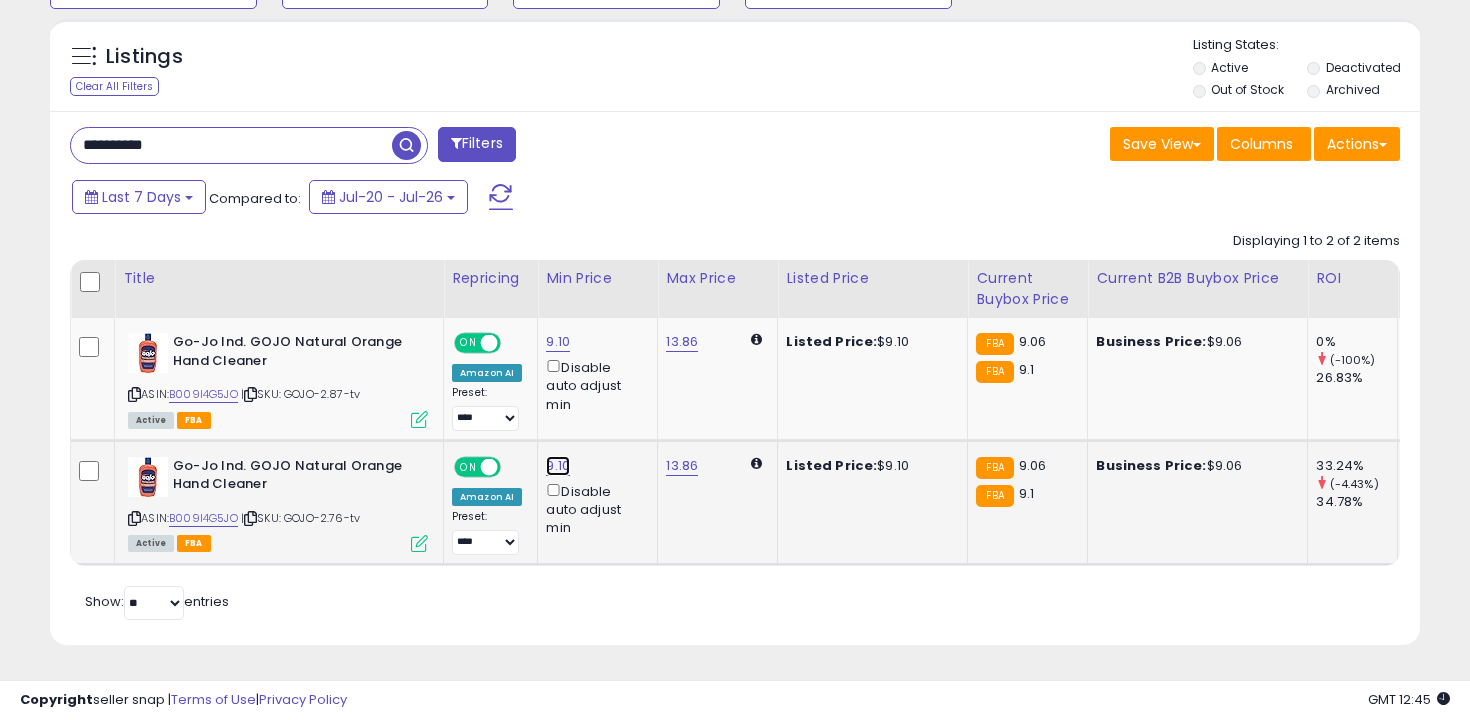 click on "9.10" at bounding box center (558, 342) 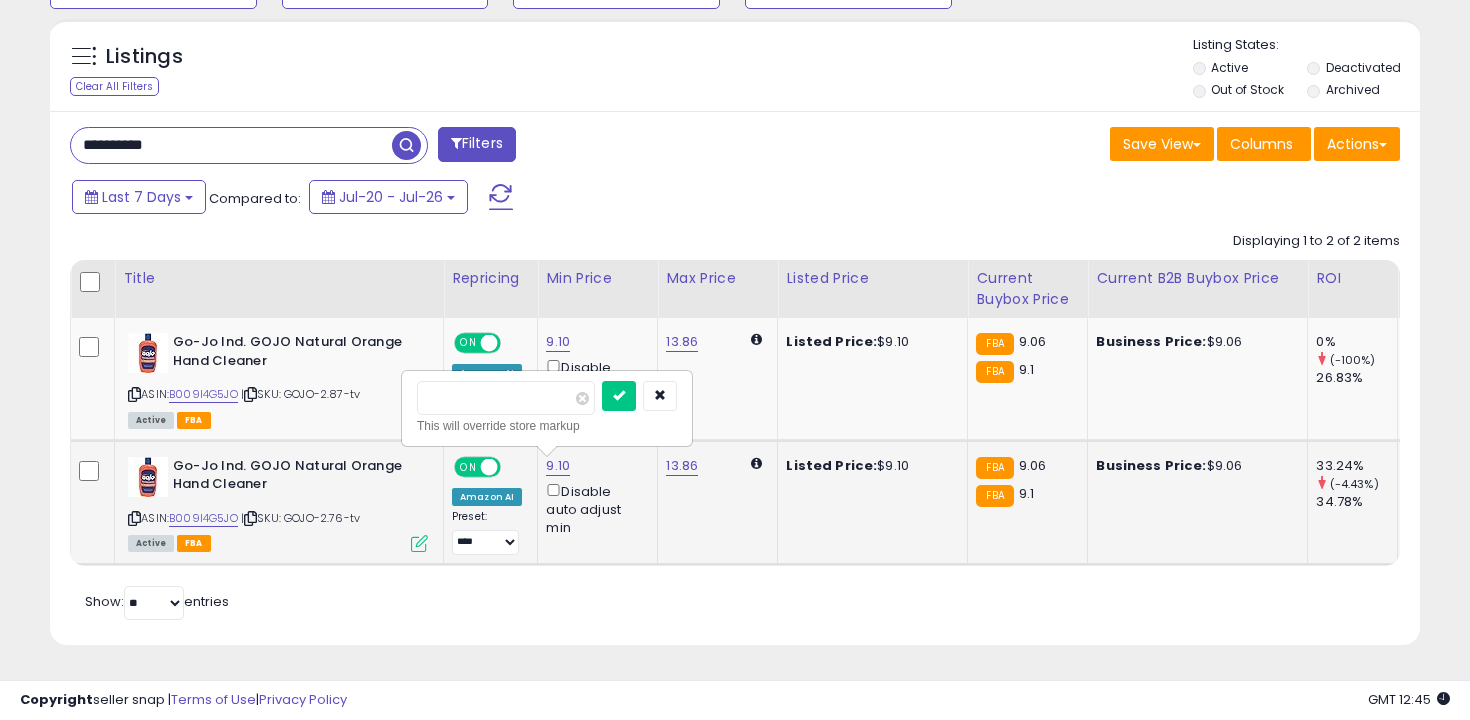type on "*" 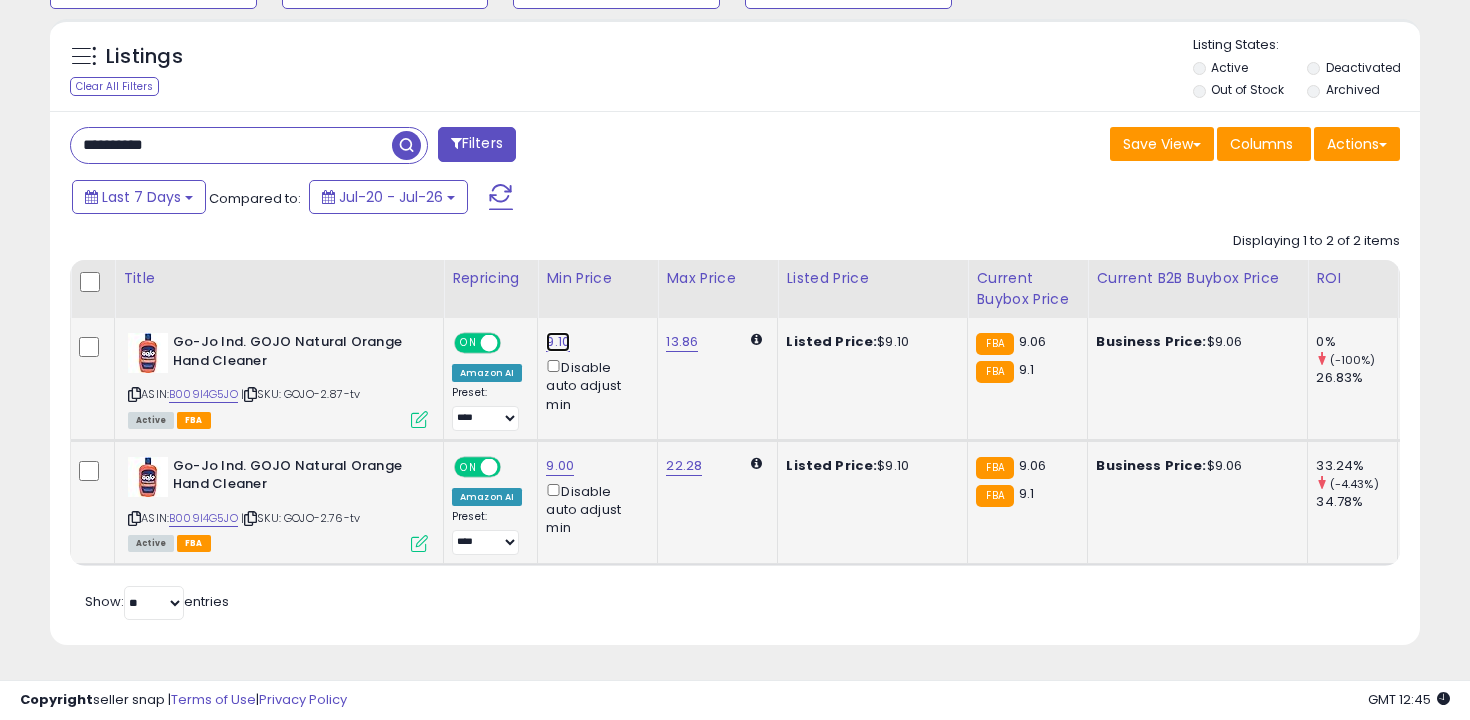click on "9.10" at bounding box center (558, 342) 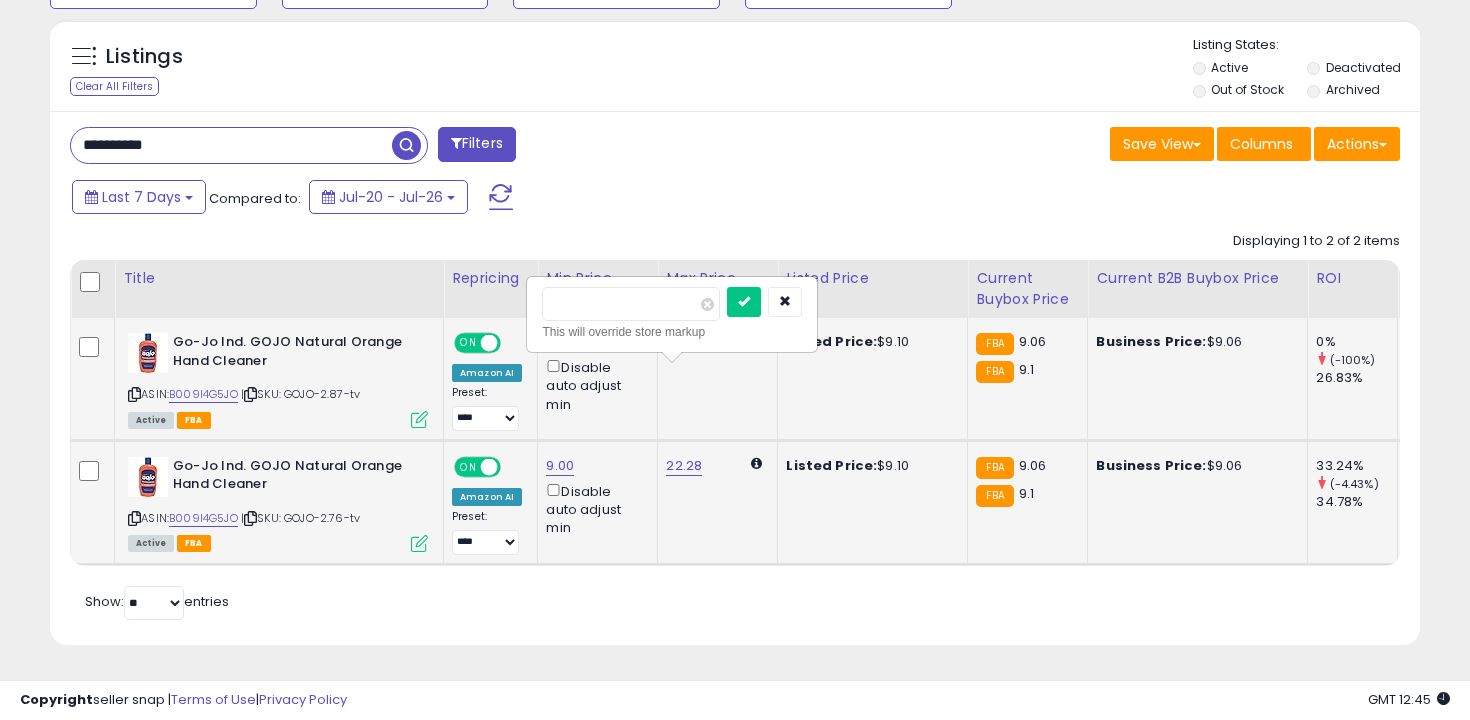 type on "*" 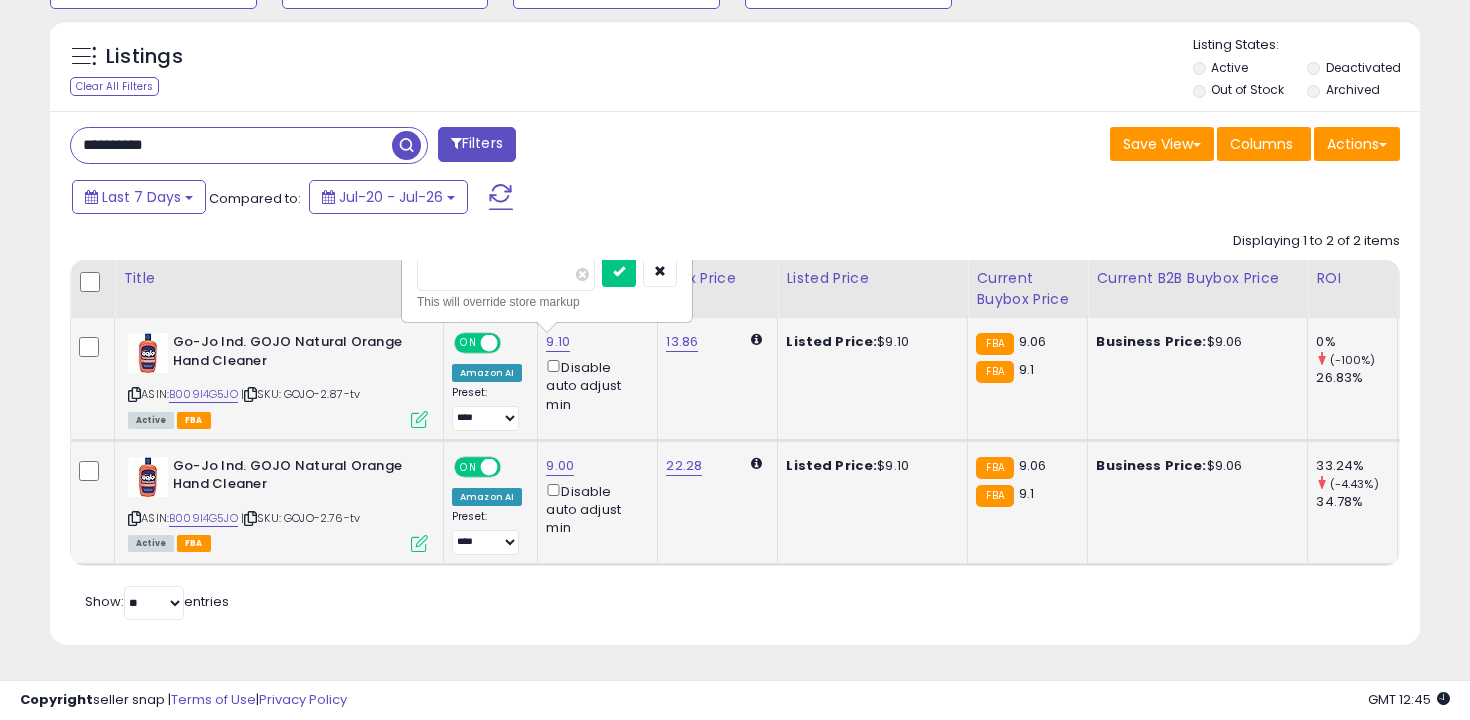 click at bounding box center [619, 272] 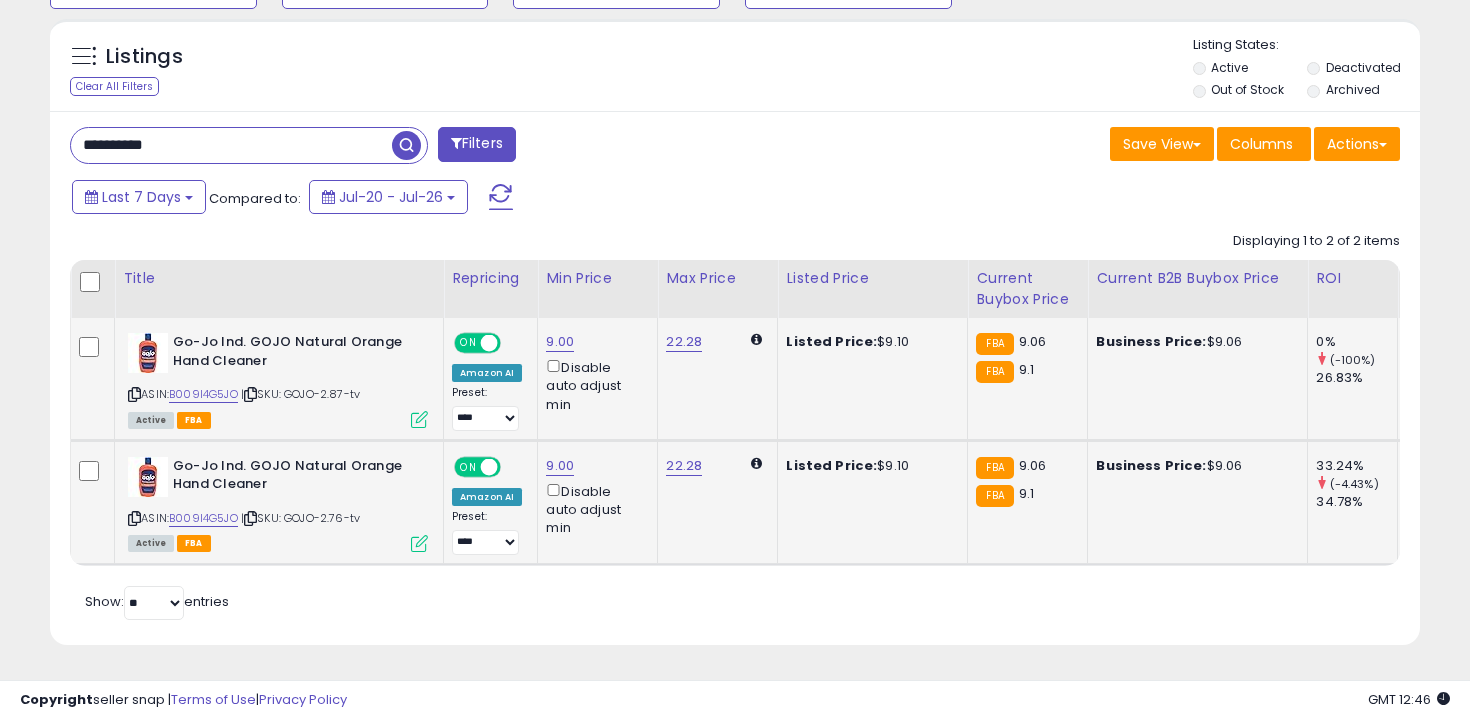 click on "**********" at bounding box center (231, 145) 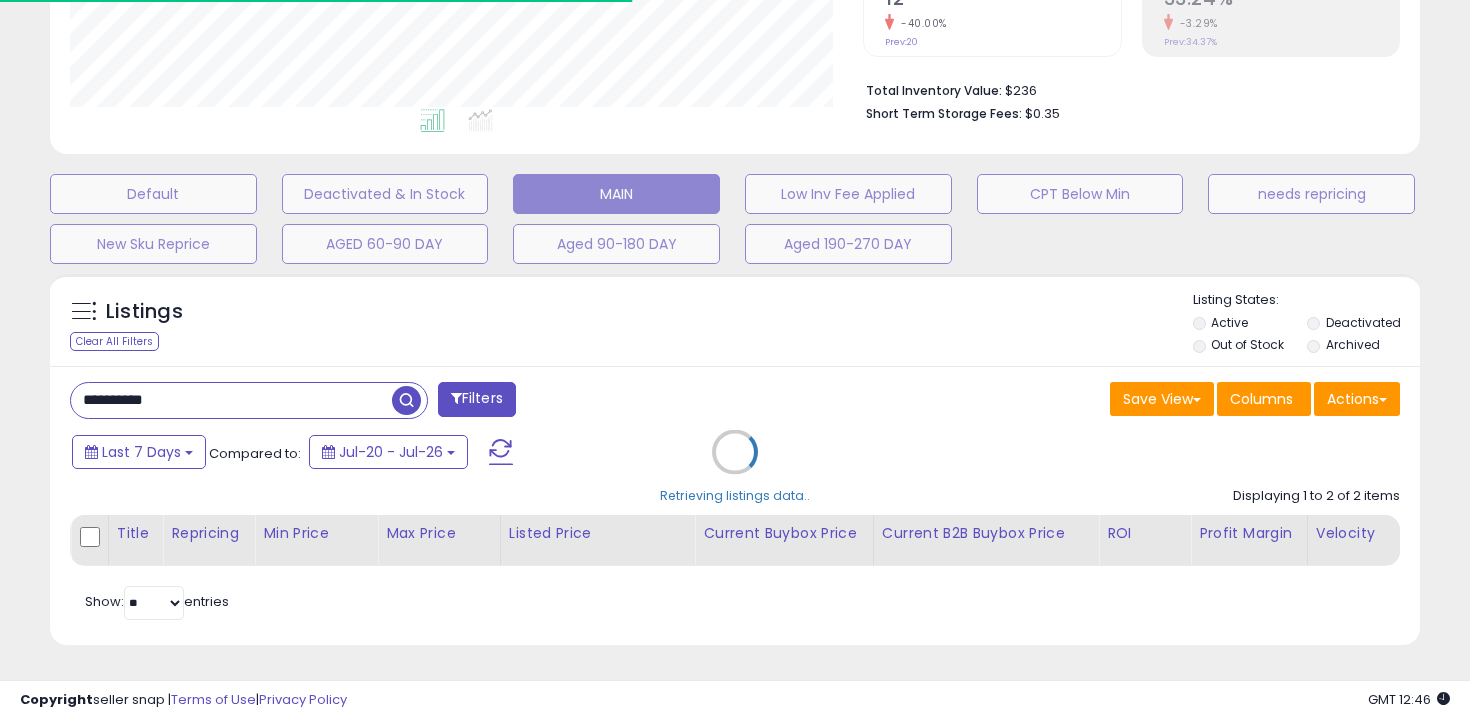 scroll, scrollTop: 619, scrollLeft: 0, axis: vertical 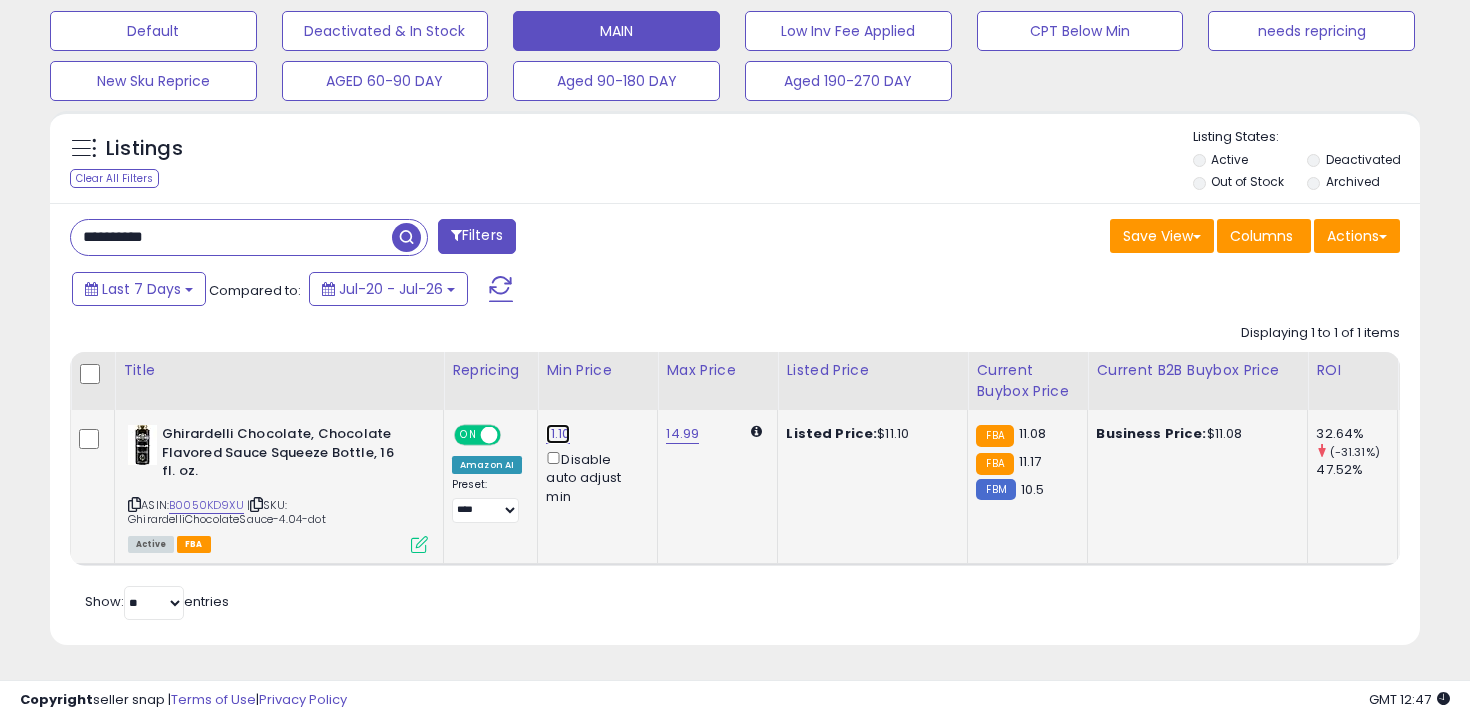 click on "11.10" at bounding box center [558, 434] 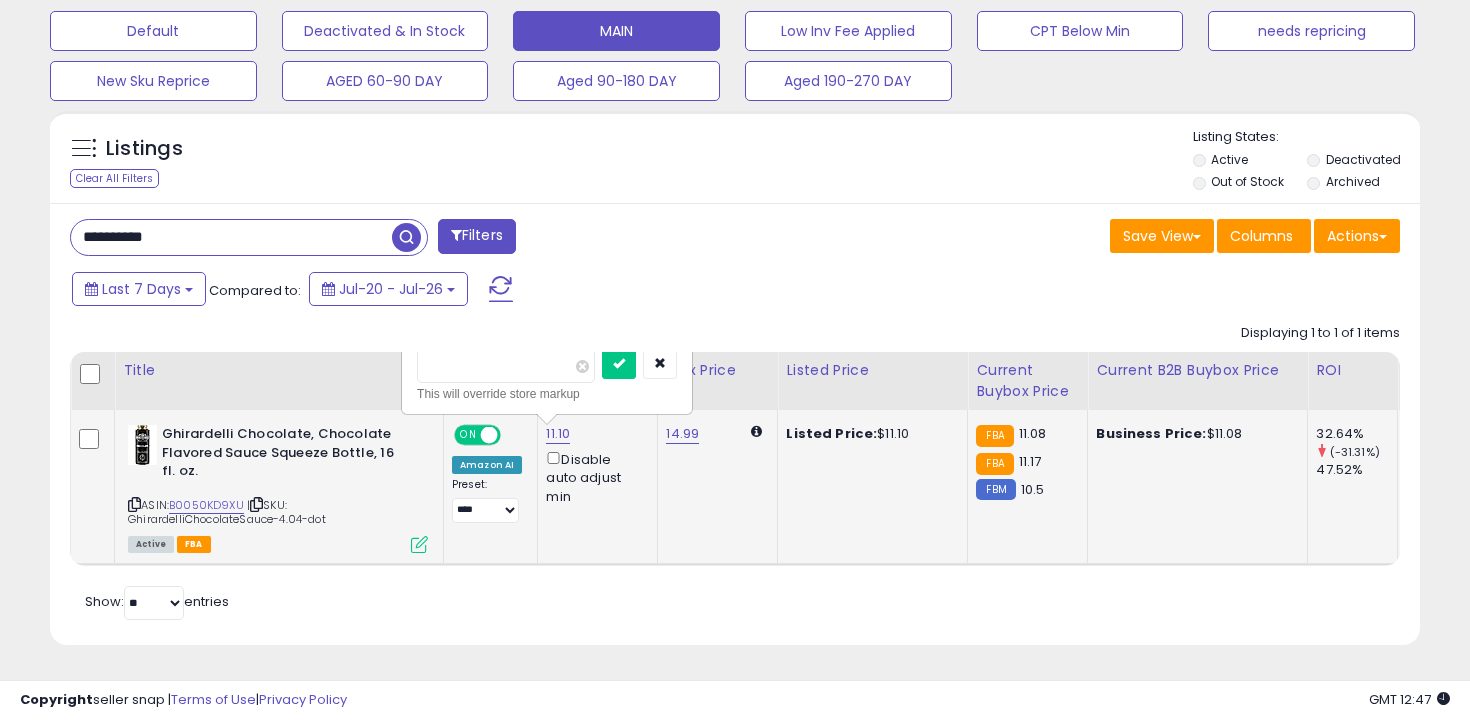 type on "**" 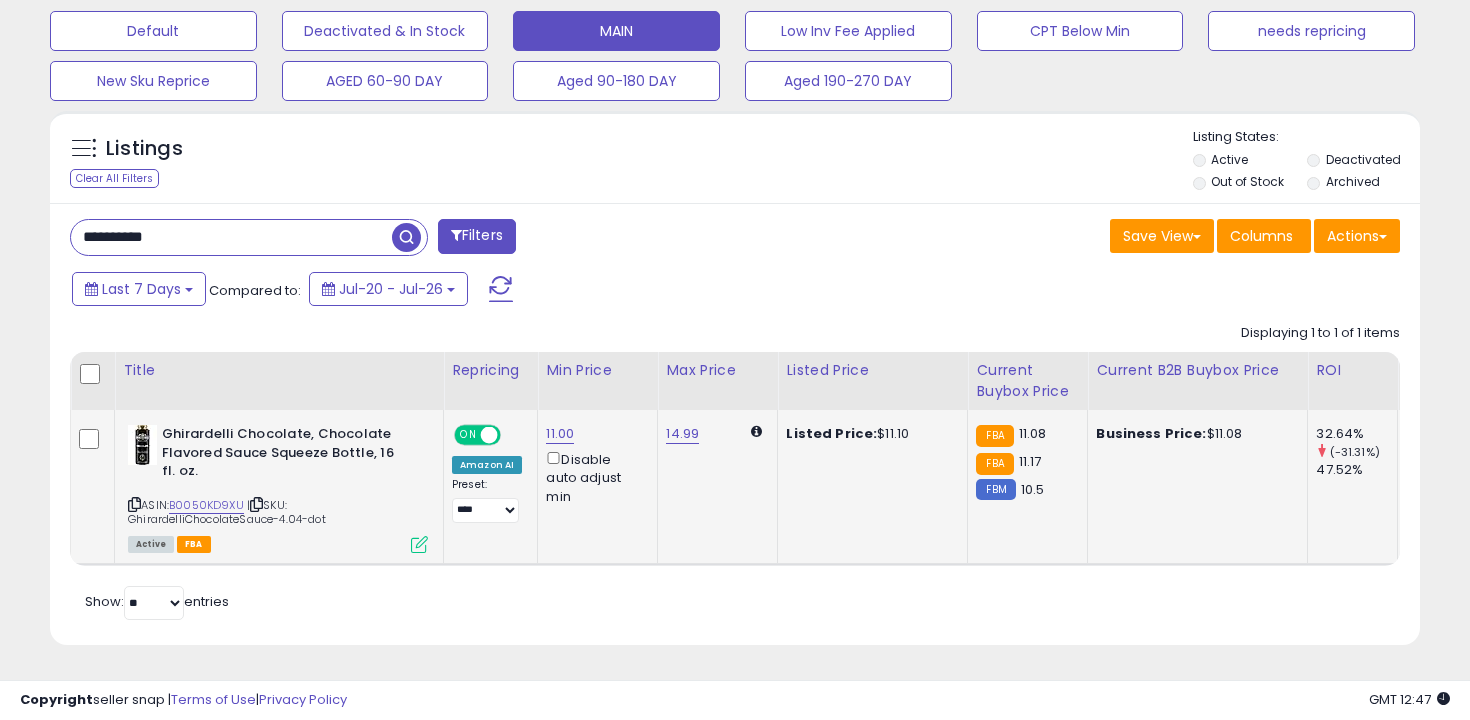click on "**********" at bounding box center (231, 237) 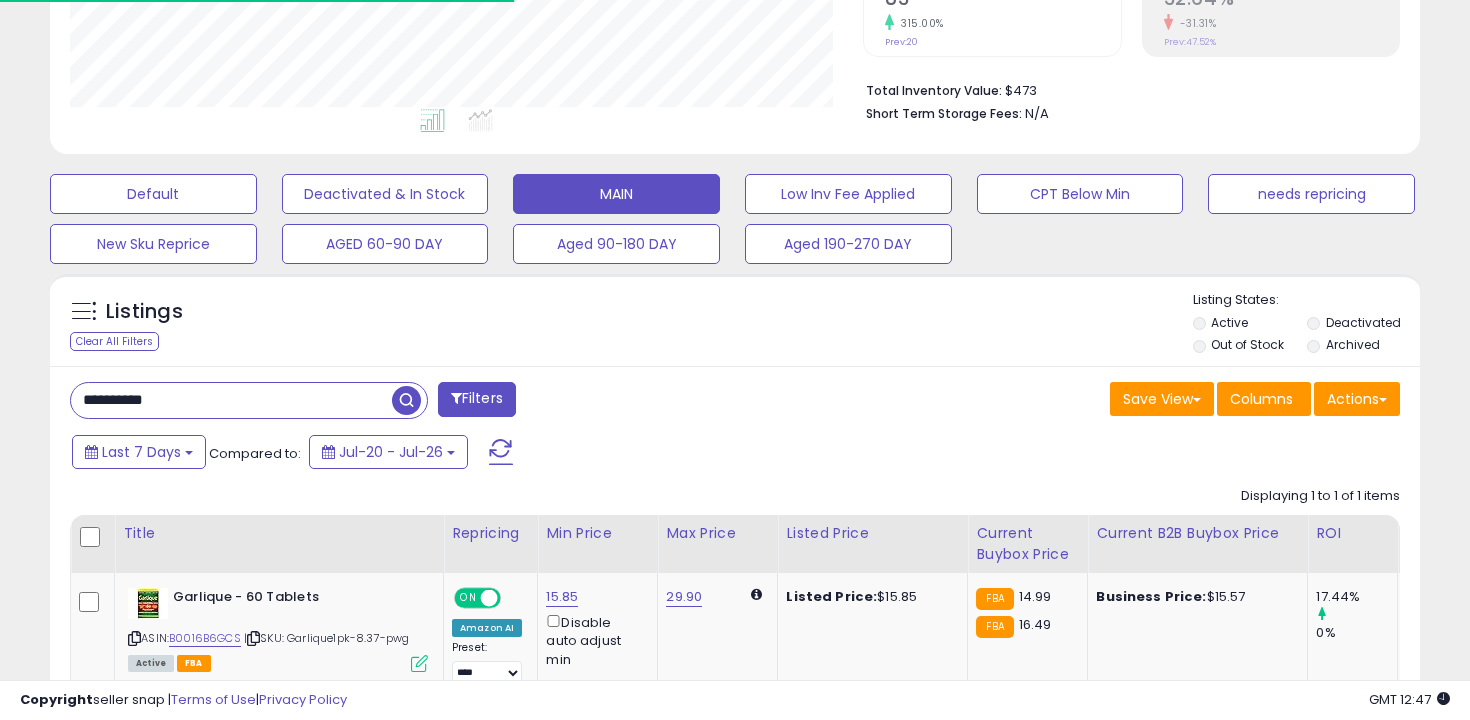 scroll, scrollTop: 587, scrollLeft: 0, axis: vertical 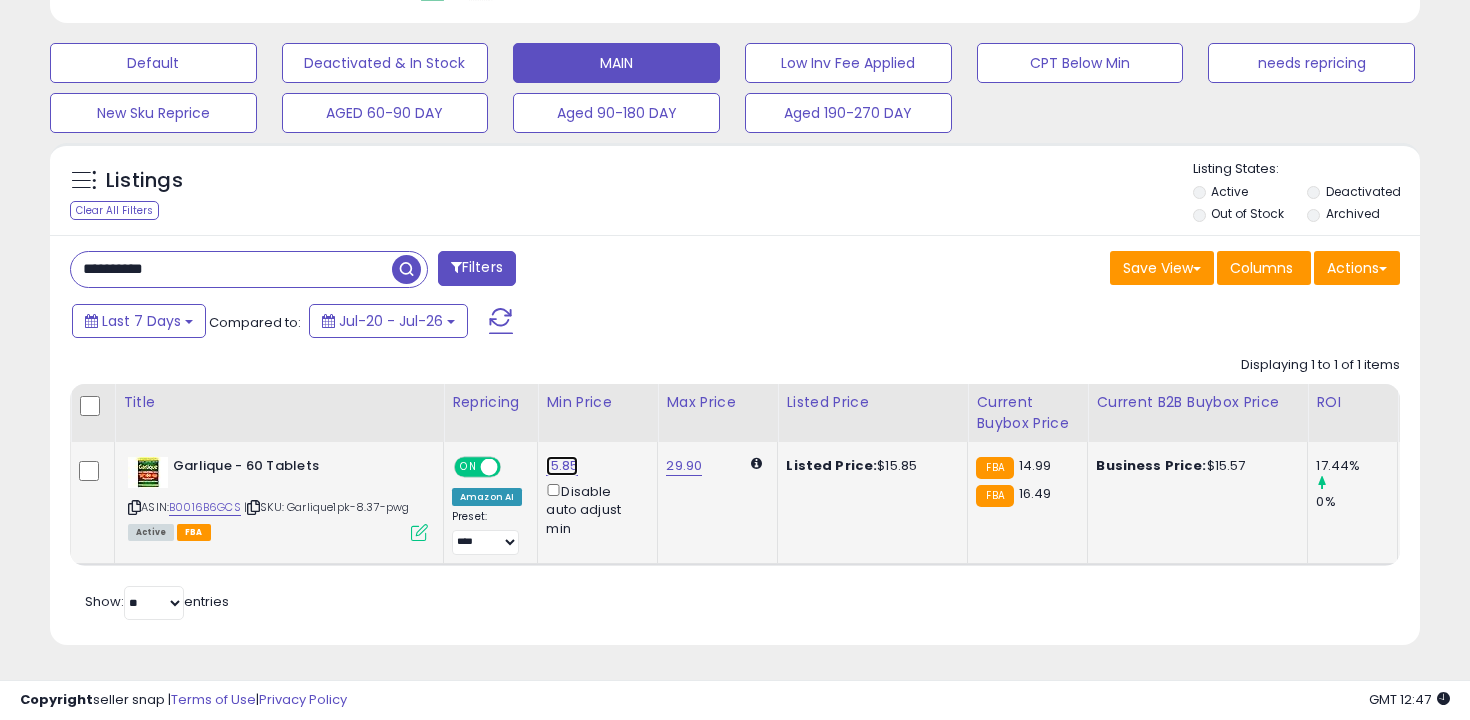 click on "15.85" at bounding box center [562, 466] 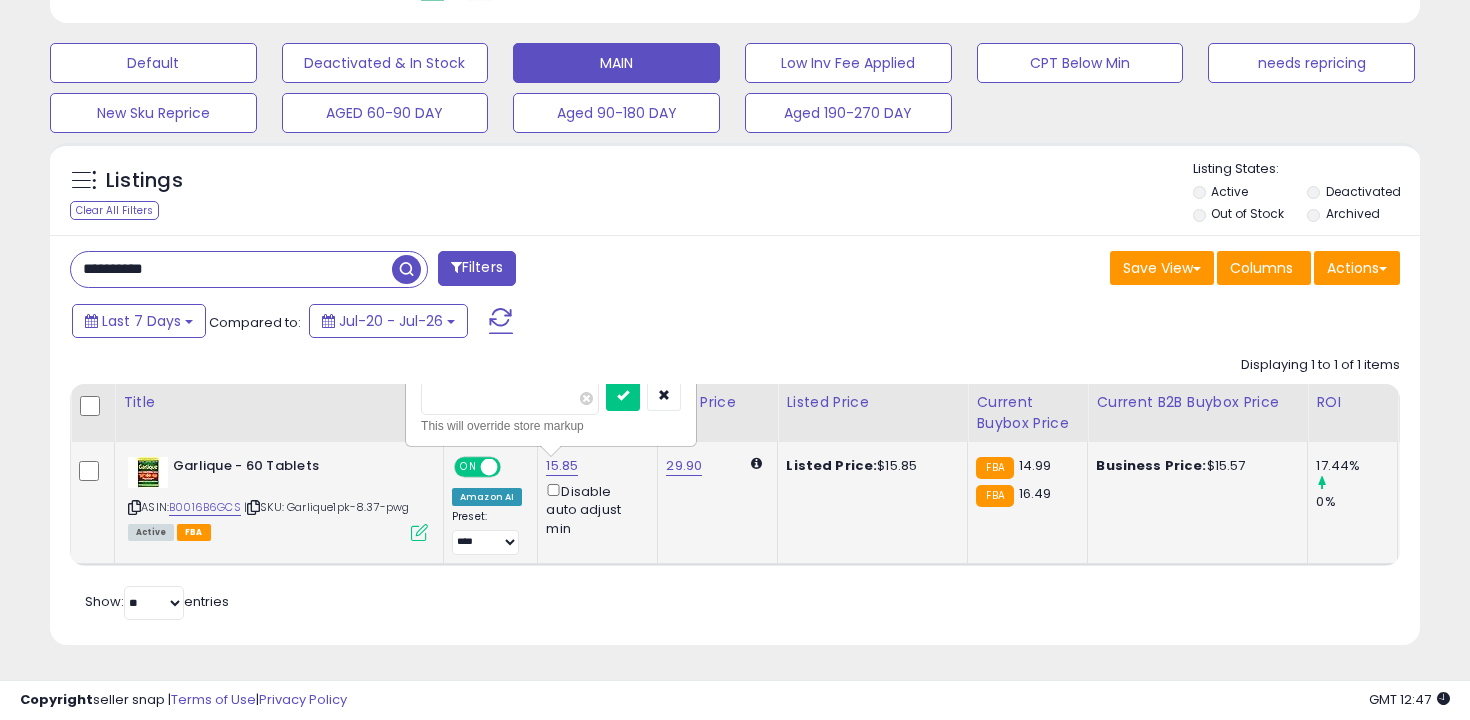 type on "****" 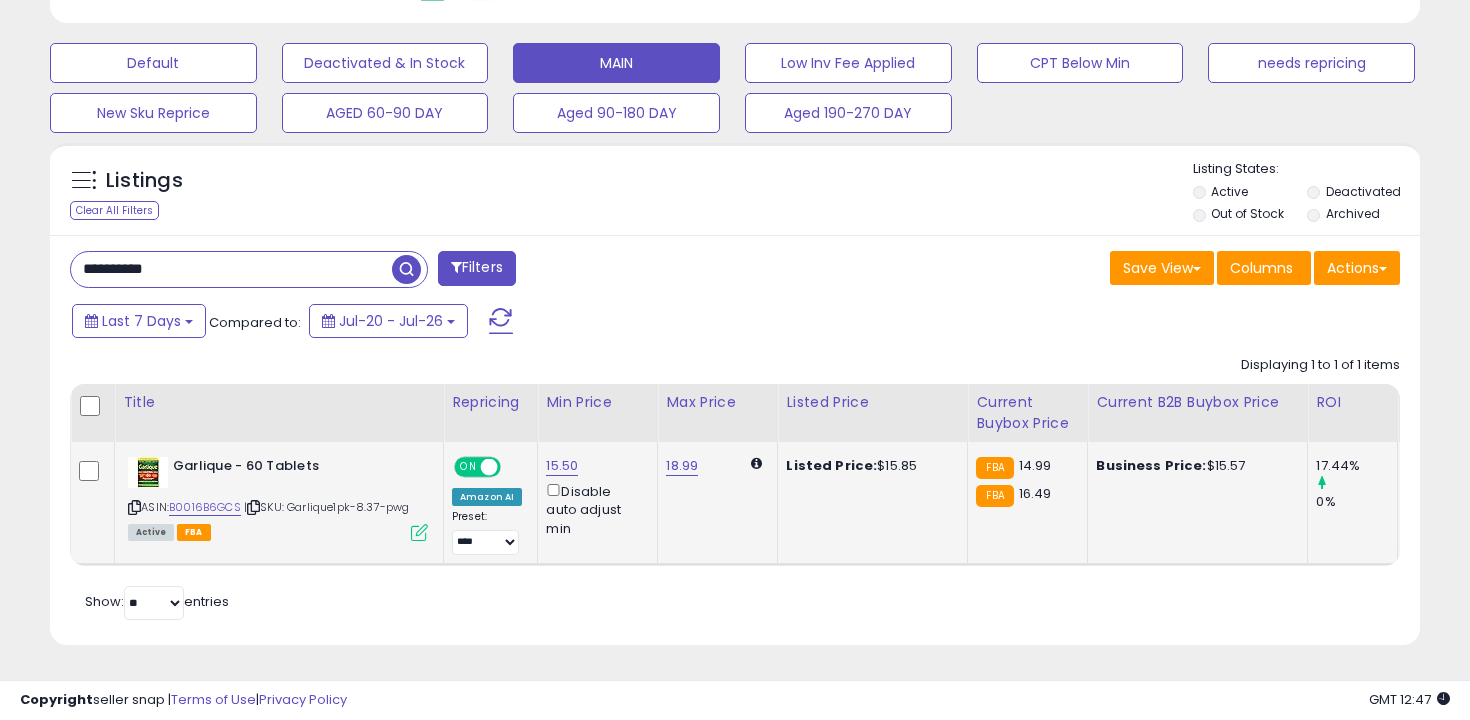 click on "**********" at bounding box center (231, 269) 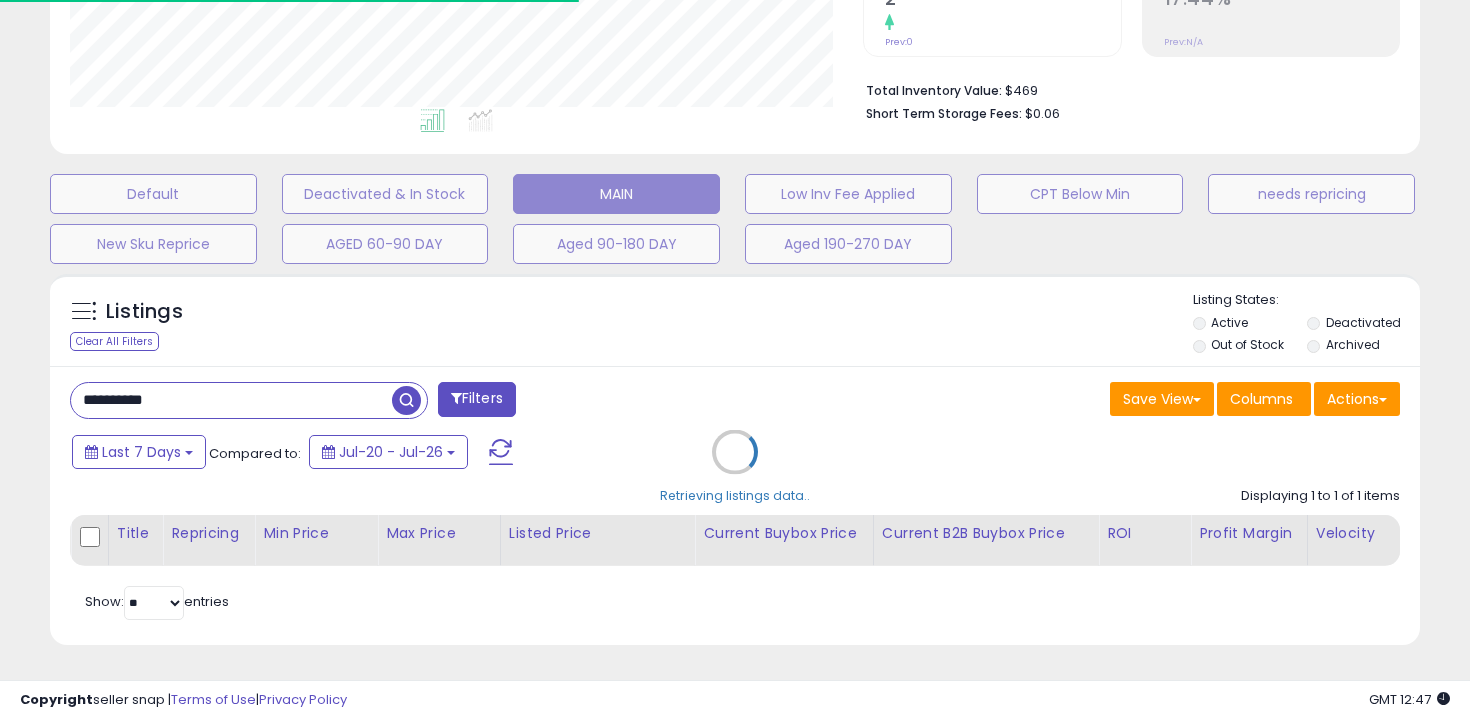 scroll, scrollTop: 587, scrollLeft: 0, axis: vertical 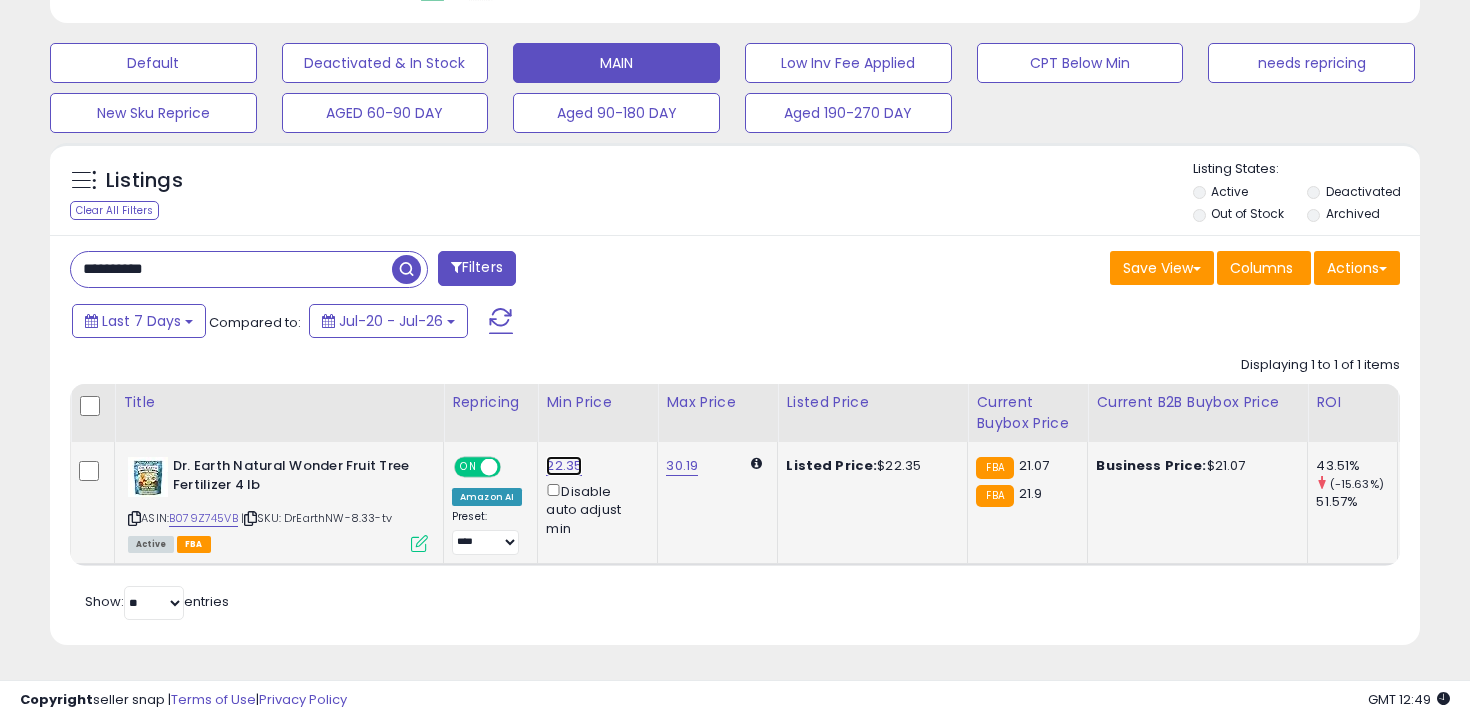 click on "22.35" at bounding box center (564, 466) 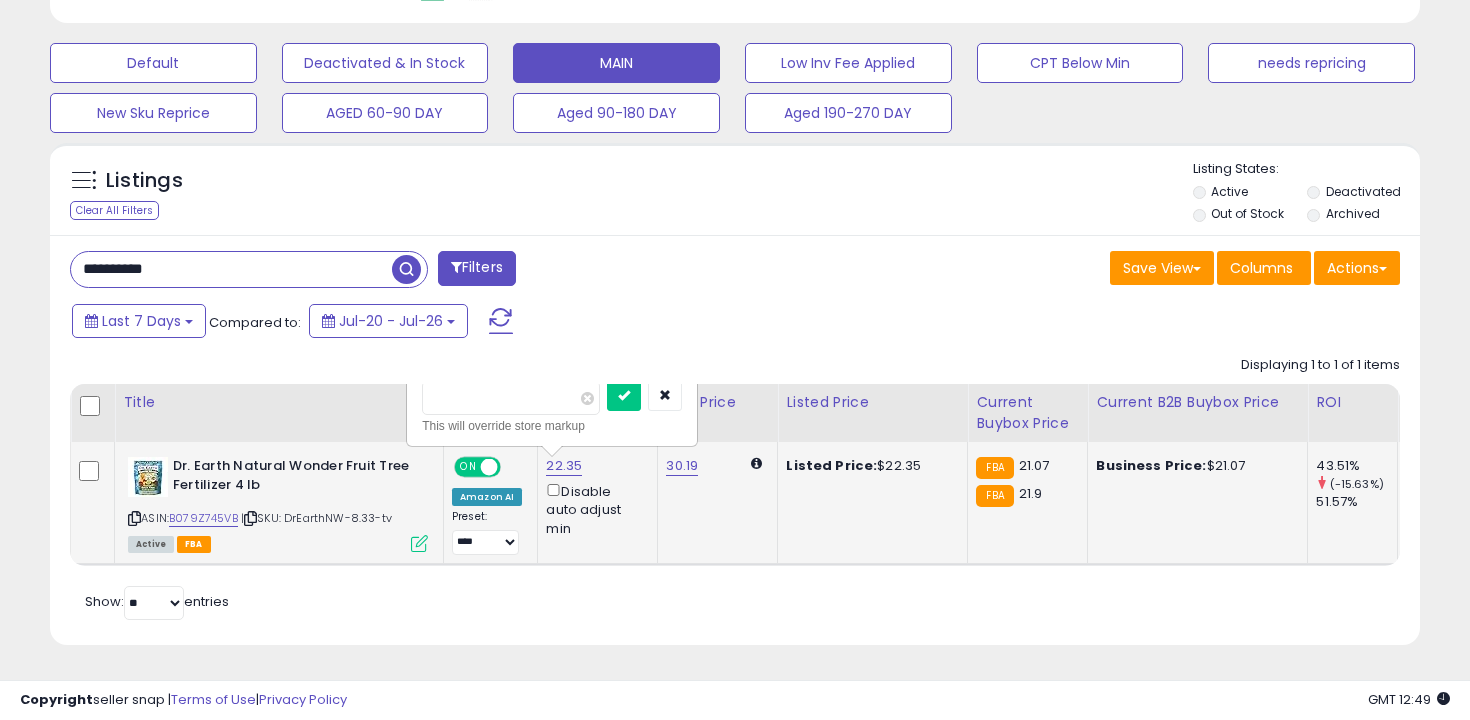 click on "*****" at bounding box center [511, 398] 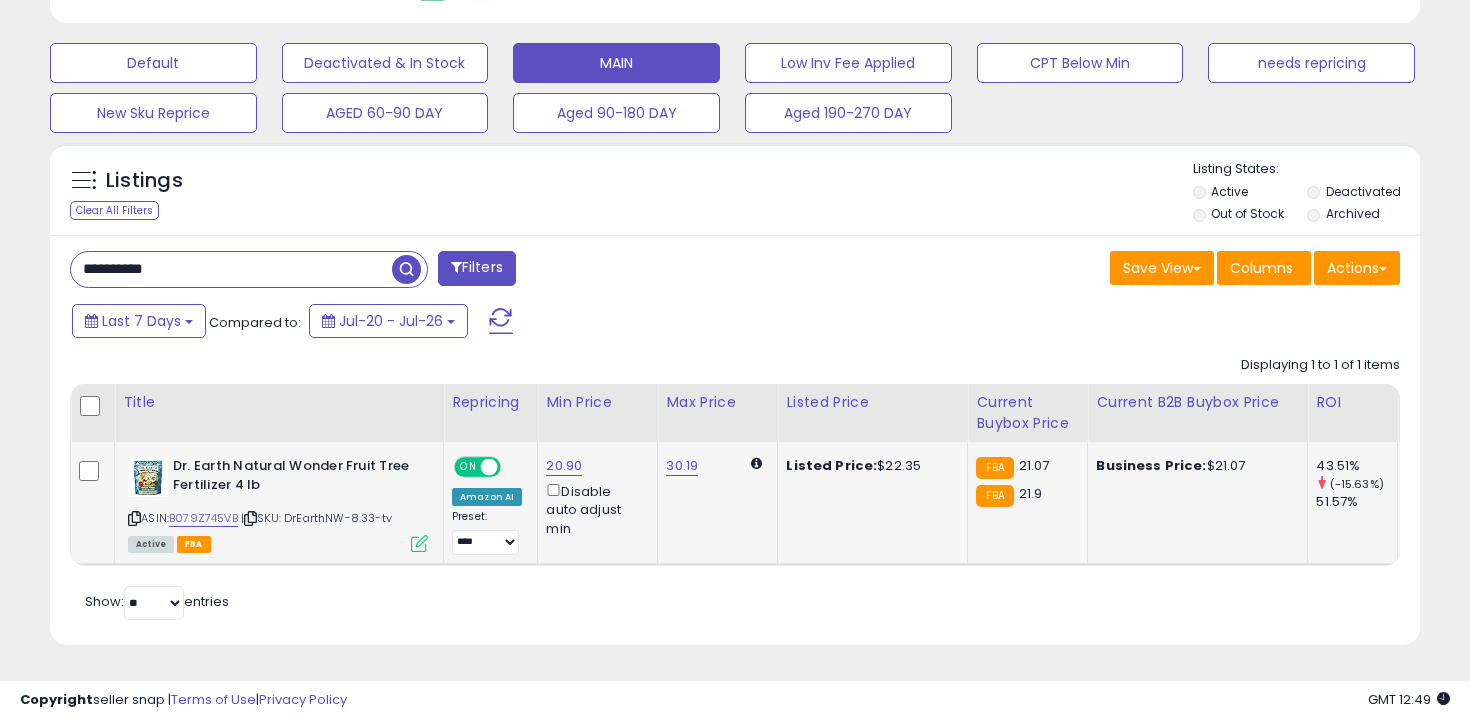 click on "**********" at bounding box center (231, 269) 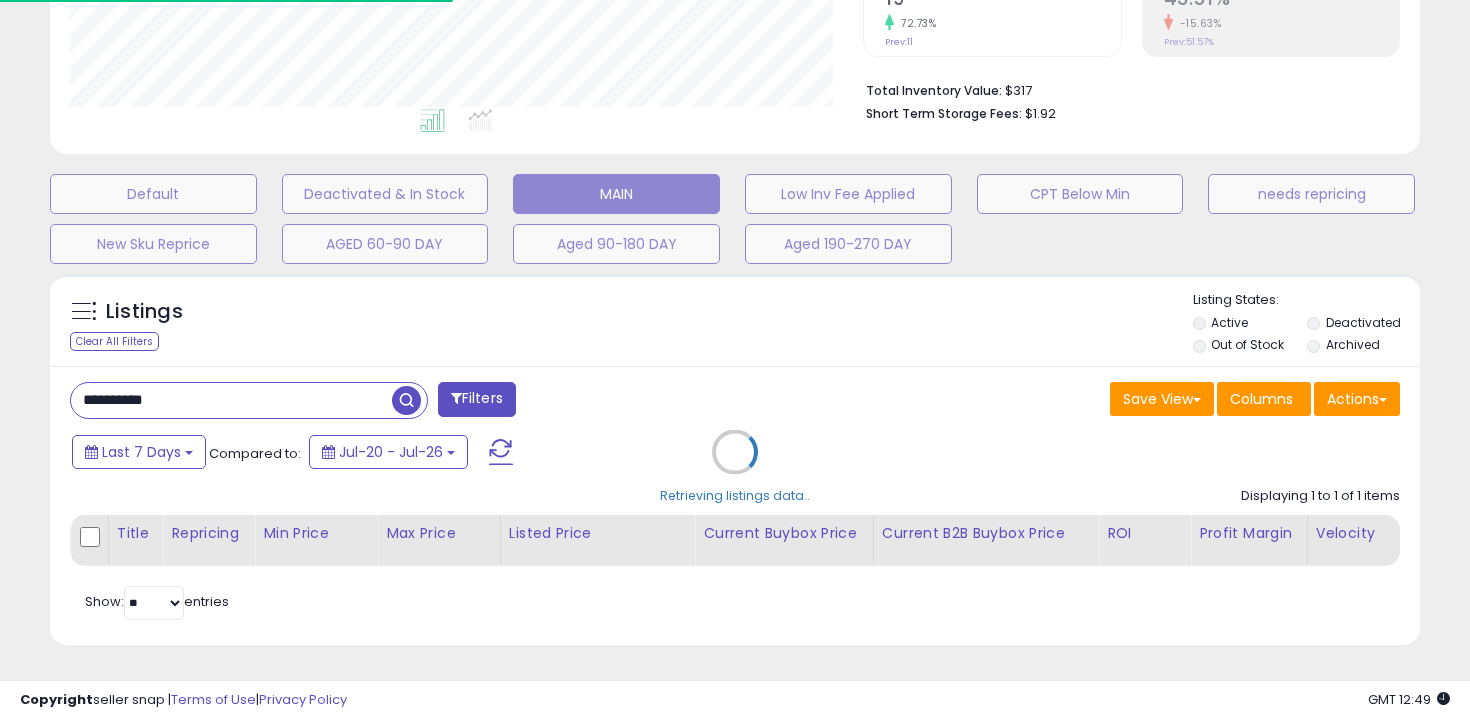 scroll, scrollTop: 587, scrollLeft: 0, axis: vertical 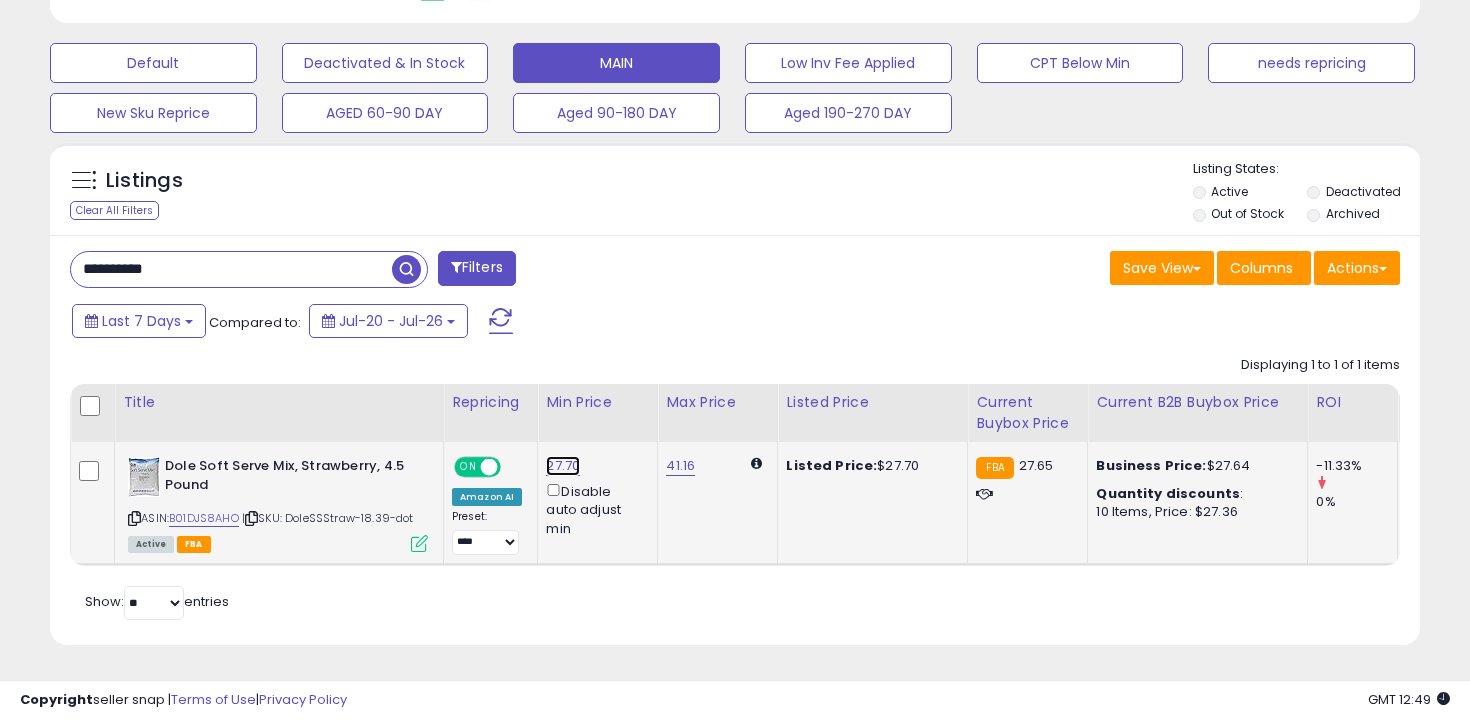 click on "27.70" at bounding box center [563, 466] 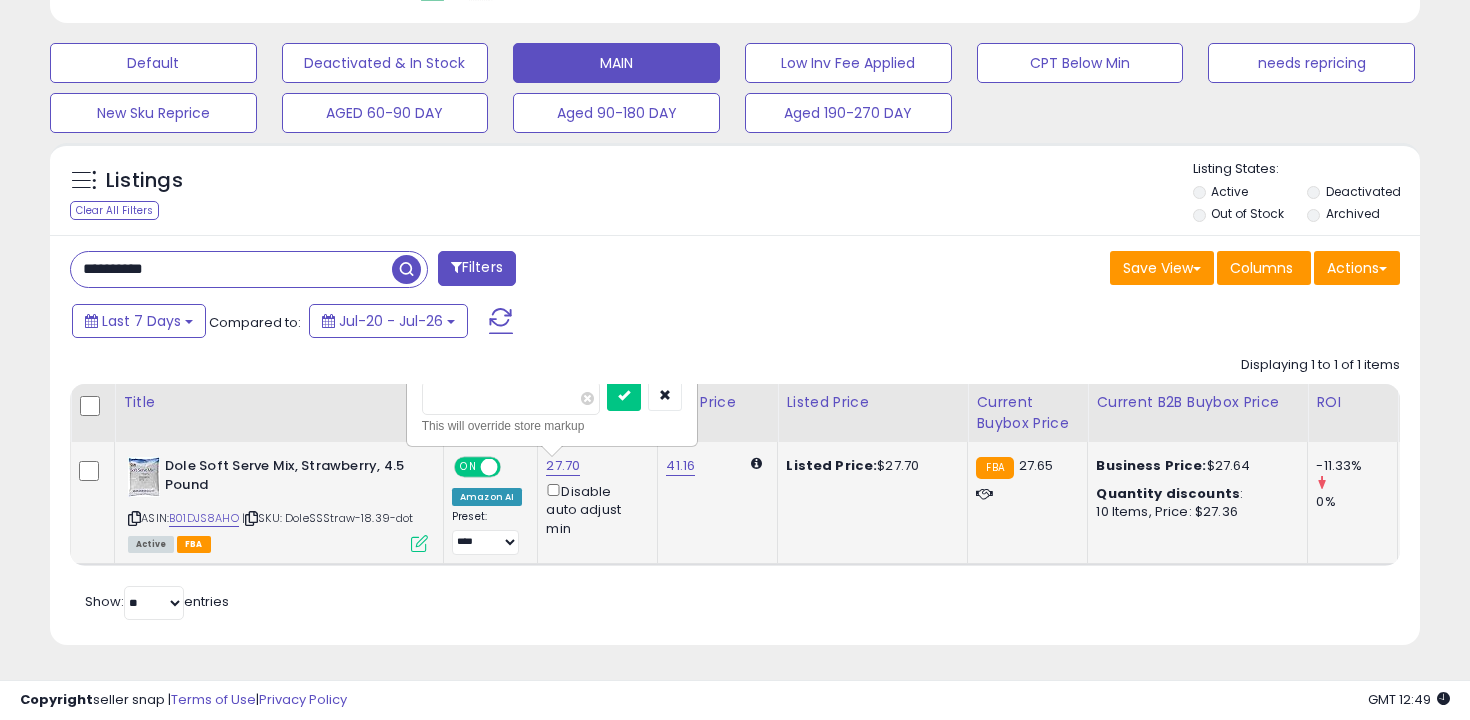 type on "****" 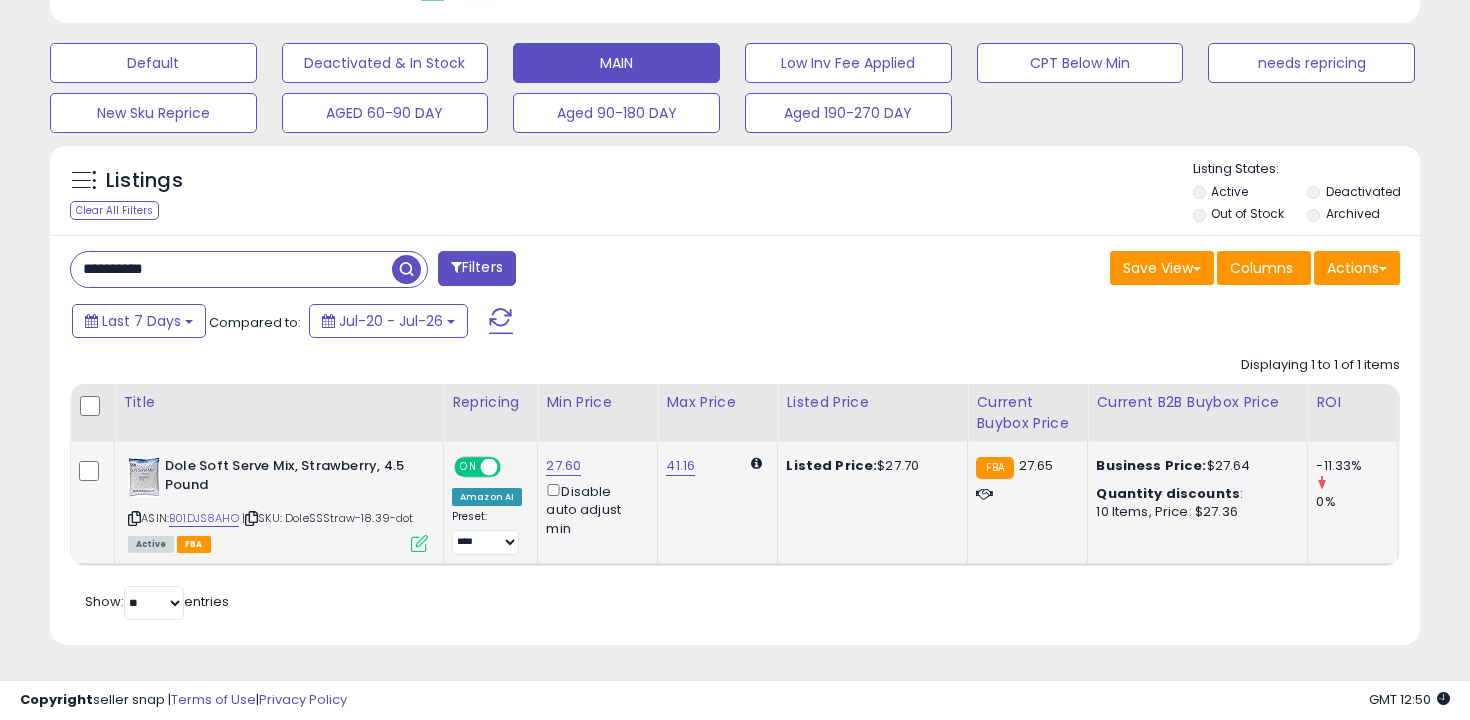 click on "**********" at bounding box center [231, 269] 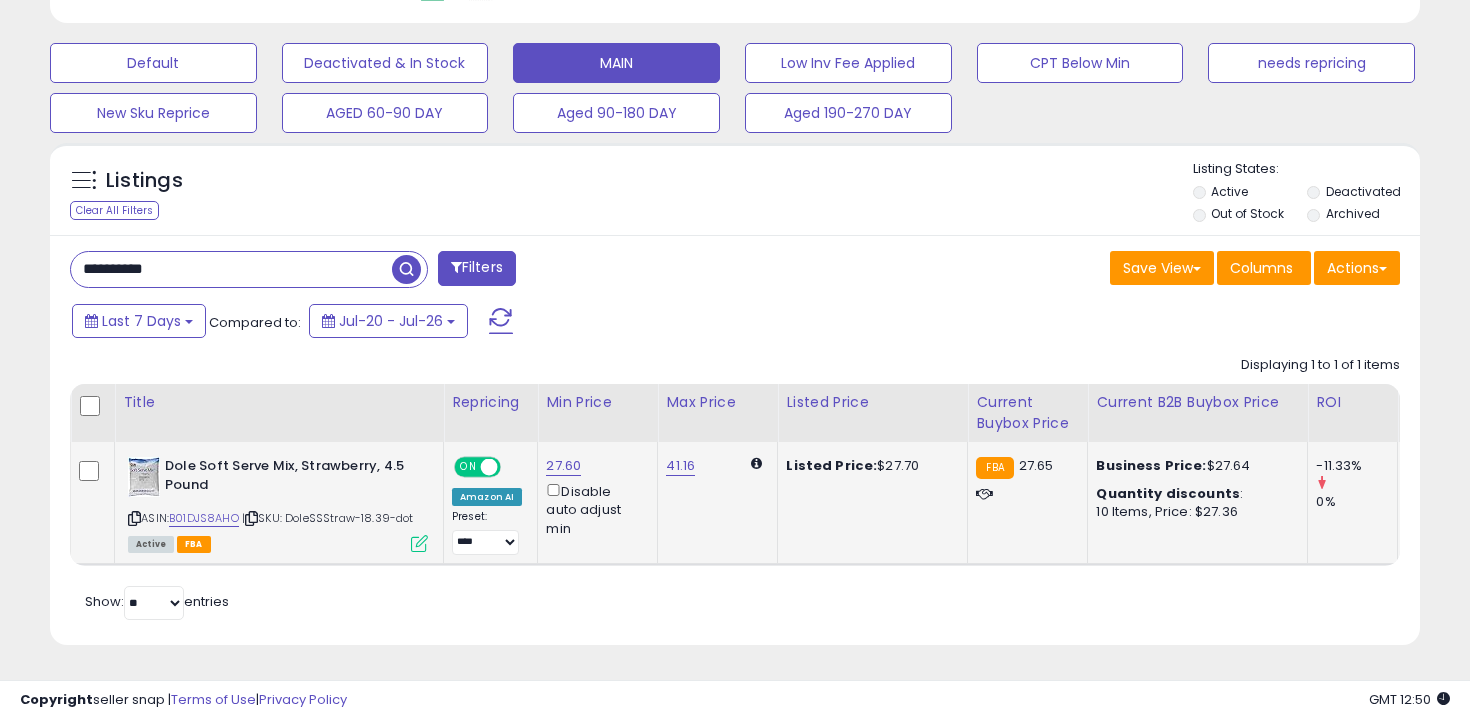 paste 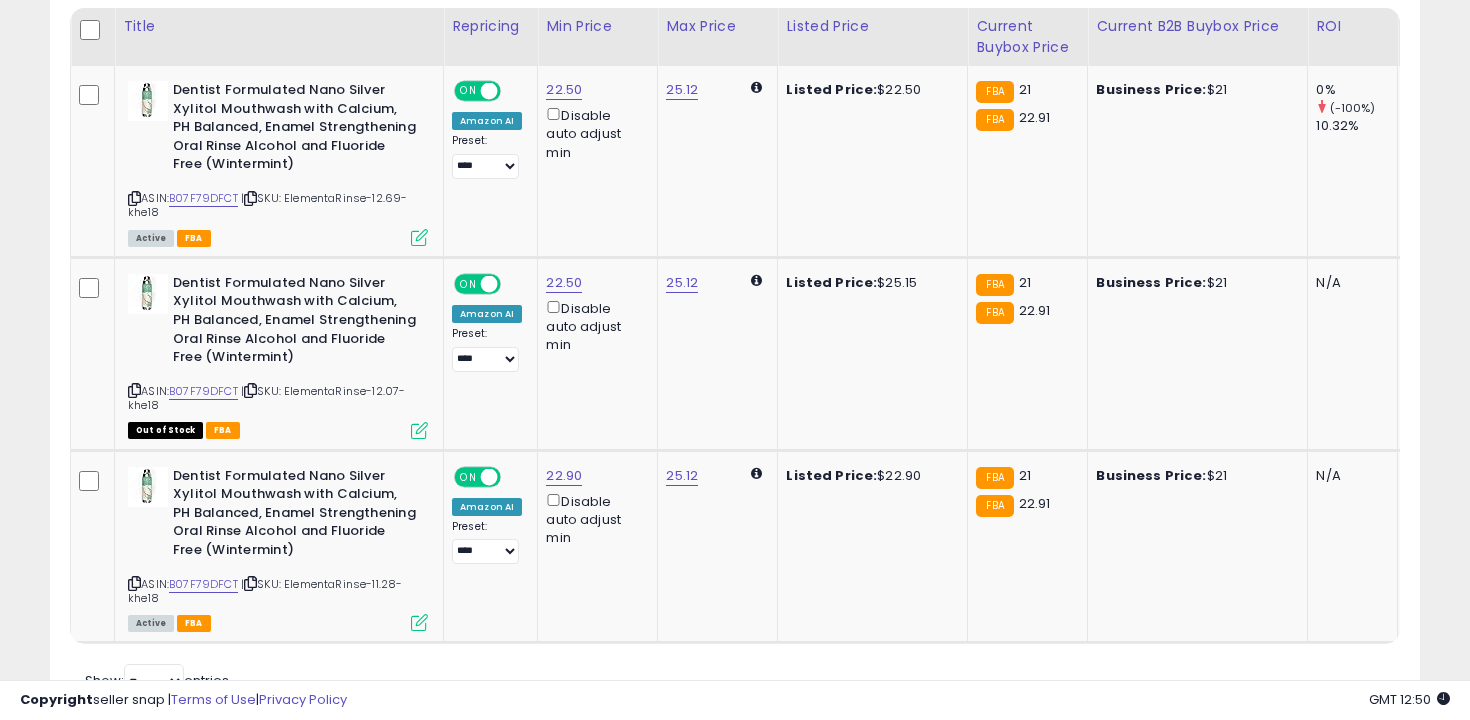 scroll, scrollTop: 972, scrollLeft: 0, axis: vertical 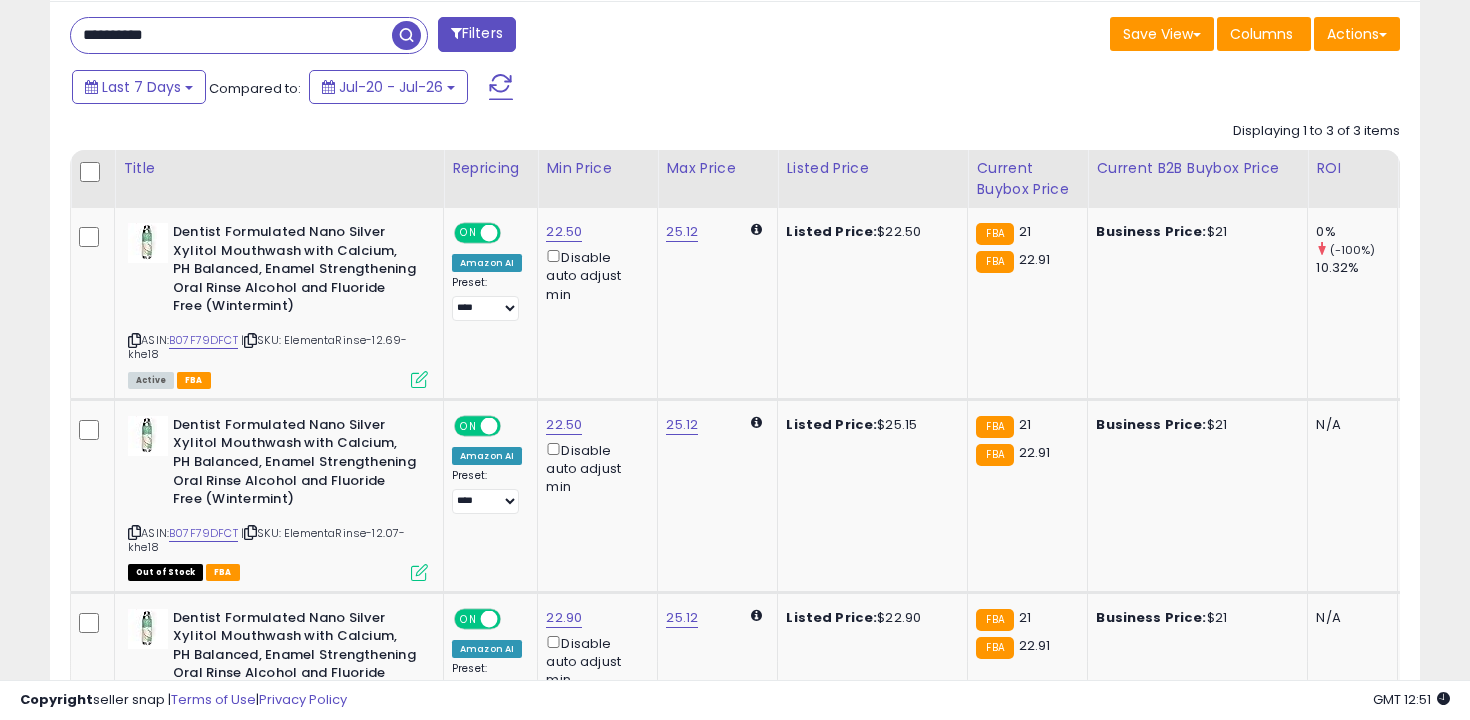 click on "**********" at bounding box center [231, 35] 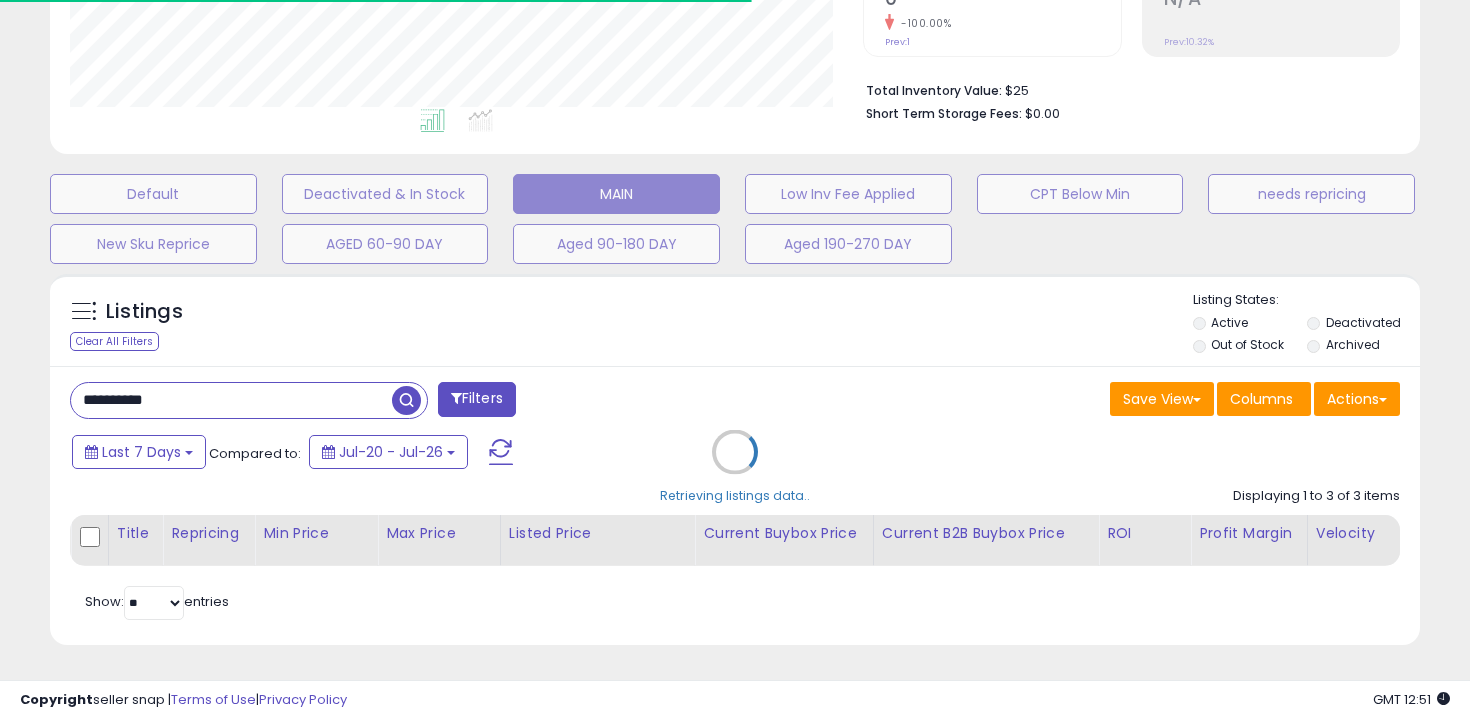 scroll, scrollTop: 693, scrollLeft: 0, axis: vertical 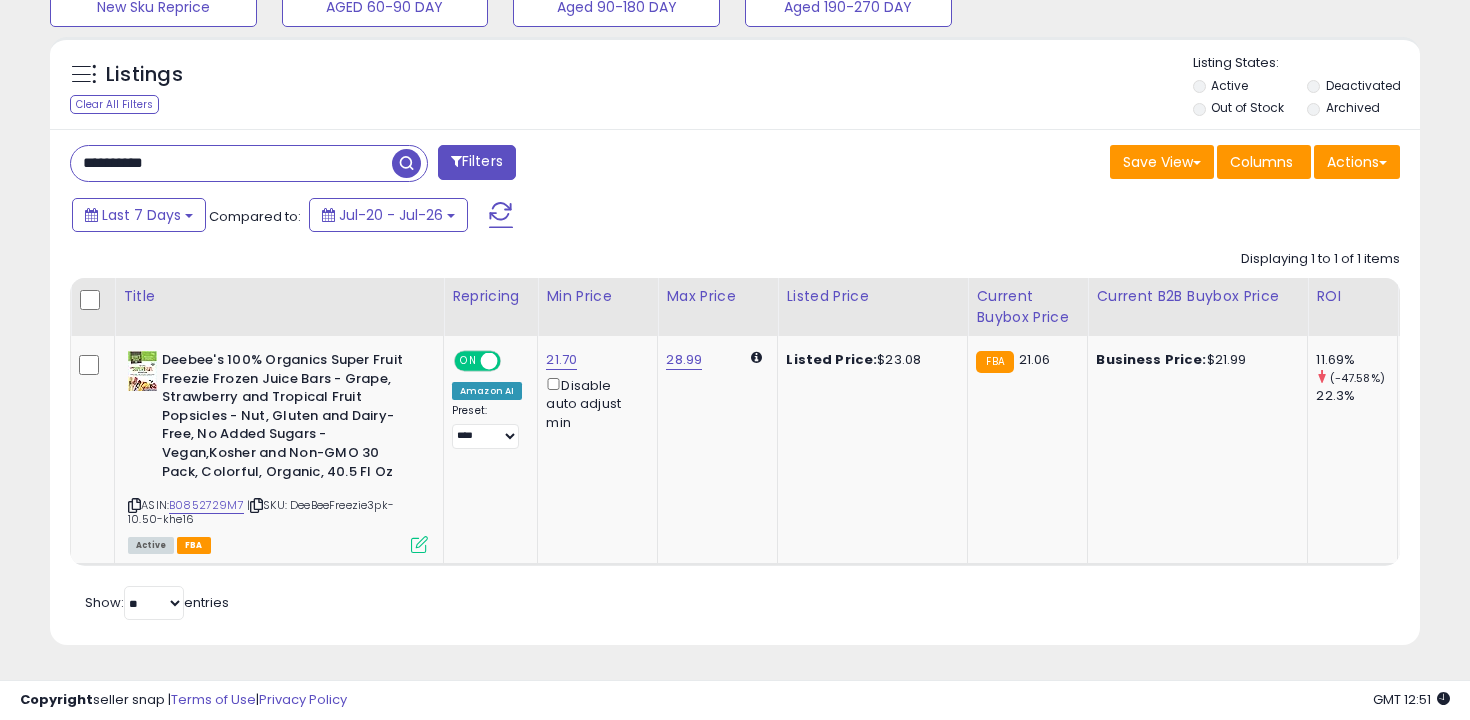 click on "**********" at bounding box center (231, 163) 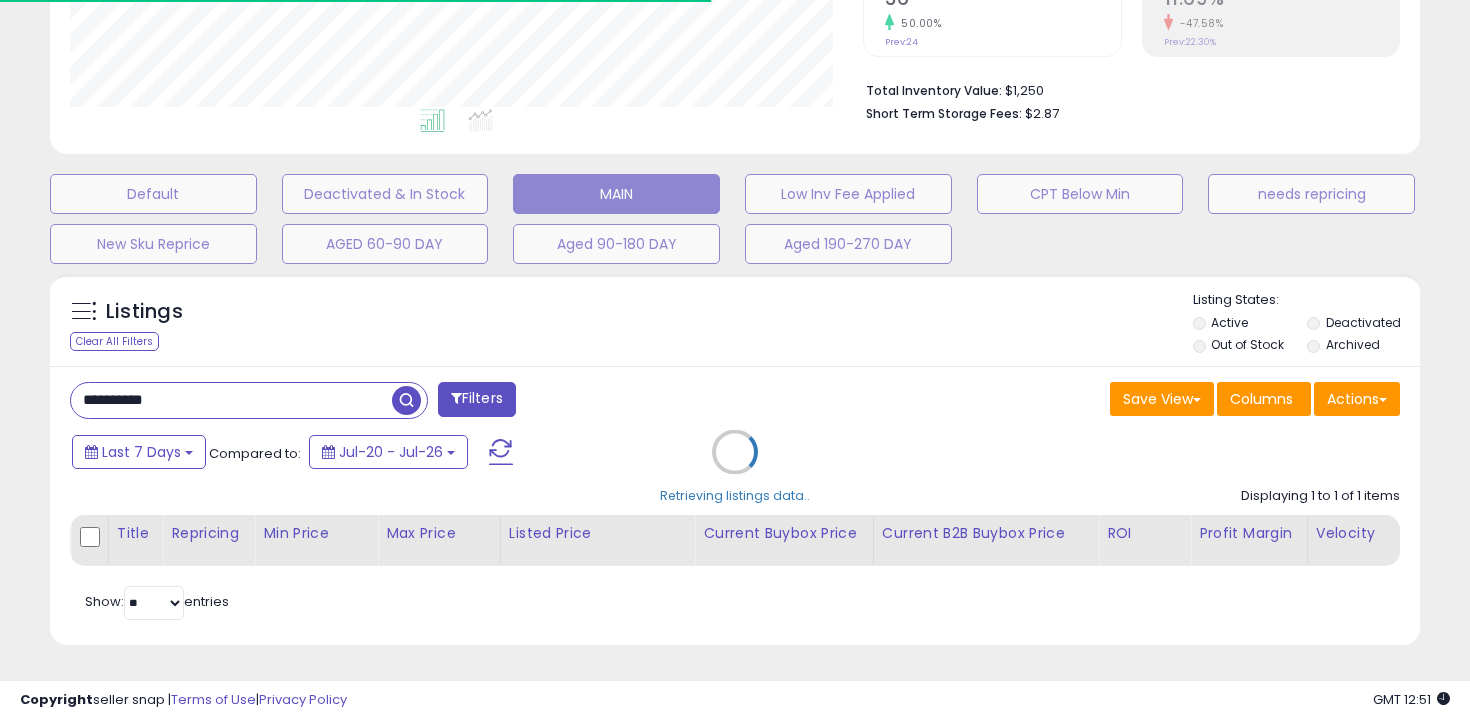 scroll, scrollTop: 812, scrollLeft: 0, axis: vertical 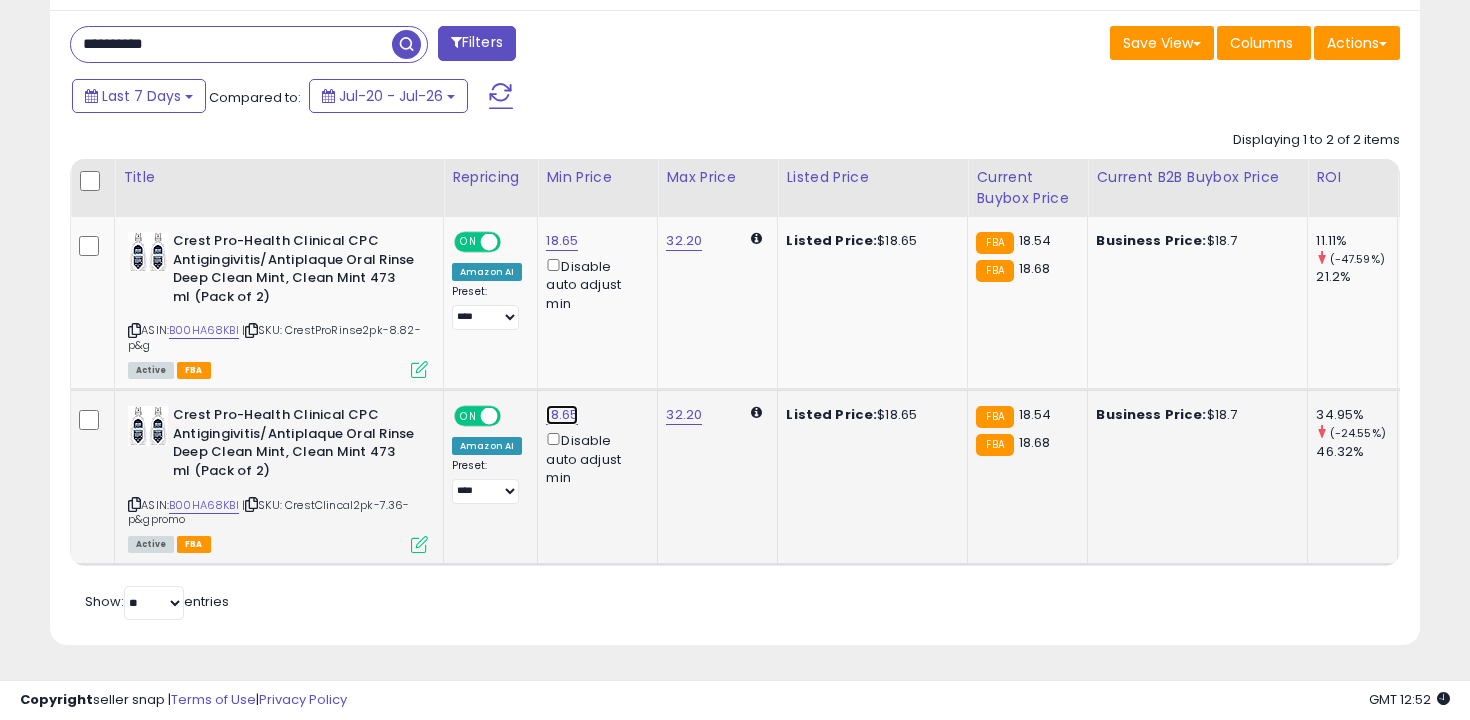 click on "18.65" at bounding box center (562, 241) 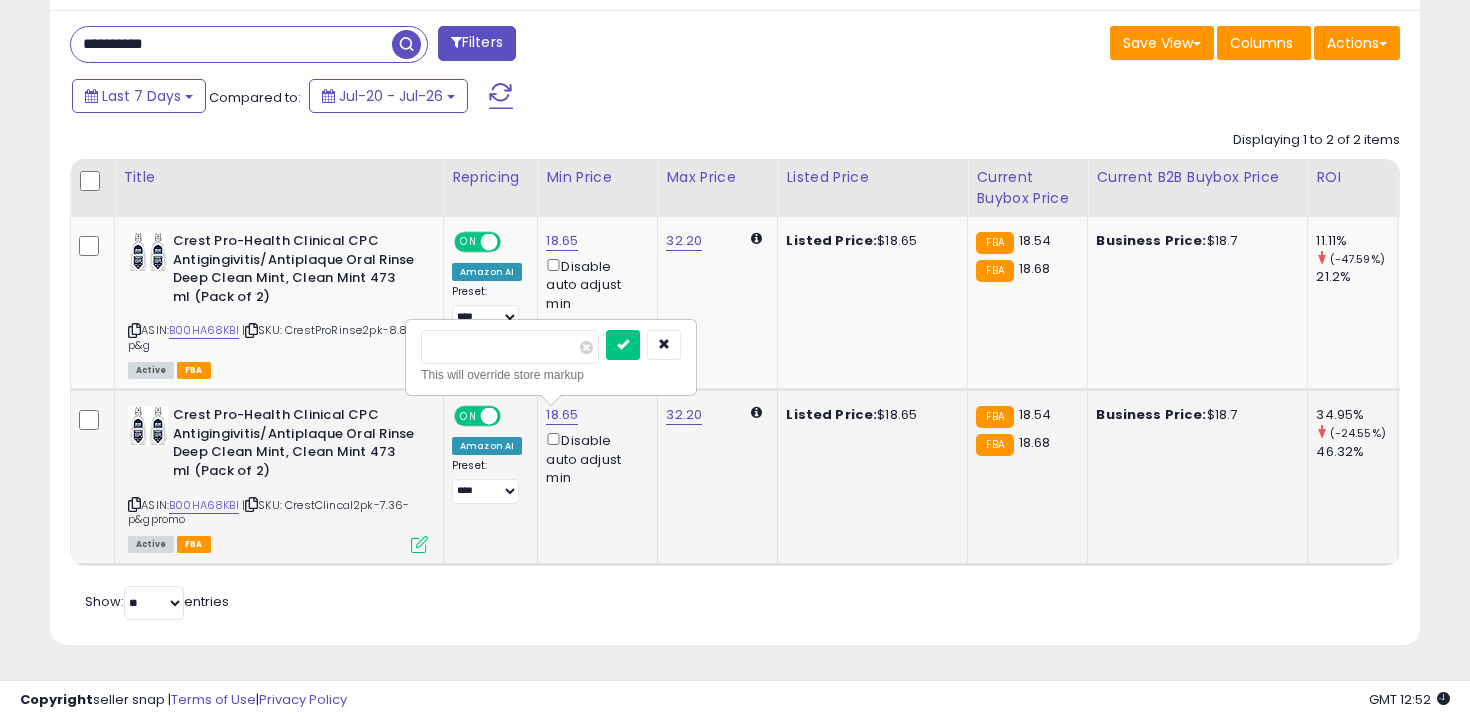 type on "****" 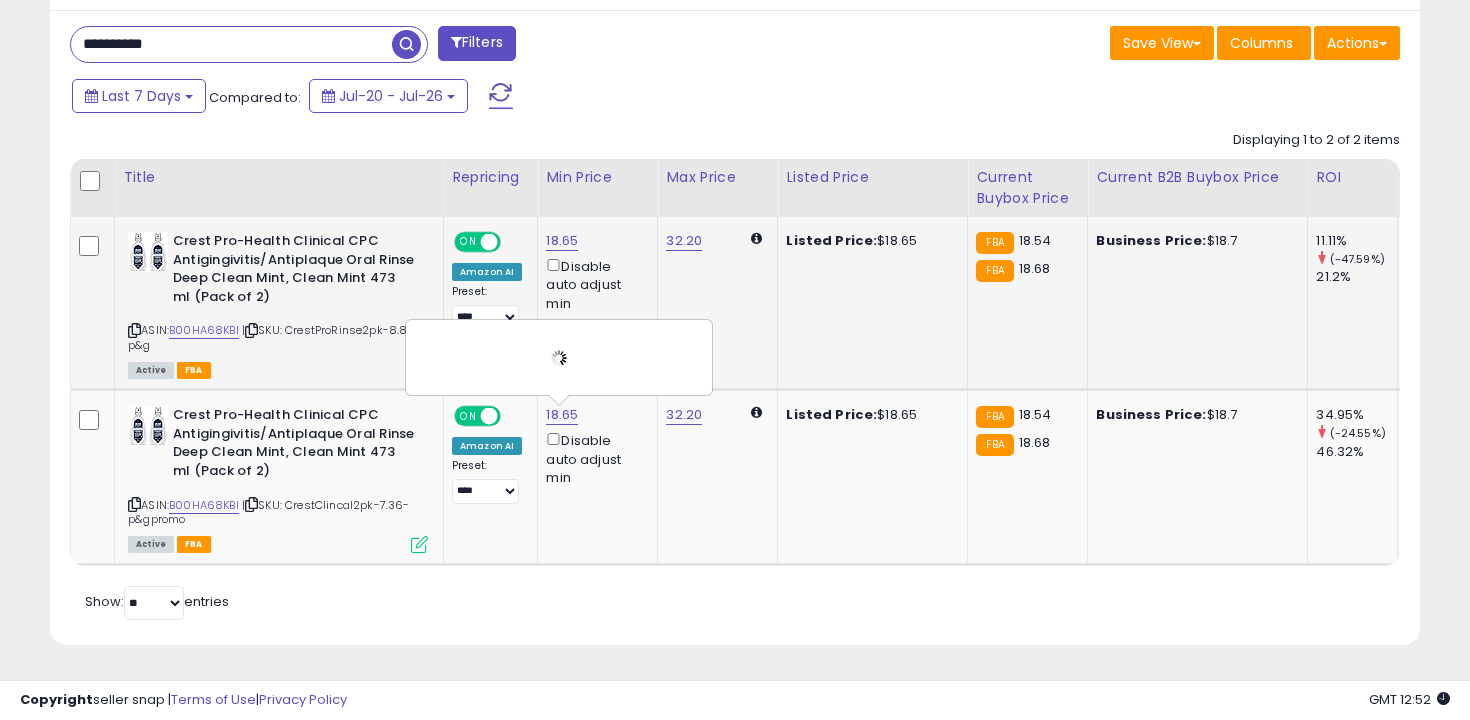 click on "Disable auto adjust min" at bounding box center [594, 284] 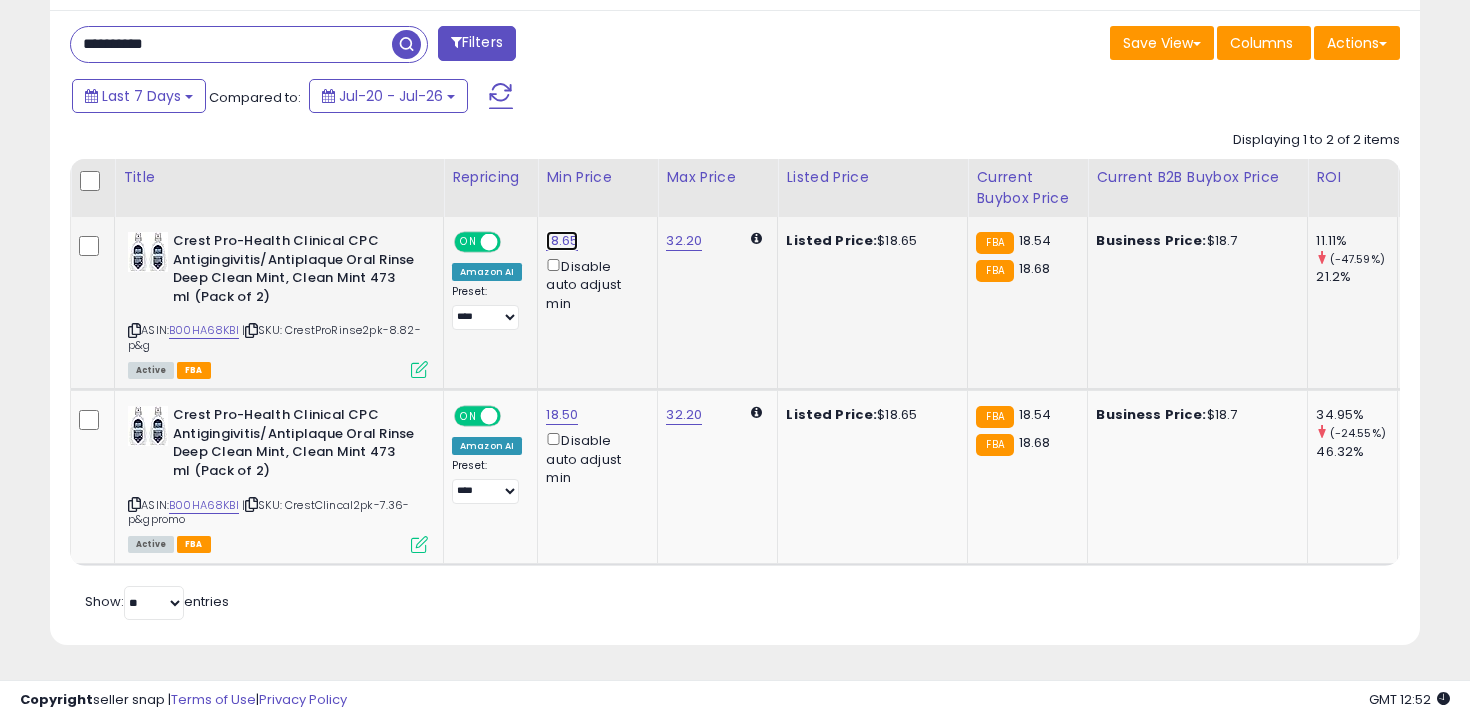 click on "18.65" at bounding box center (562, 241) 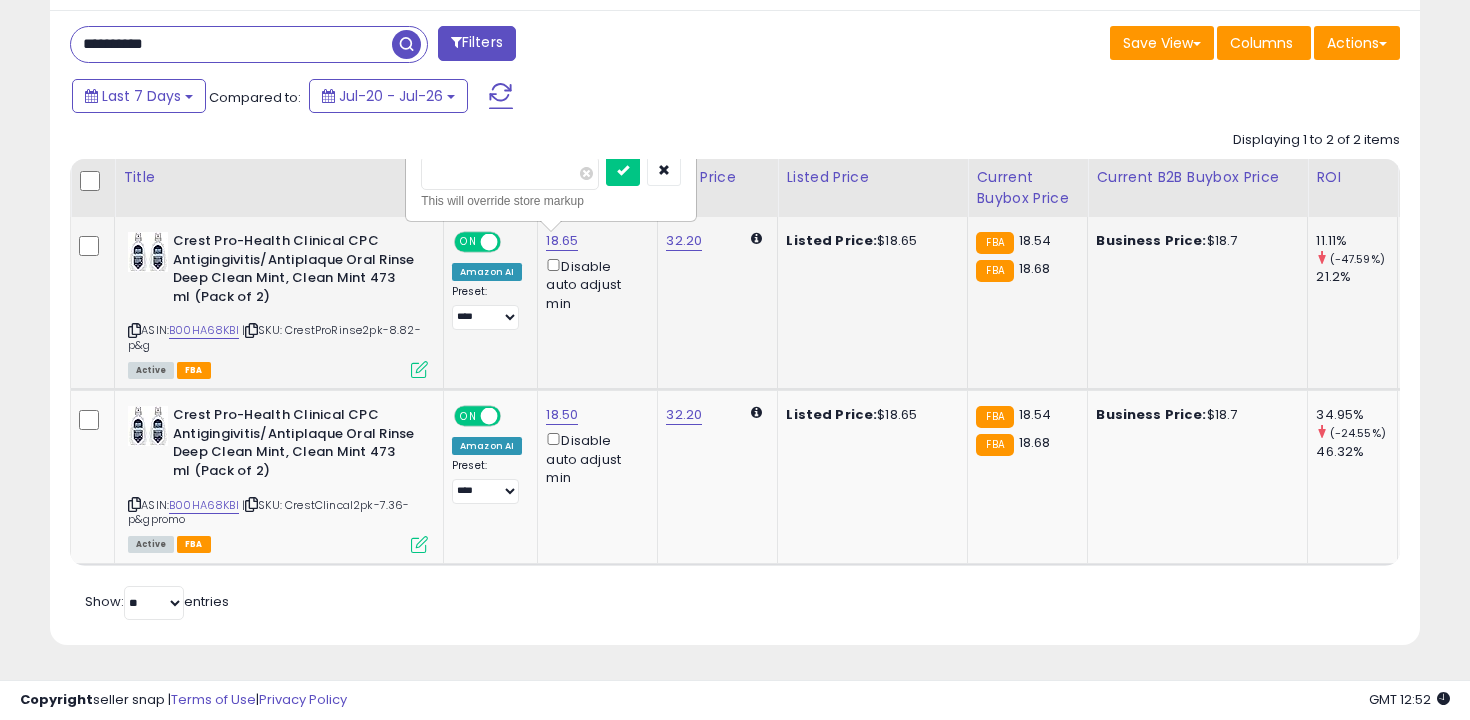 type on "****" 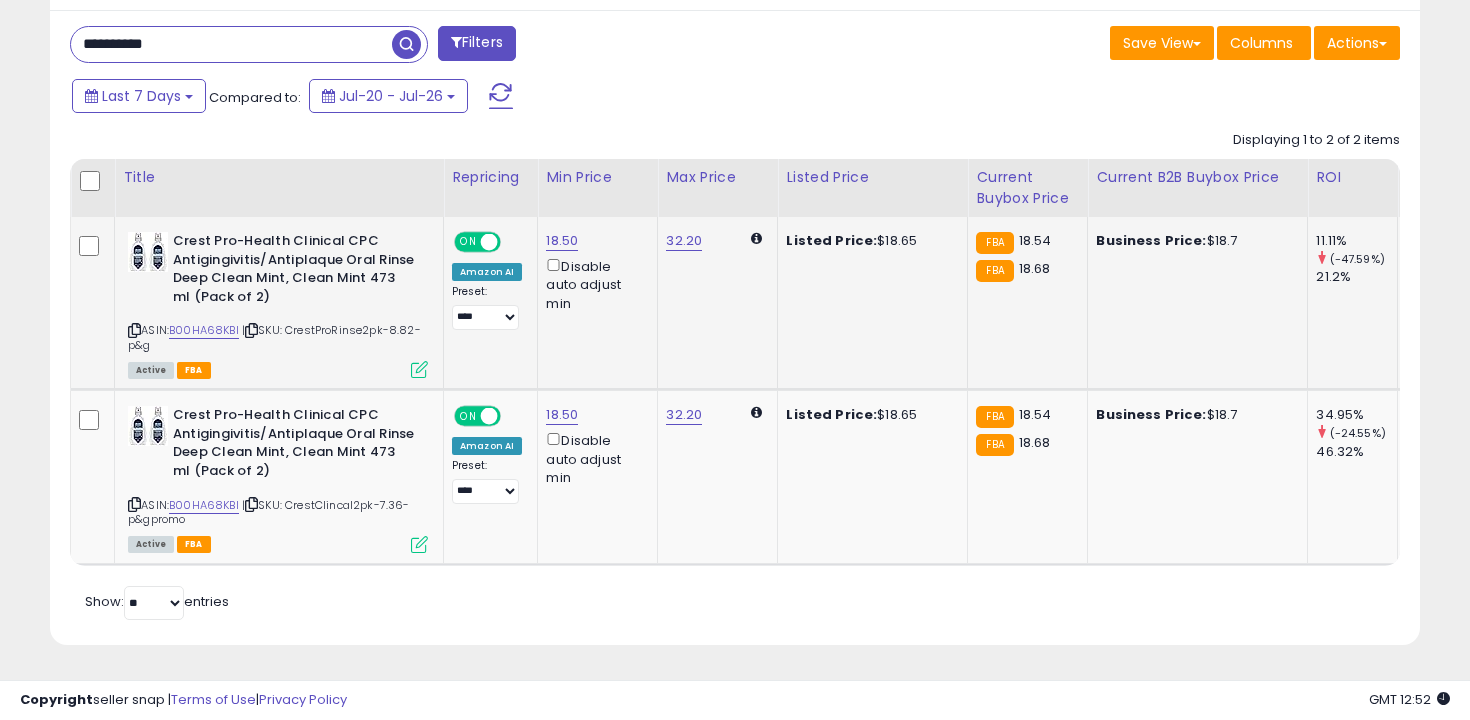 click on "**********" at bounding box center [395, 46] 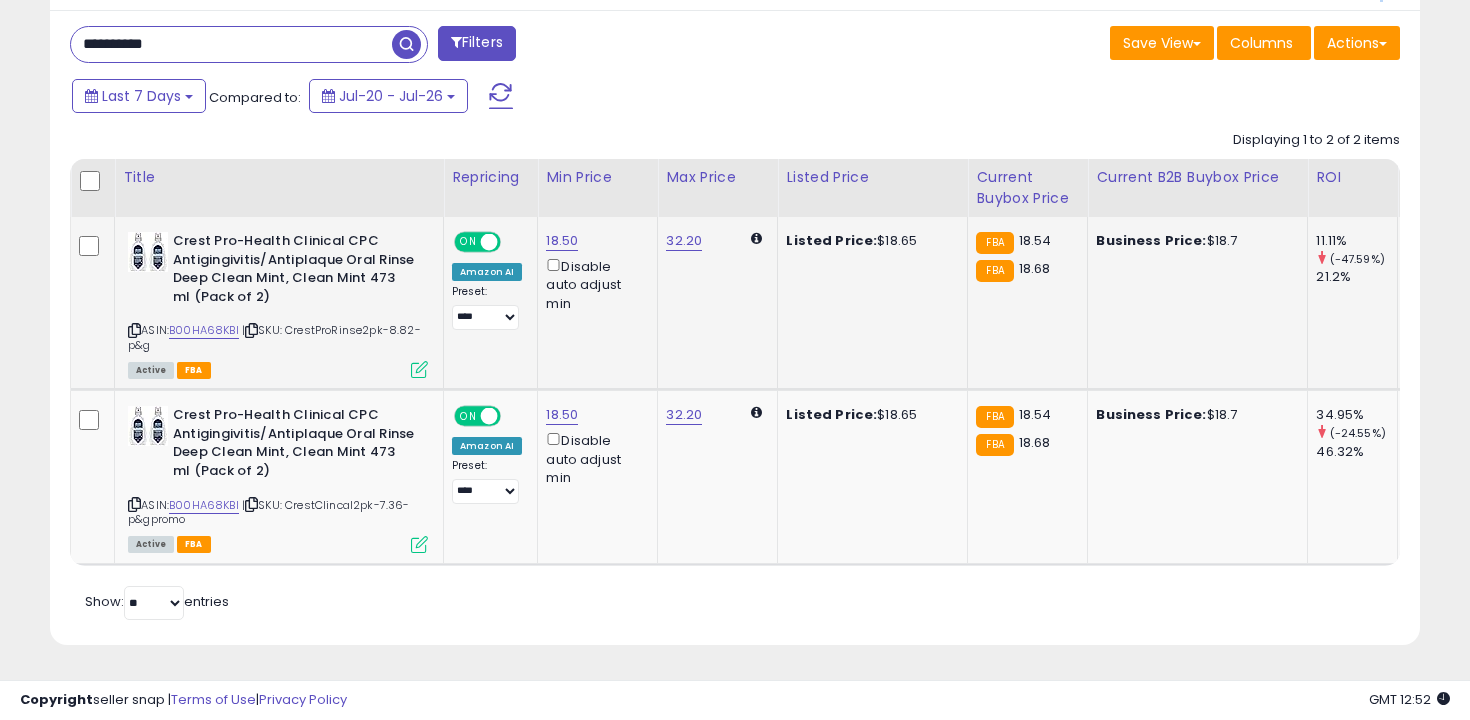 click on "**********" at bounding box center [395, 46] 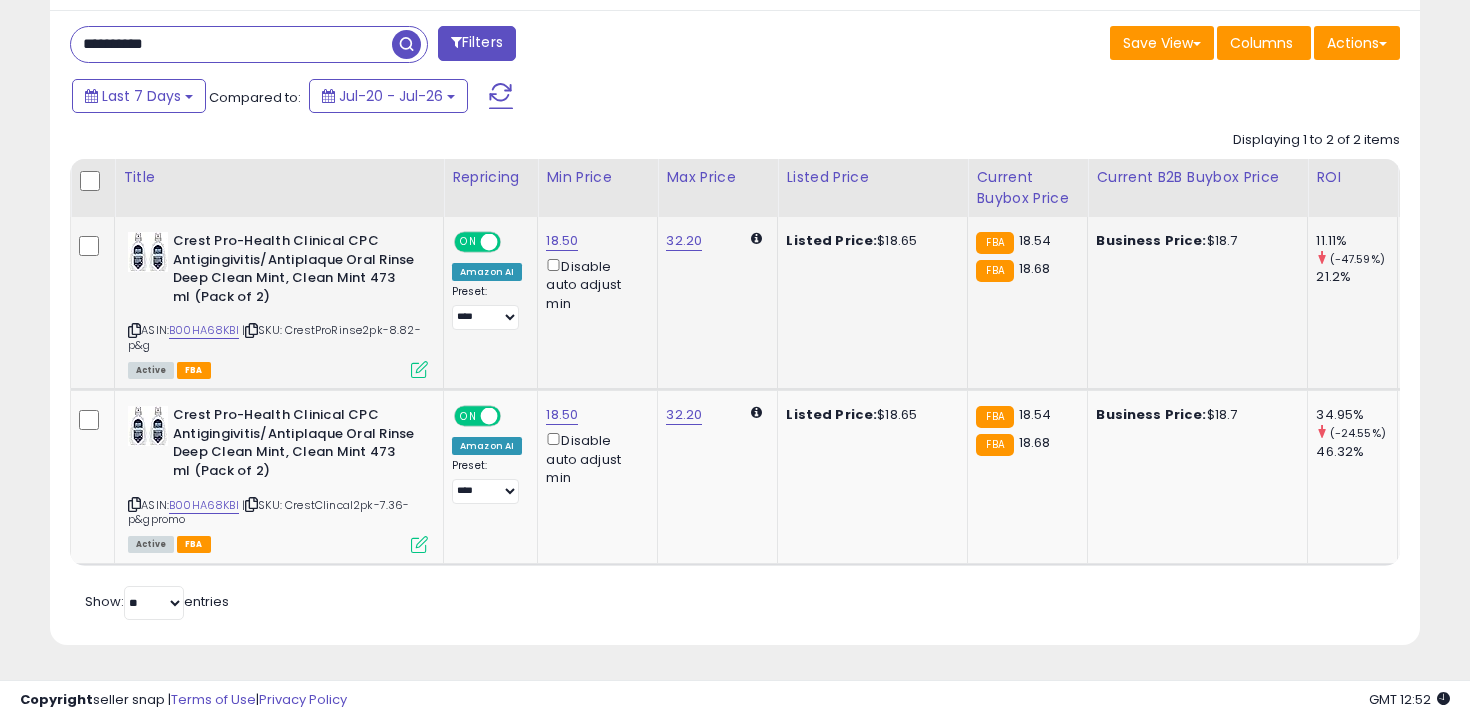 click on "**********" at bounding box center (231, 44) 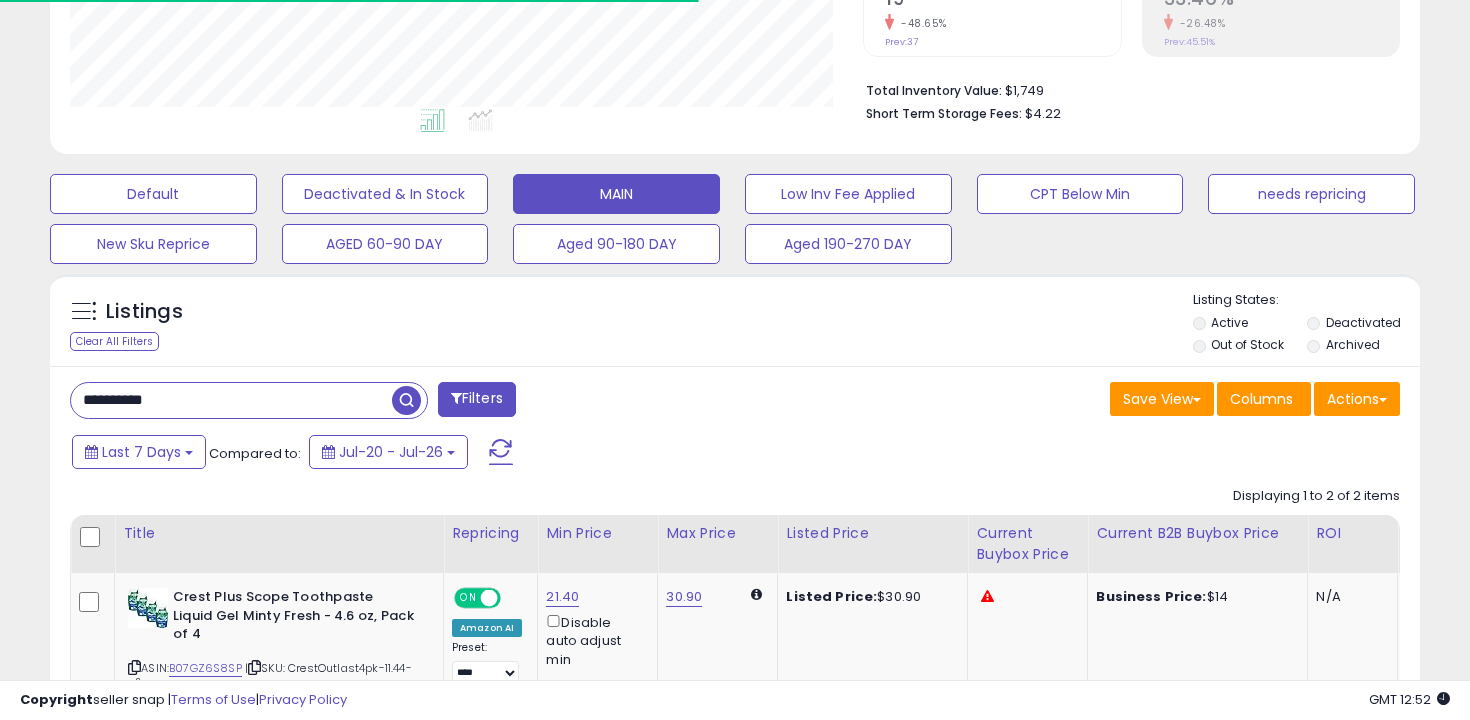 scroll, scrollTop: 738, scrollLeft: 0, axis: vertical 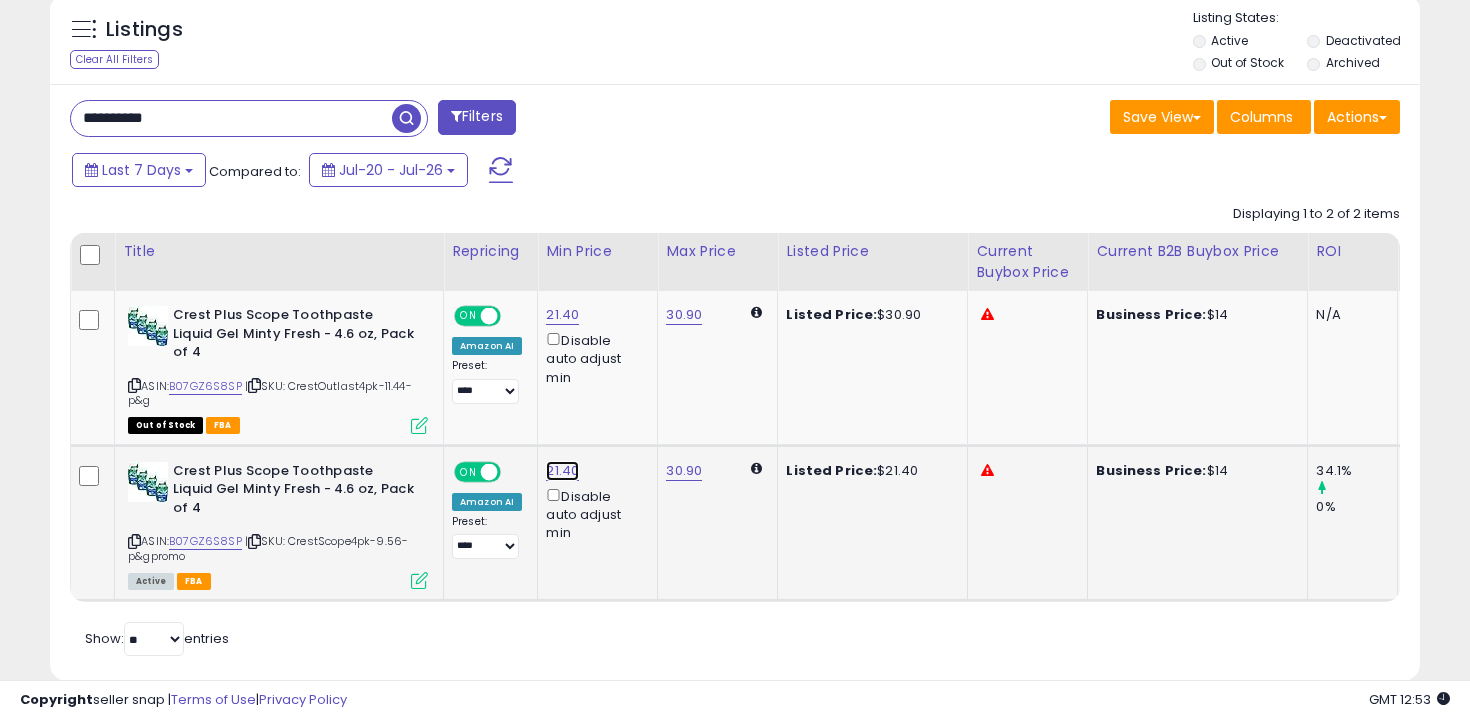 click on "21.40" at bounding box center [562, 315] 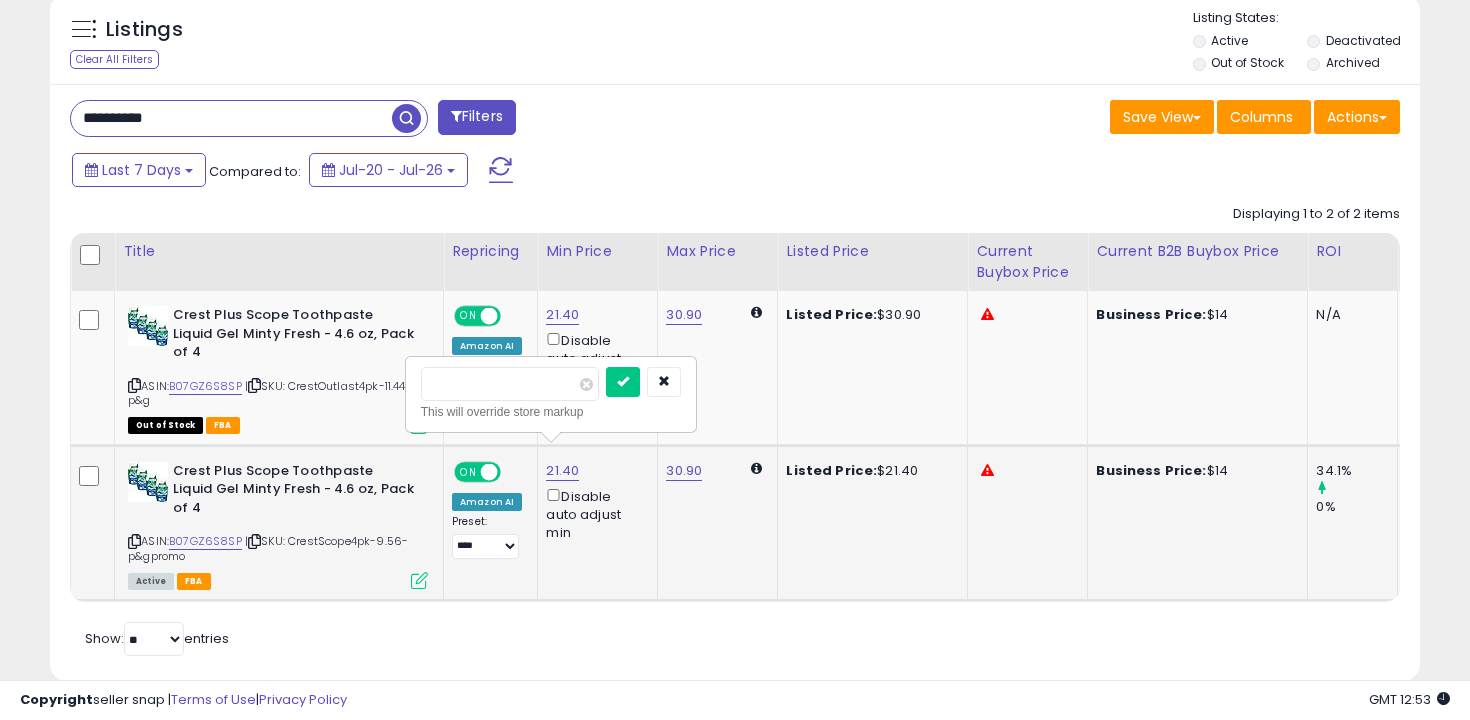 click on "*****" at bounding box center (510, 384) 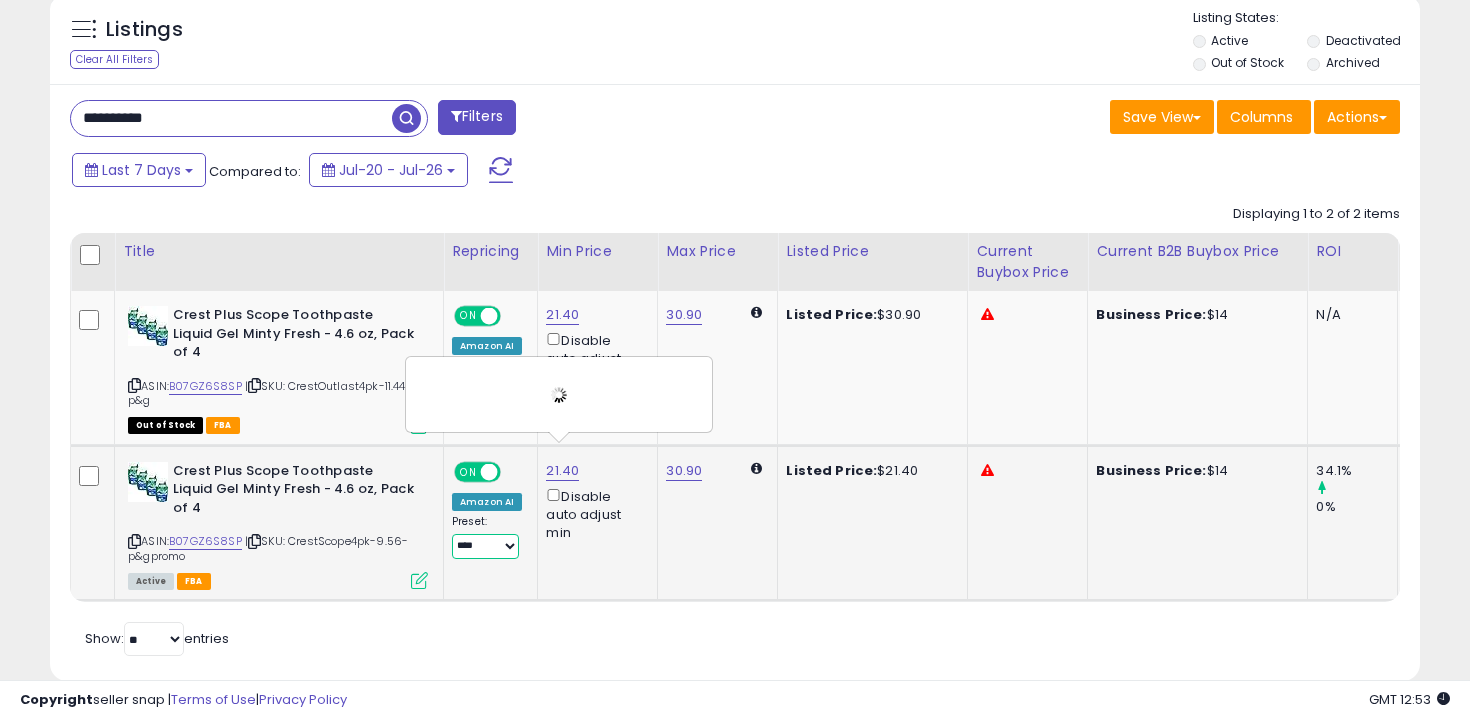click on "**********" at bounding box center [485, 546] 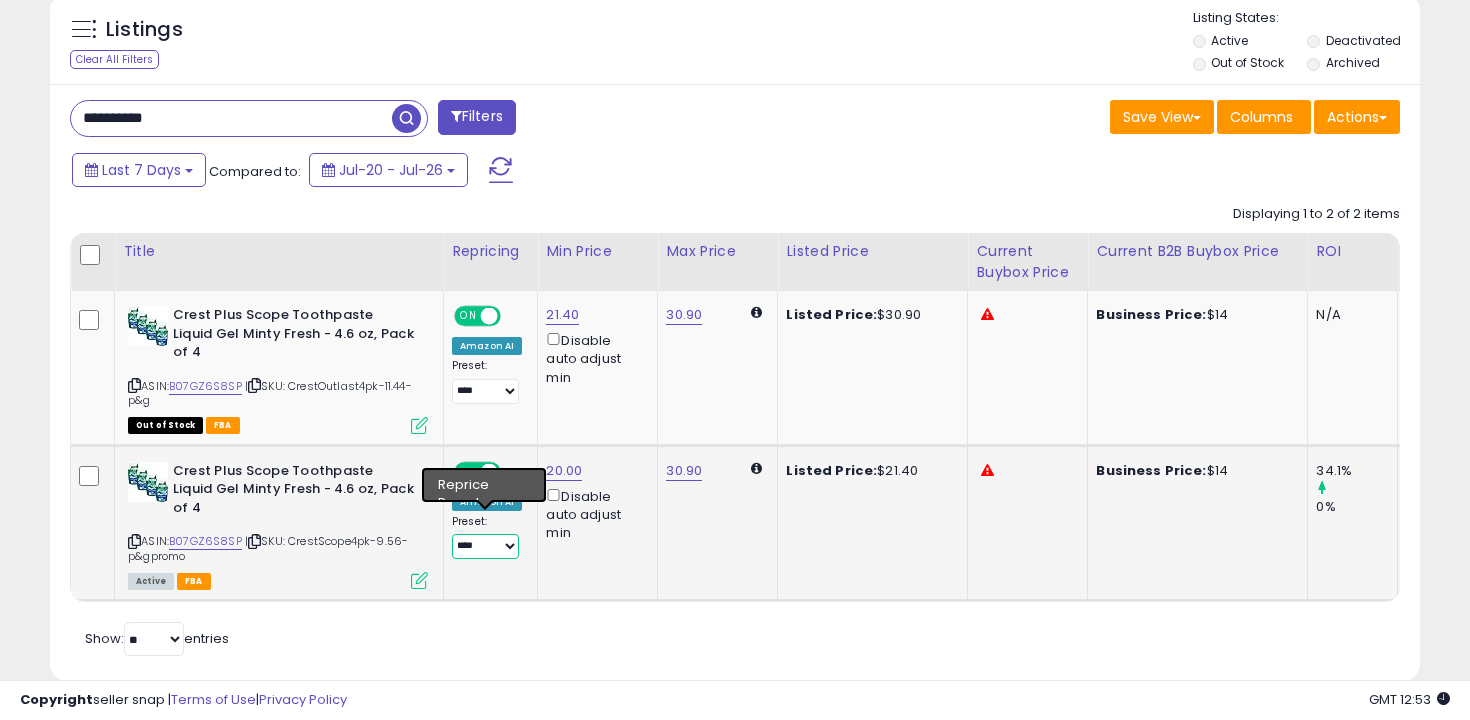 select on "**********" 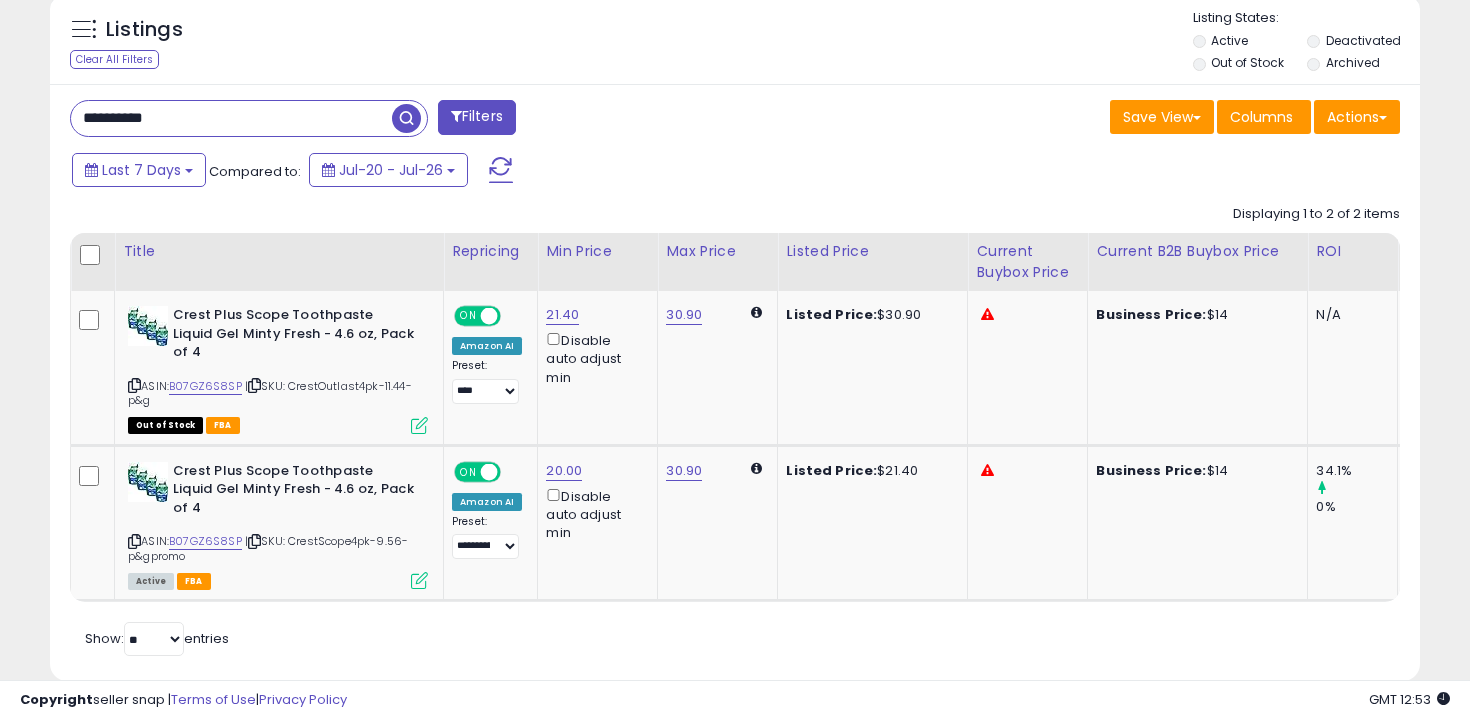 click on "**********" at bounding box center (231, 118) 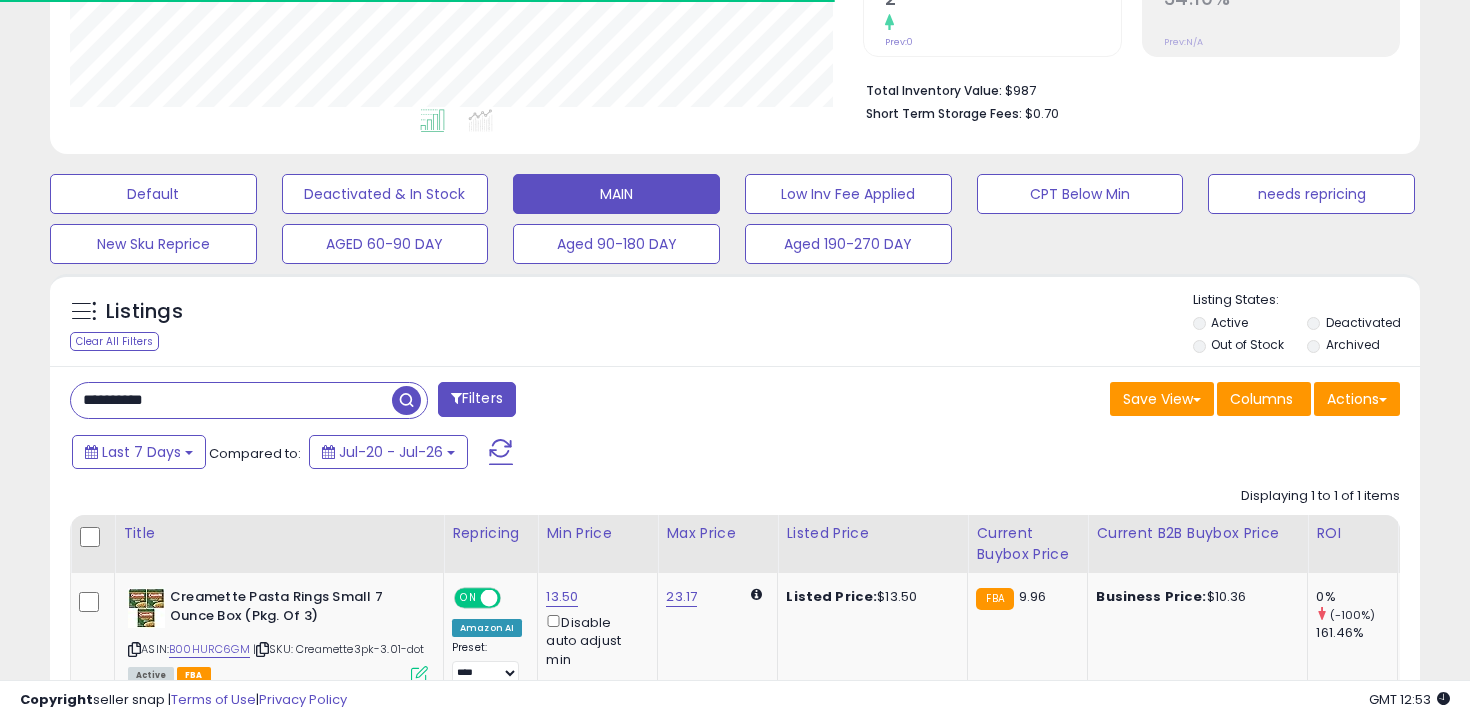 scroll, scrollTop: 600, scrollLeft: 0, axis: vertical 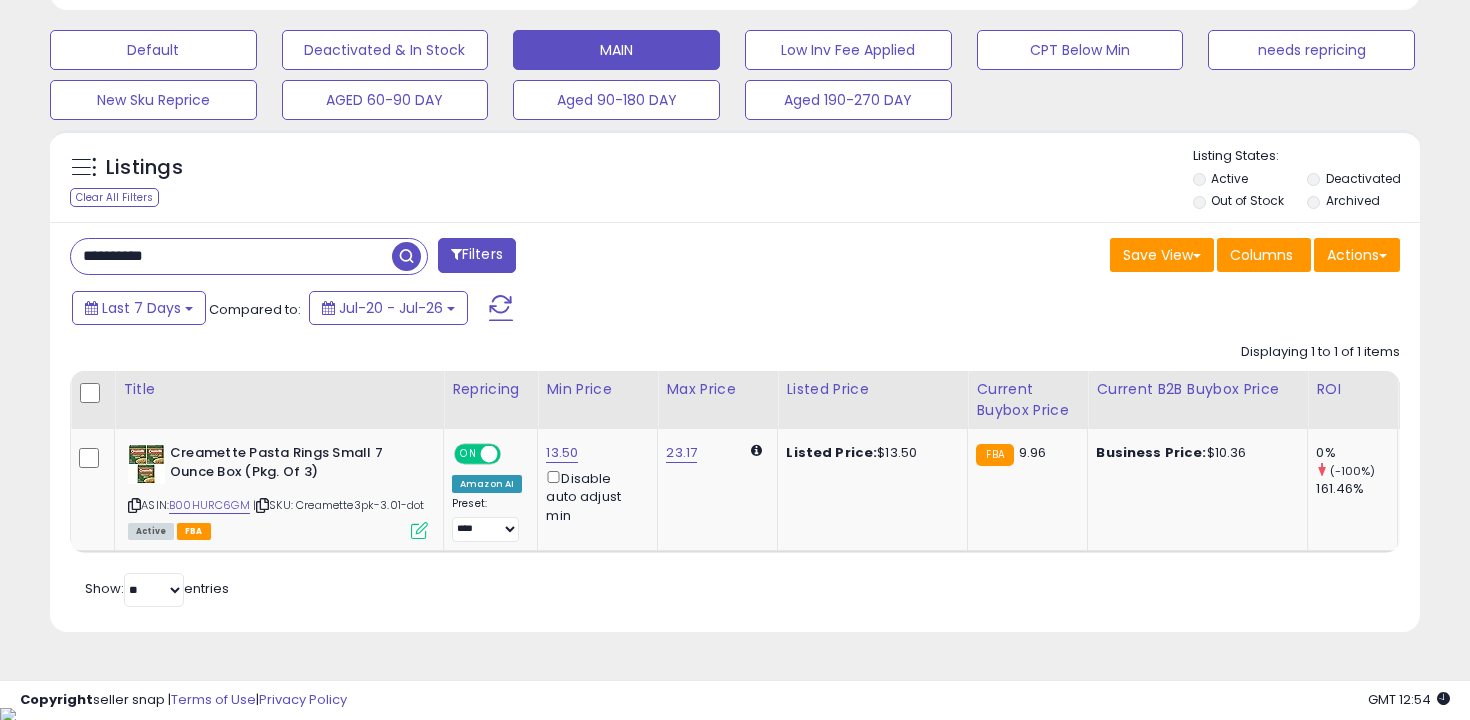 click on "**********" at bounding box center [231, 256] 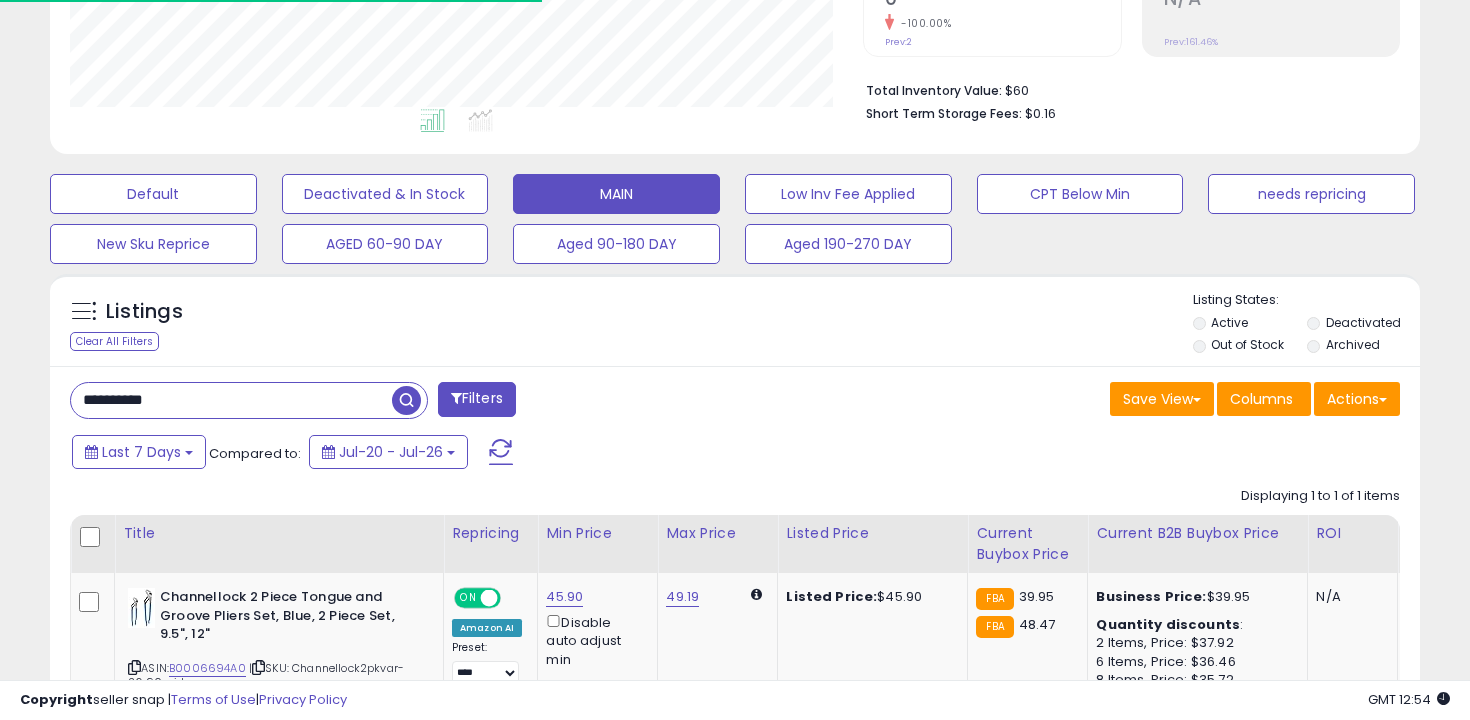 scroll, scrollTop: 600, scrollLeft: 0, axis: vertical 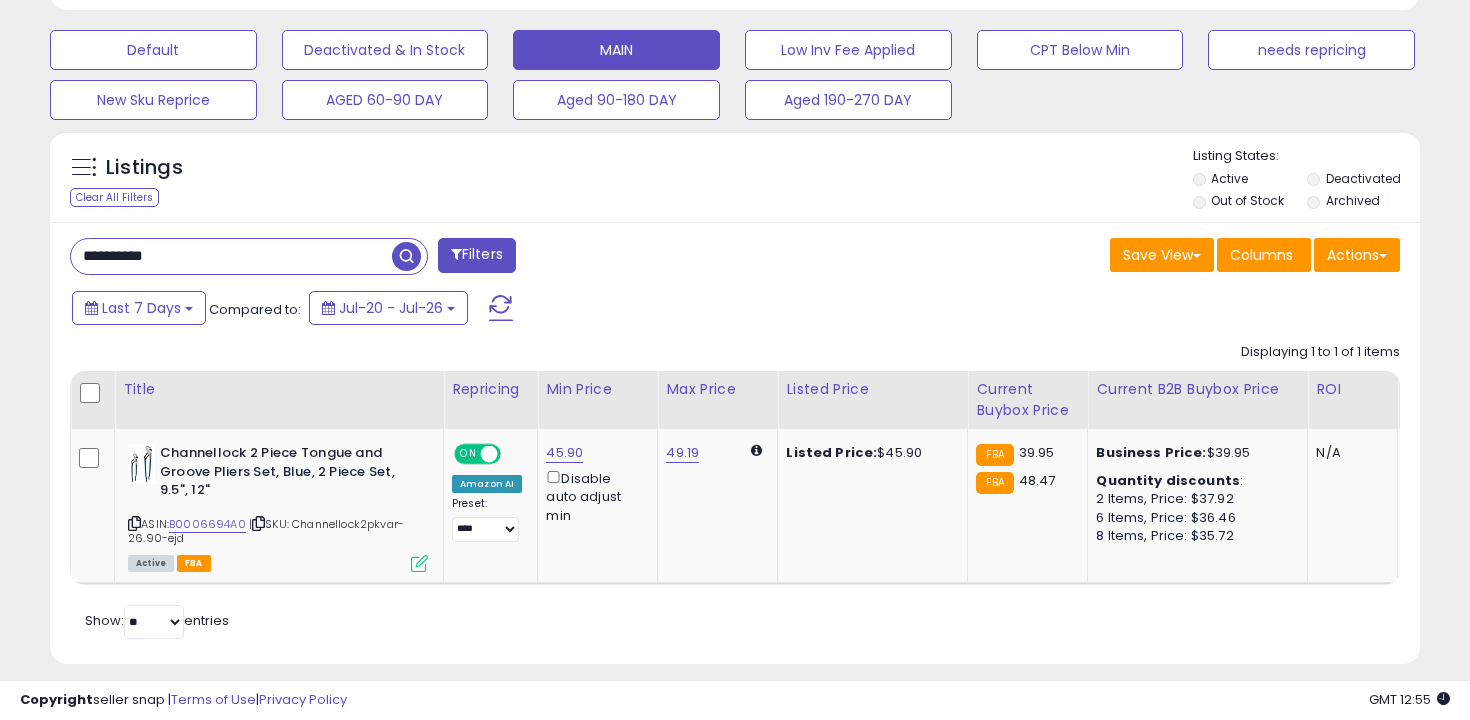 click on "**********" at bounding box center (231, 256) 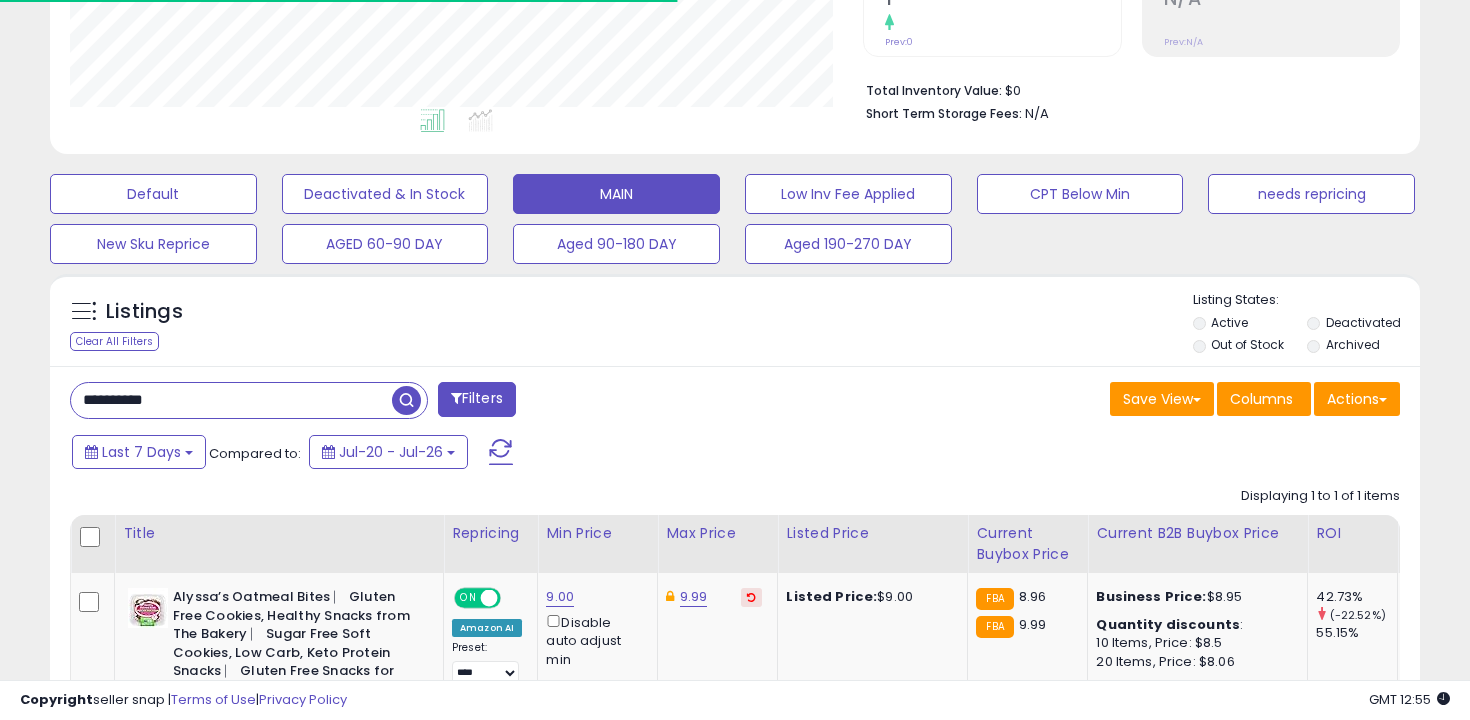 scroll, scrollTop: 600, scrollLeft: 0, axis: vertical 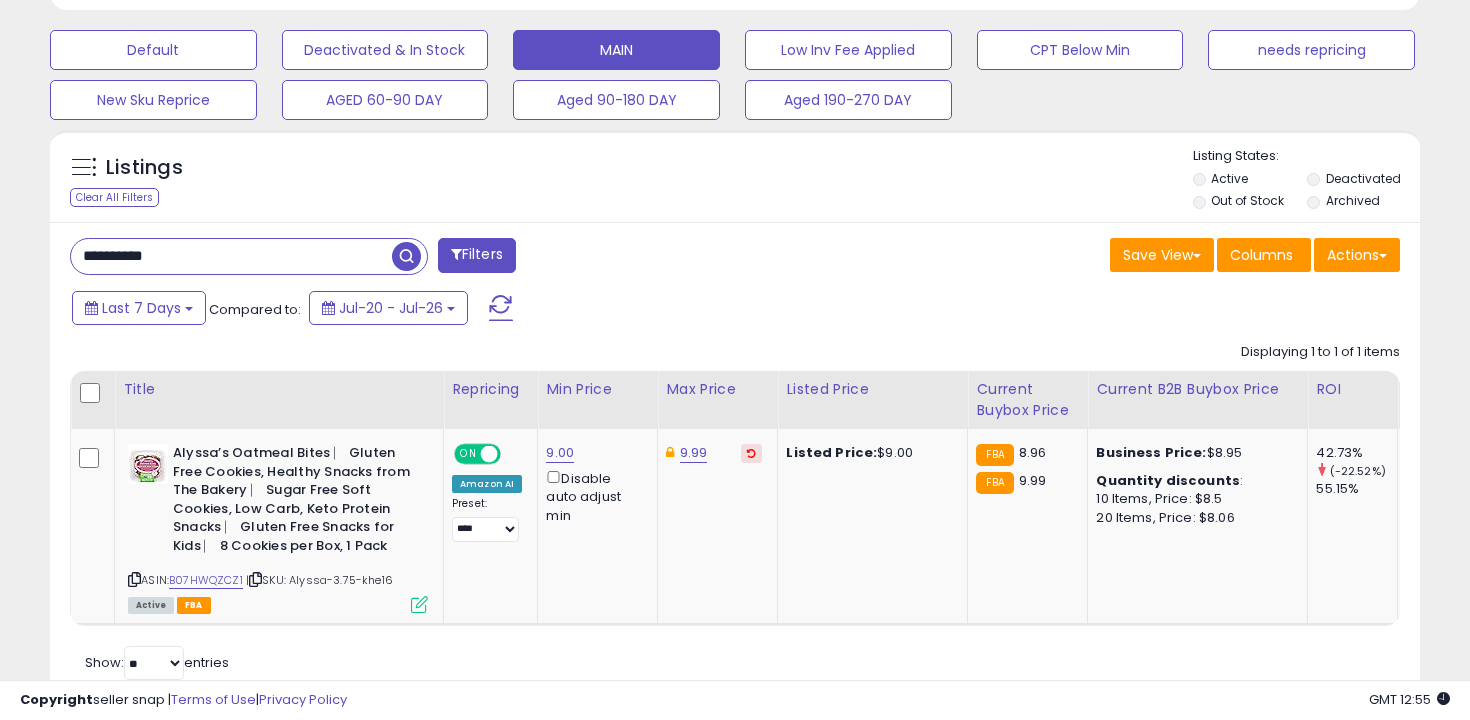 click on "**********" at bounding box center [735, 464] 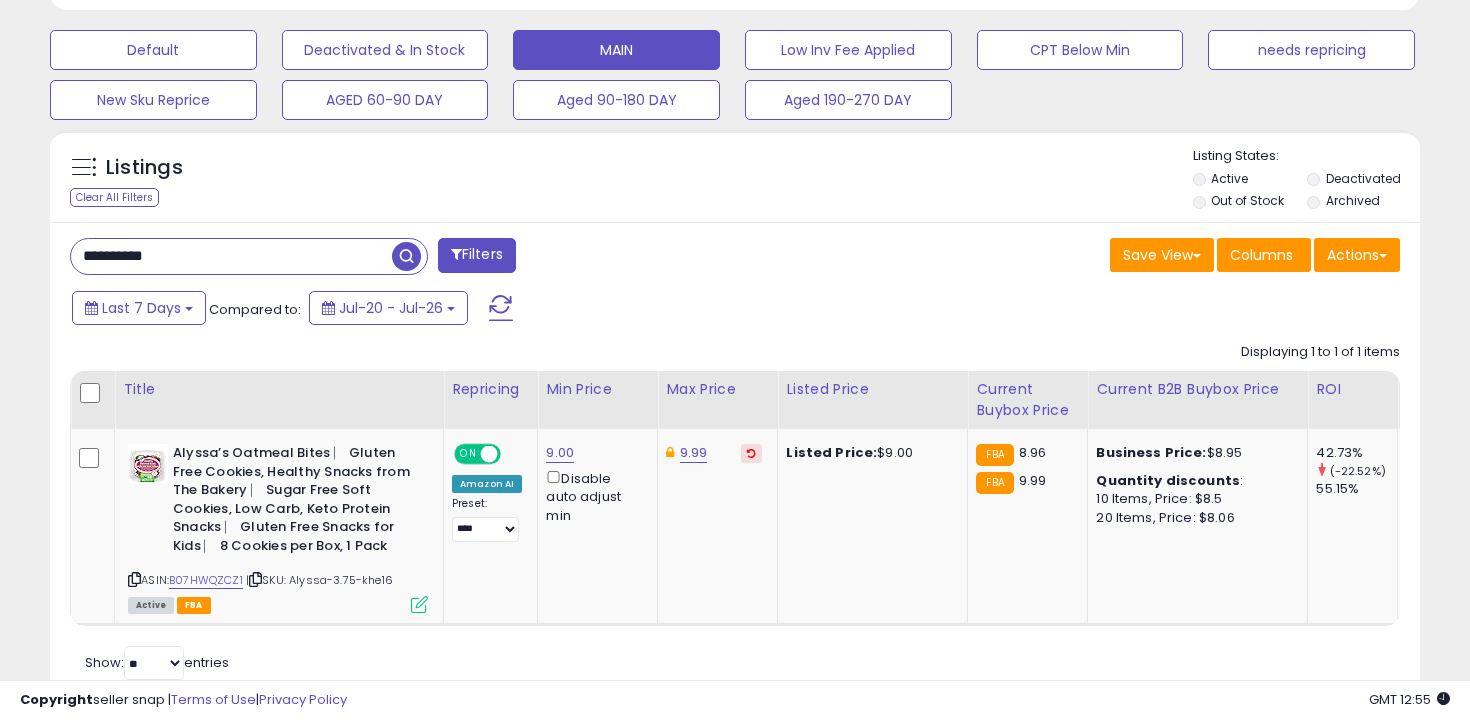 click on "**********" at bounding box center [231, 256] 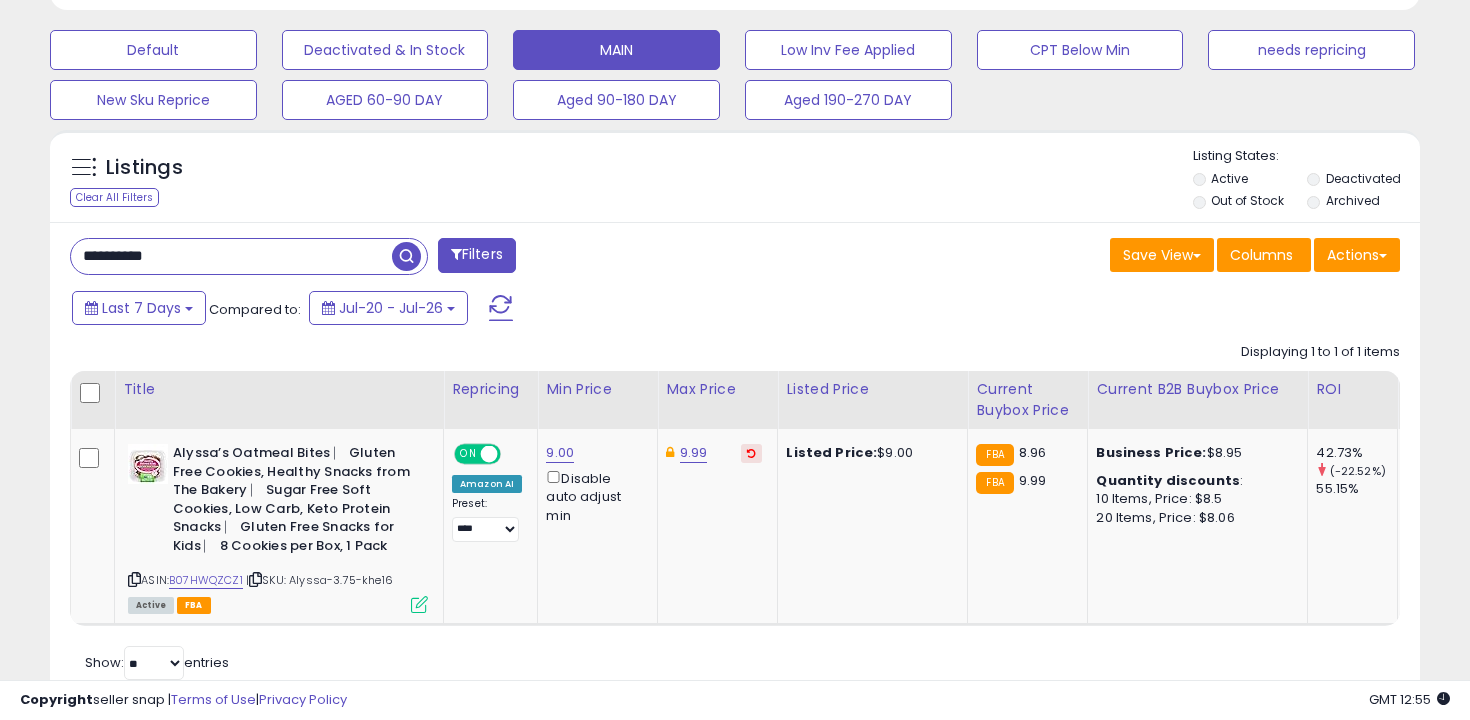 type on "**********" 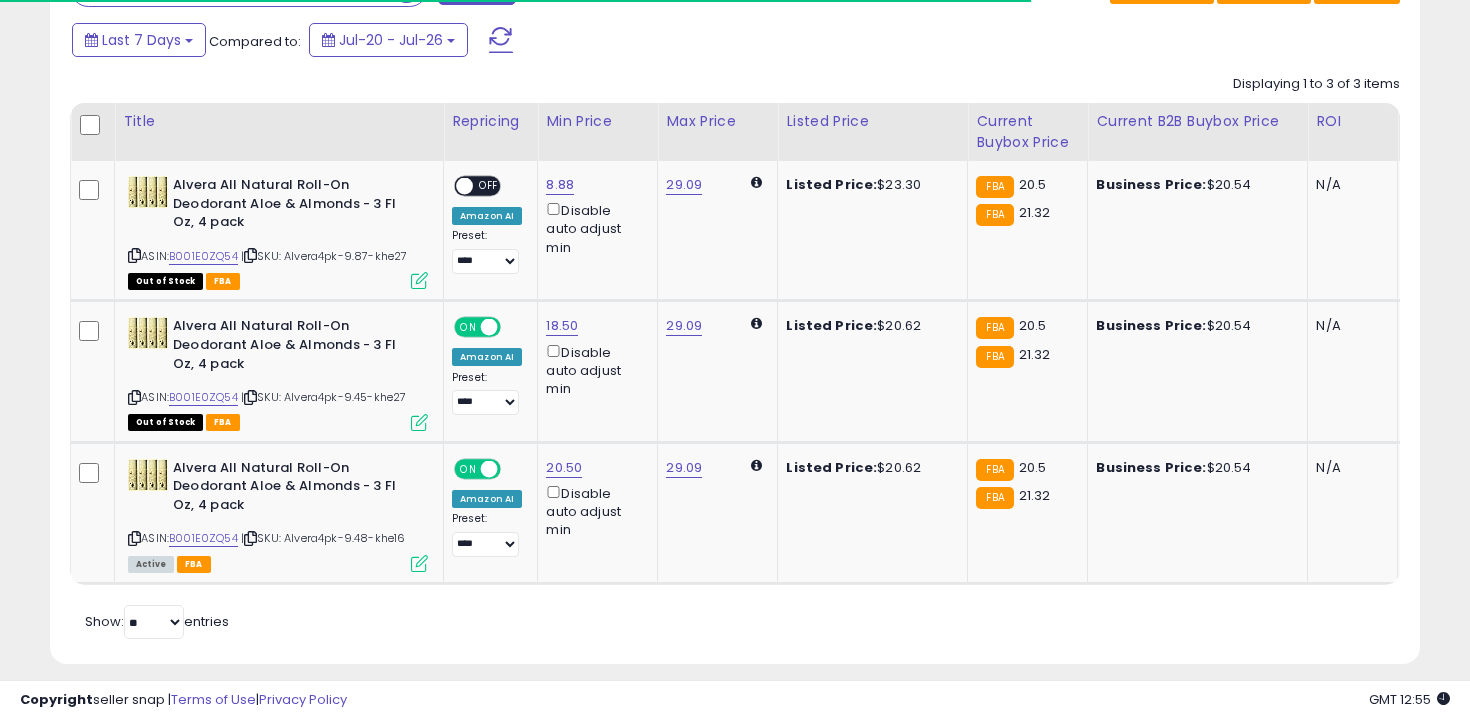 scroll, scrollTop: 887, scrollLeft: 0, axis: vertical 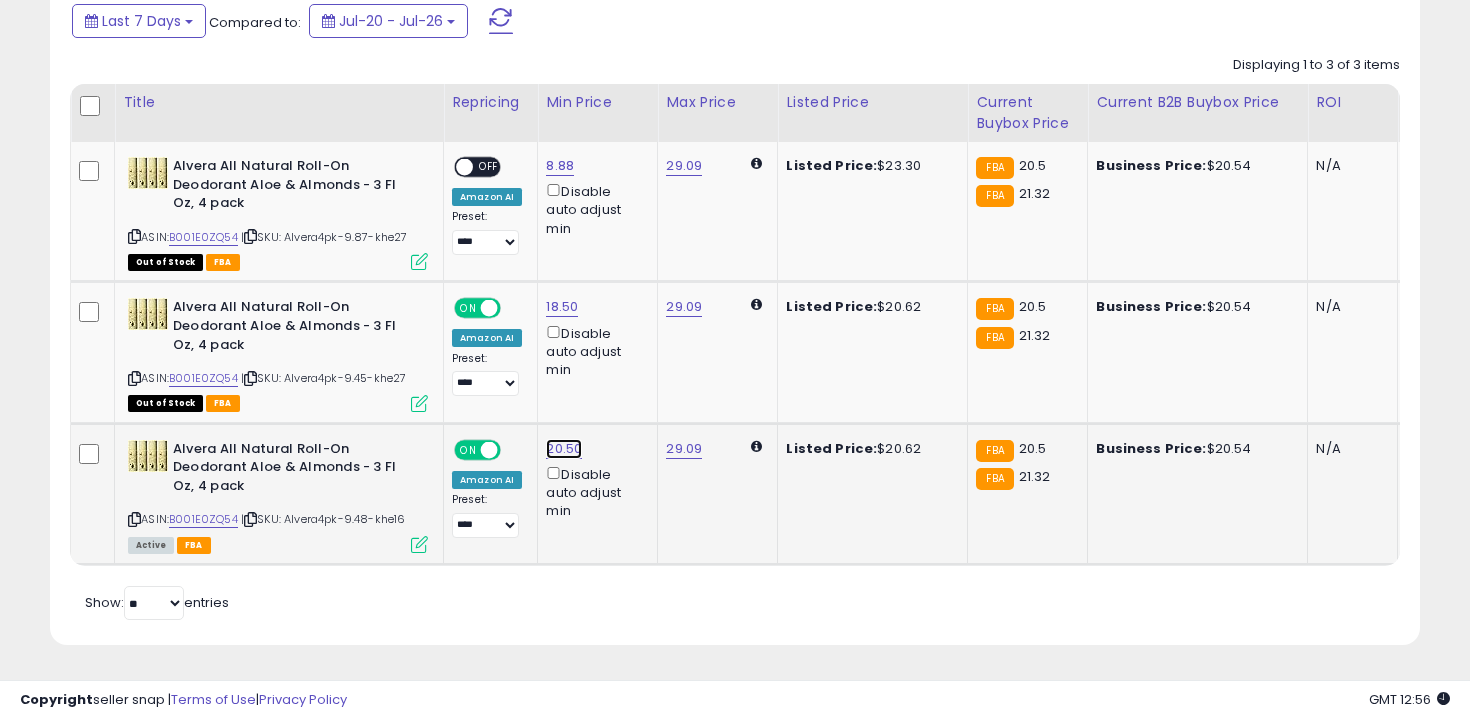 click on "20.50" at bounding box center (560, 166) 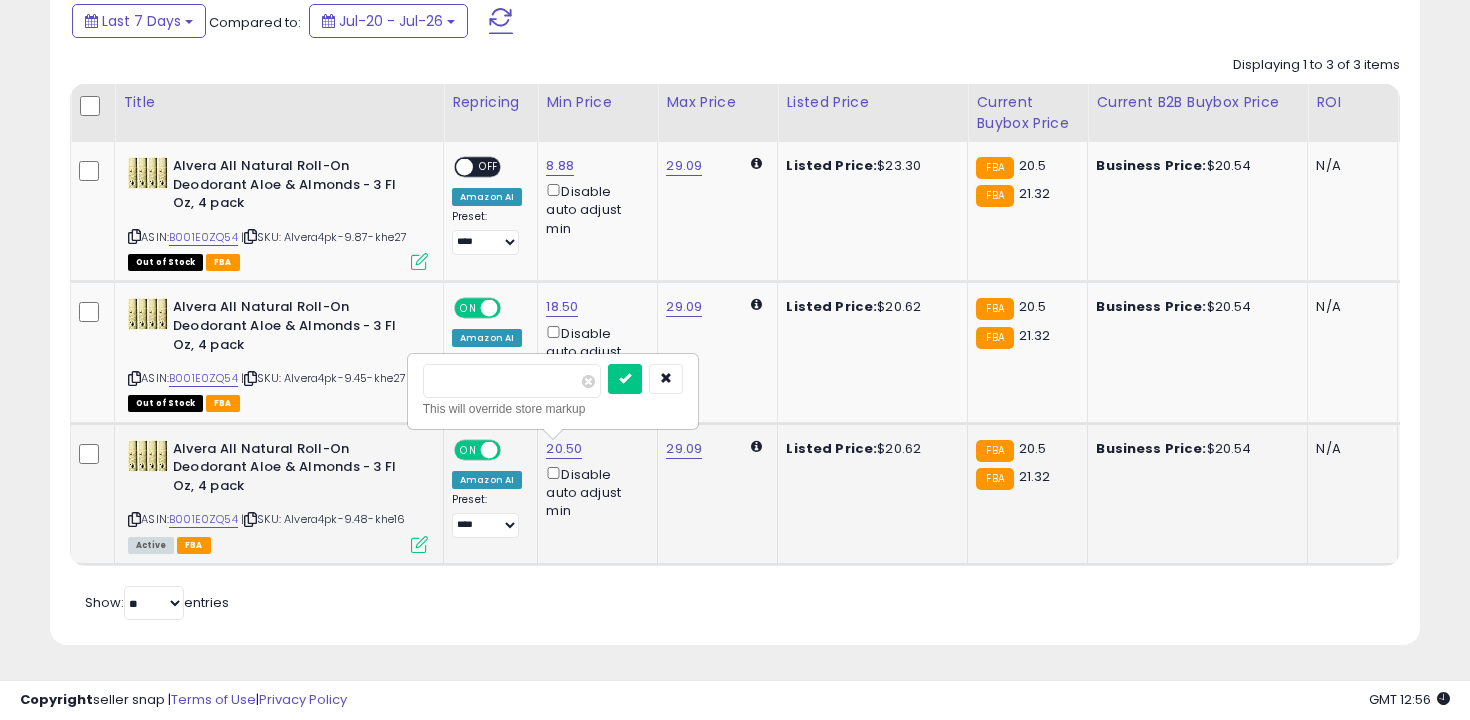 type on "*****" 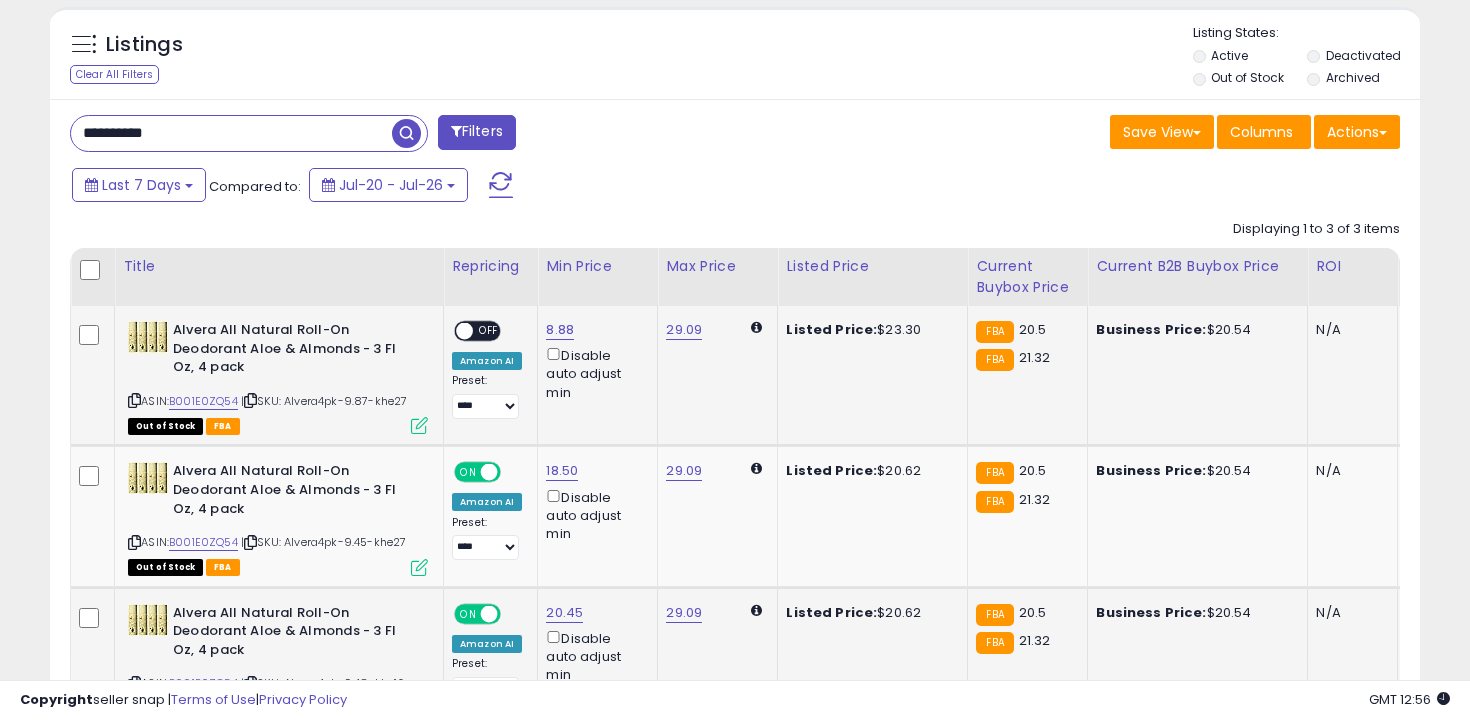 scroll, scrollTop: 698, scrollLeft: 0, axis: vertical 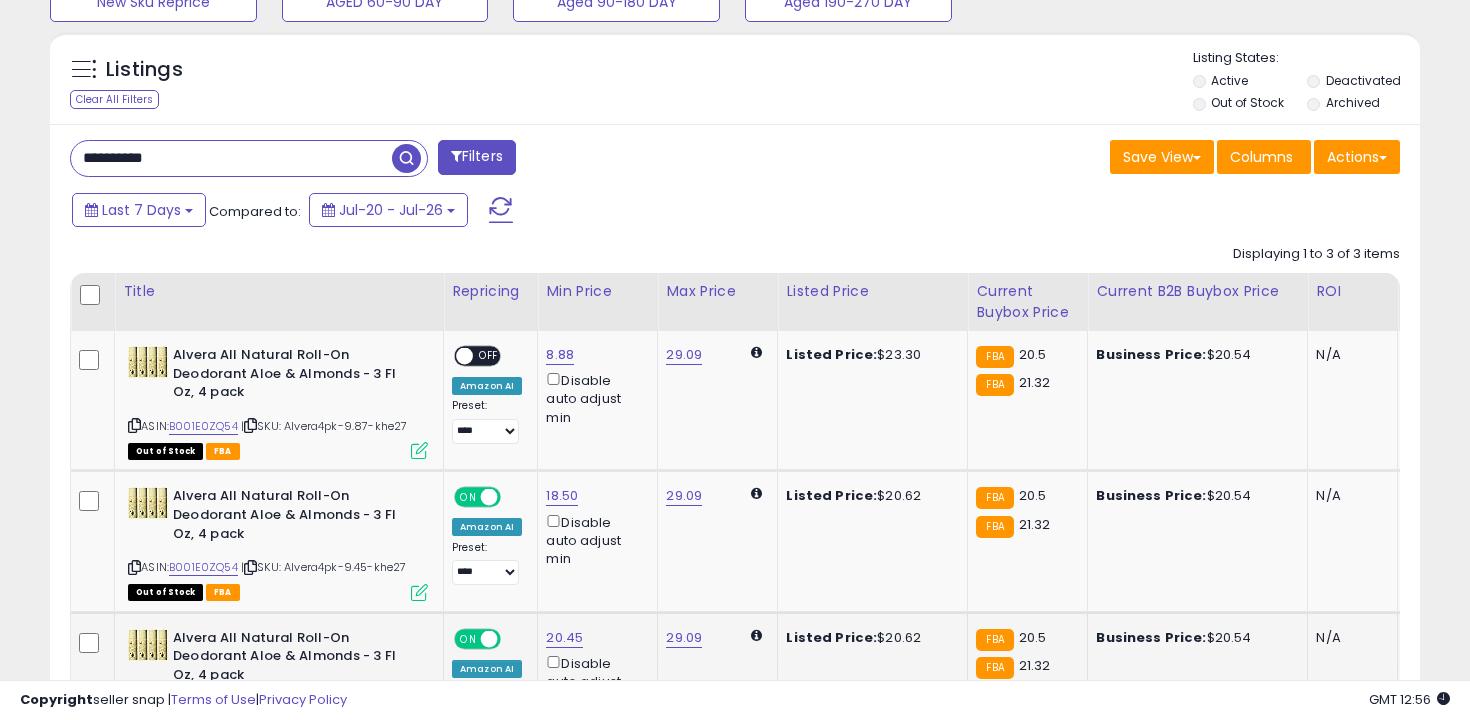 click on "**********" at bounding box center [231, 158] 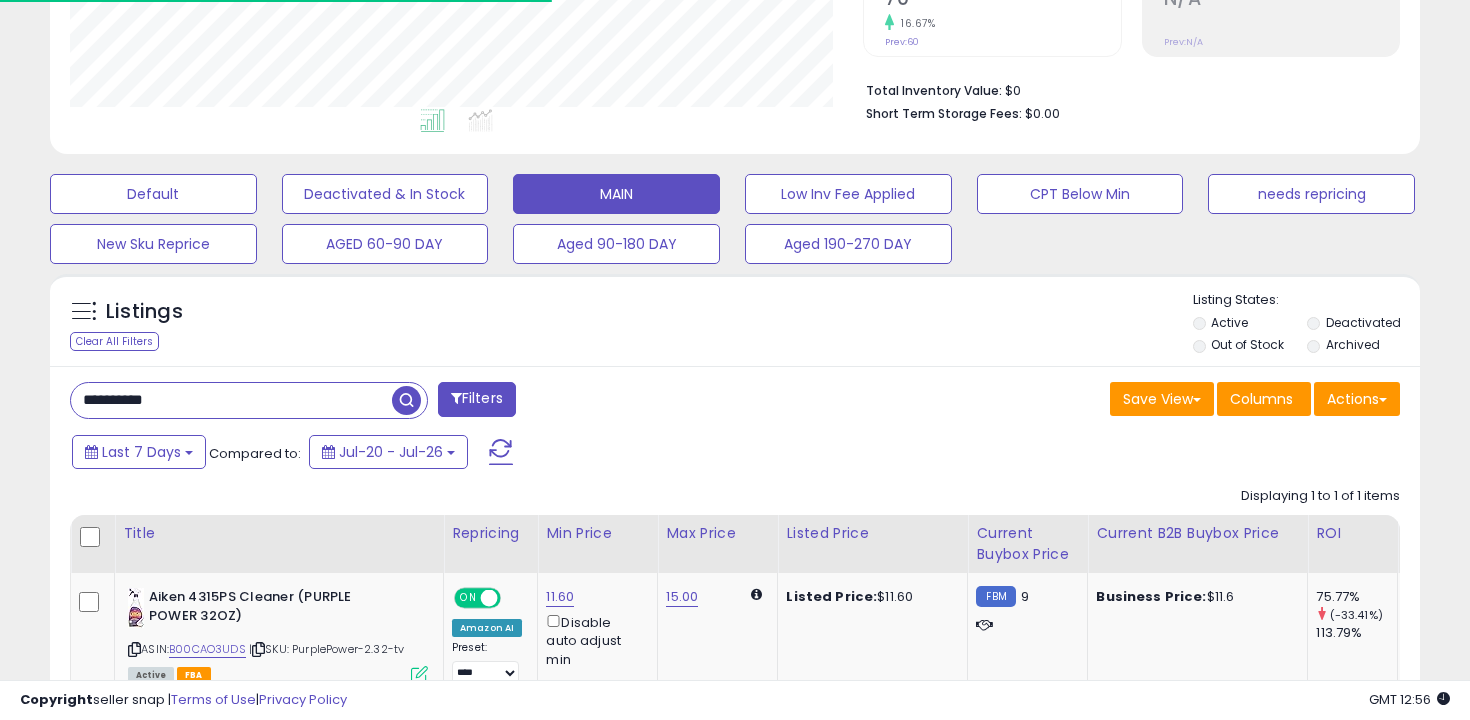 scroll, scrollTop: 587, scrollLeft: 0, axis: vertical 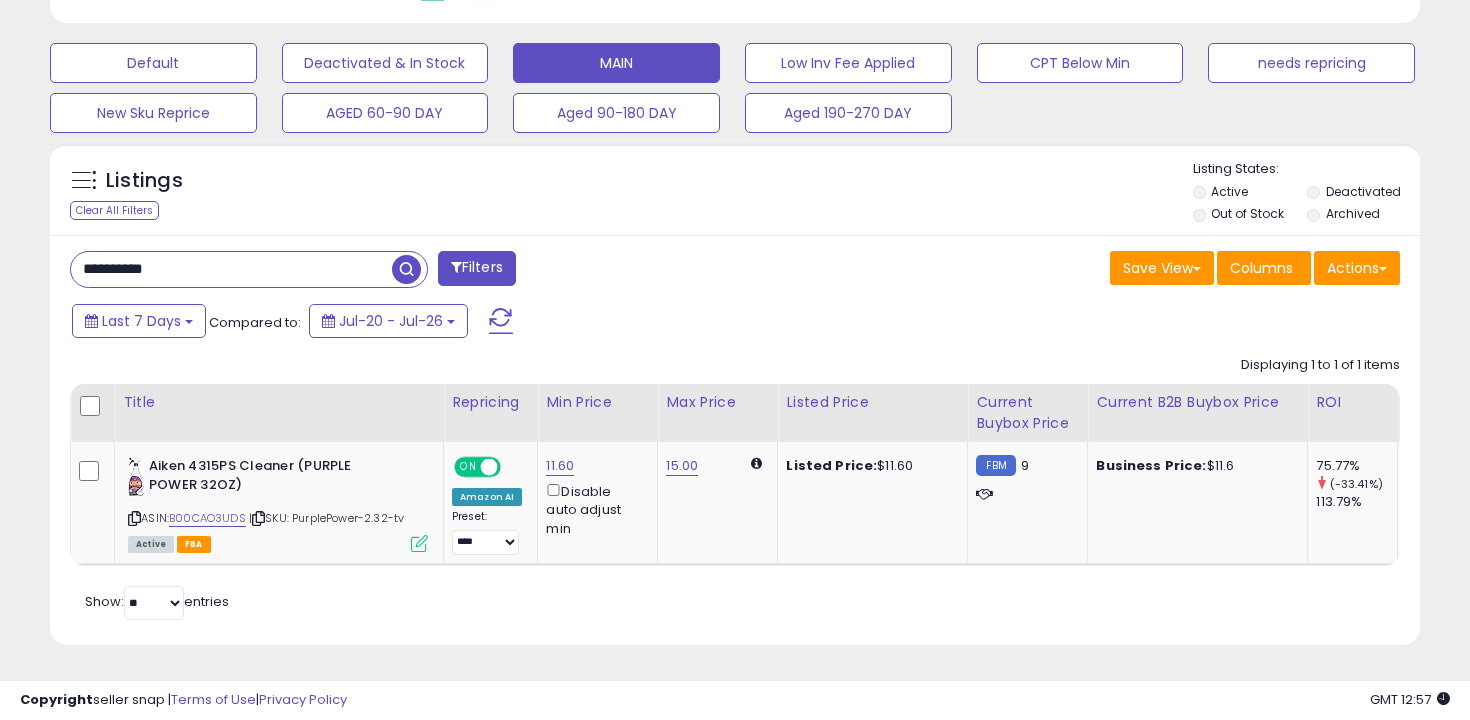 click on "**********" at bounding box center [231, 269] 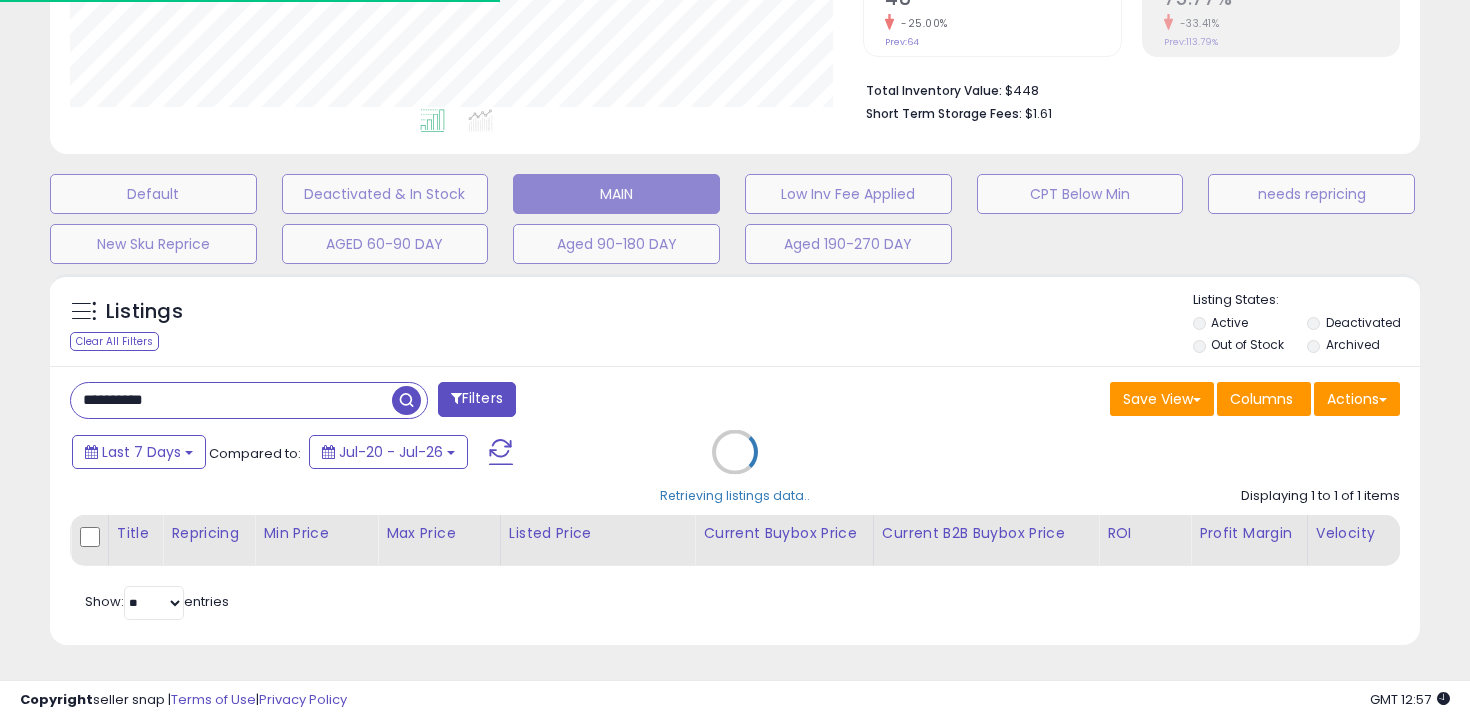 scroll, scrollTop: 587, scrollLeft: 0, axis: vertical 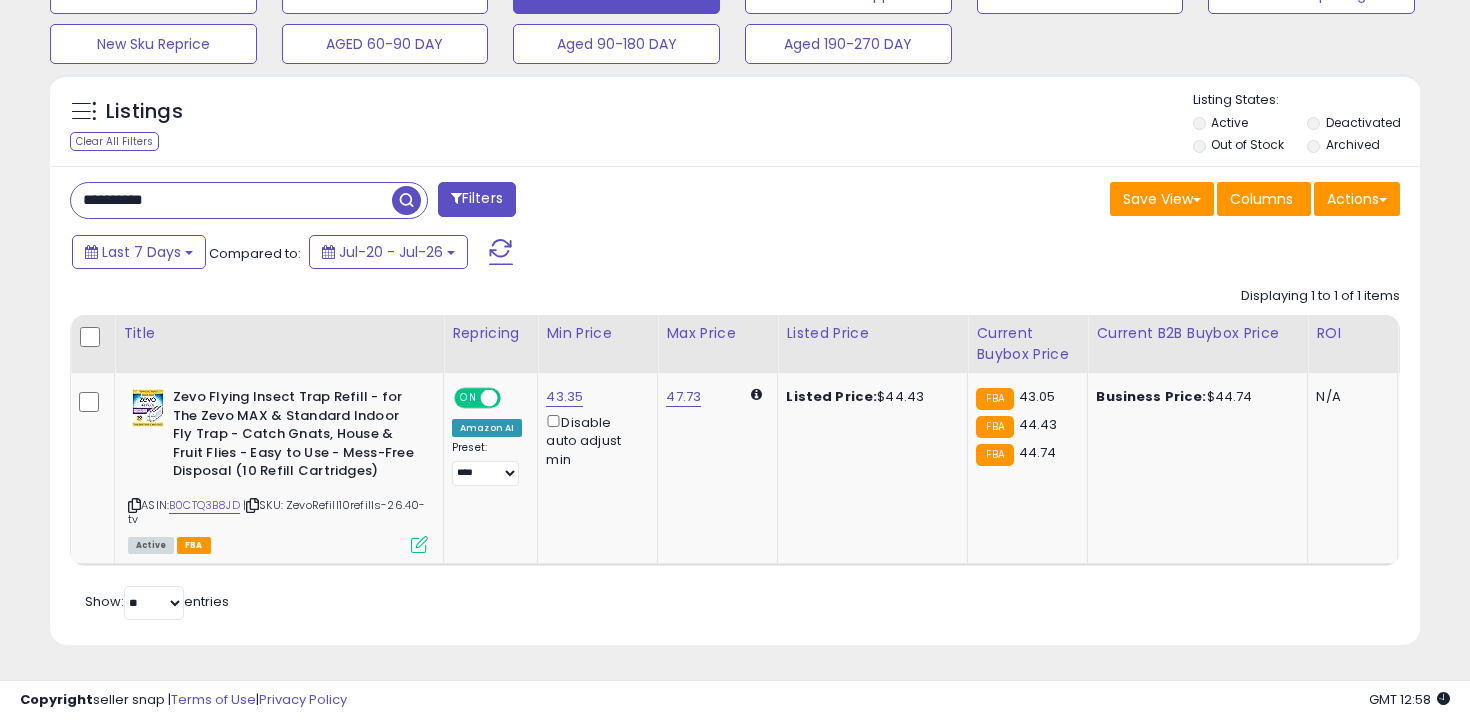 click on "**********" at bounding box center (231, 200) 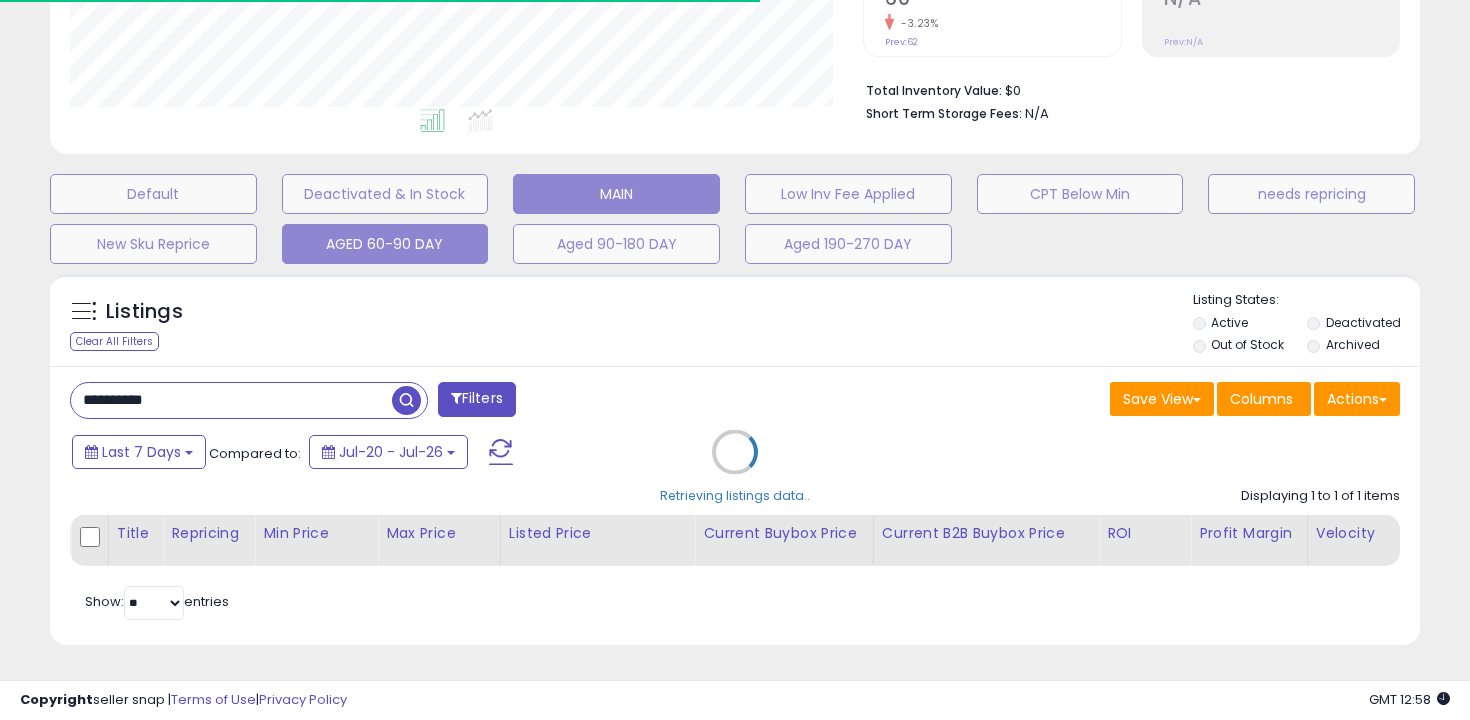 scroll, scrollTop: 619, scrollLeft: 0, axis: vertical 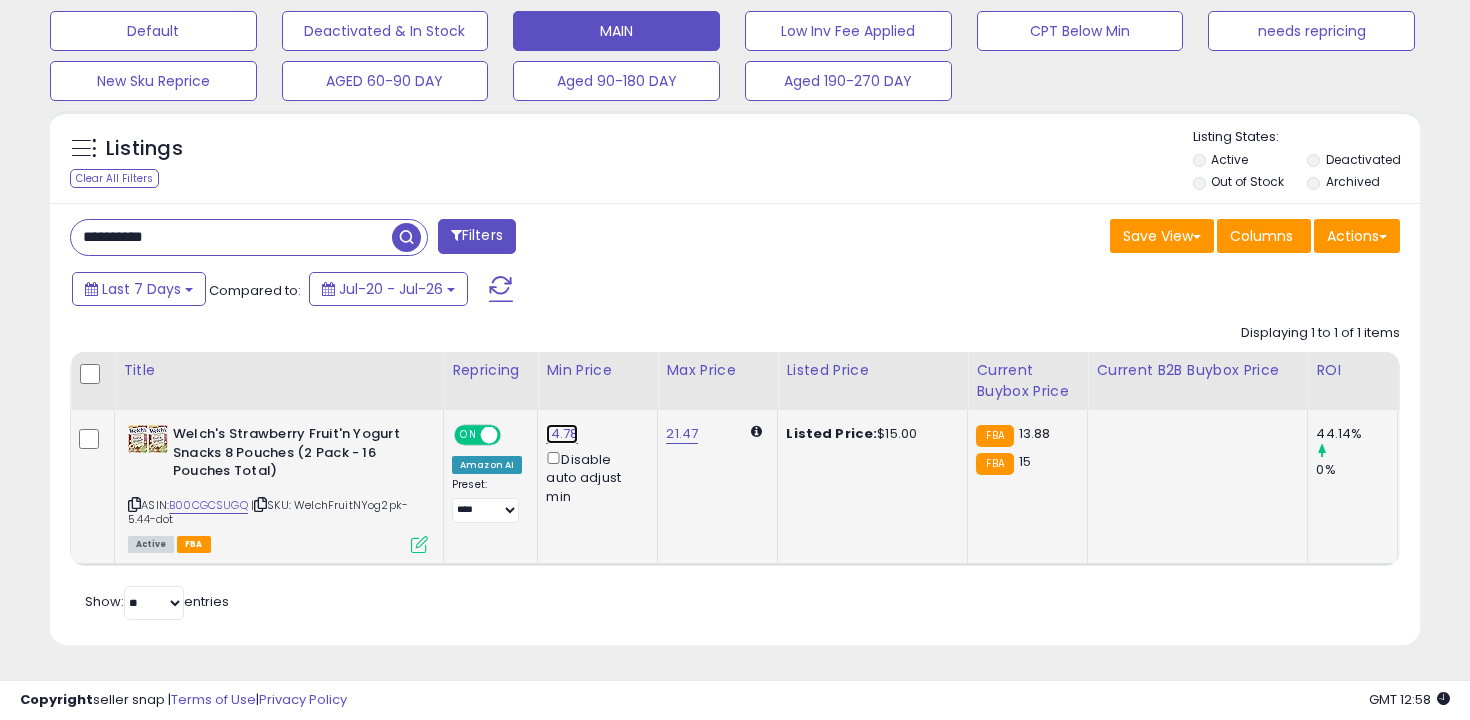 click on "14.78" at bounding box center [562, 434] 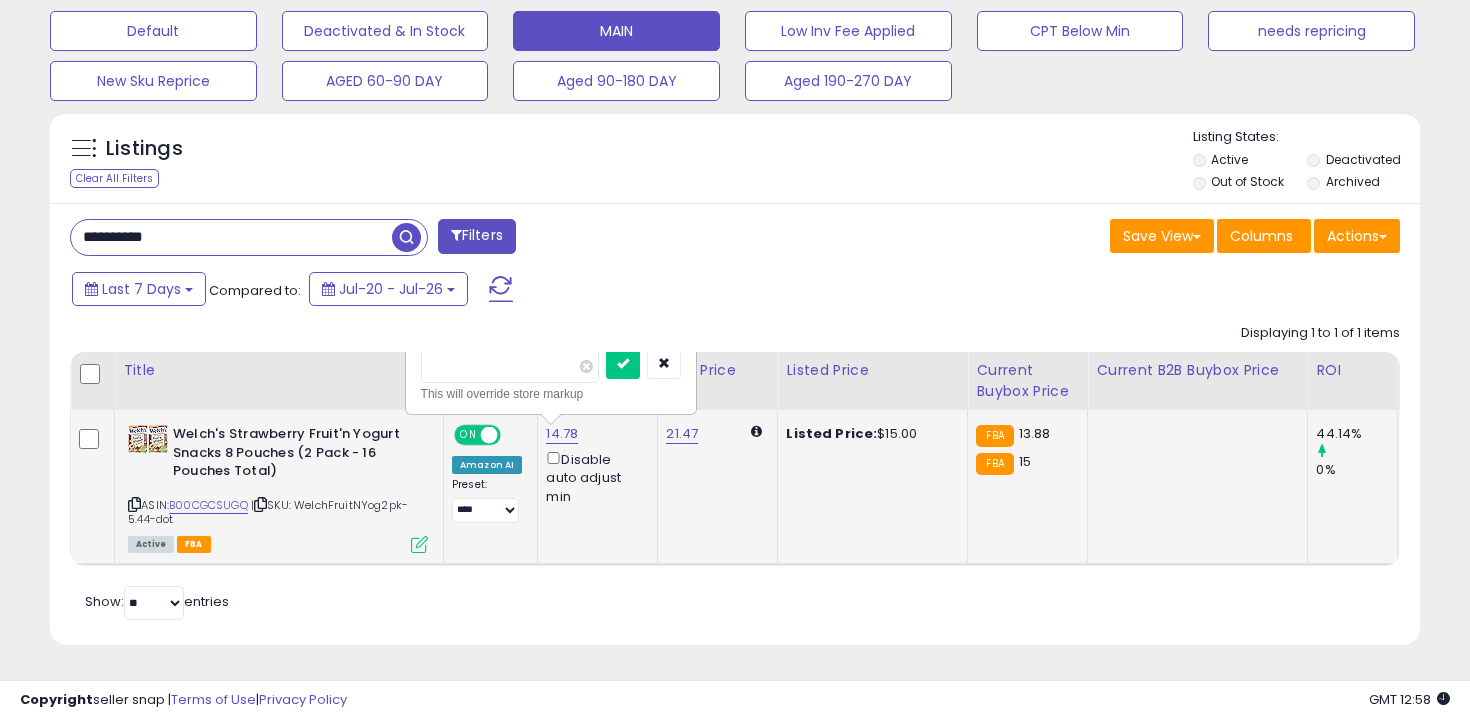 type on "*****" 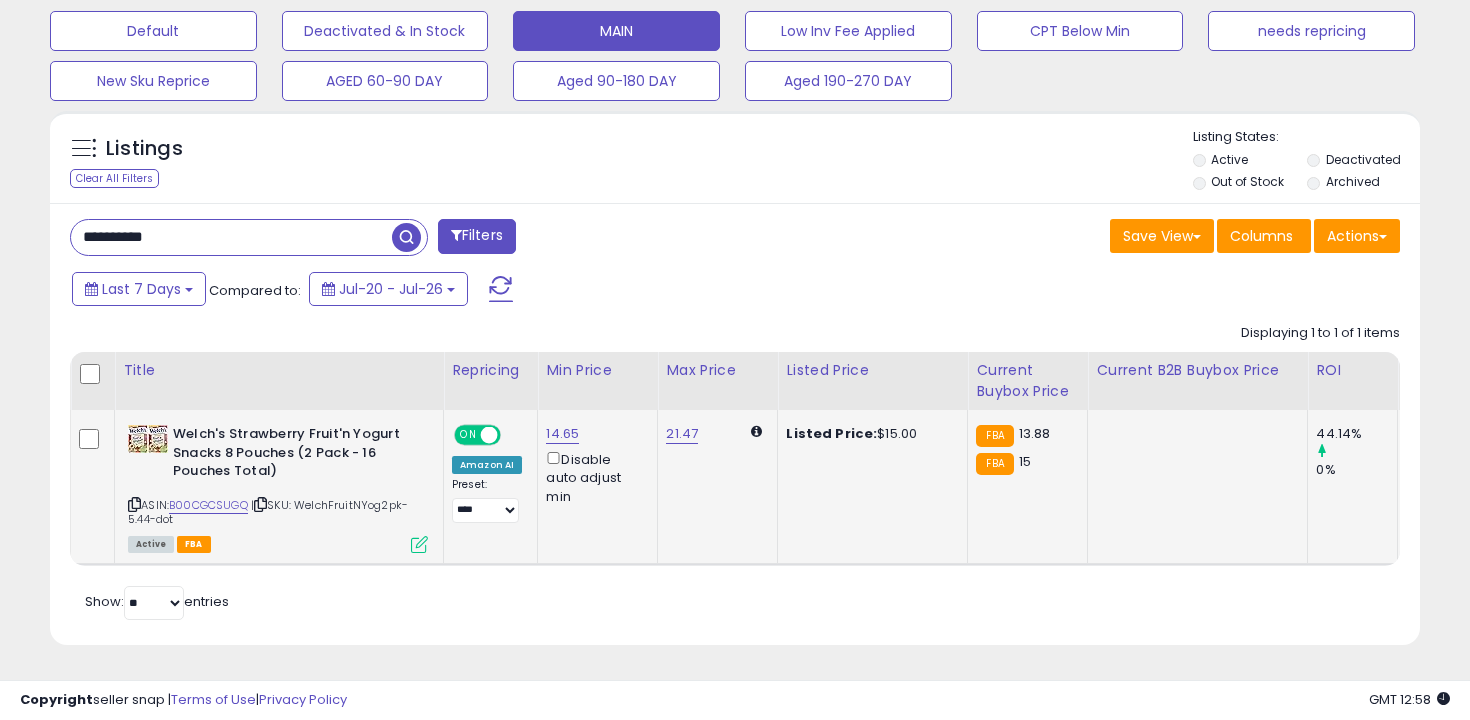 click on "**********" at bounding box center (231, 237) 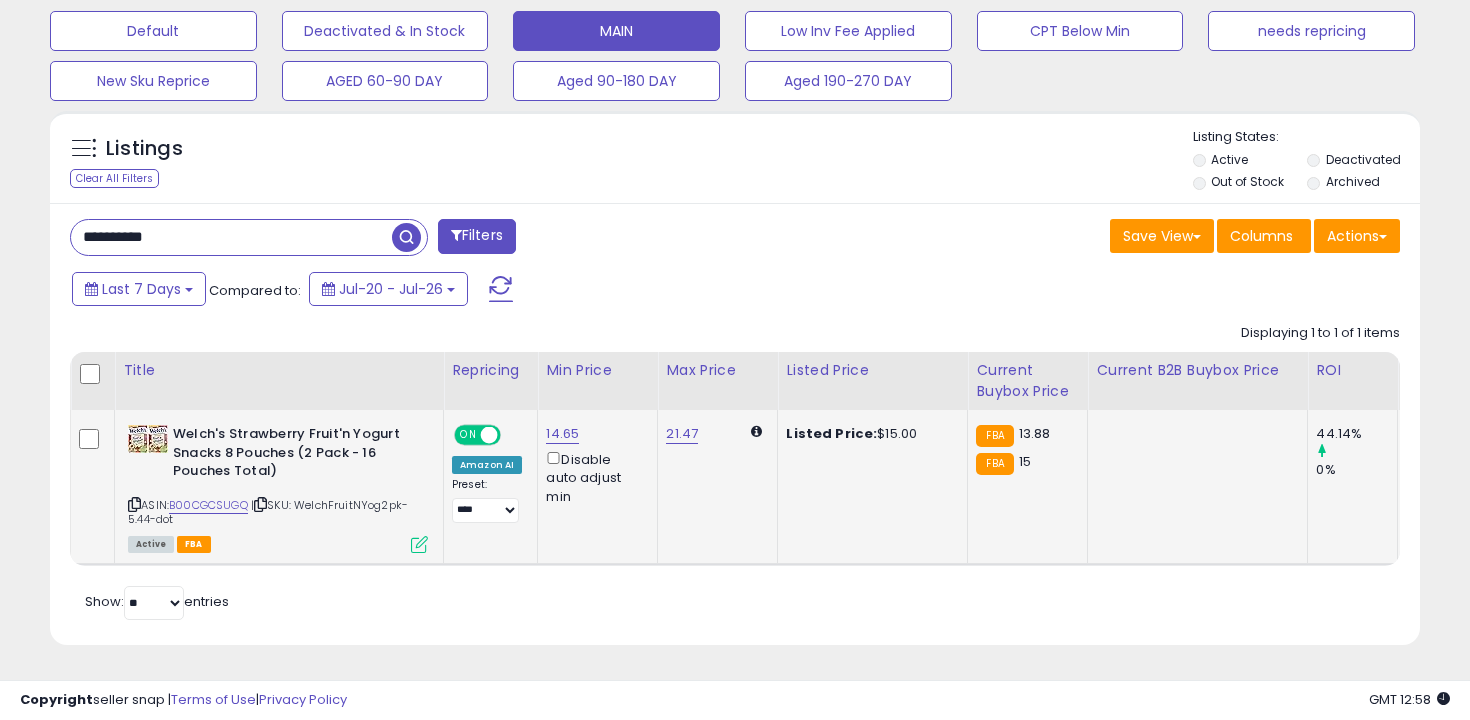 paste 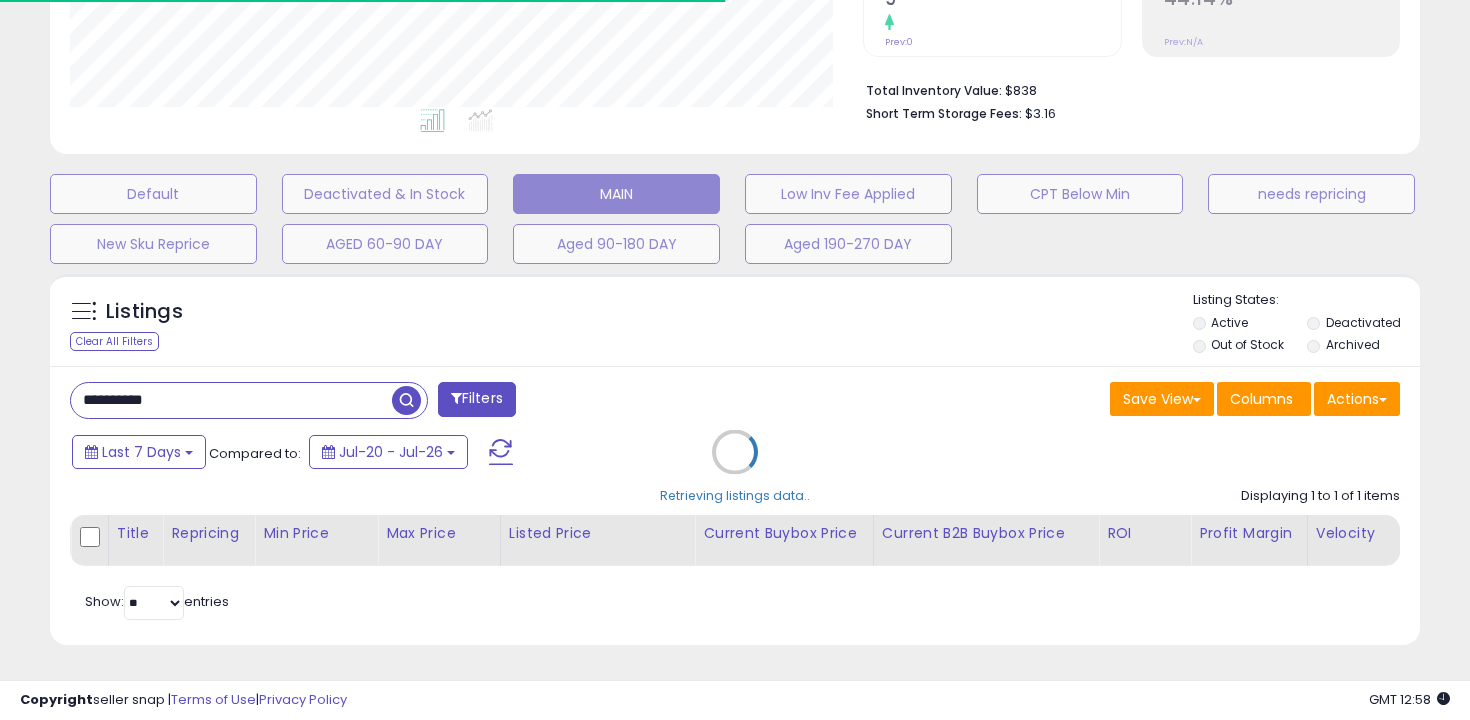 scroll, scrollTop: 619, scrollLeft: 0, axis: vertical 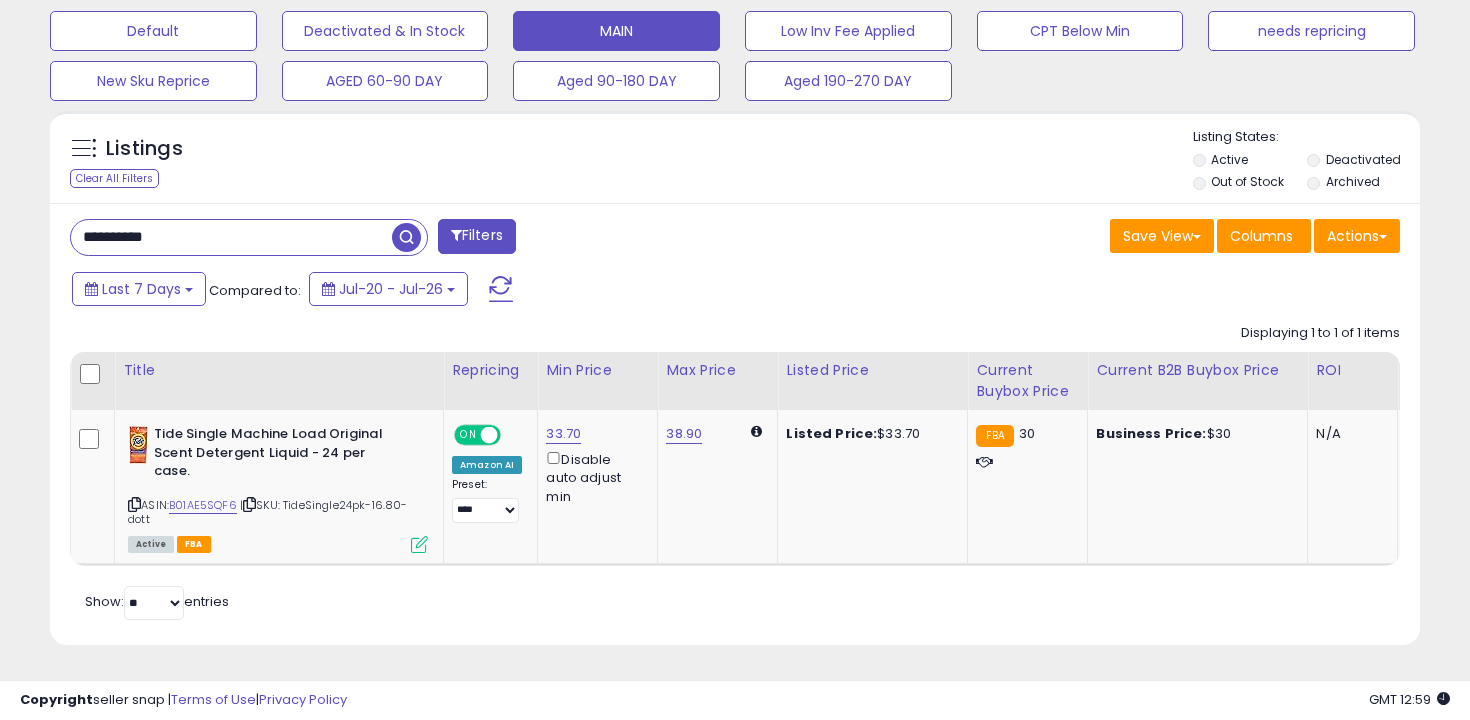 click on "**********" at bounding box center (231, 237) 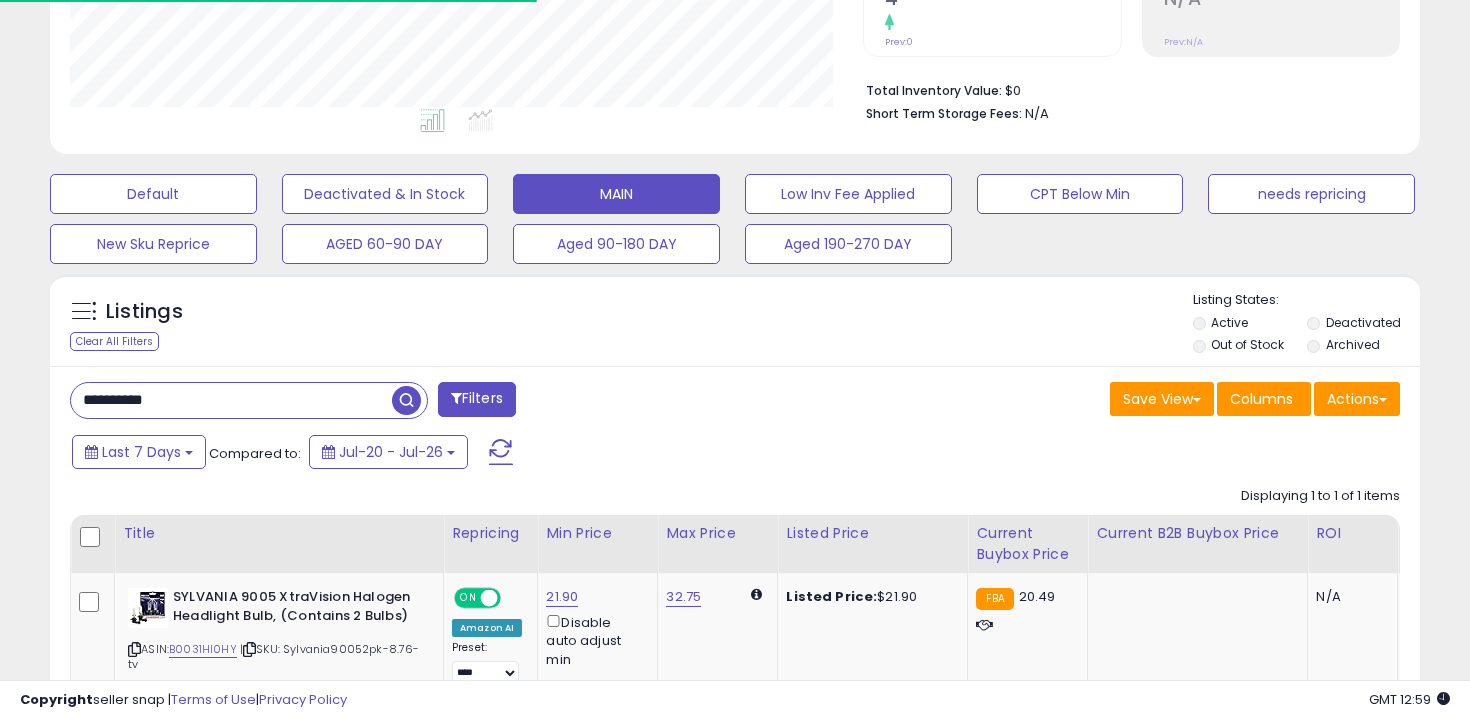 scroll, scrollTop: 587, scrollLeft: 0, axis: vertical 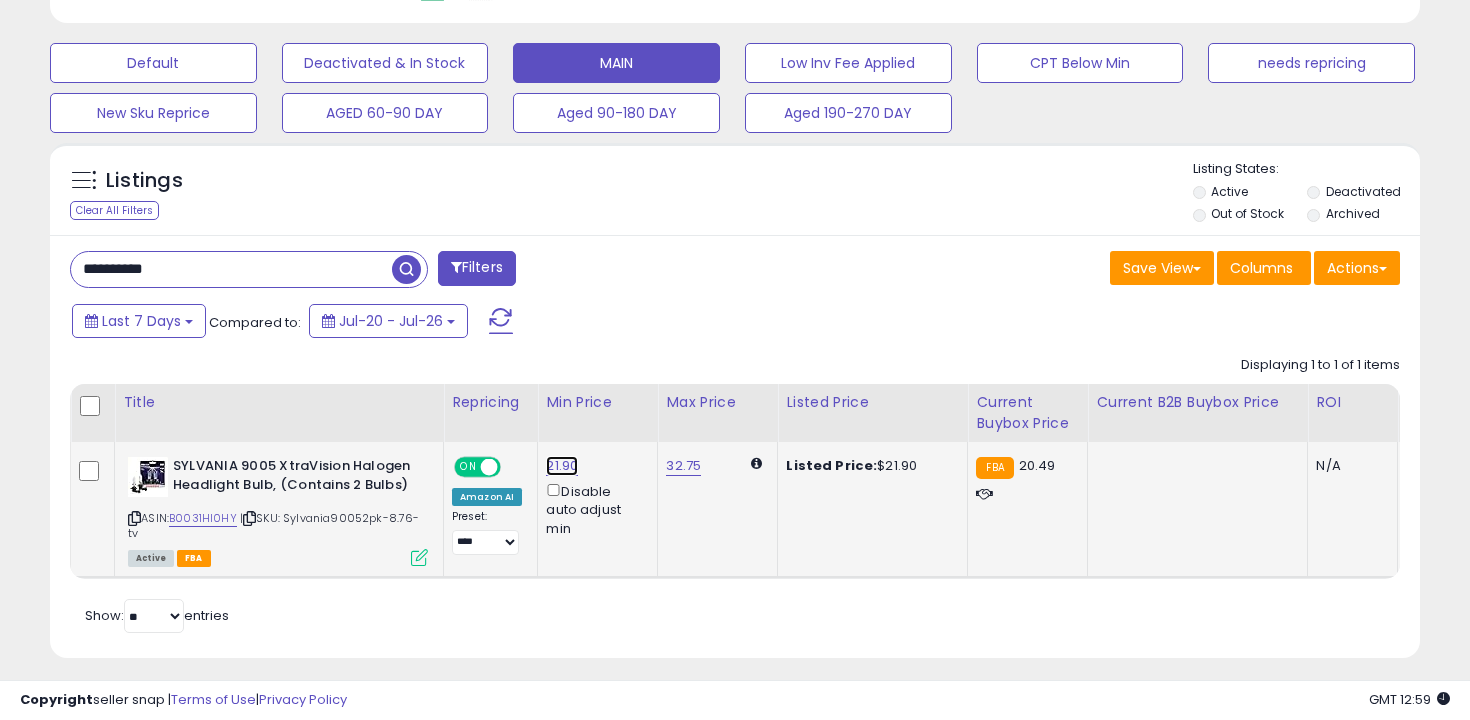 click on "21.90" at bounding box center (562, 466) 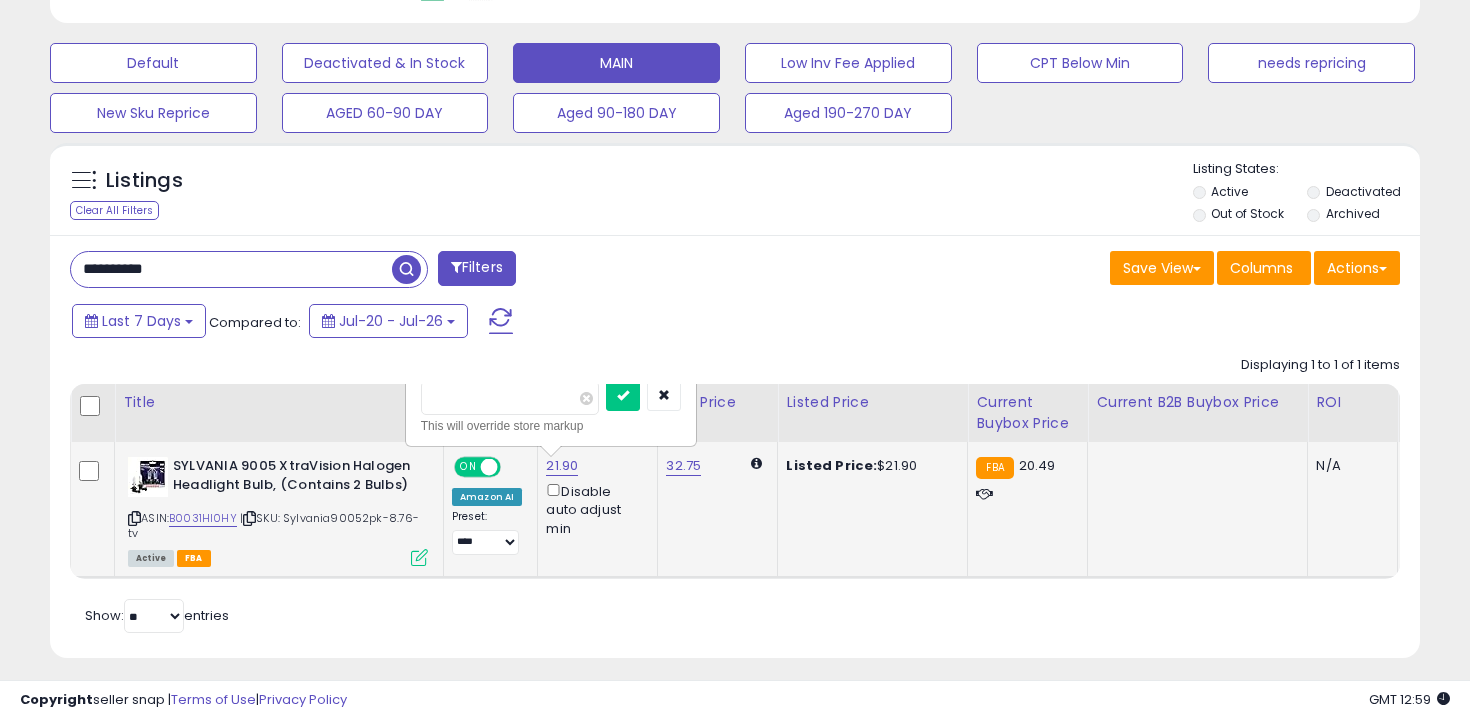 click on "*****" at bounding box center (510, 398) 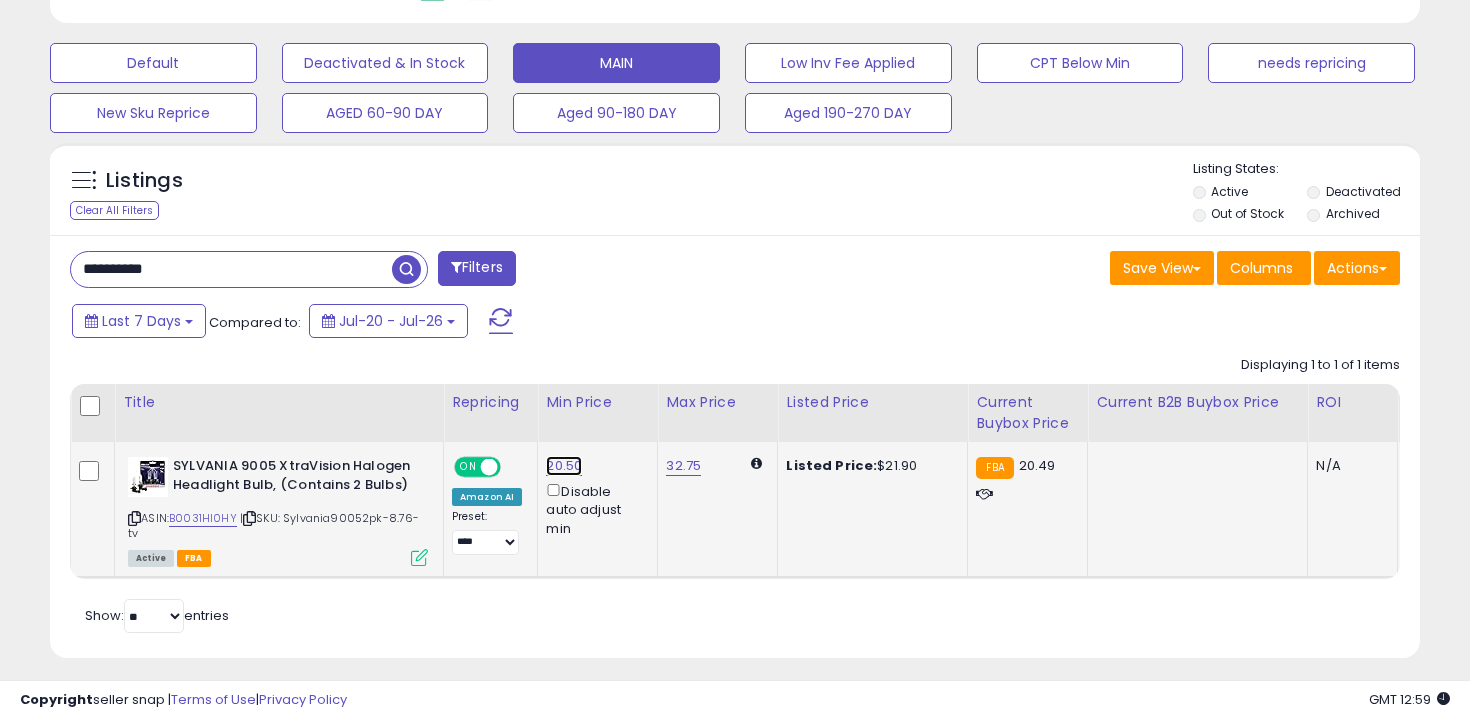 click on "20.50" at bounding box center [564, 466] 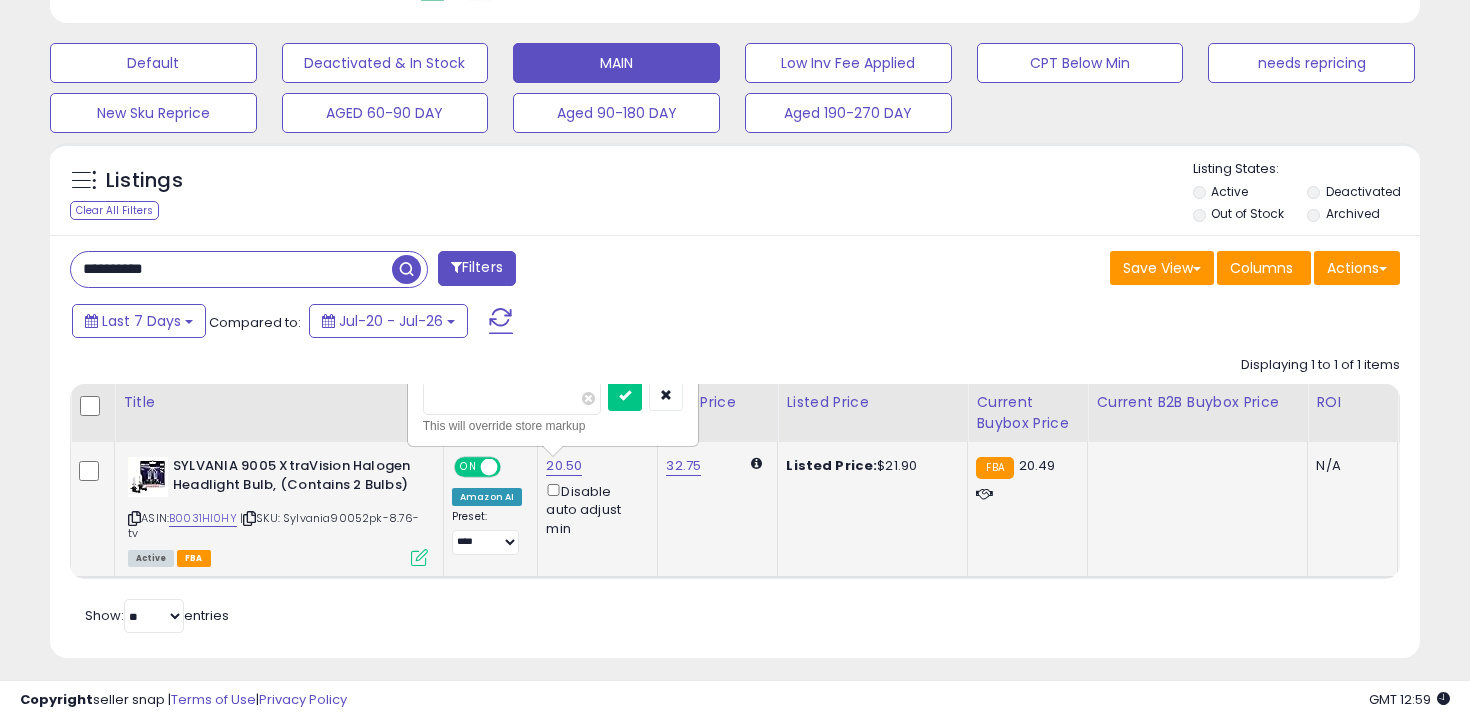 type on "**" 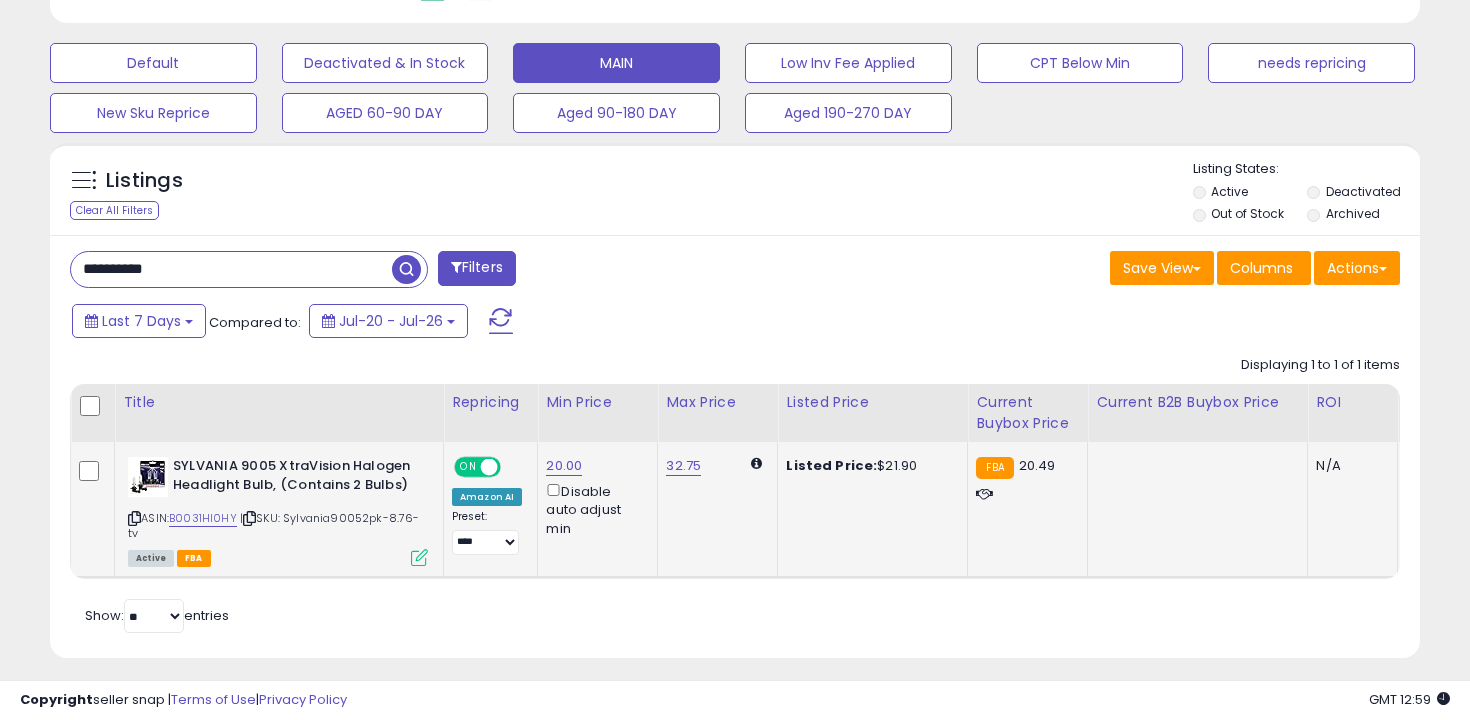 click at bounding box center (134, 518) 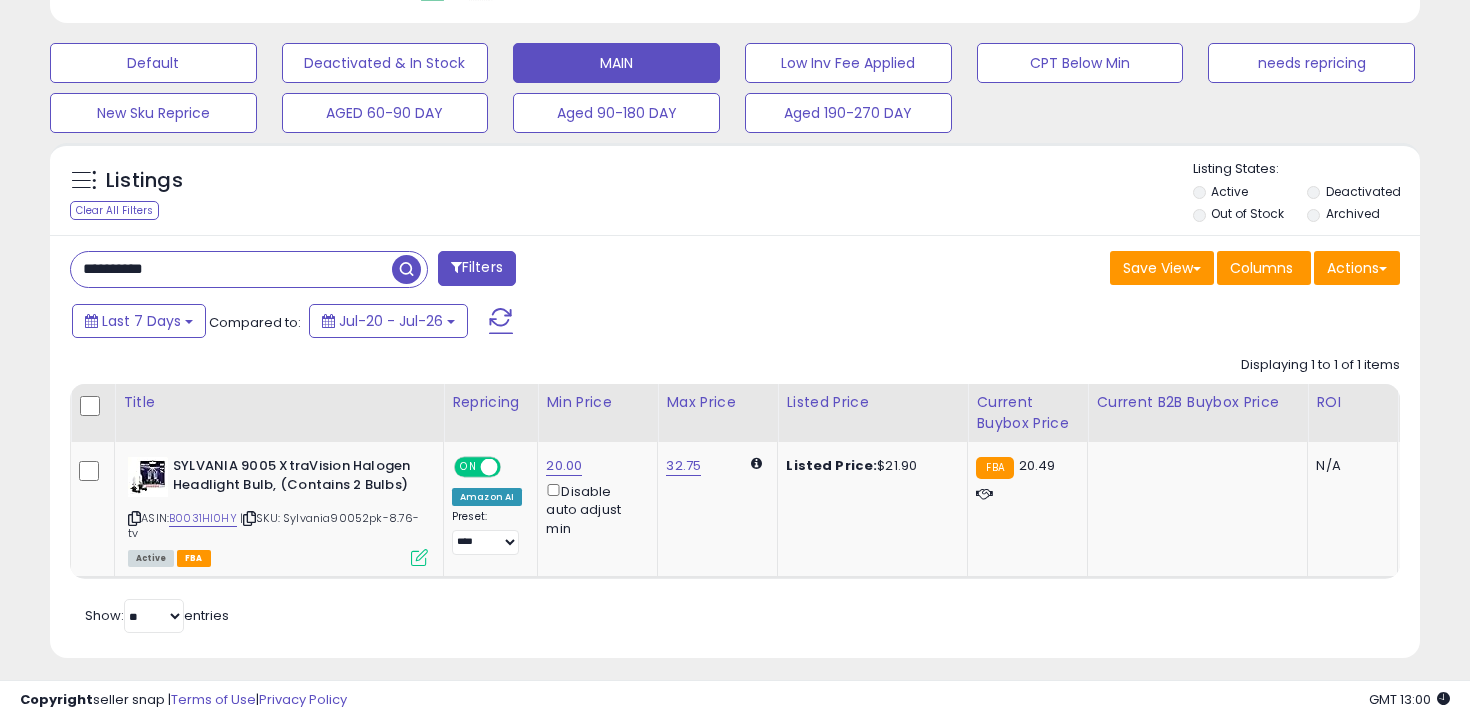 click on "**********" at bounding box center [231, 269] 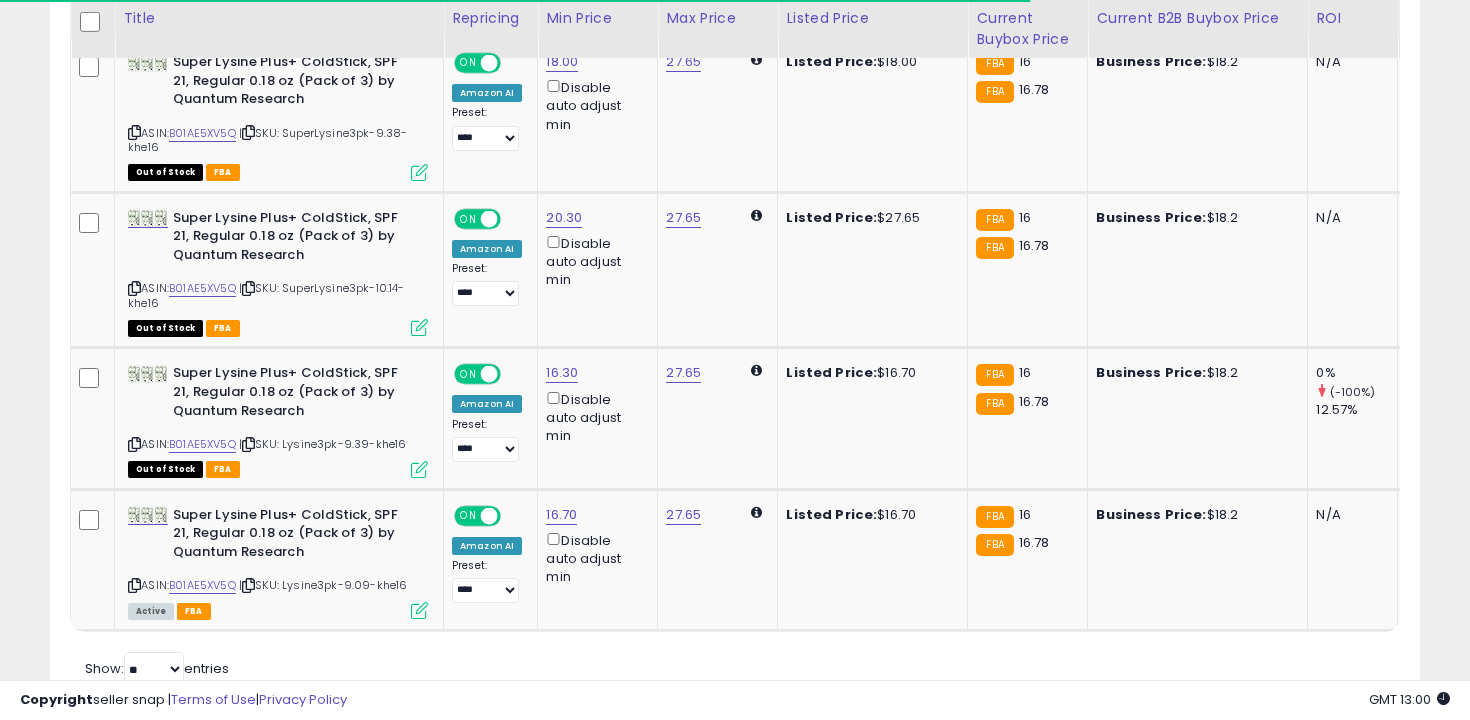 scroll, scrollTop: 1057, scrollLeft: 0, axis: vertical 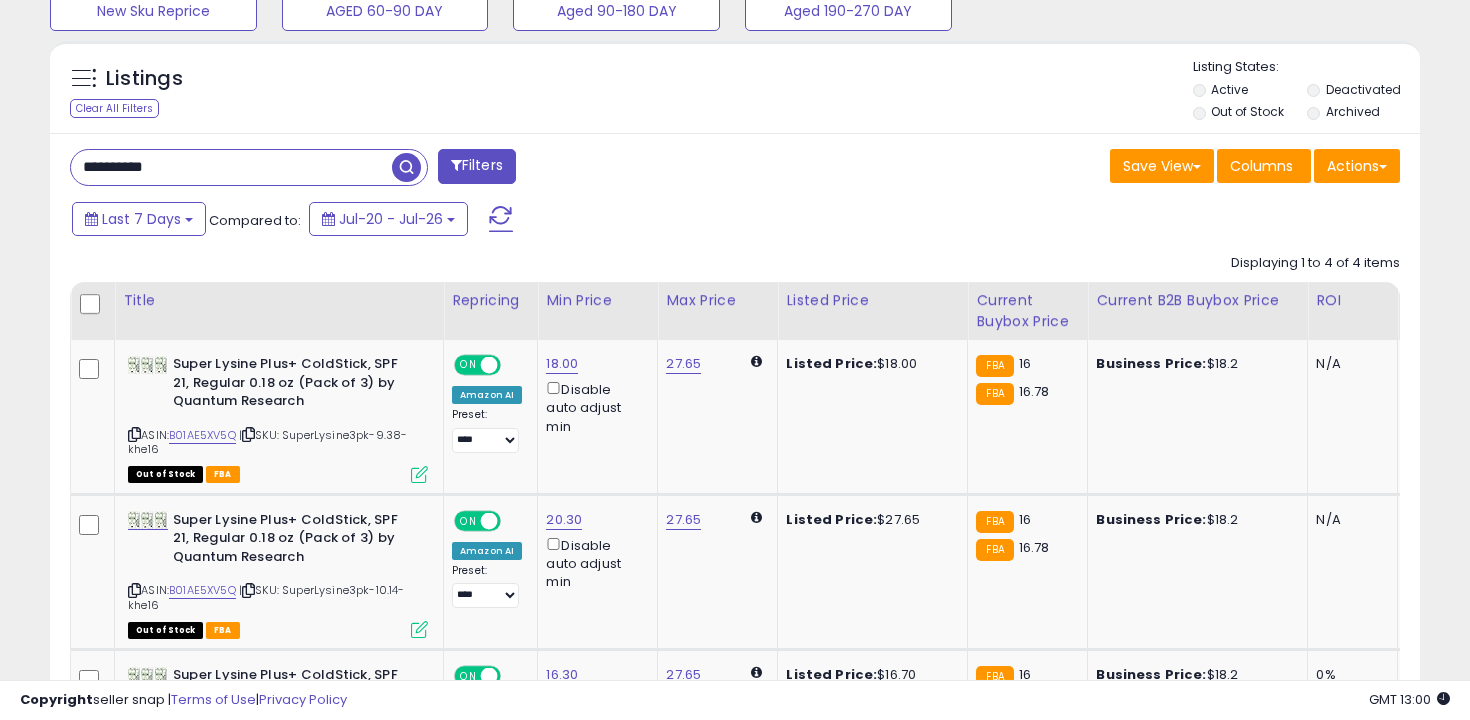 click on "**********" at bounding box center [231, 167] 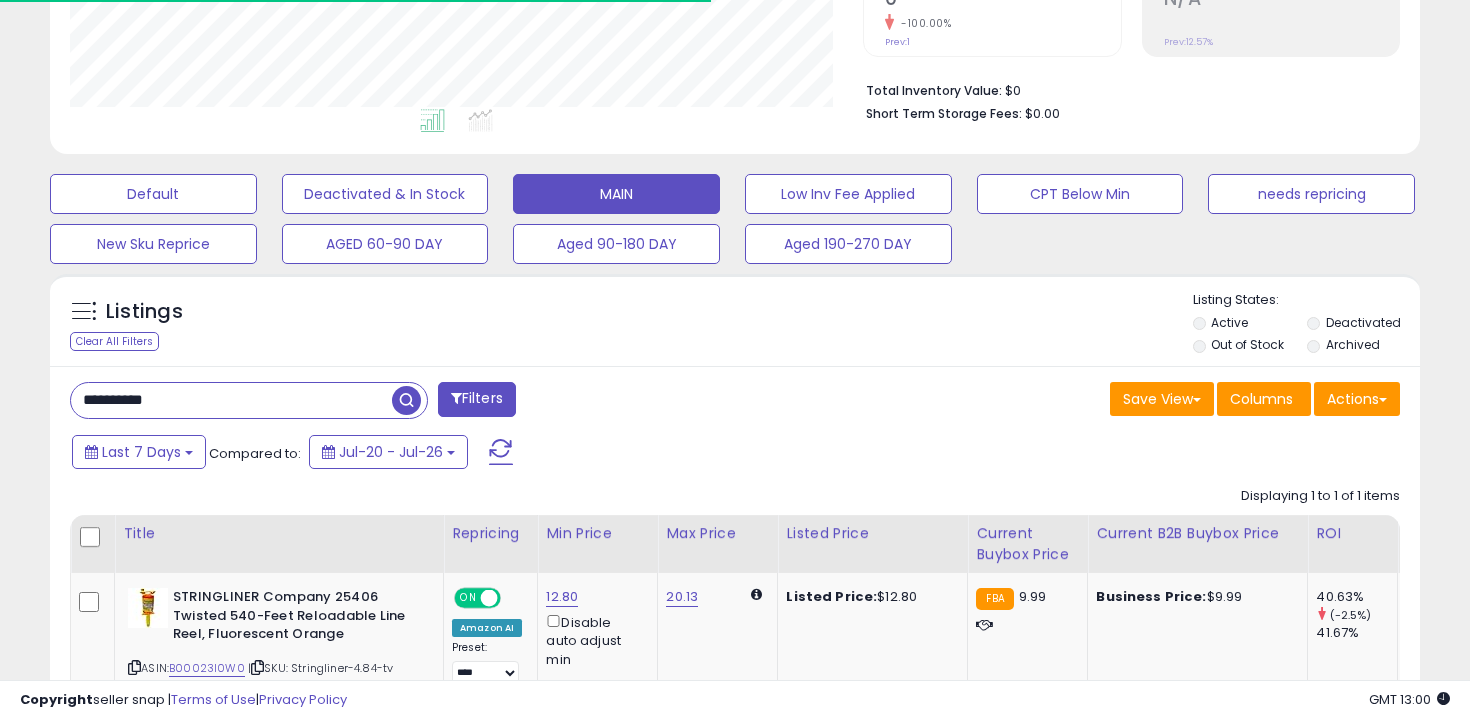 scroll, scrollTop: 605, scrollLeft: 0, axis: vertical 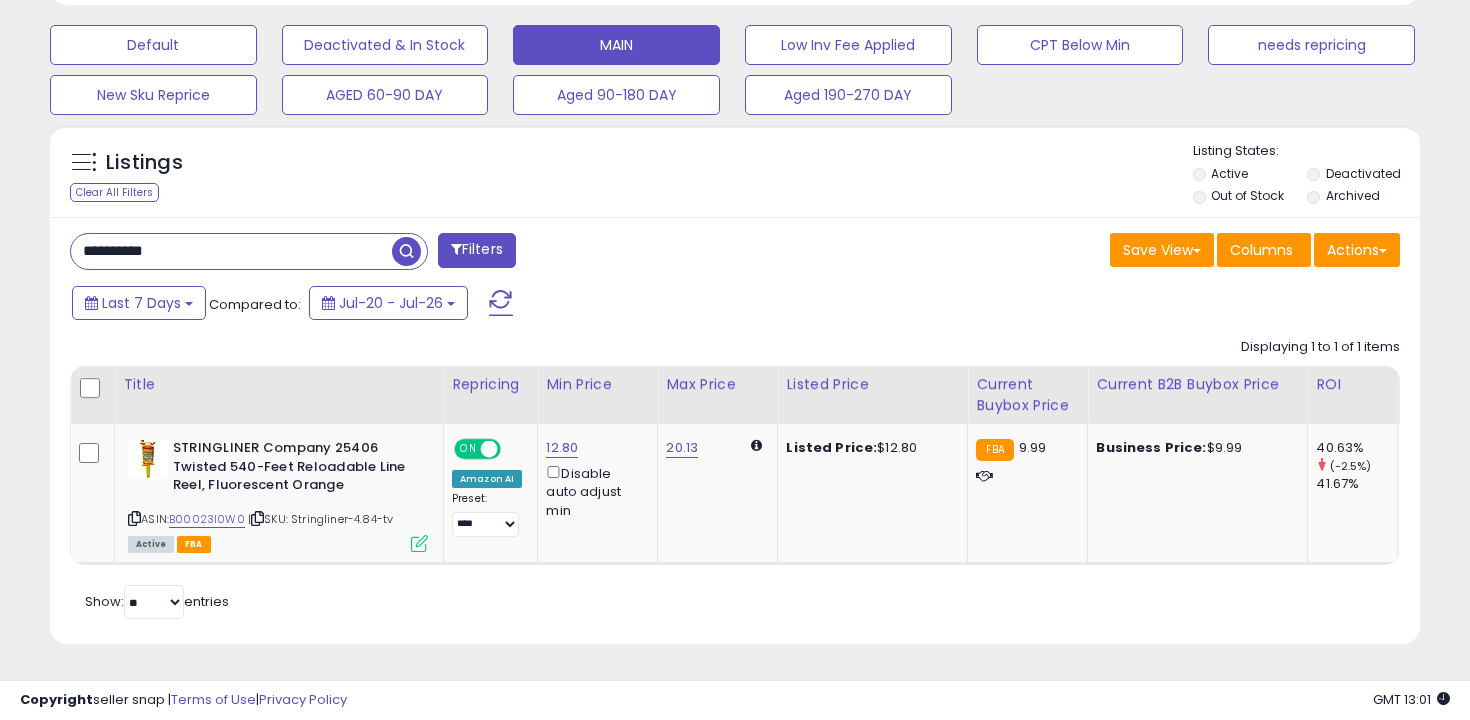 click on "**********" at bounding box center [231, 251] 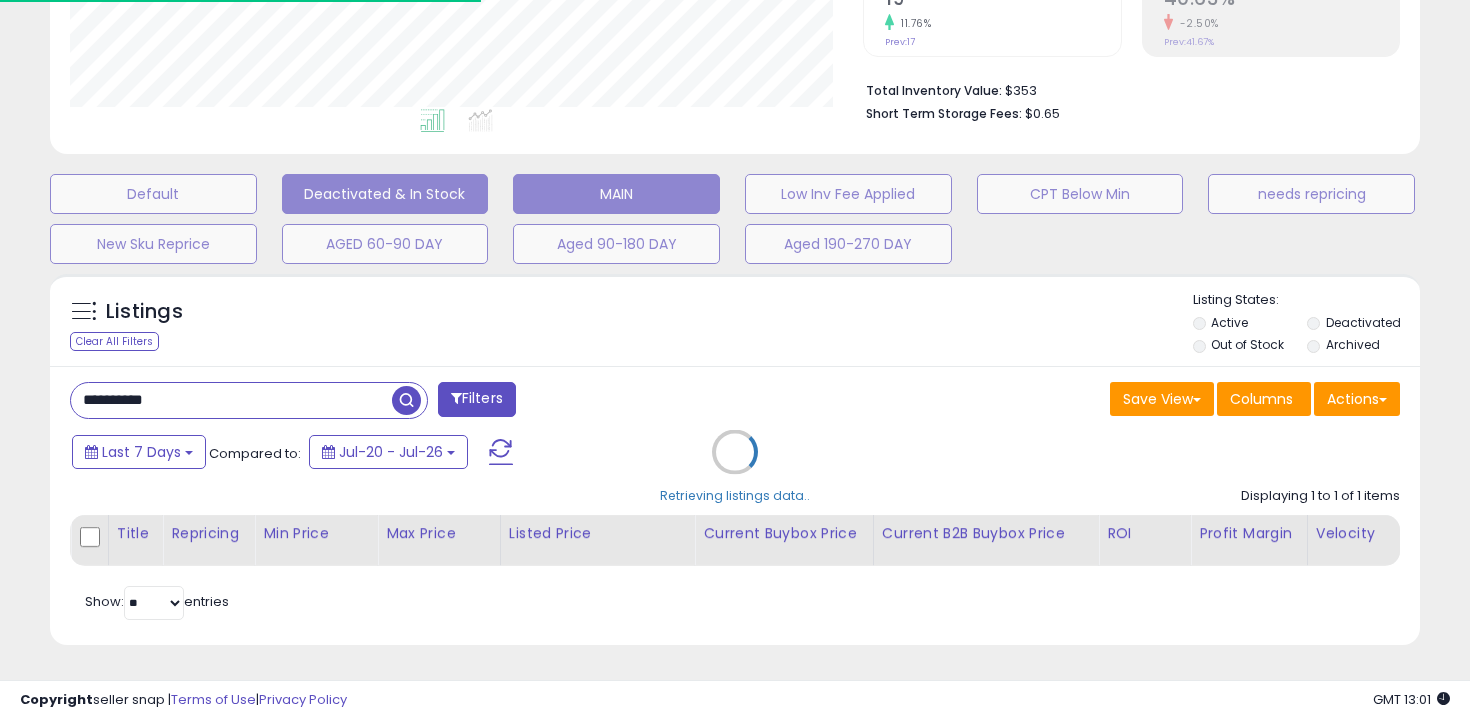 scroll, scrollTop: 587, scrollLeft: 0, axis: vertical 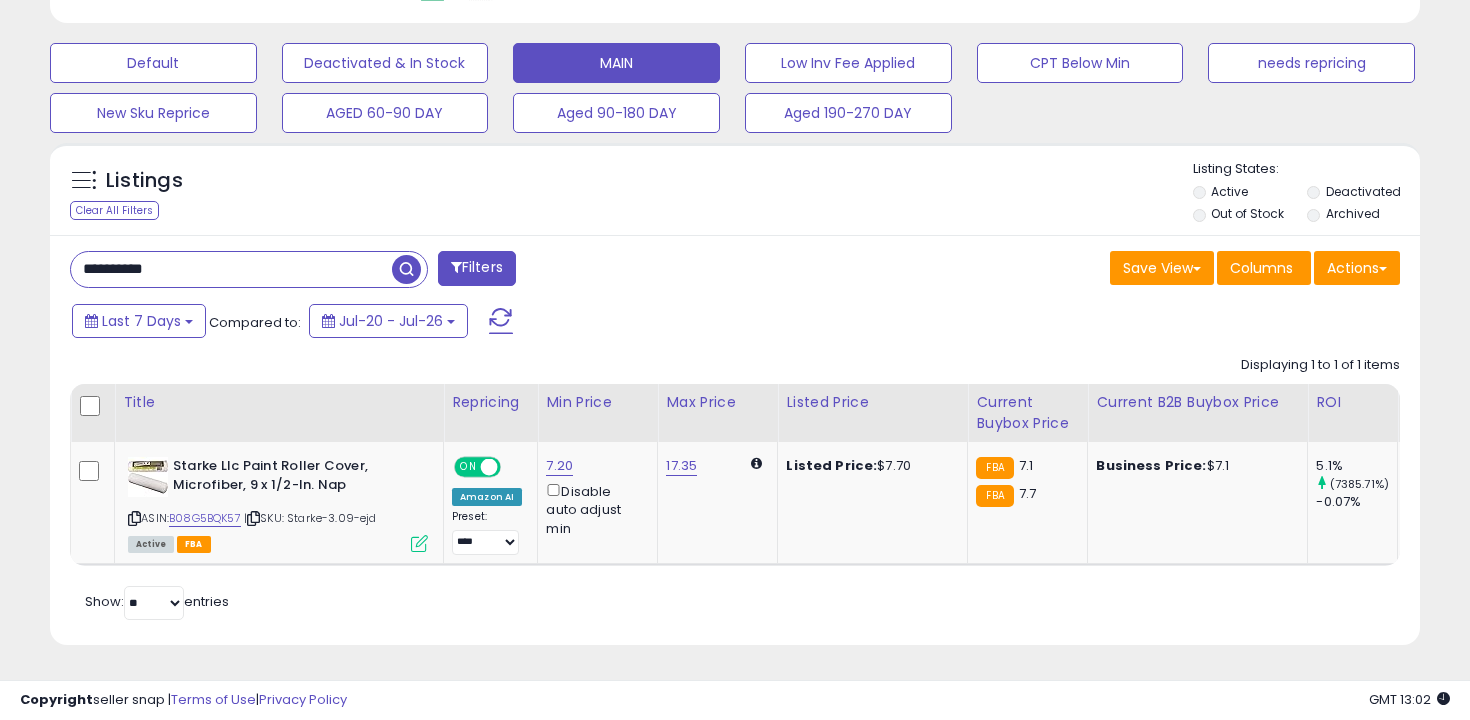 click on "**********" at bounding box center [231, 269] 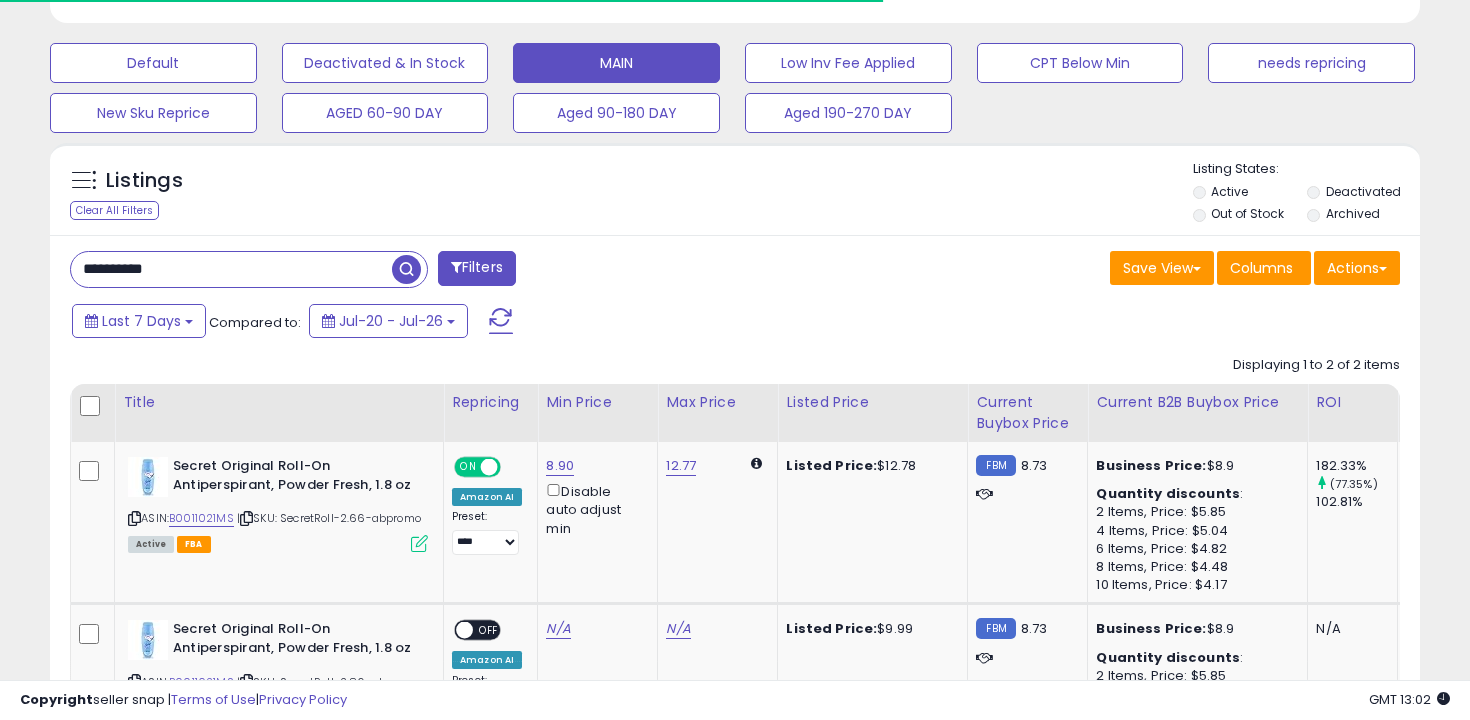 scroll, scrollTop: 790, scrollLeft: 0, axis: vertical 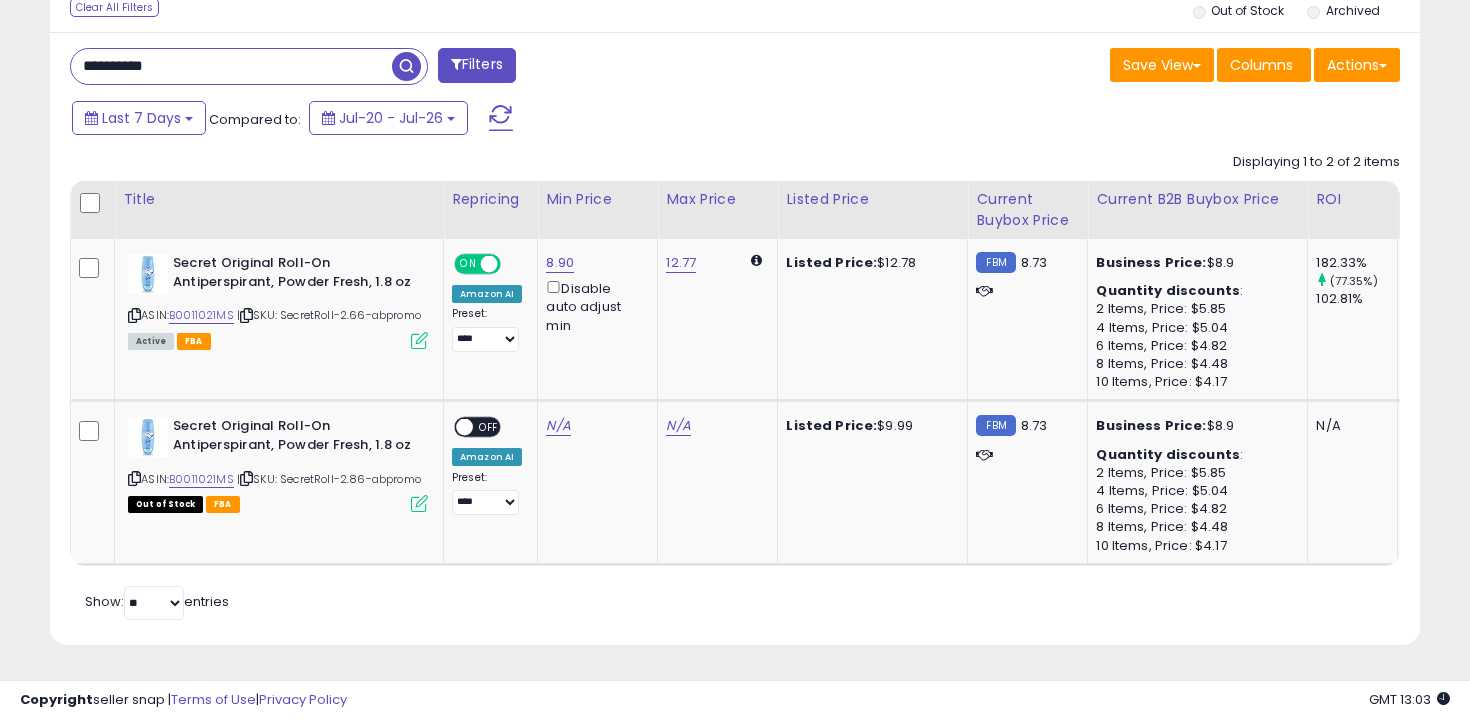 click on "**********" at bounding box center [231, 66] 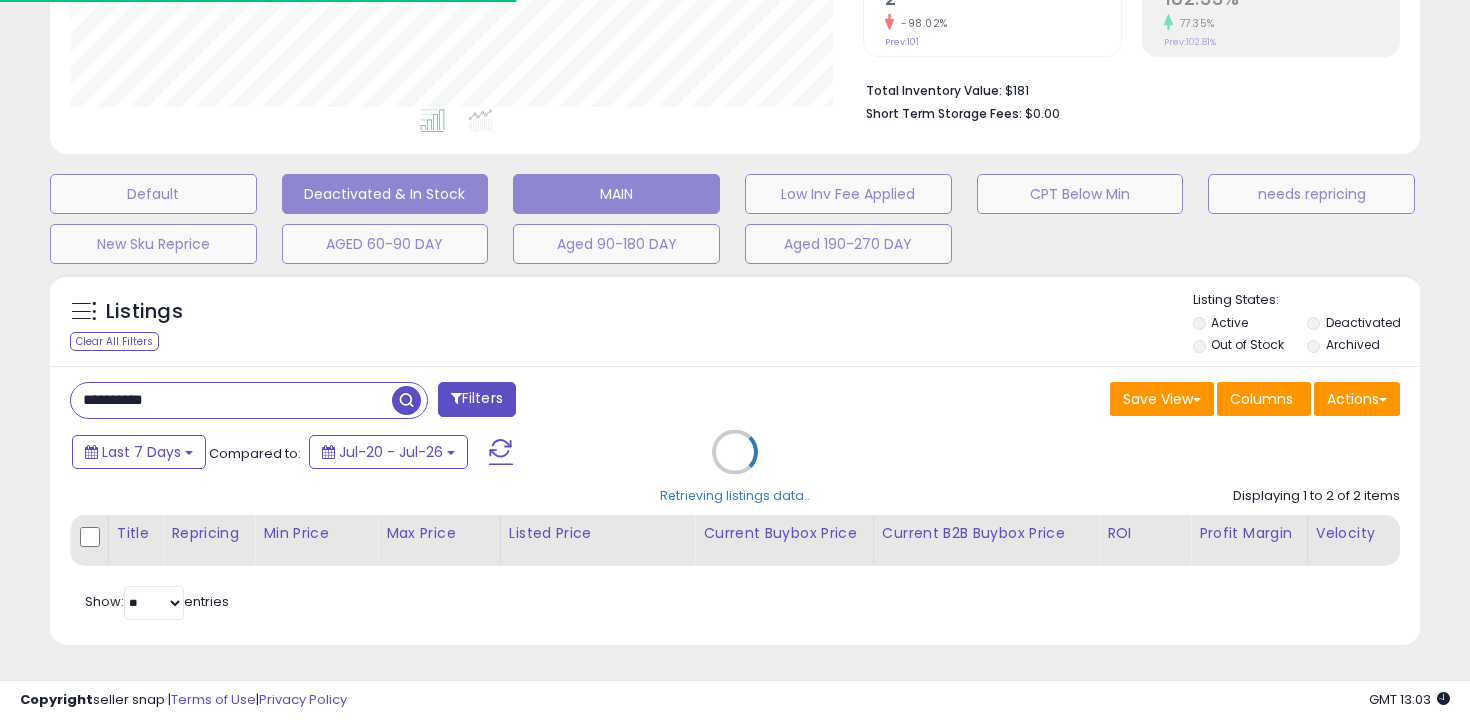 scroll, scrollTop: 638, scrollLeft: 0, axis: vertical 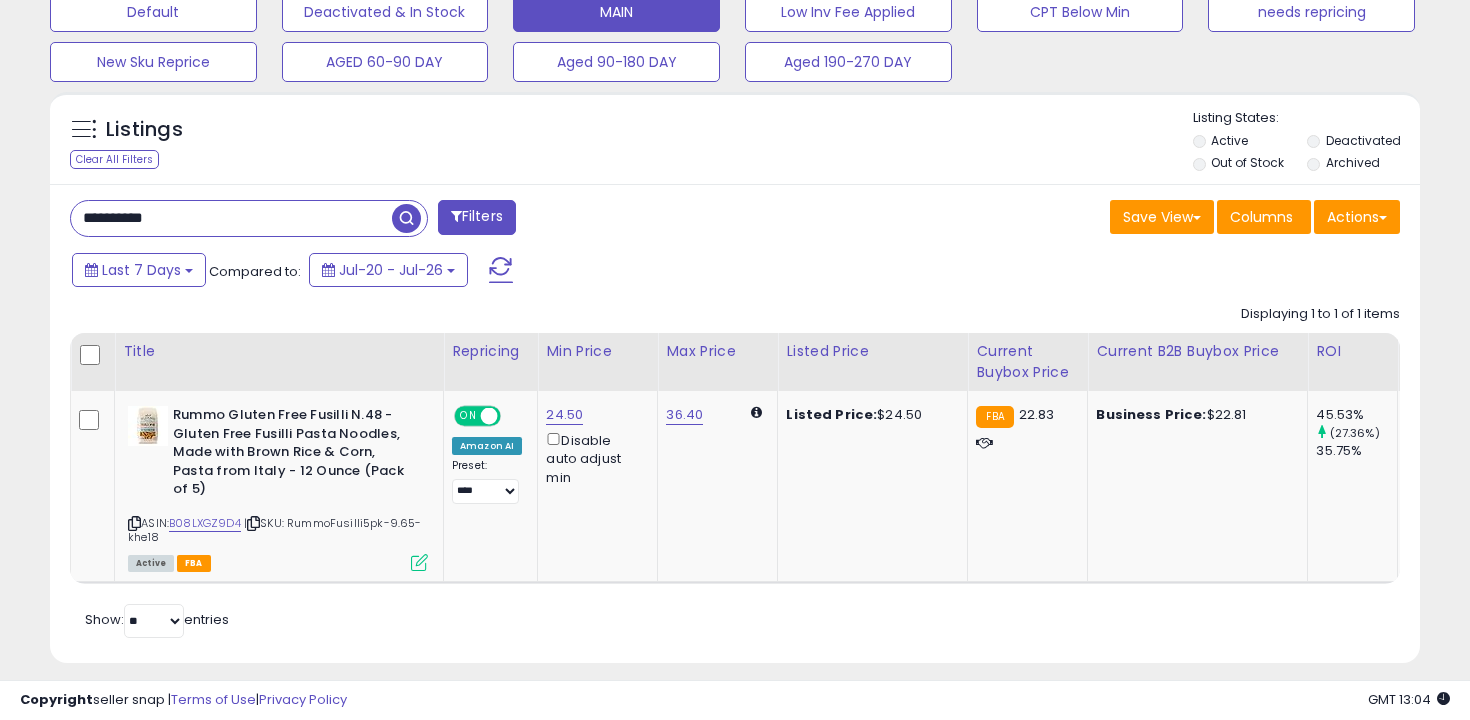 click on "**********" at bounding box center (231, 218) 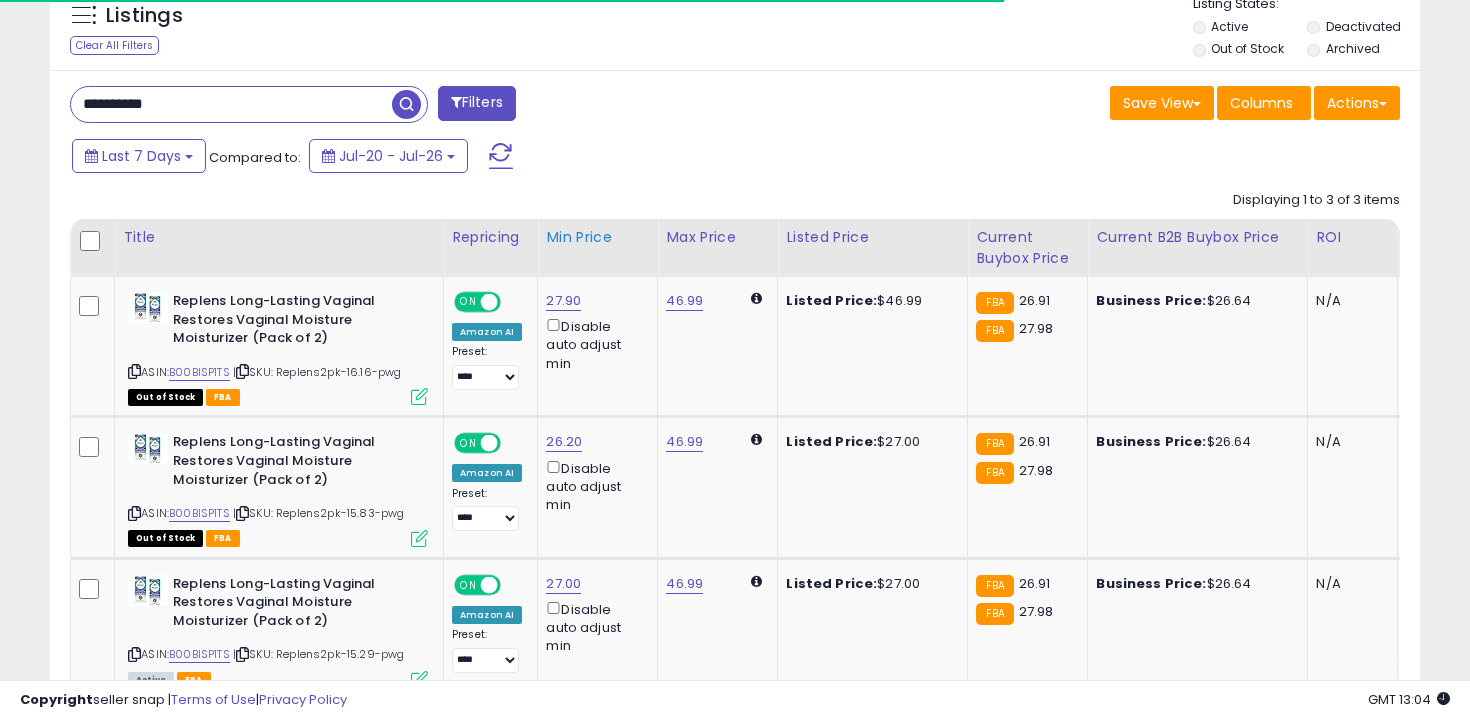 scroll, scrollTop: 887, scrollLeft: 0, axis: vertical 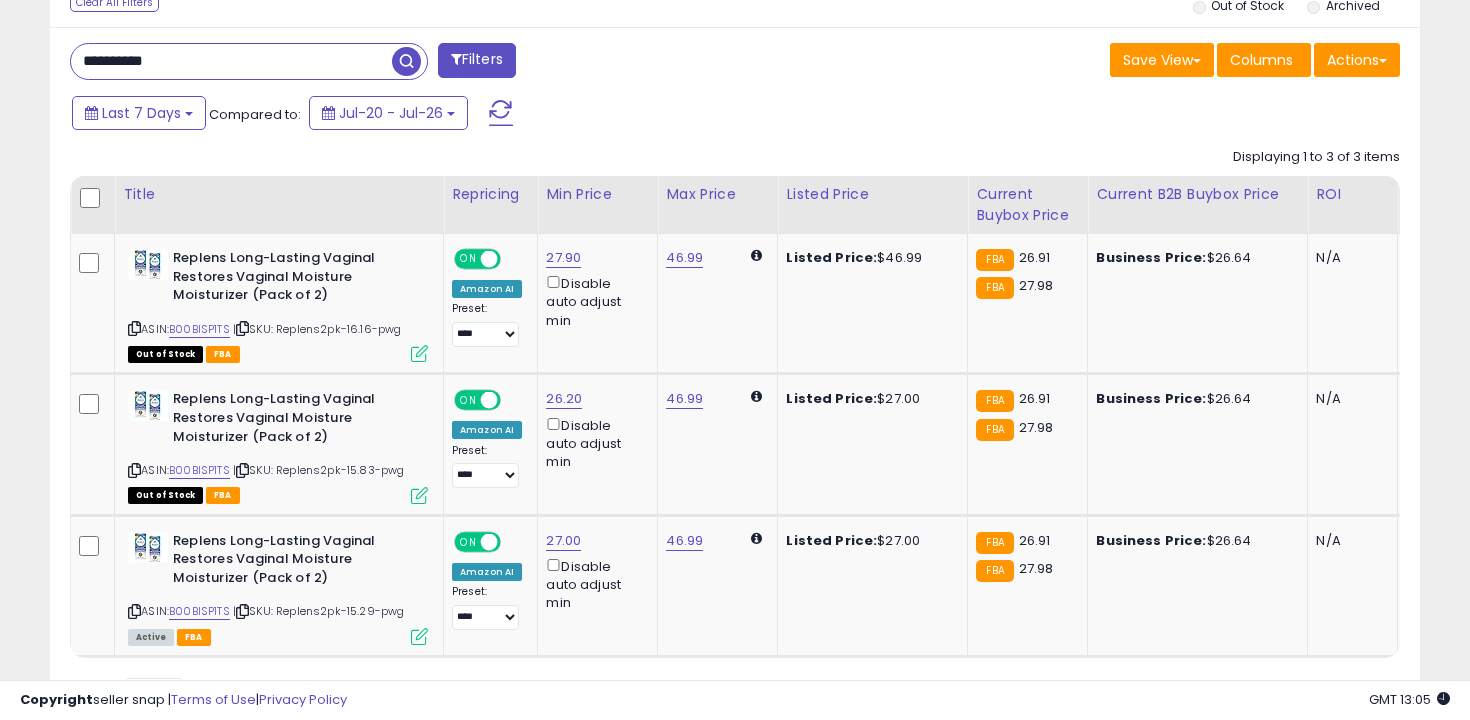 click on "**********" at bounding box center (231, 61) 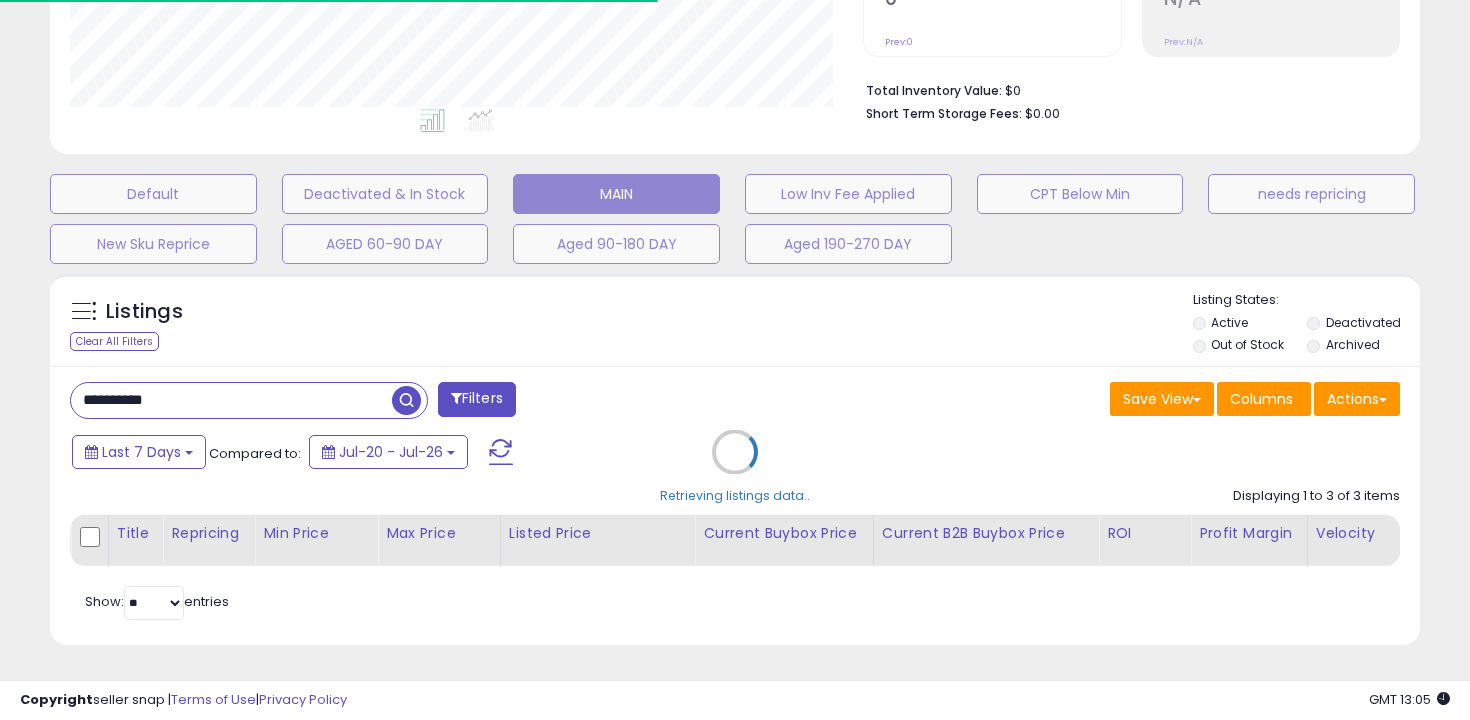 scroll, scrollTop: 642, scrollLeft: 0, axis: vertical 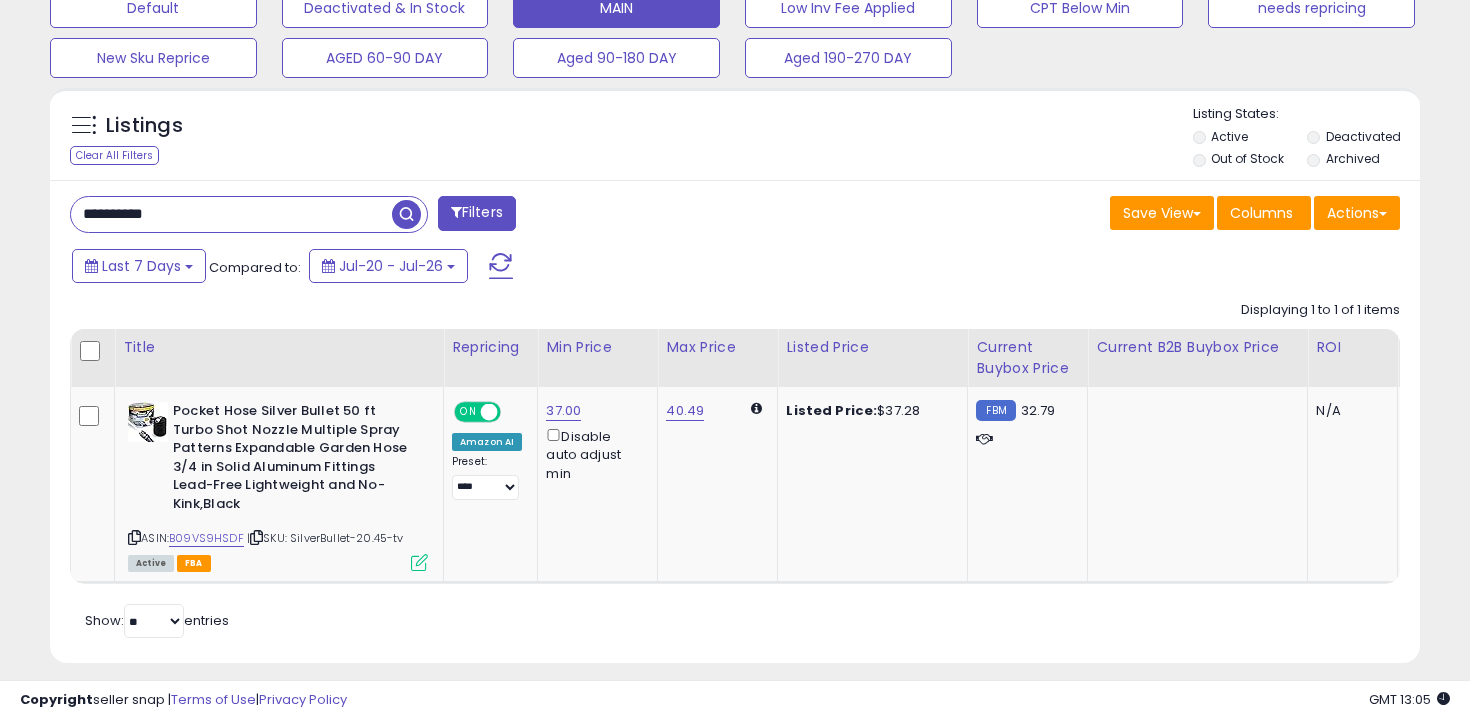 click on "**********" at bounding box center (231, 214) 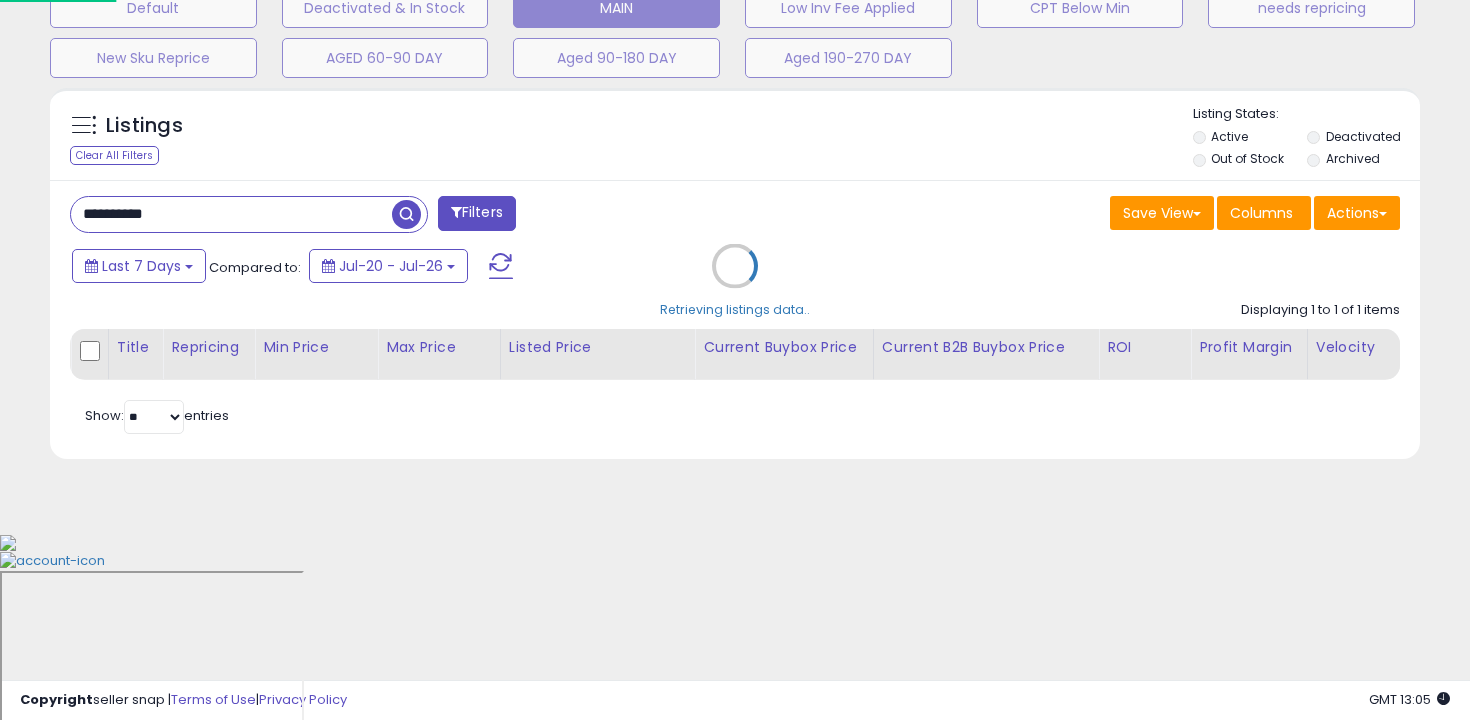 scroll, scrollTop: 456, scrollLeft: 0, axis: vertical 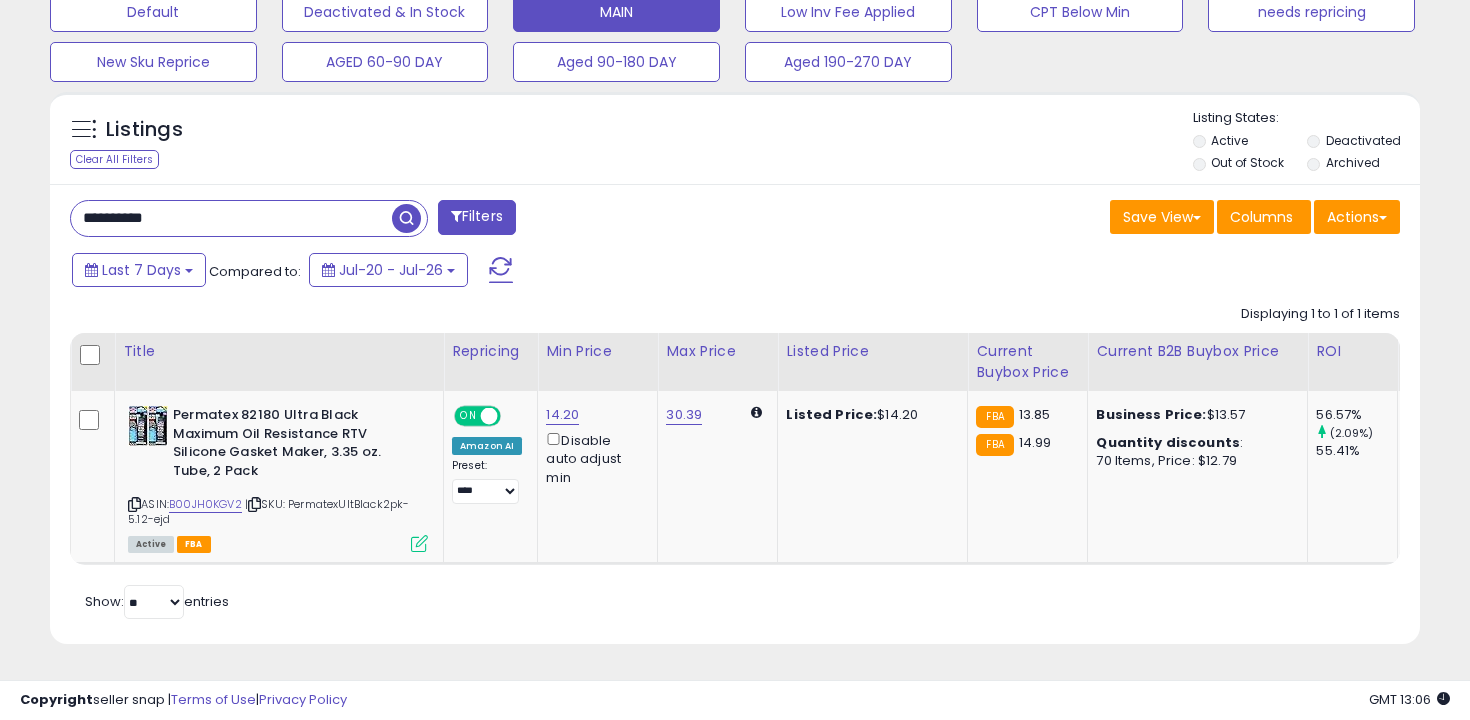 click on "**********" at bounding box center (231, 218) 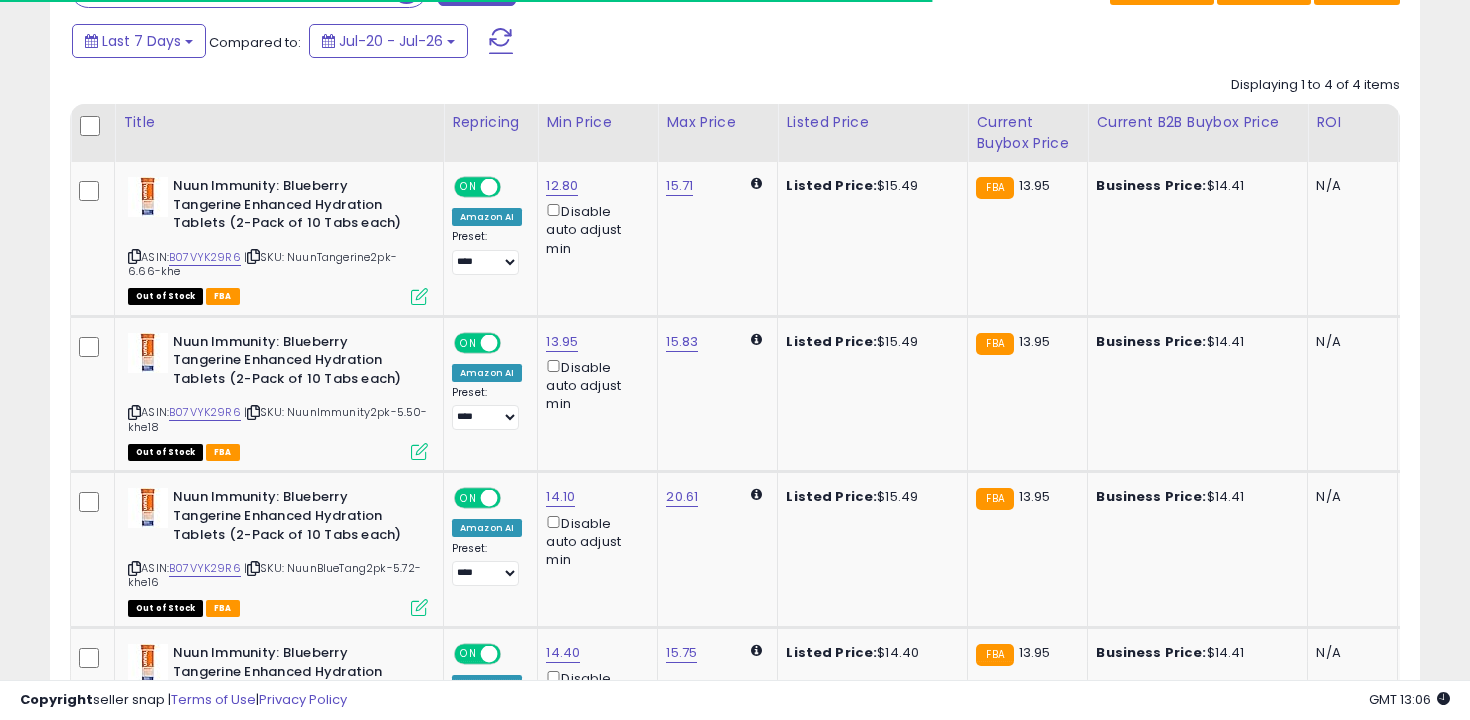 scroll, scrollTop: 1086, scrollLeft: 0, axis: vertical 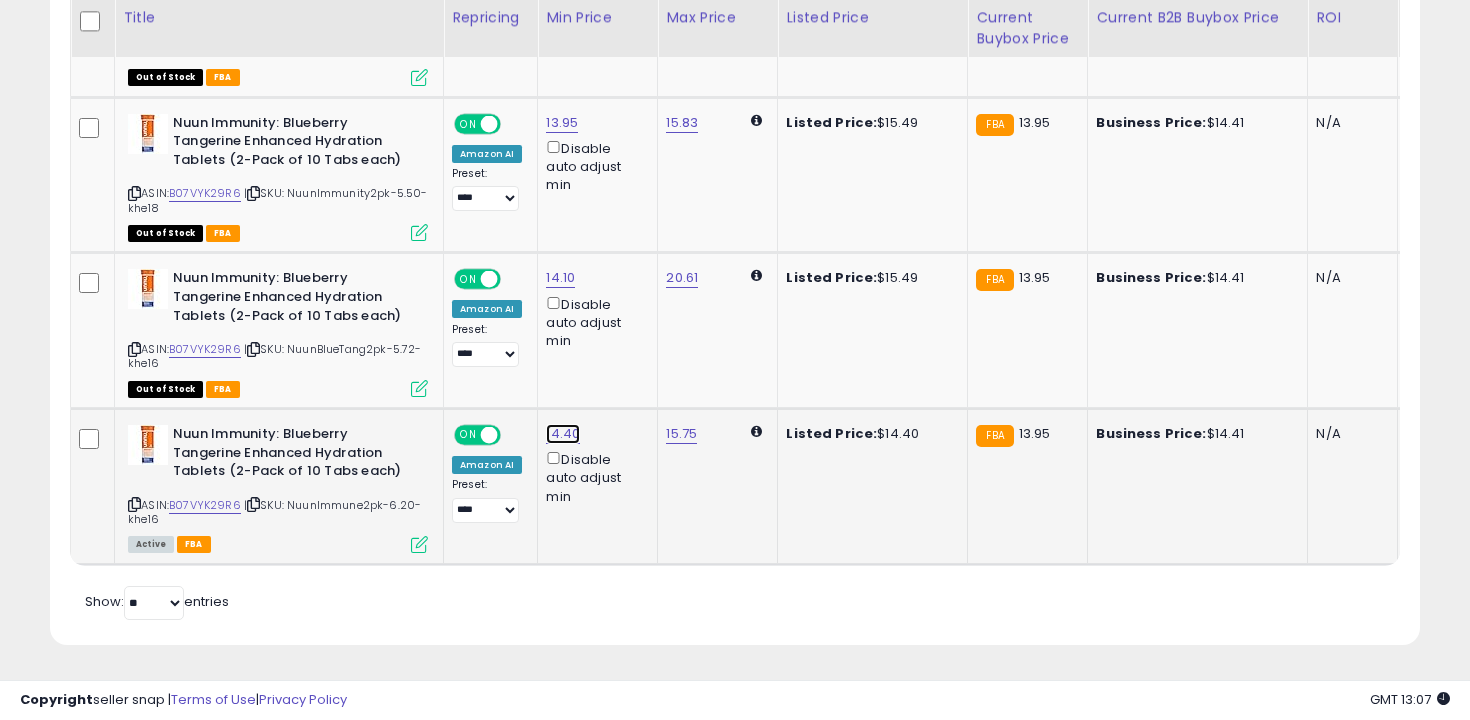 click on "14.40" at bounding box center [562, -33] 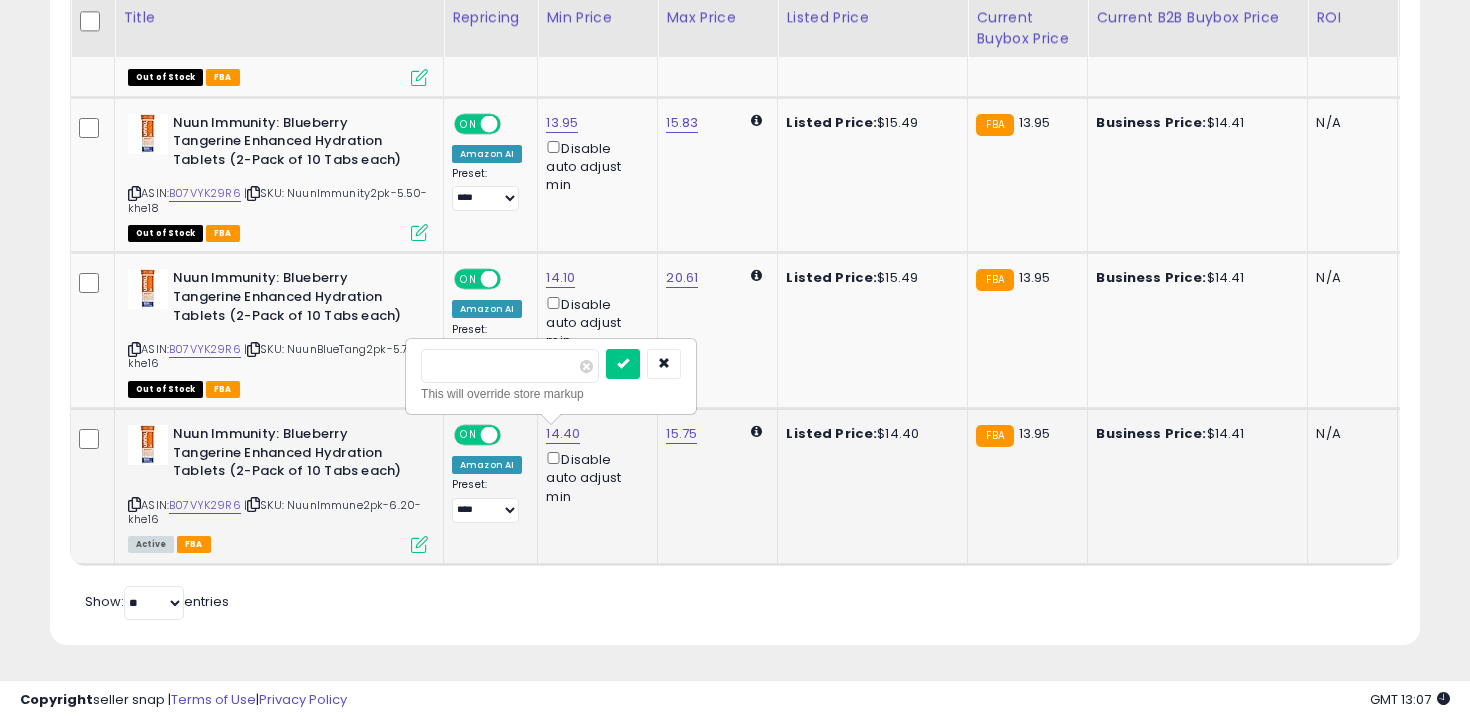 click on "*****" at bounding box center (510, 366) 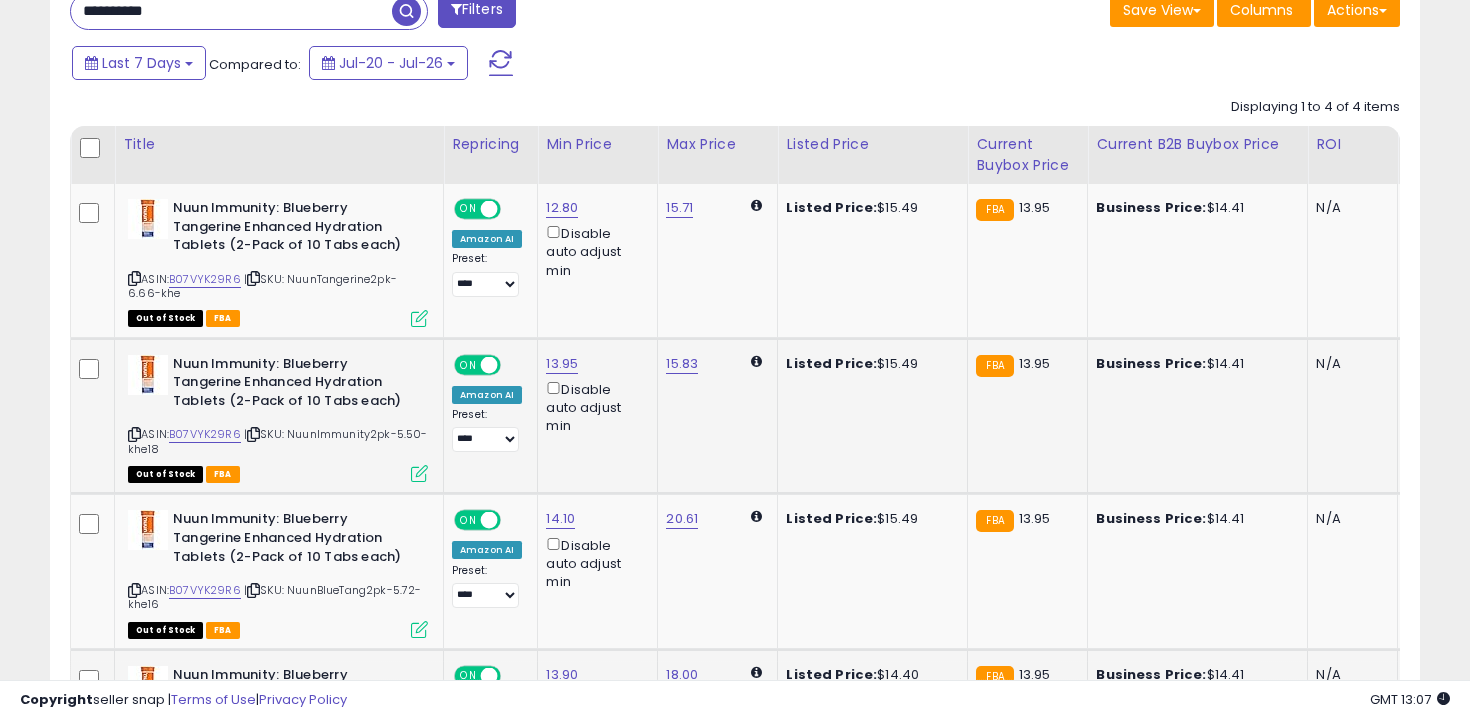 scroll, scrollTop: 815, scrollLeft: 0, axis: vertical 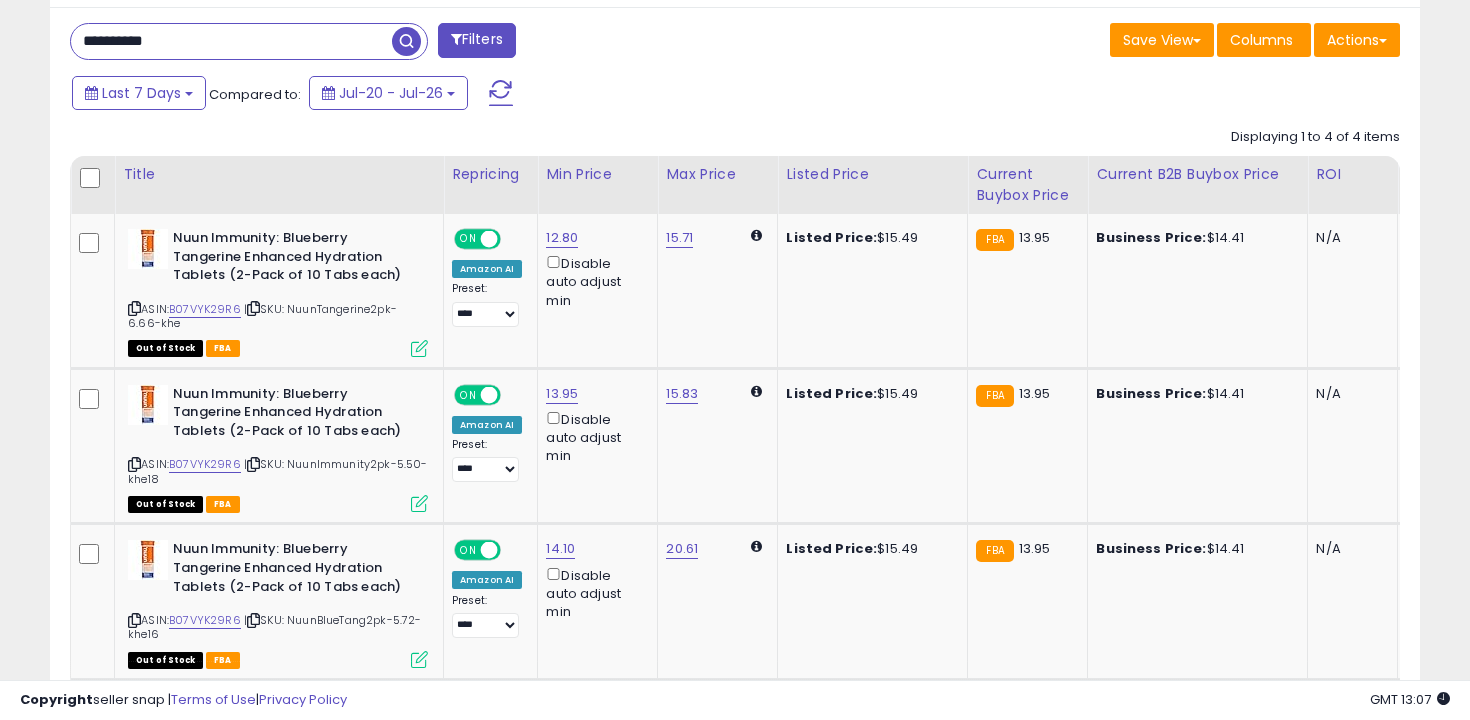 click on "**********" at bounding box center [231, 41] 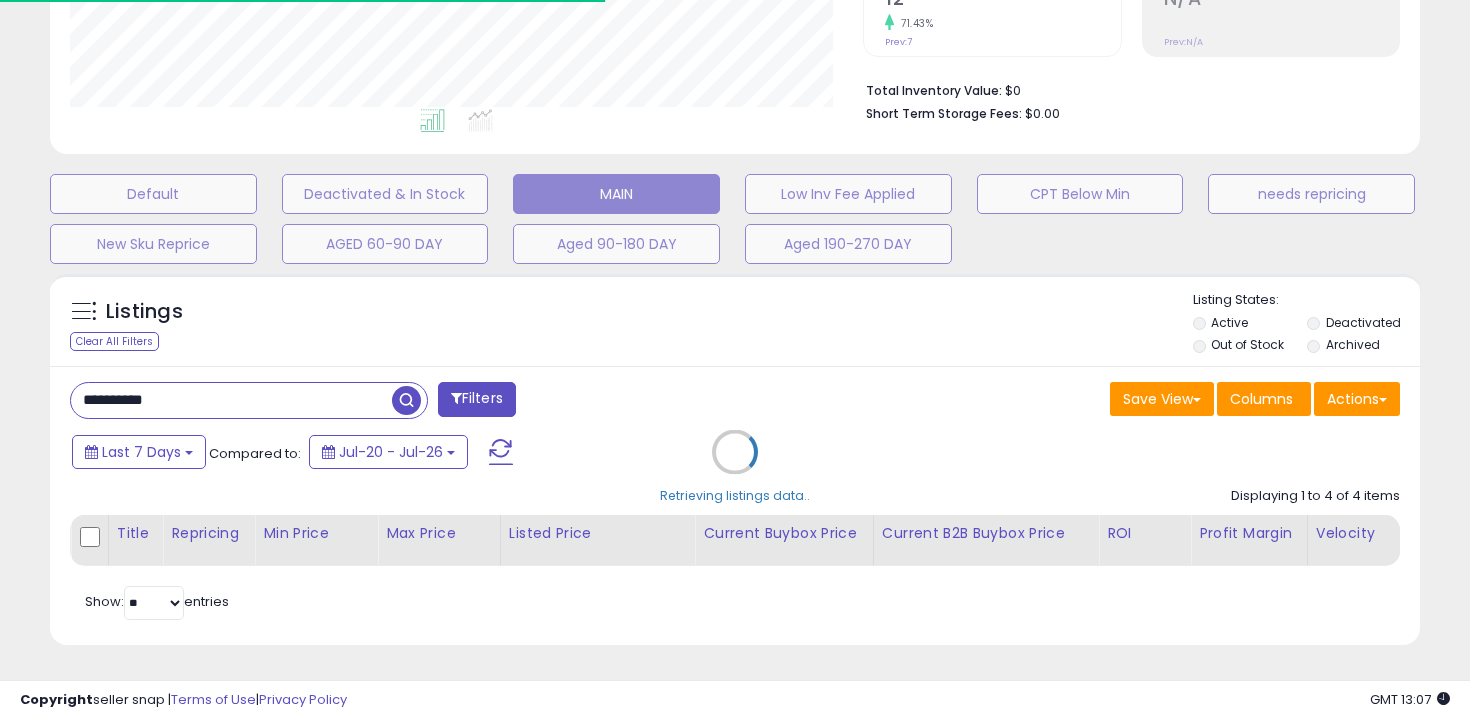 scroll, scrollTop: 600, scrollLeft: 0, axis: vertical 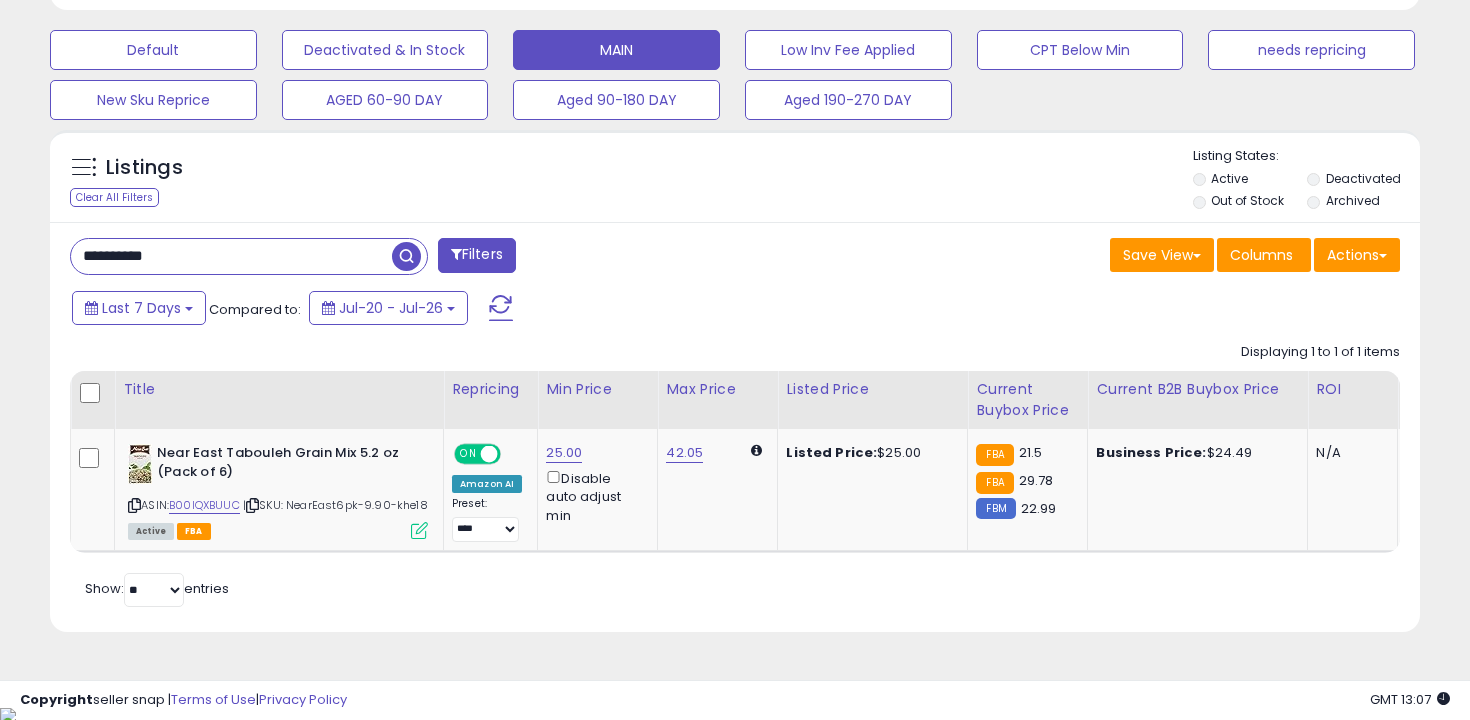 click on "**********" at bounding box center (231, 256) 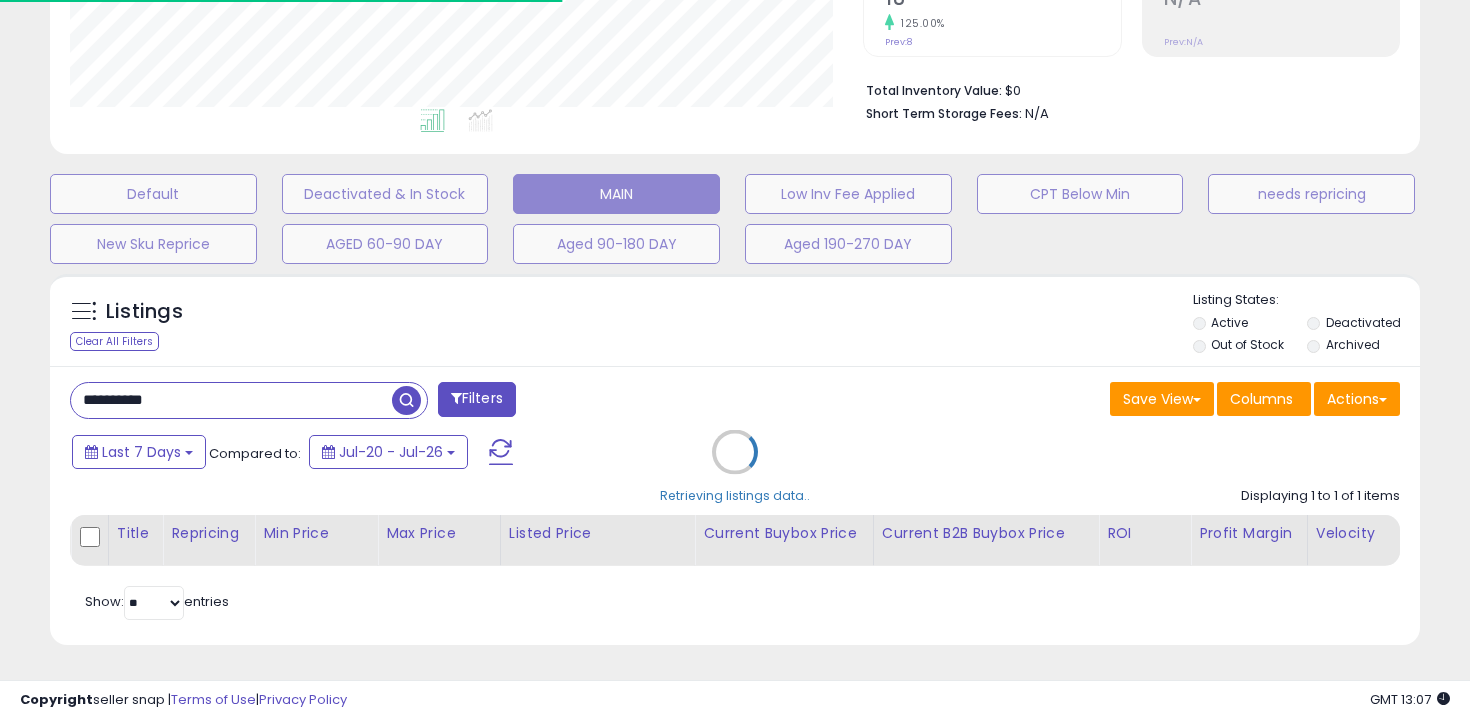 scroll, scrollTop: 600, scrollLeft: 0, axis: vertical 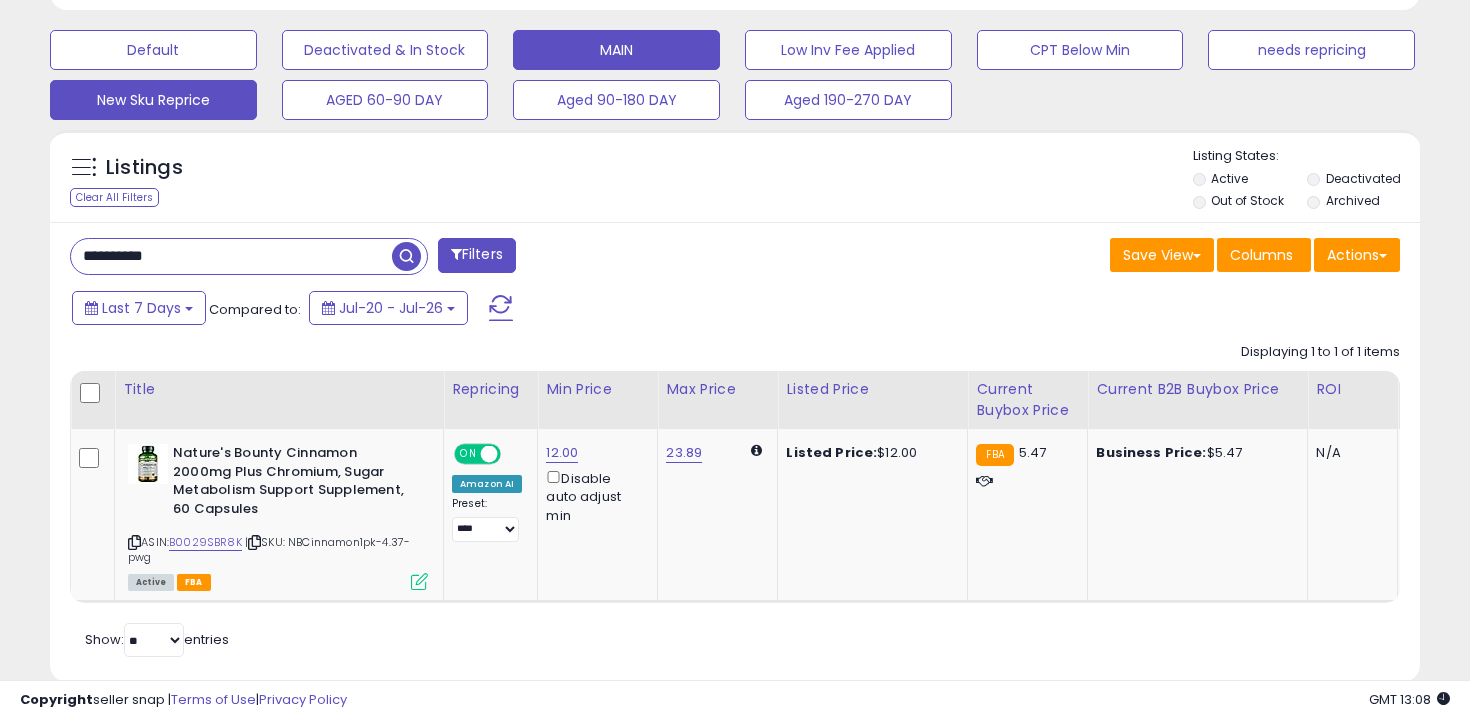 click on "New Sku Reprice" at bounding box center [153, 50] 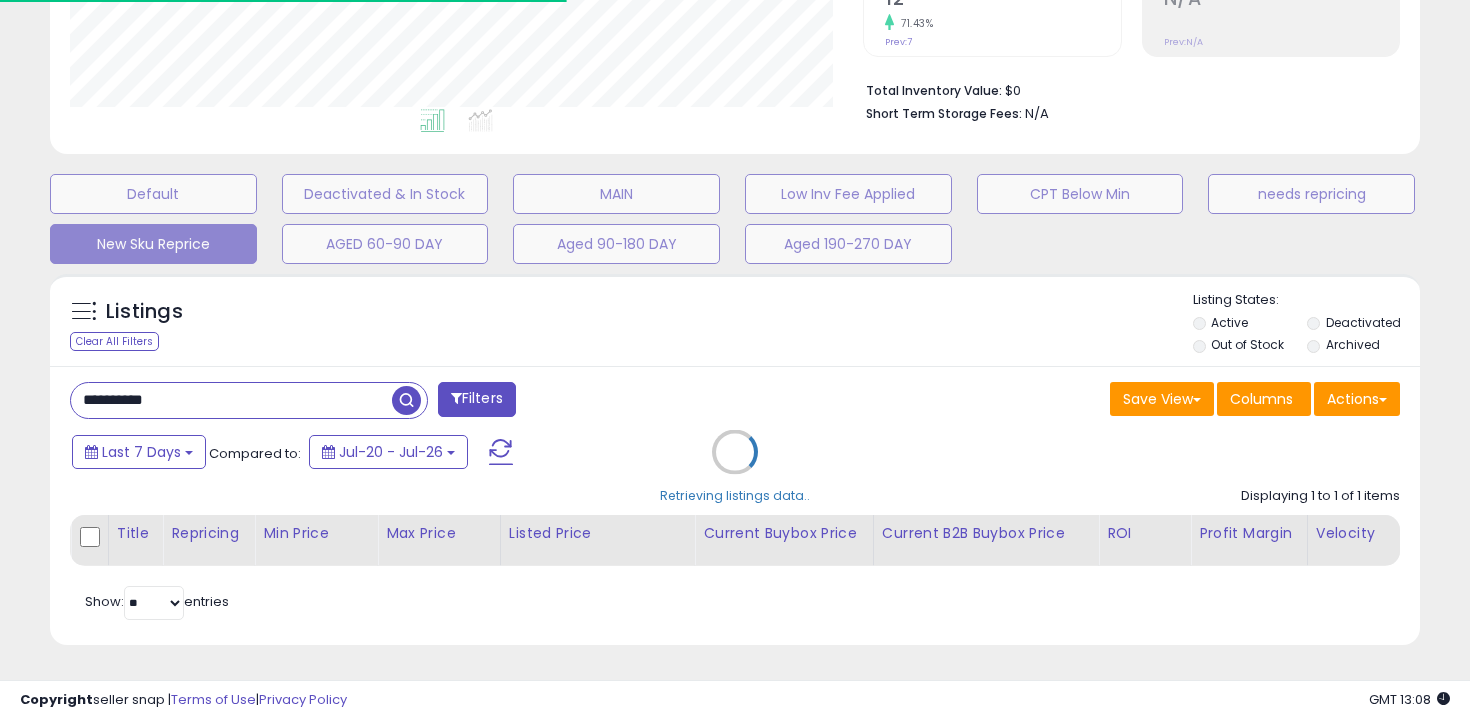 type 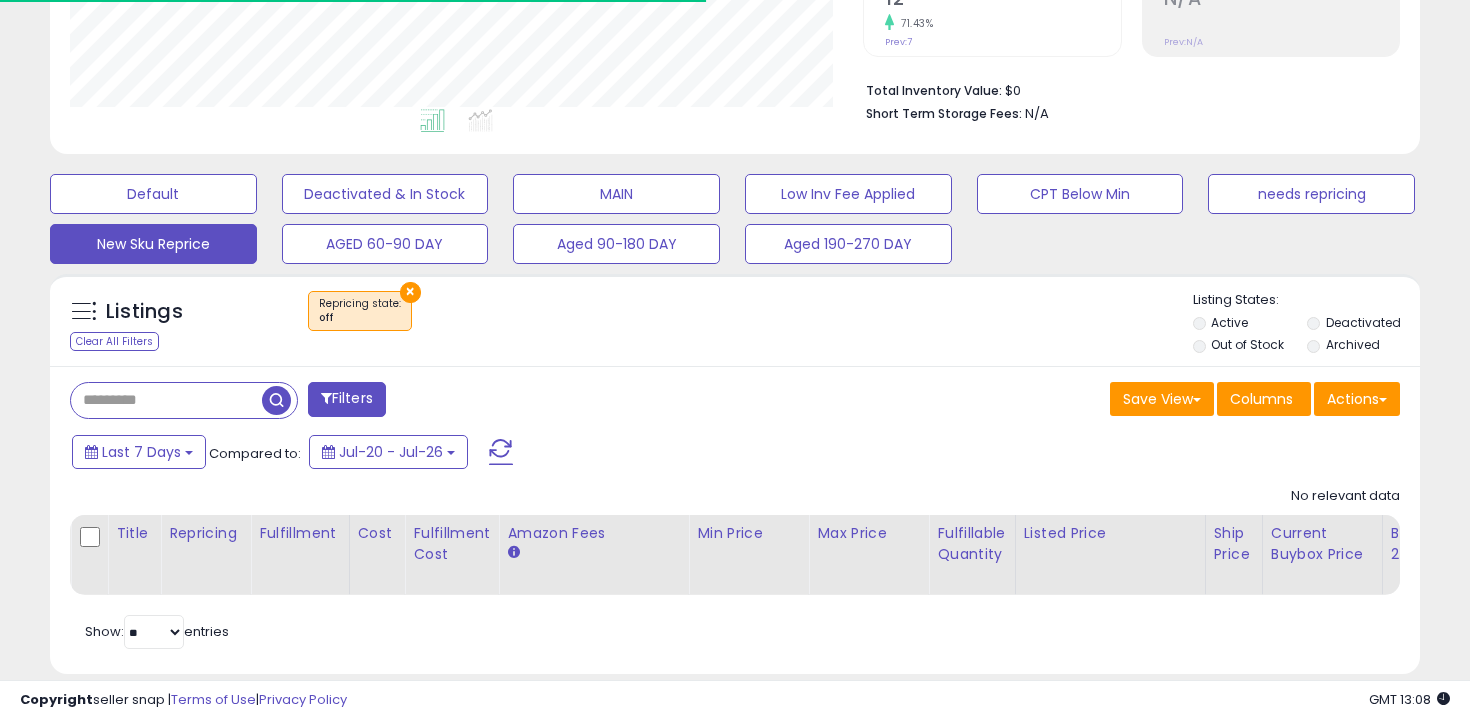 scroll, scrollTop: 485, scrollLeft: 0, axis: vertical 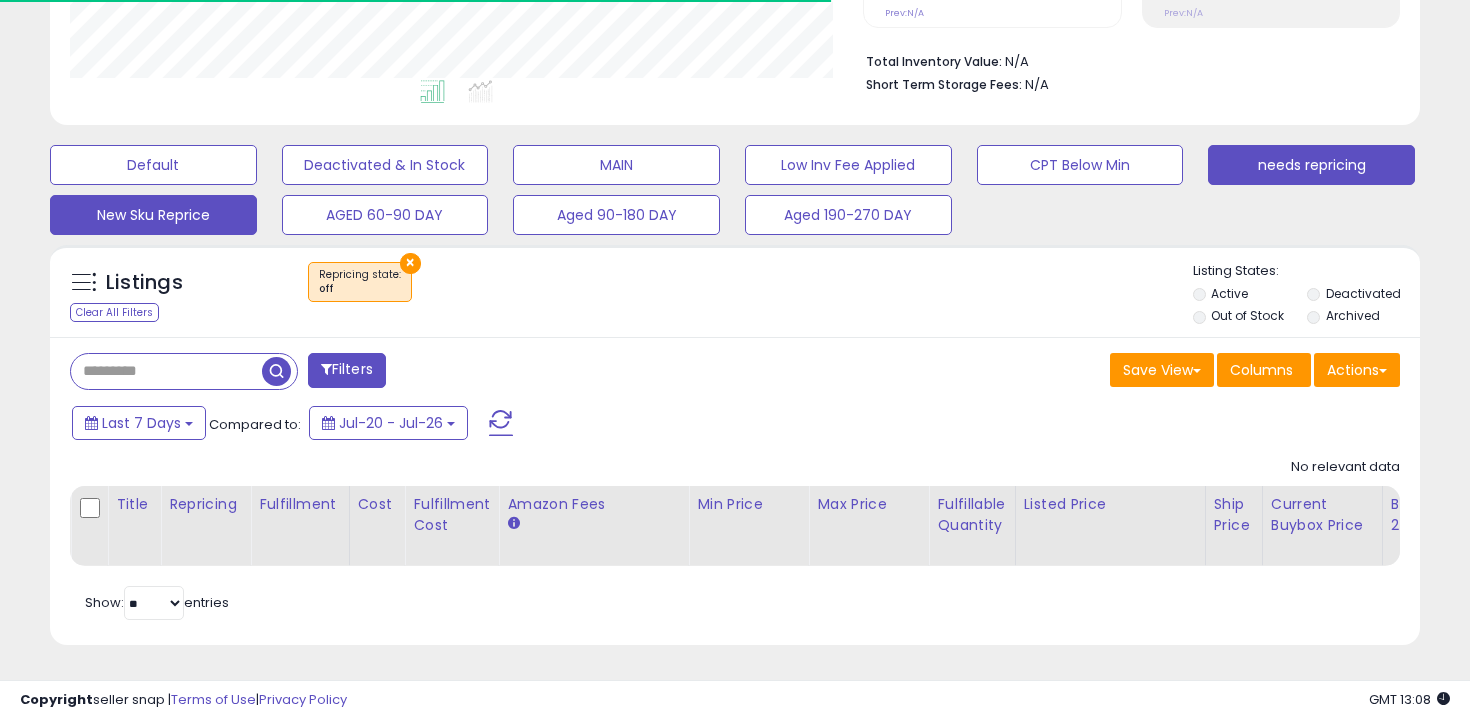 click on "needs repricing" at bounding box center [153, 165] 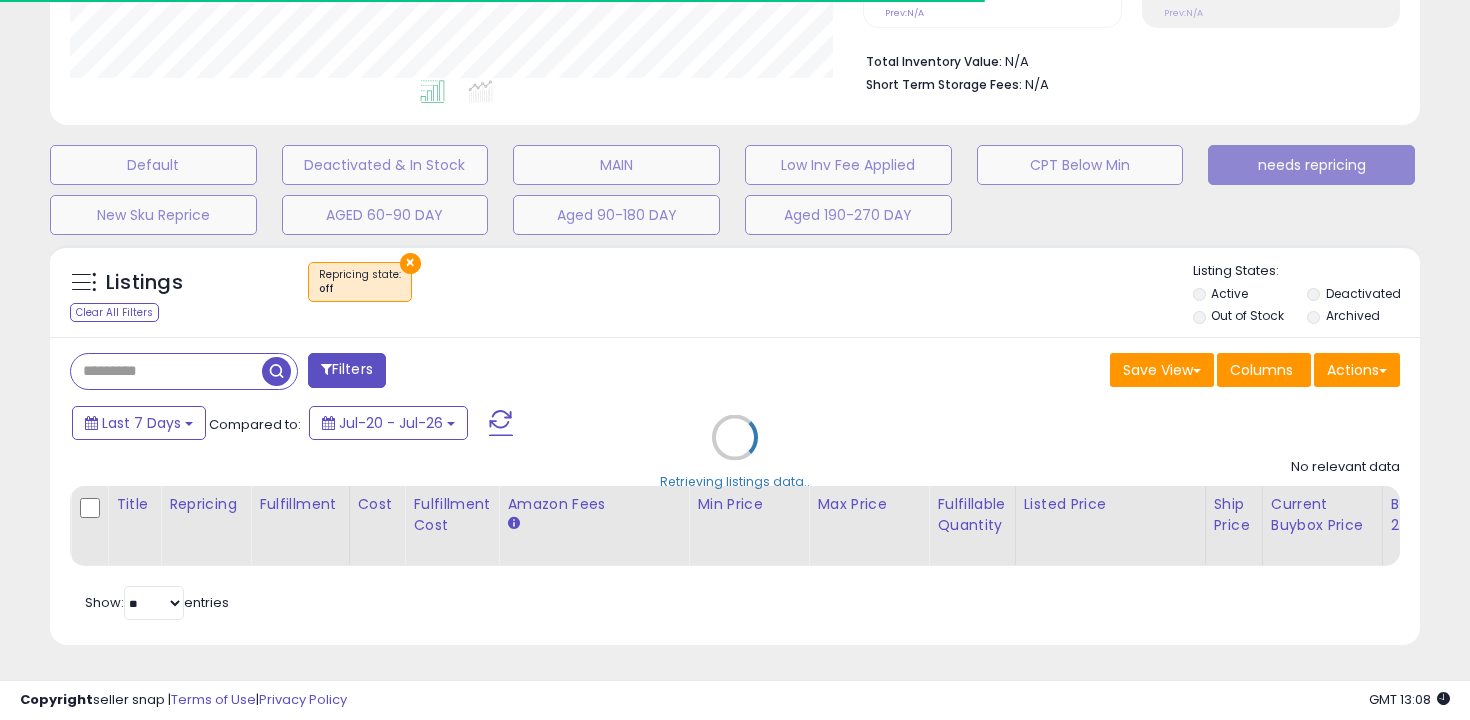 scroll, scrollTop: 999590, scrollLeft: 999206, axis: both 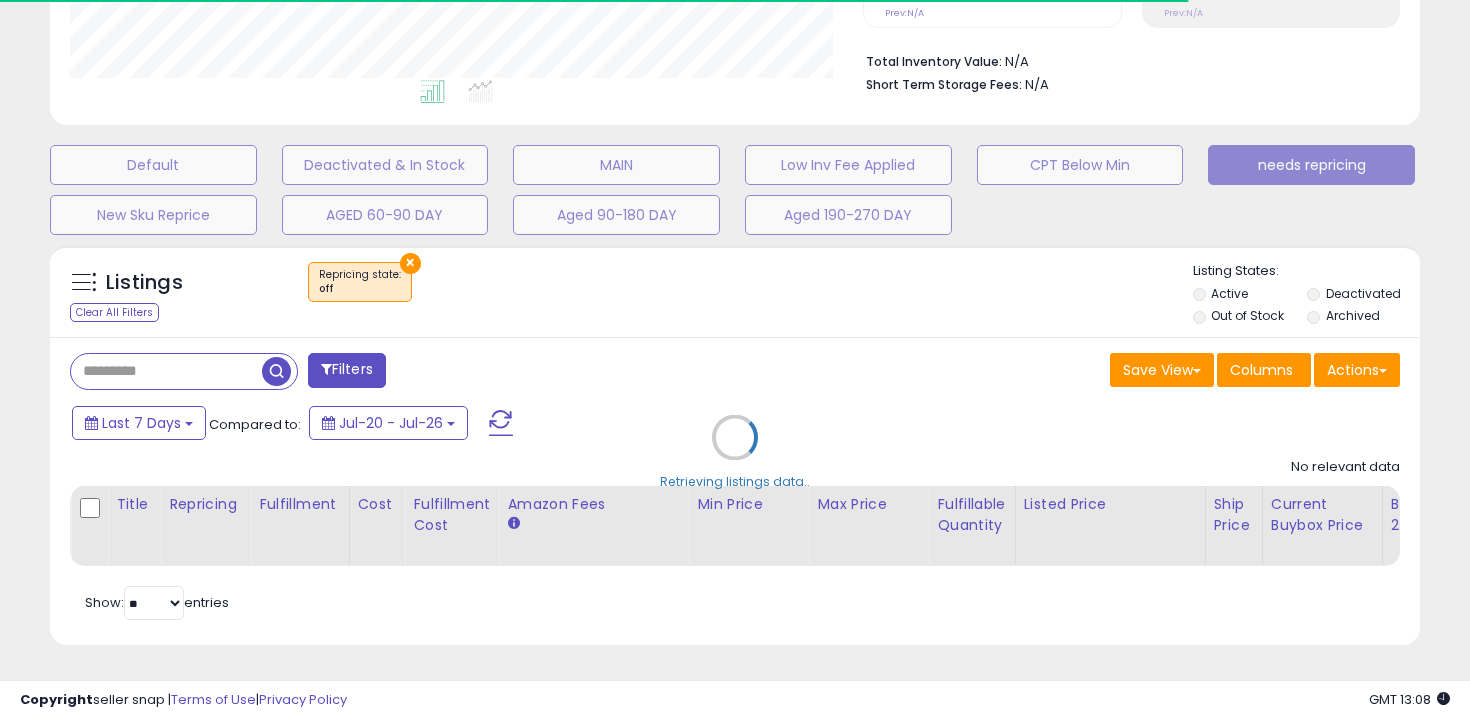 select on "**" 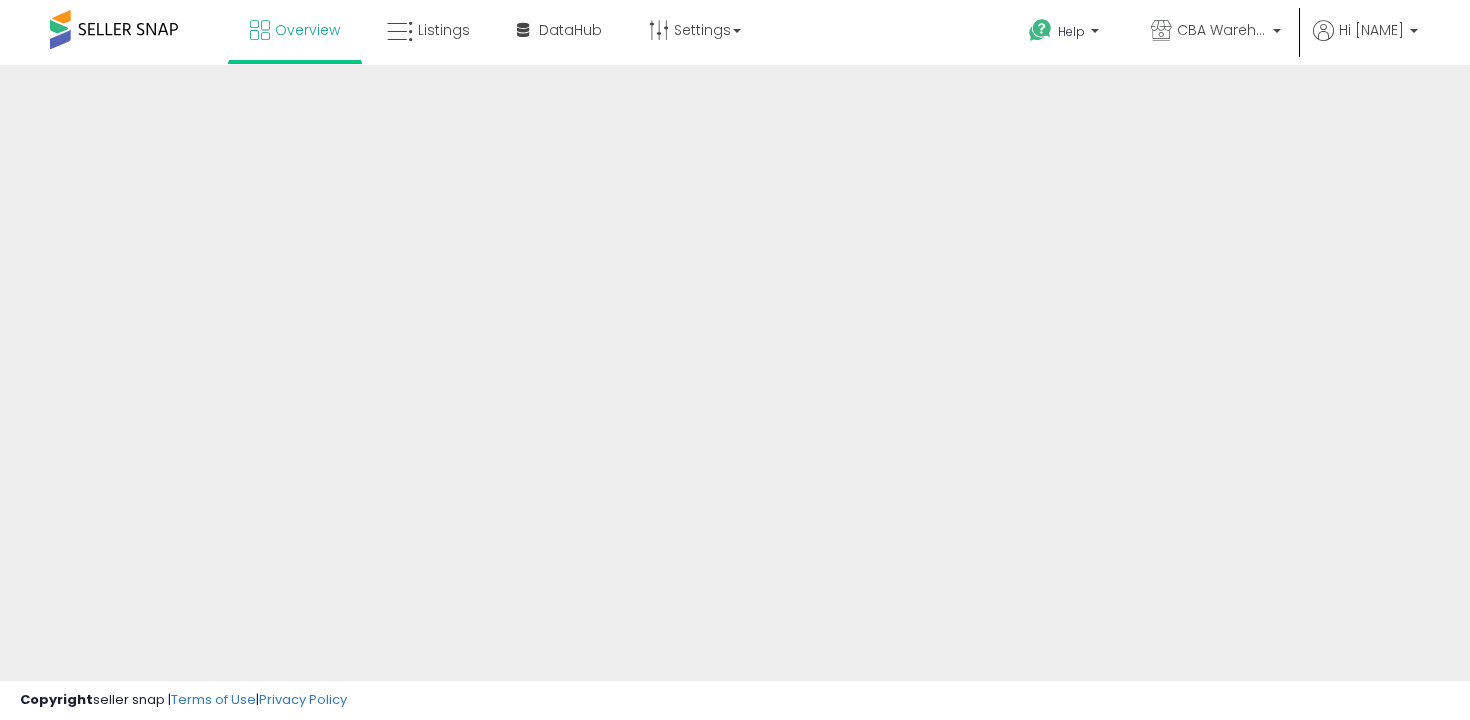 scroll, scrollTop: 0, scrollLeft: 0, axis: both 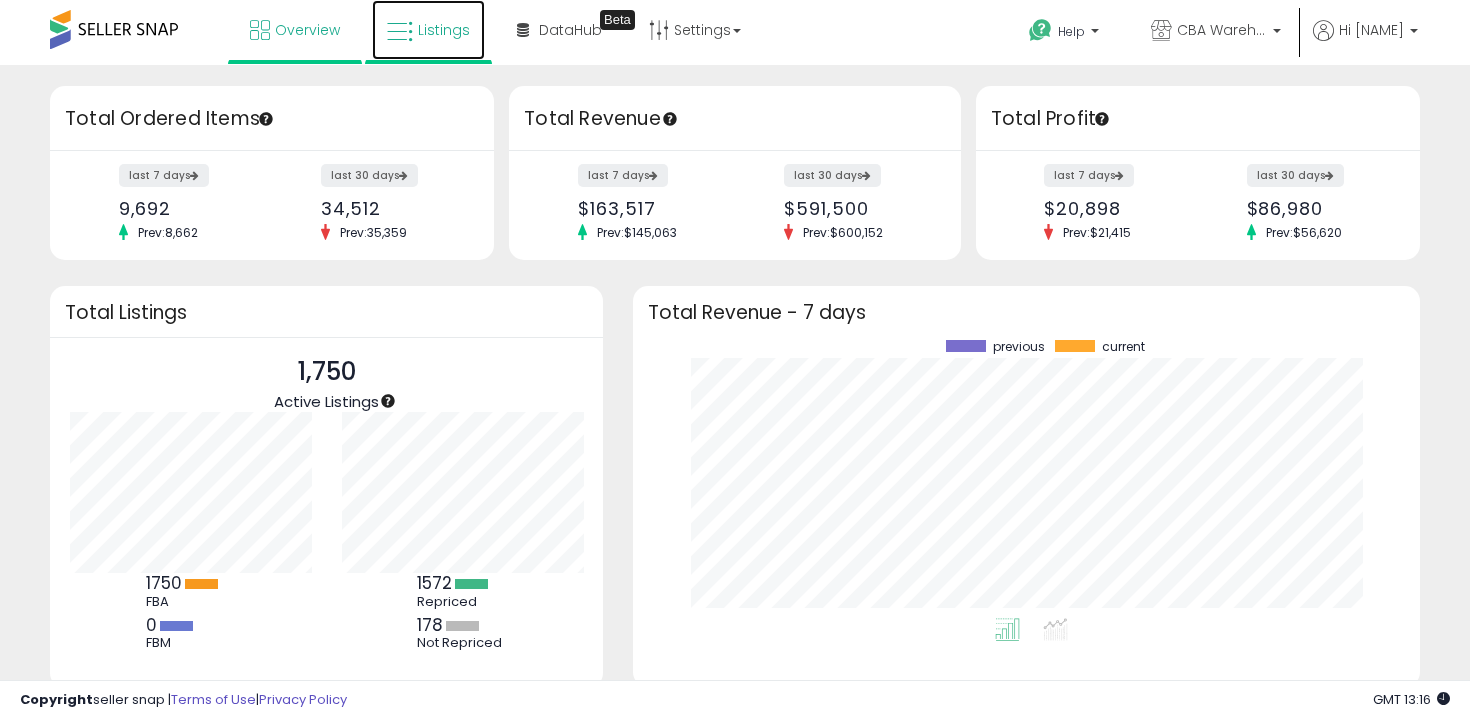 click on "Listings" at bounding box center (428, 30) 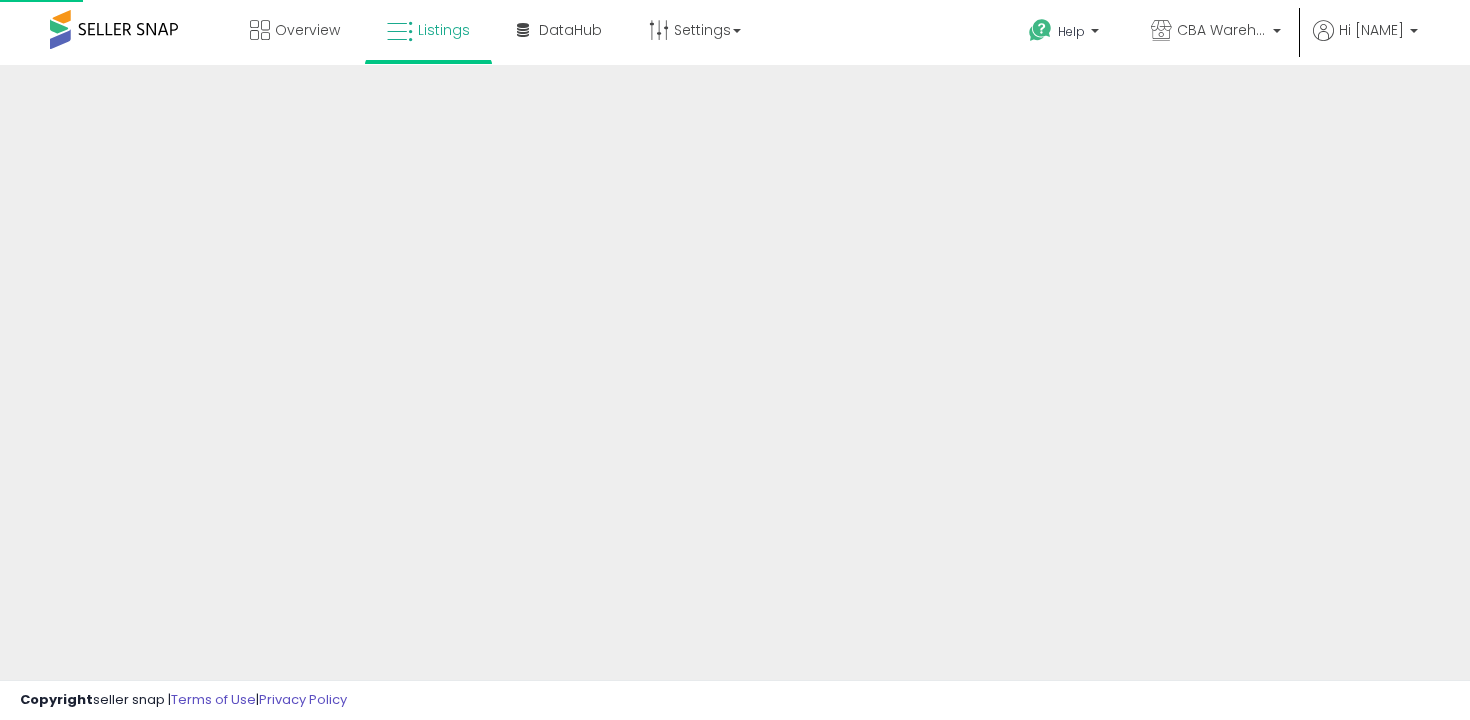 scroll, scrollTop: 0, scrollLeft: 0, axis: both 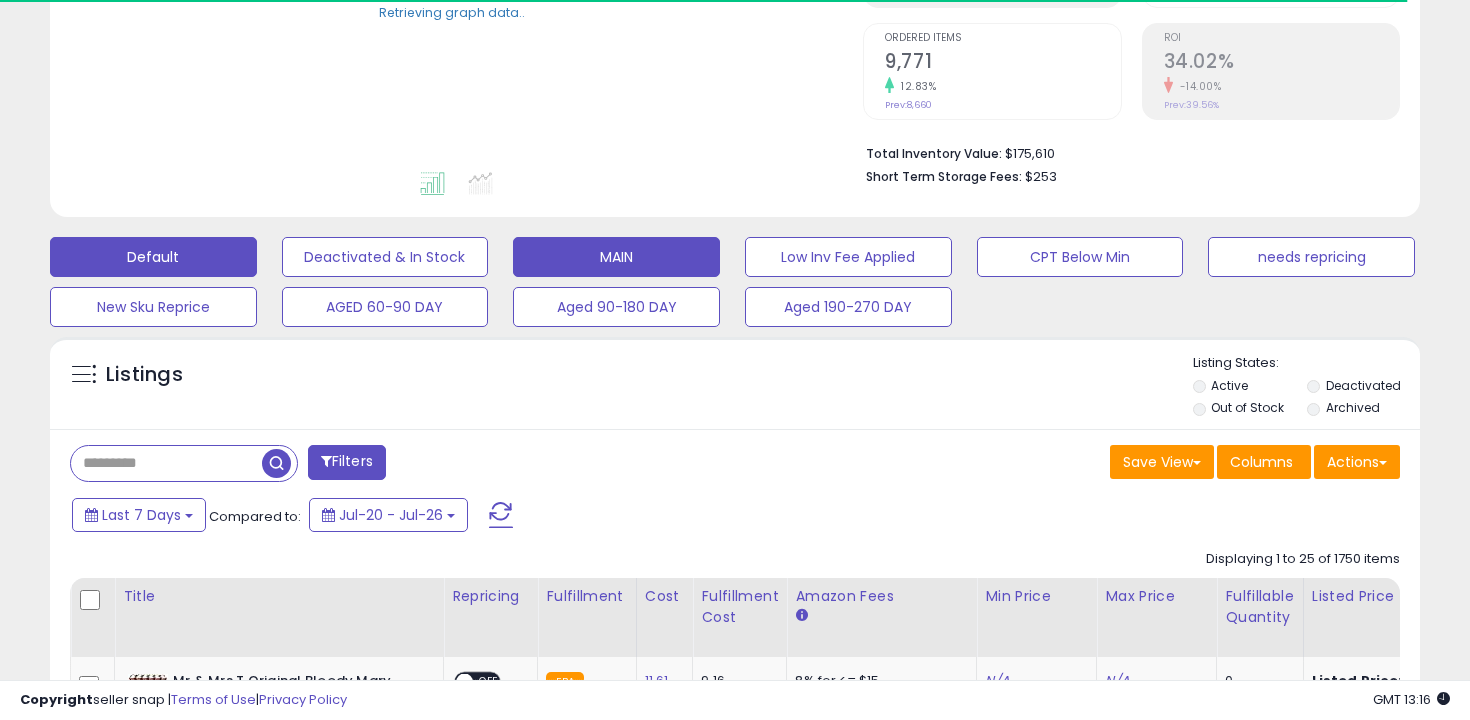 click on "MAIN" at bounding box center [385, 257] 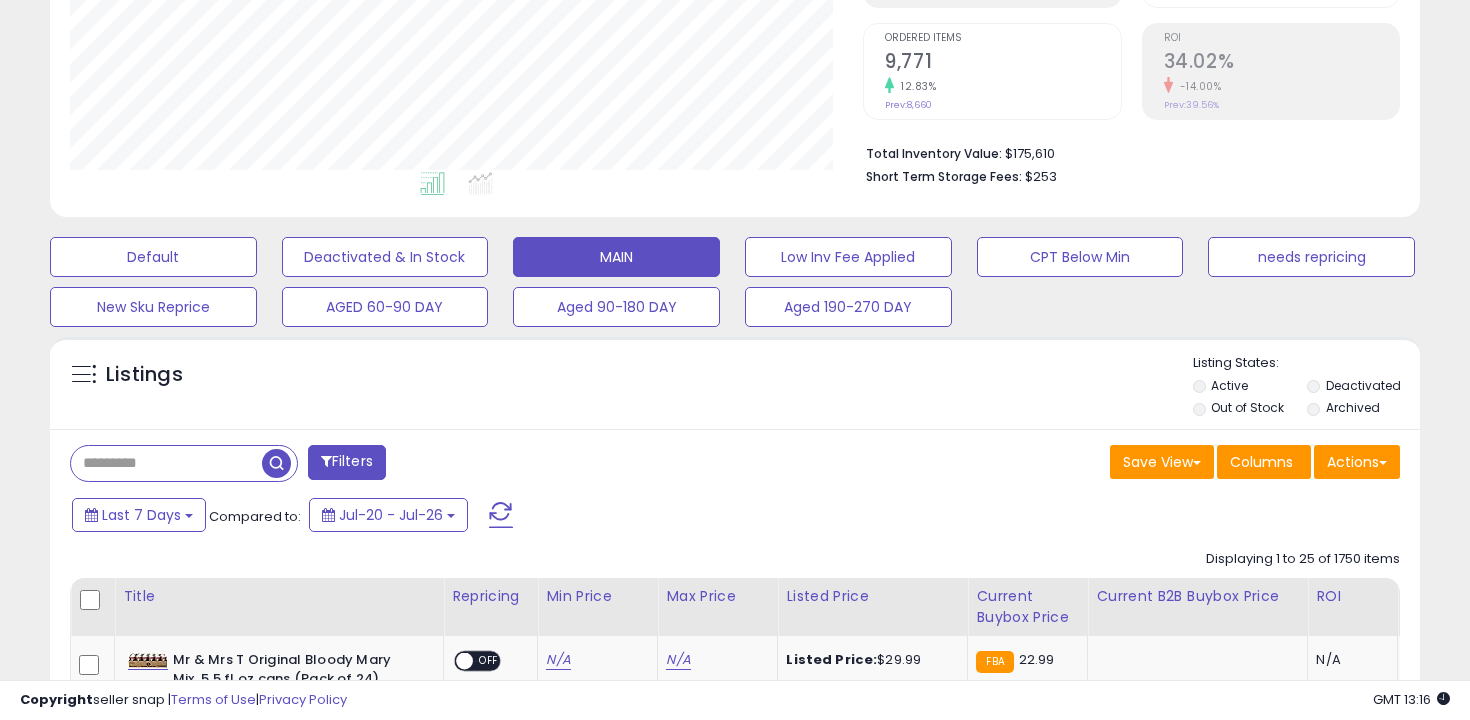 scroll, scrollTop: 999590, scrollLeft: 999206, axis: both 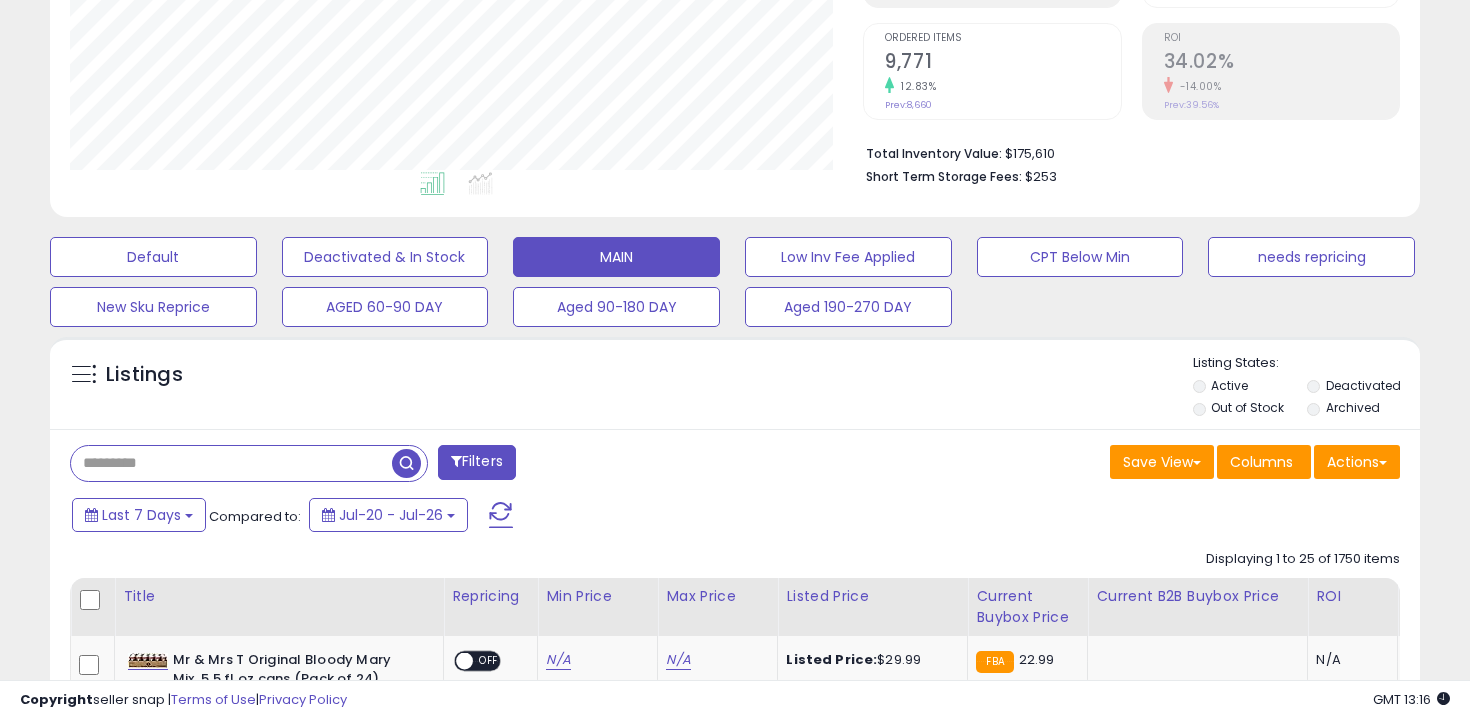 paste on "**********" 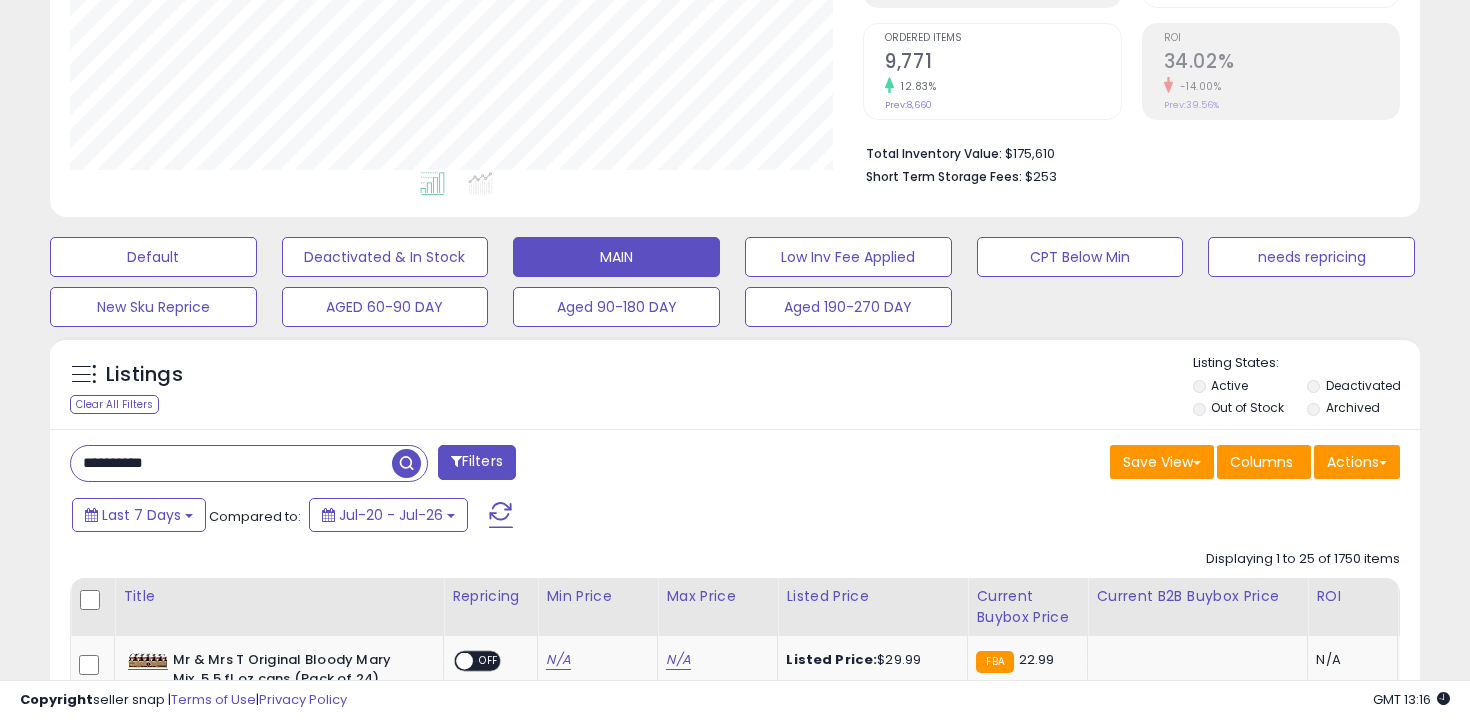 type on "**********" 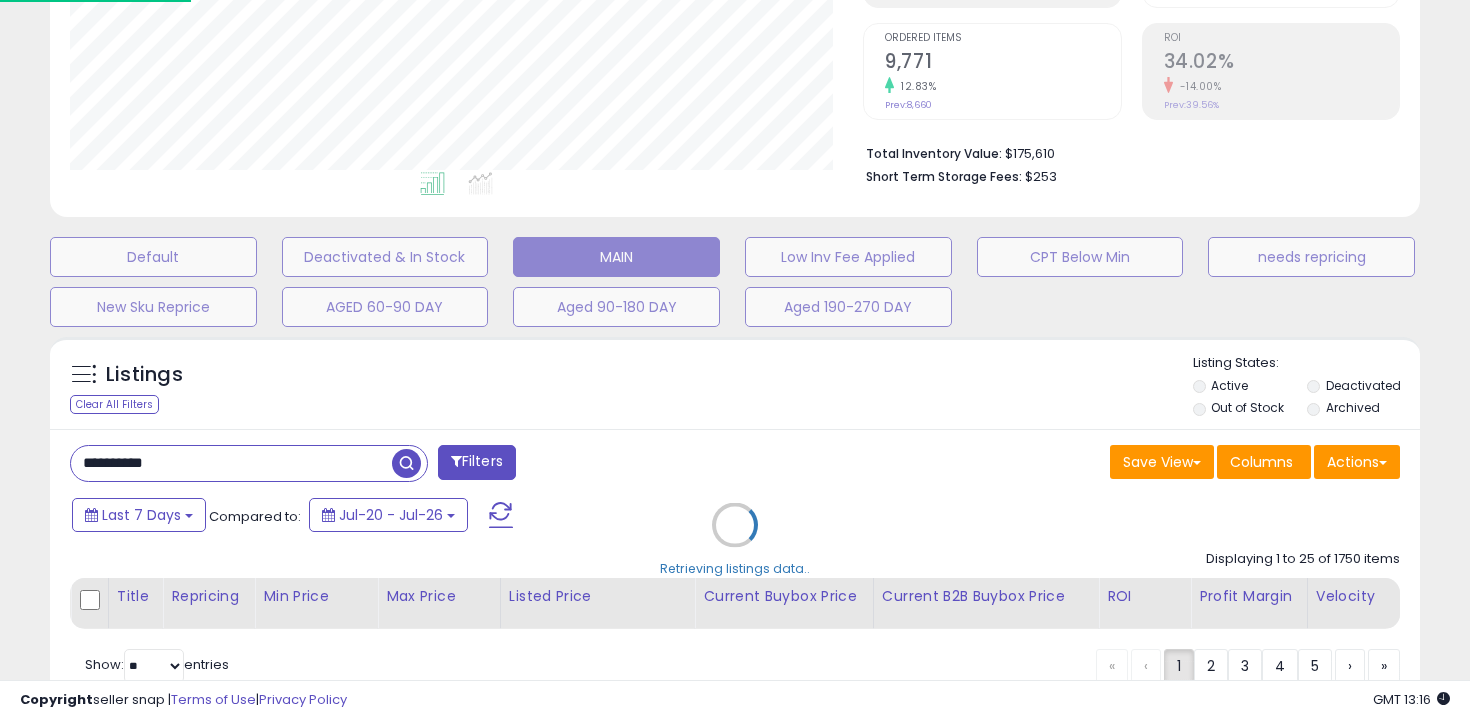 scroll, scrollTop: 999590, scrollLeft: 999206, axis: both 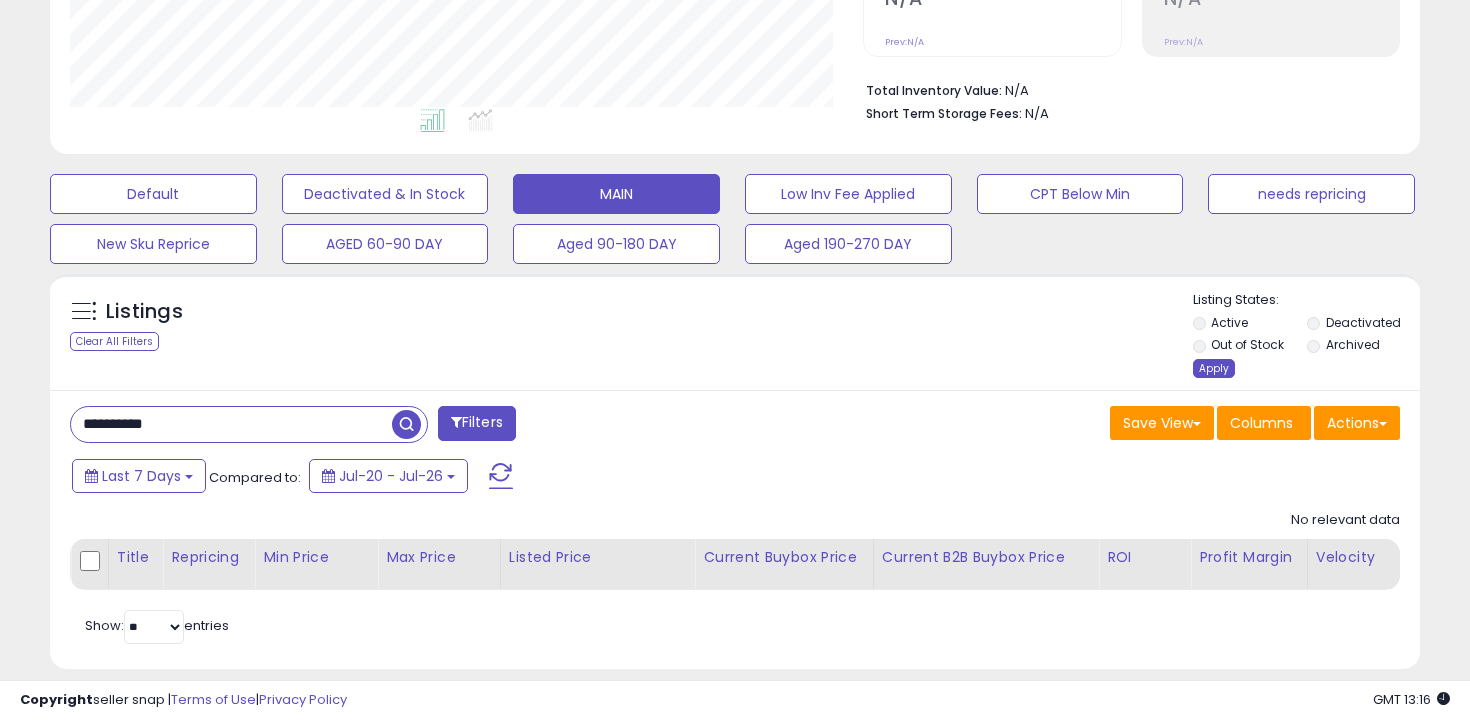 click on "Apply" at bounding box center (1214, 368) 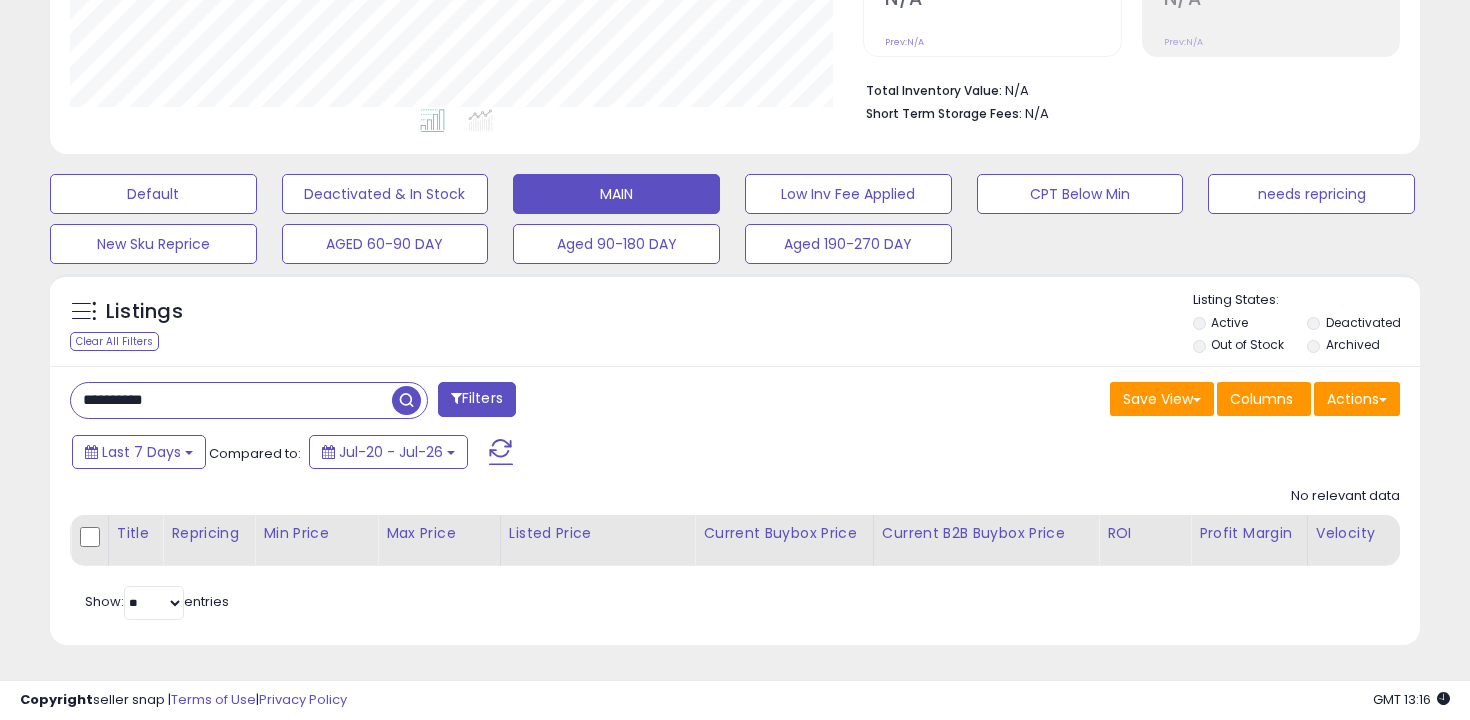 scroll, scrollTop: 999590, scrollLeft: 999206, axis: both 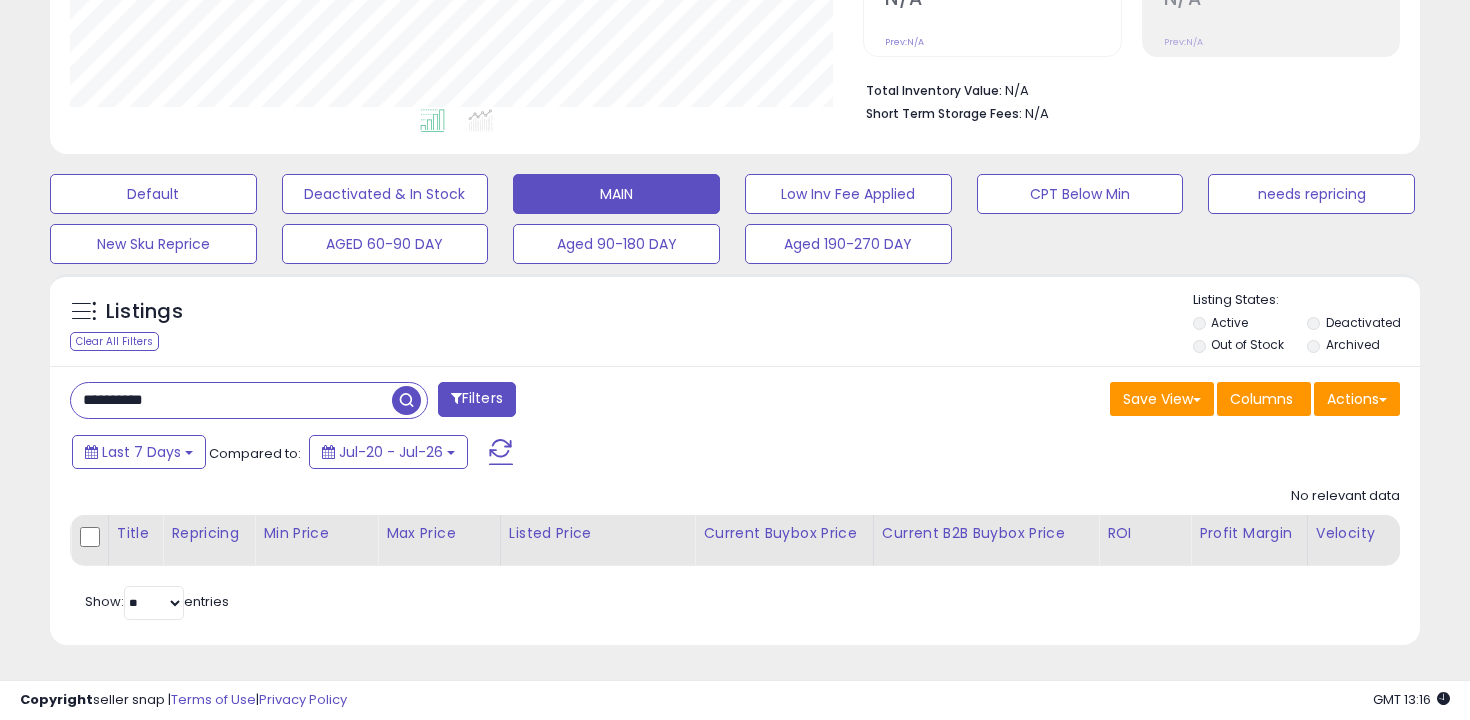 click at bounding box center (406, 400) 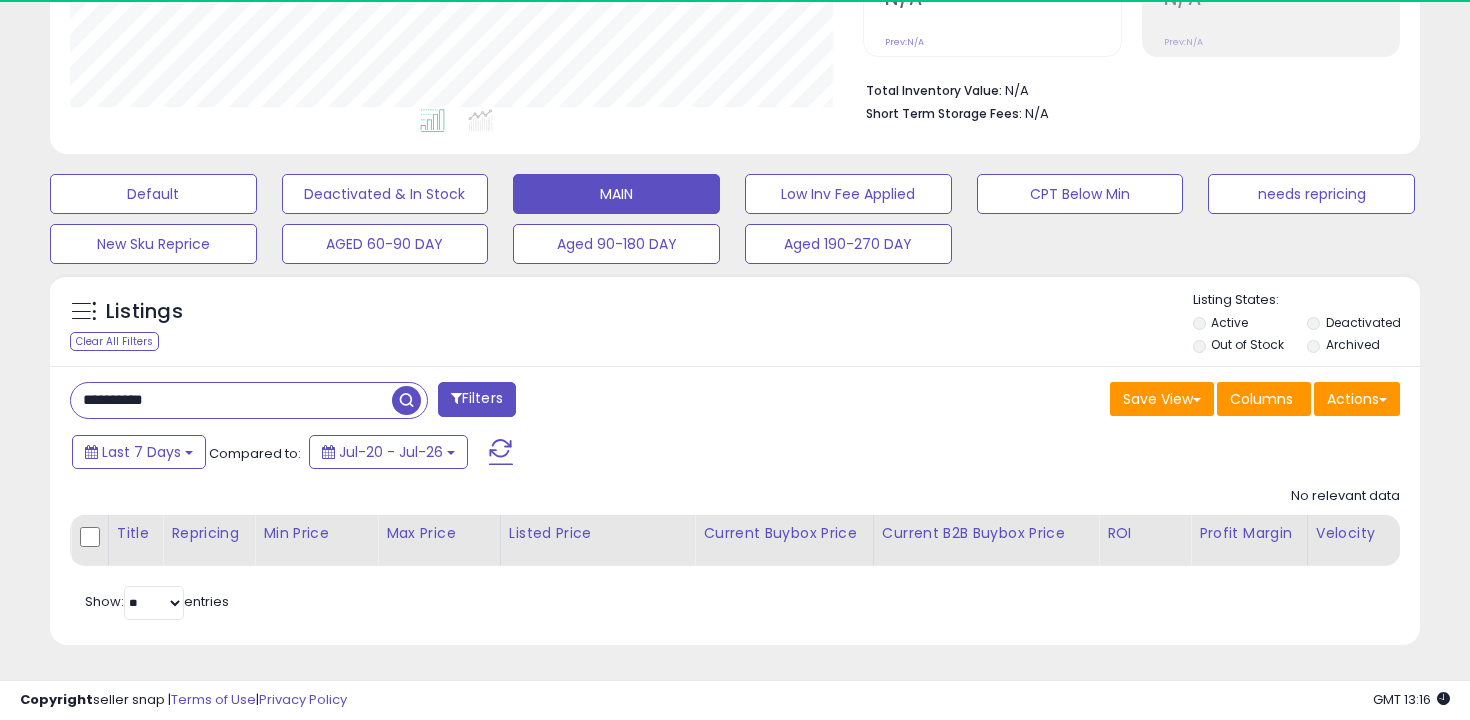 scroll, scrollTop: 999590, scrollLeft: 999206, axis: both 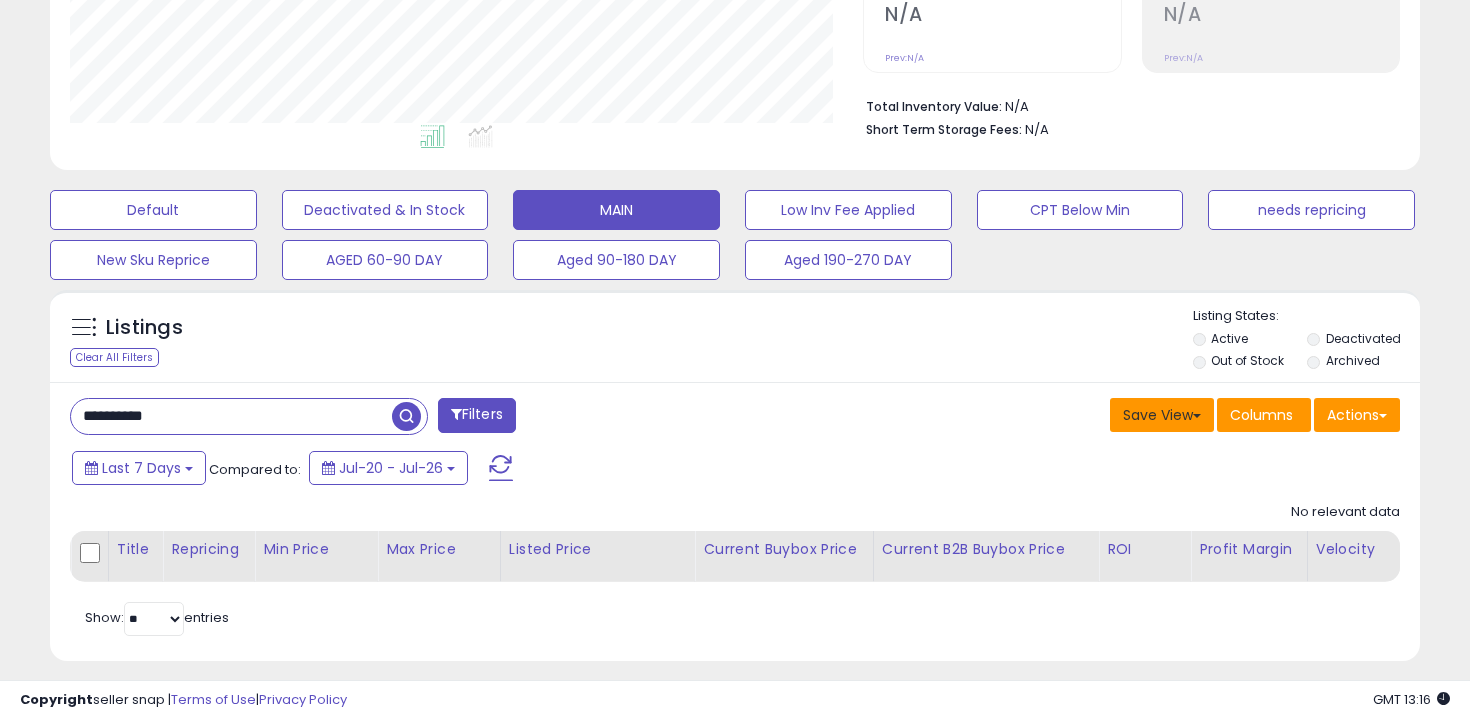 click on "Save View" at bounding box center (1162, 415) 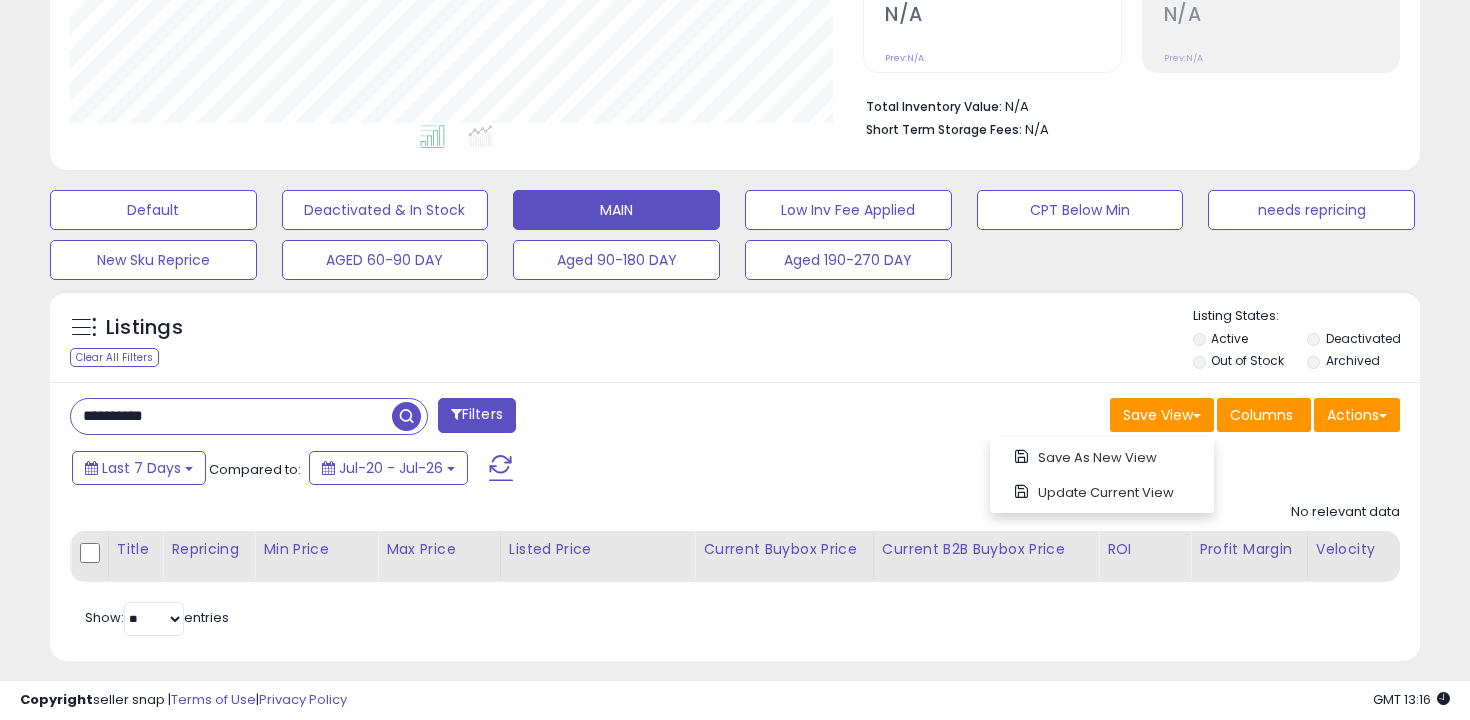 click on "Save View
Save As New View
Update Current View
Columns
Actions
Import  Export Visible Columns" at bounding box center [1075, 417] 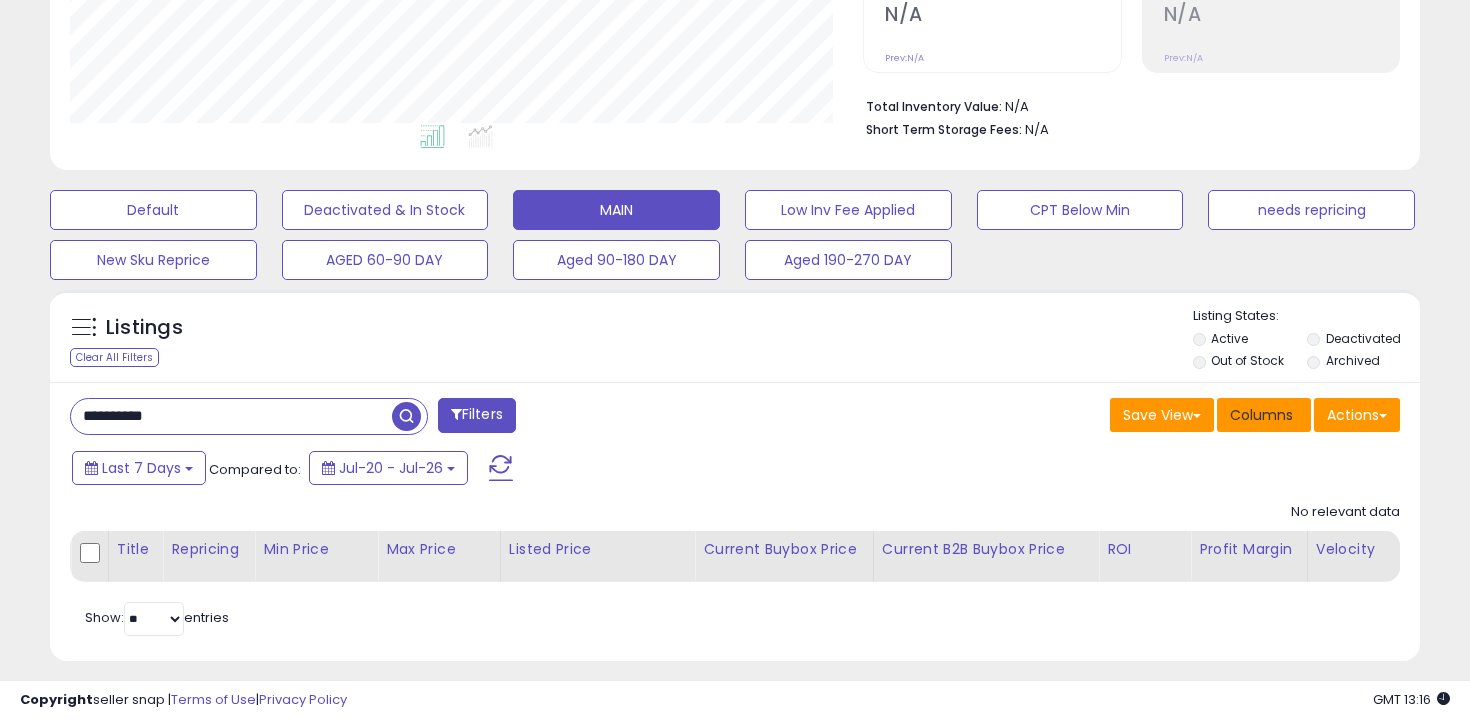 click on "Columns" at bounding box center [1264, 415] 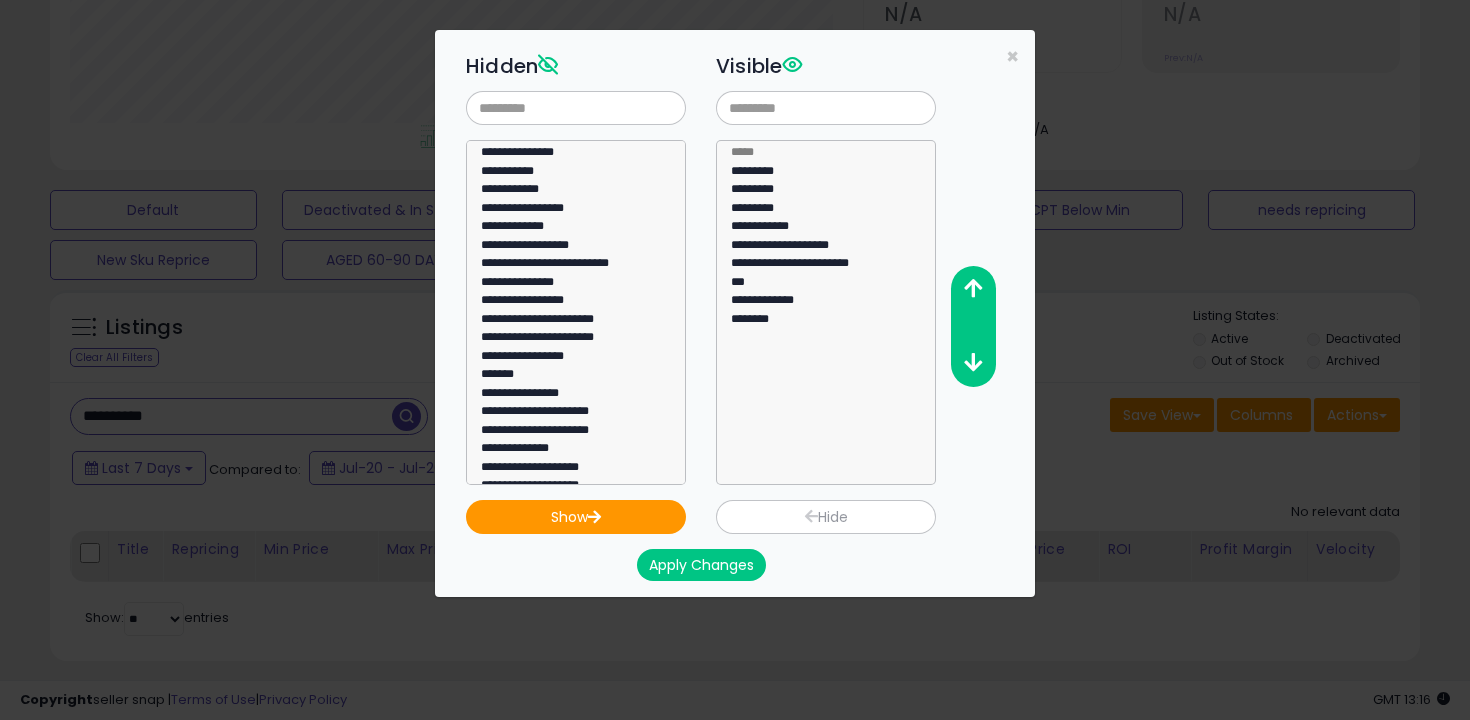 click on "**********" 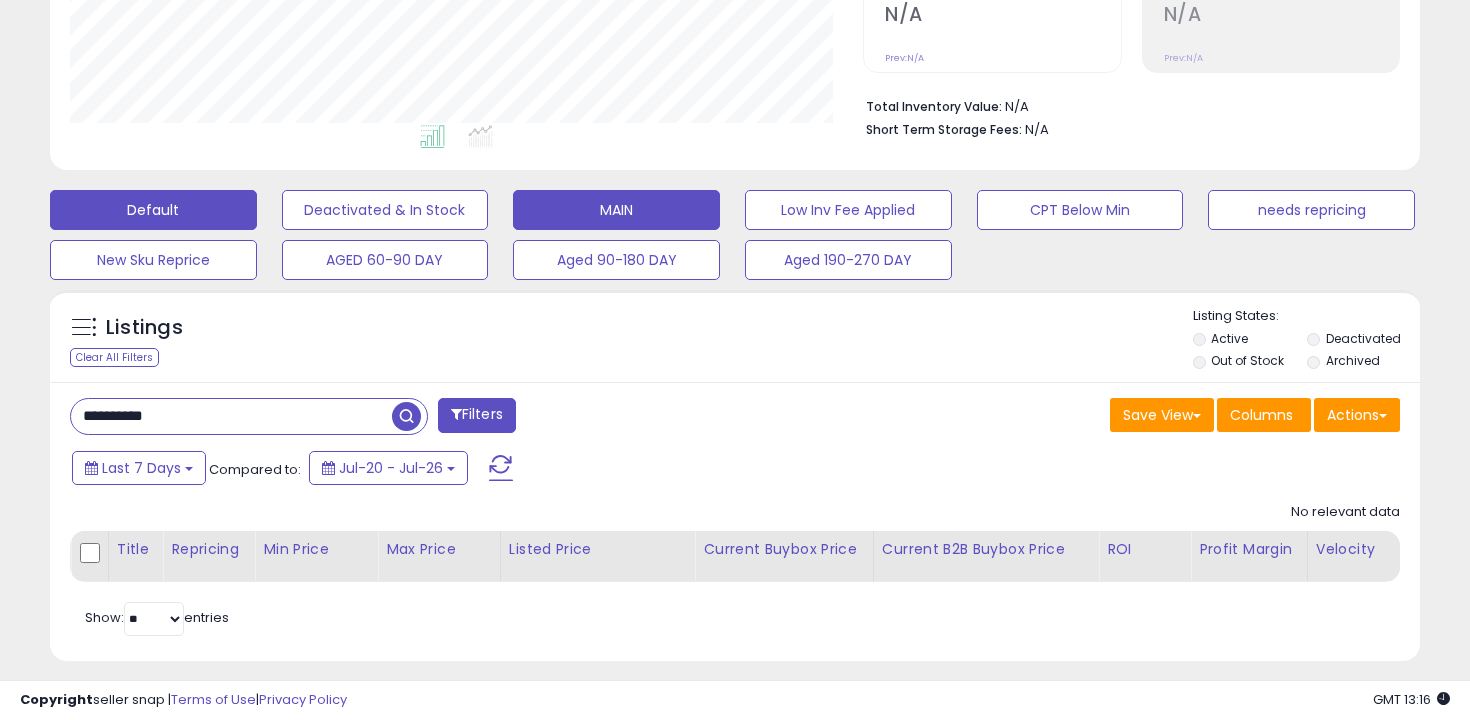 click on "Default" at bounding box center (153, 210) 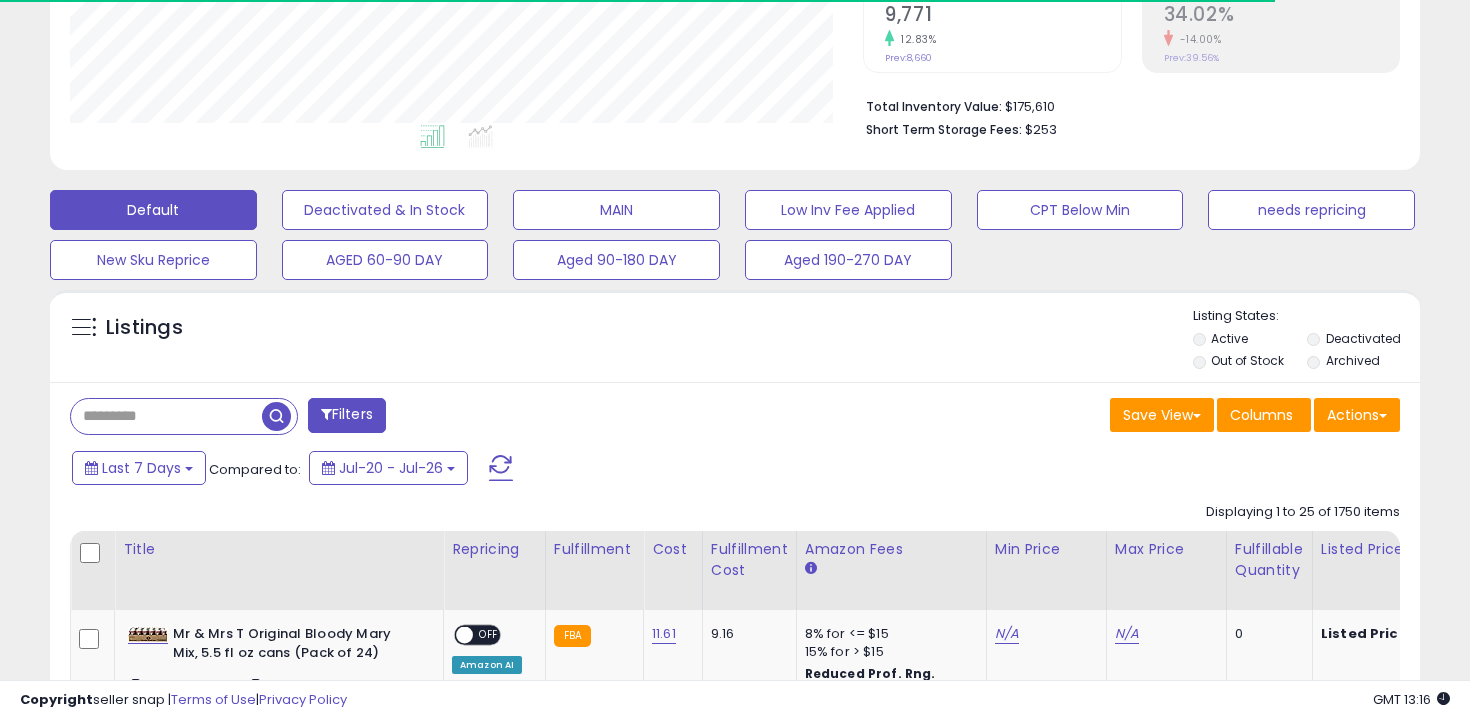 click at bounding box center (166, 416) 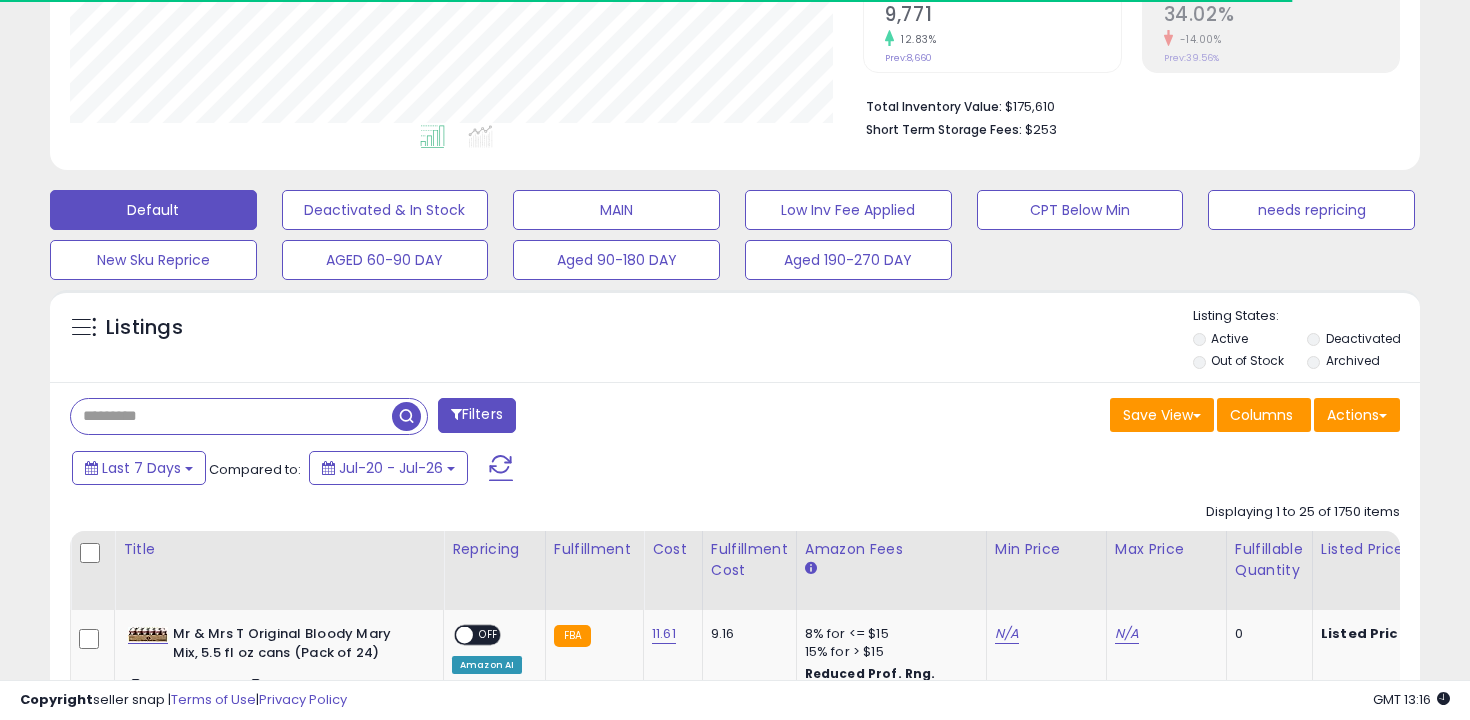 paste on "**********" 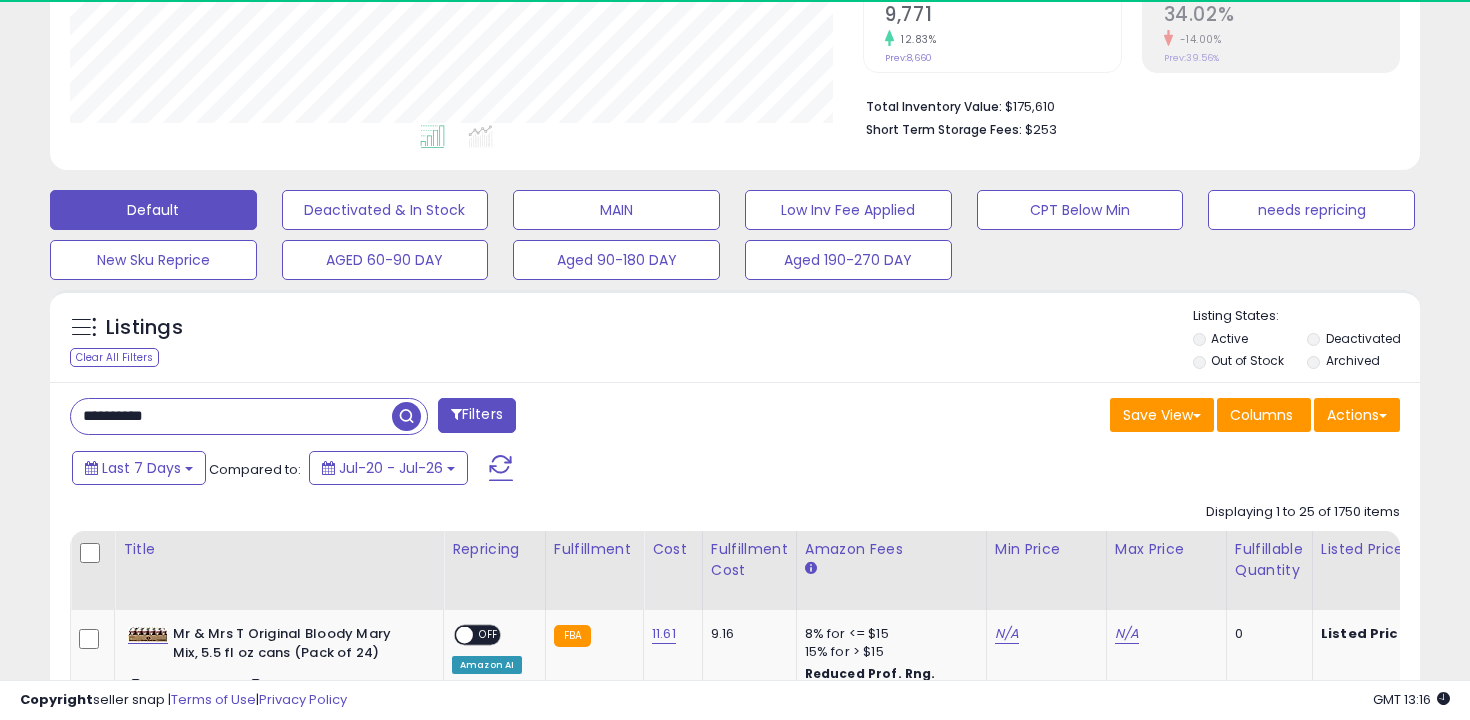 type on "**********" 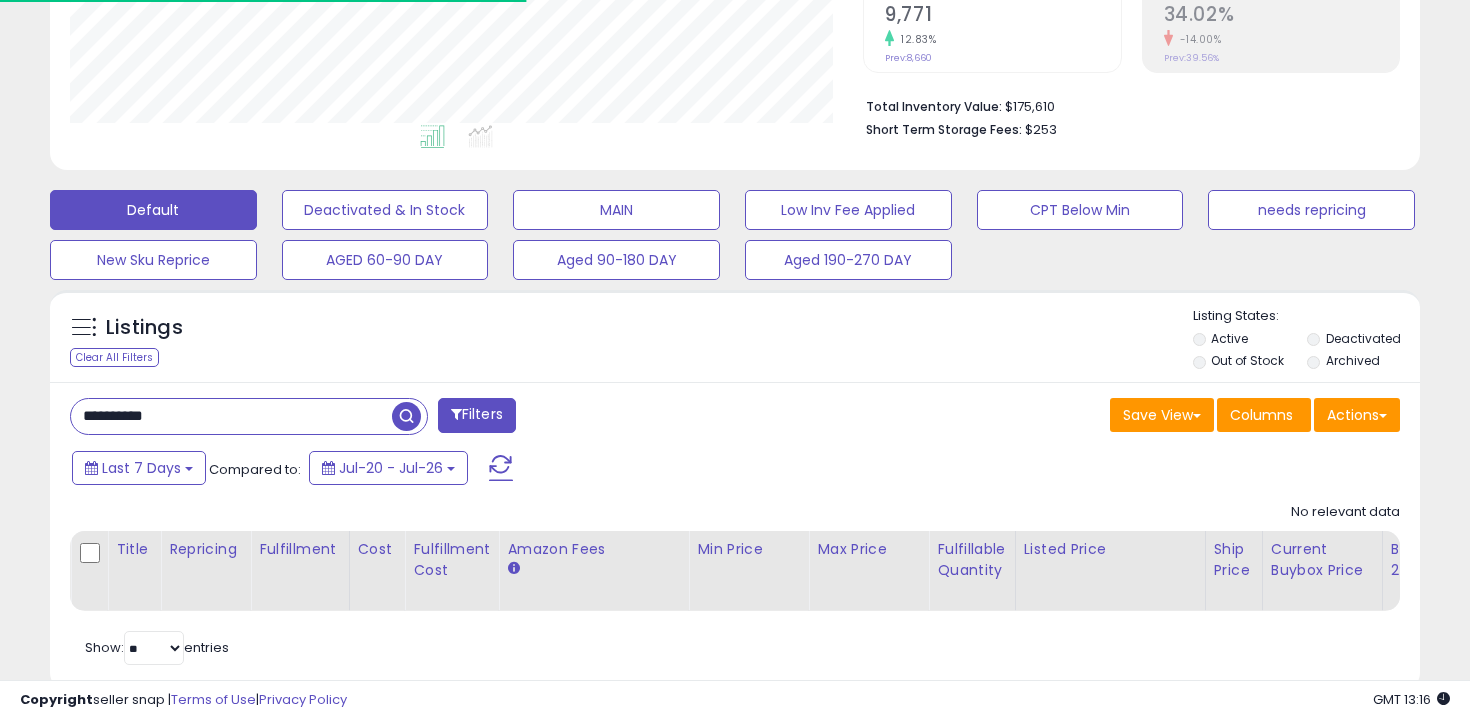 scroll, scrollTop: 485, scrollLeft: 0, axis: vertical 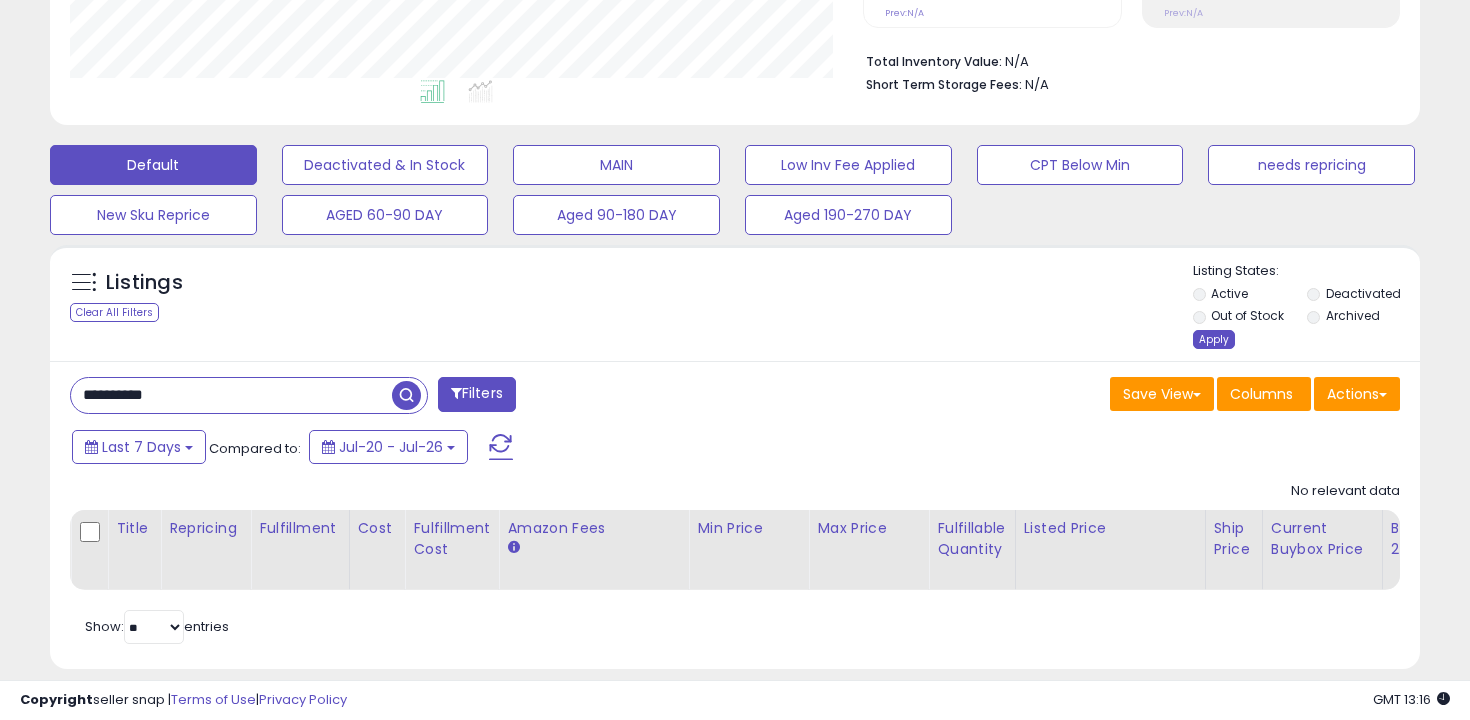 click on "Apply" at bounding box center [1214, 339] 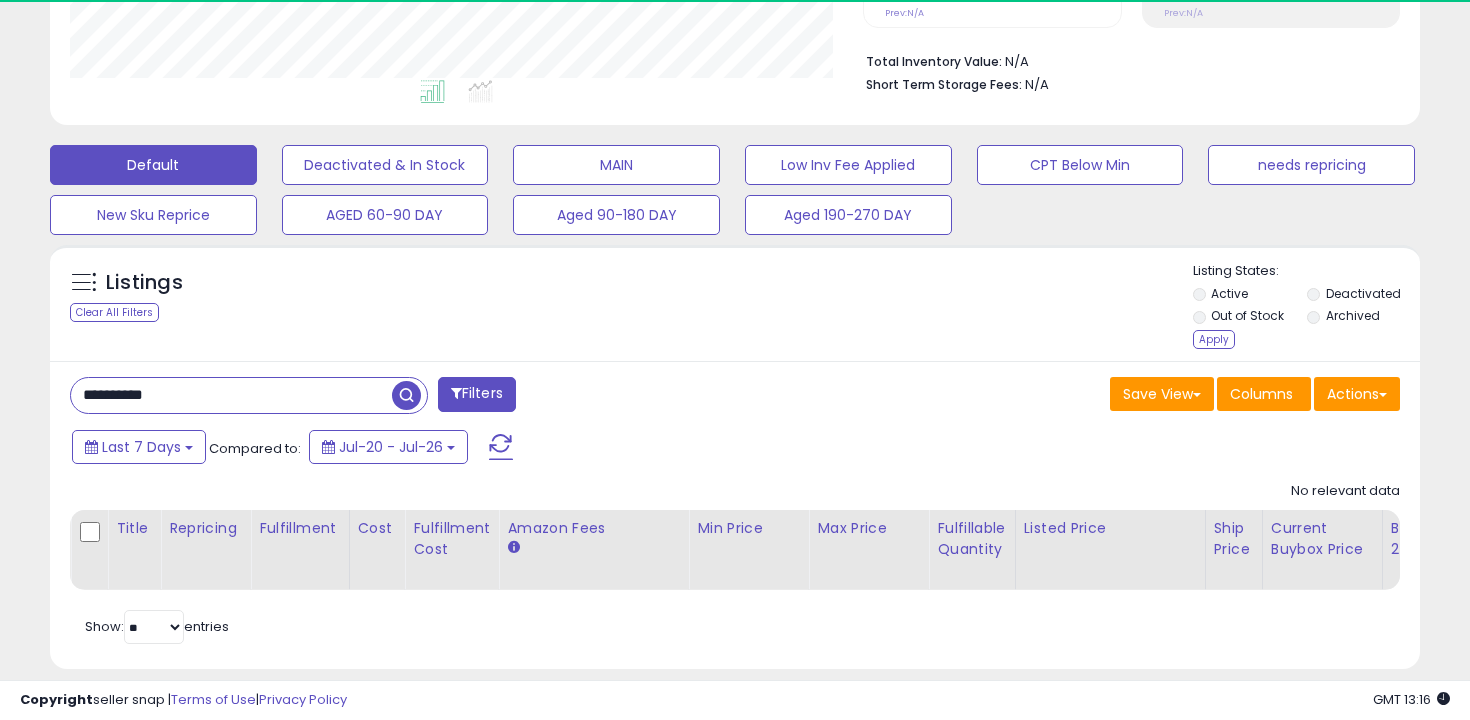 scroll, scrollTop: 999590, scrollLeft: 999206, axis: both 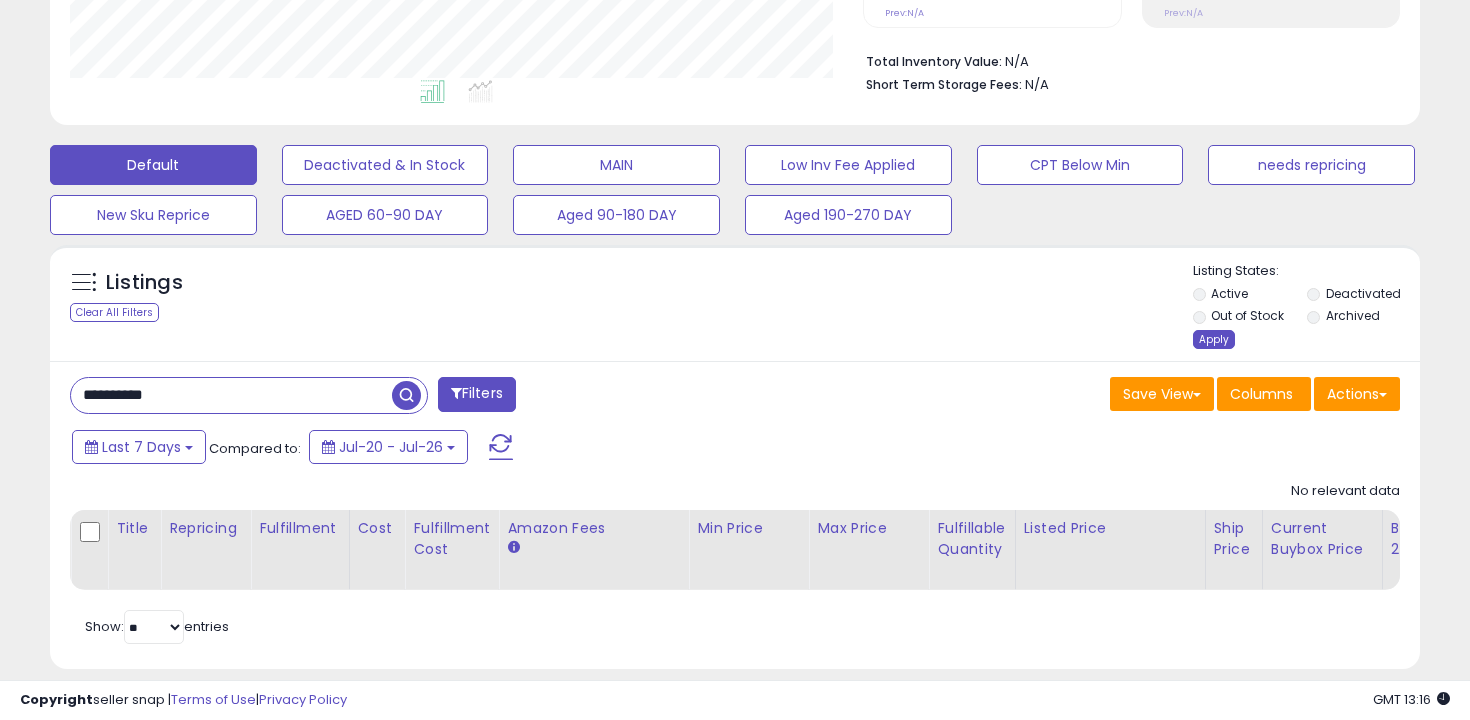 click on "Apply" at bounding box center (1214, 339) 